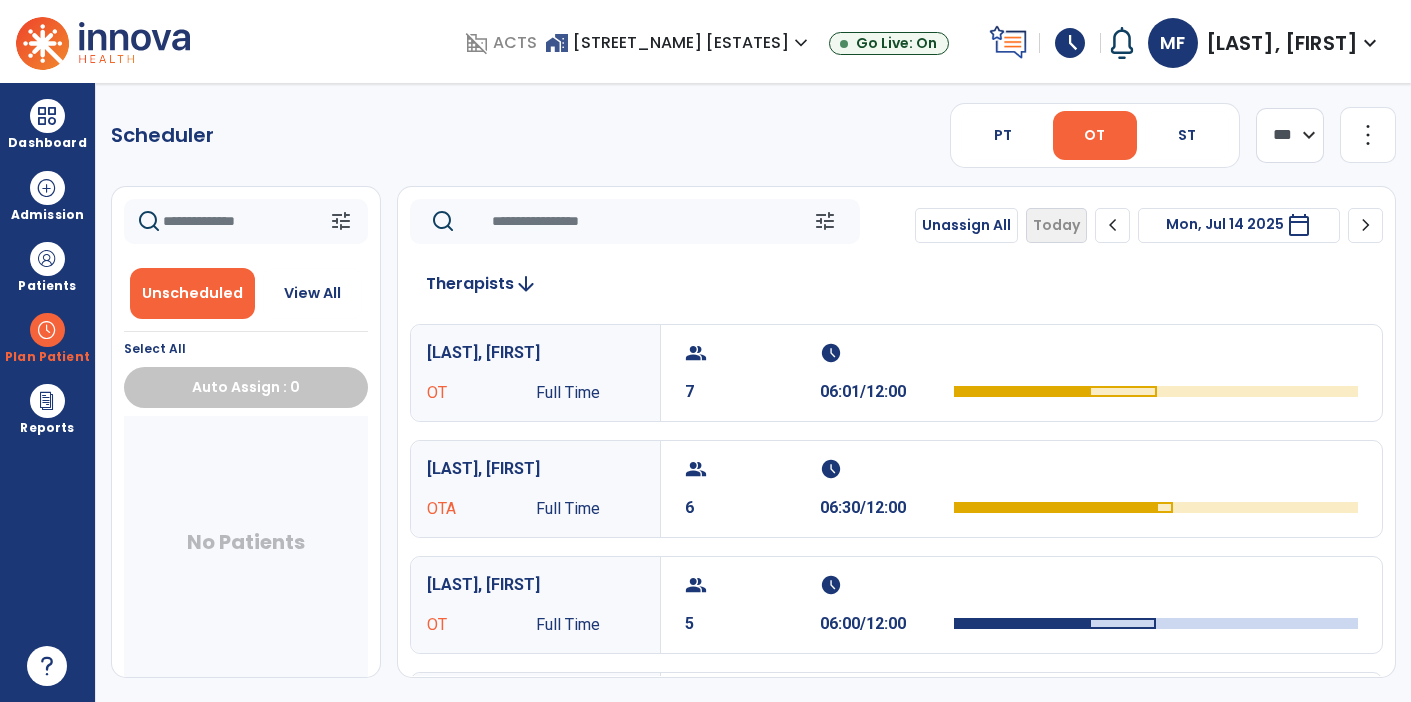 select on "*******" 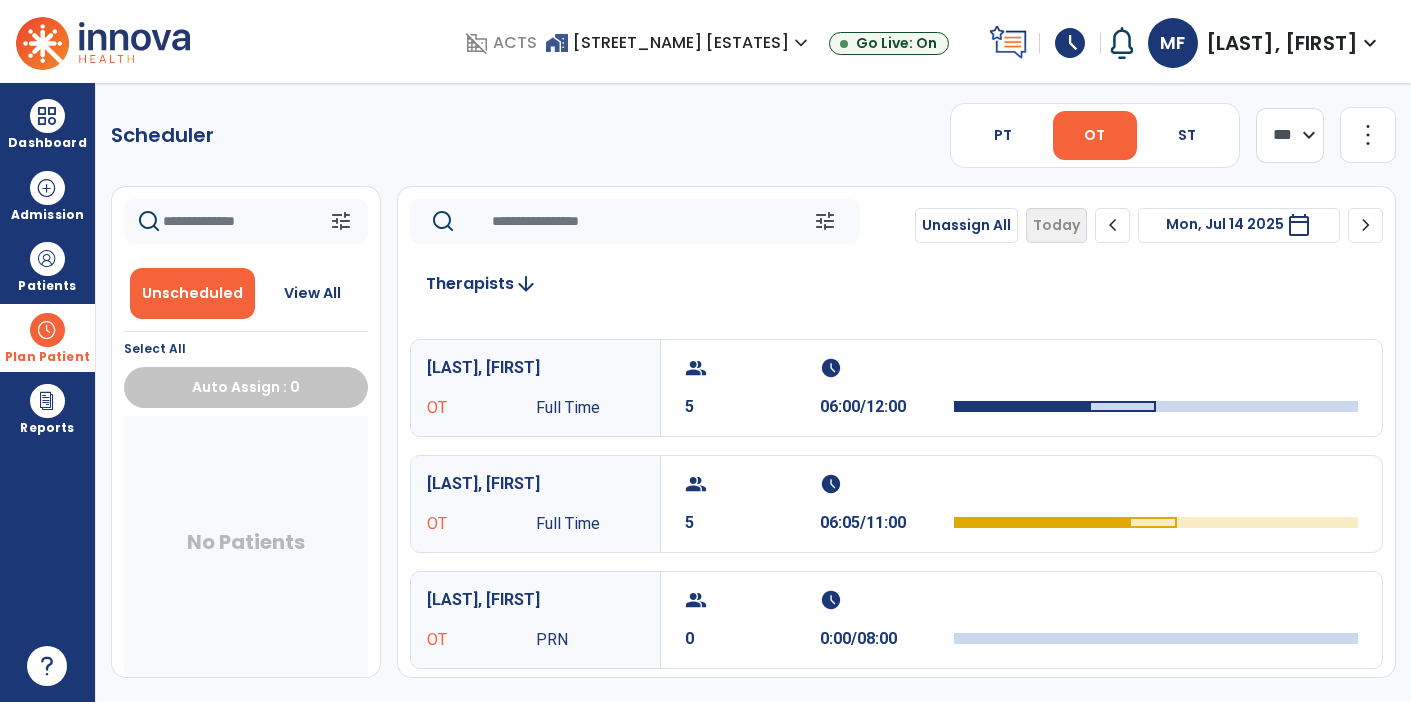 click at bounding box center (47, 330) 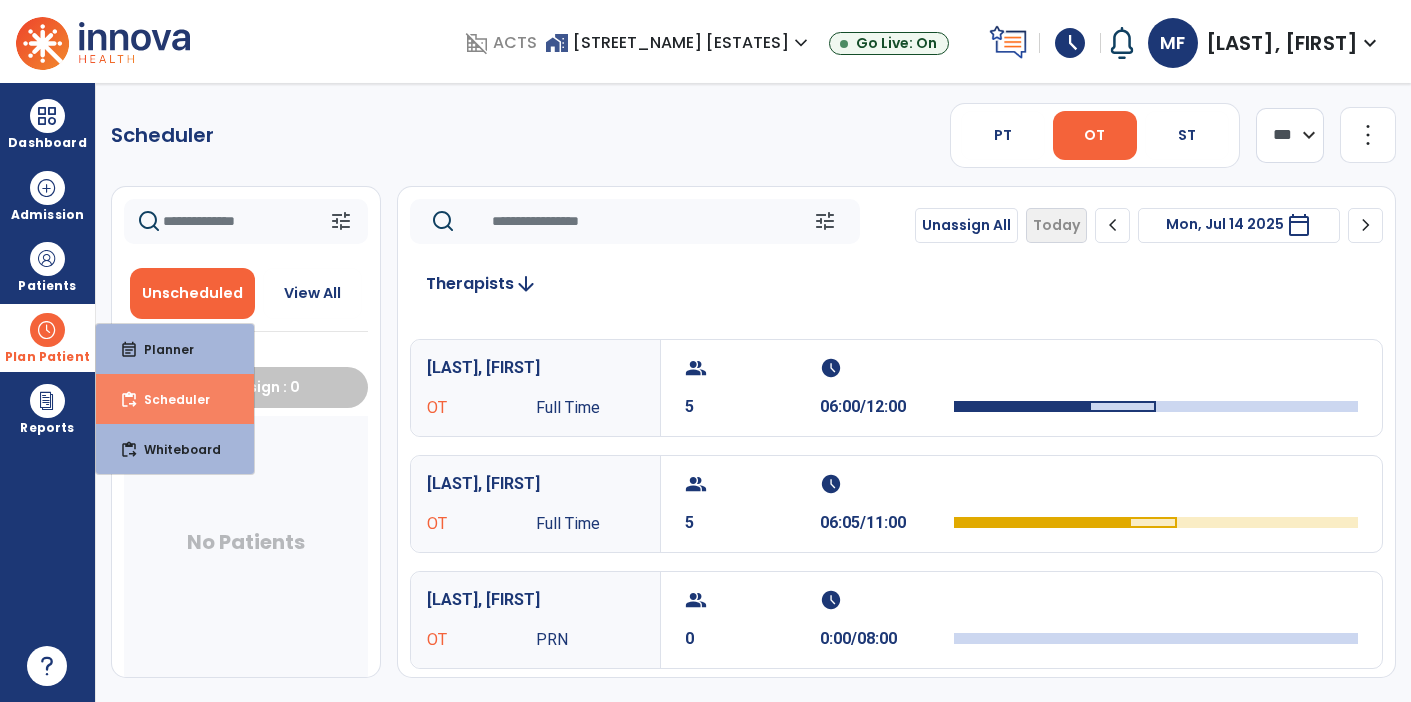 click on "content_paste_go  Scheduler" at bounding box center [175, 399] 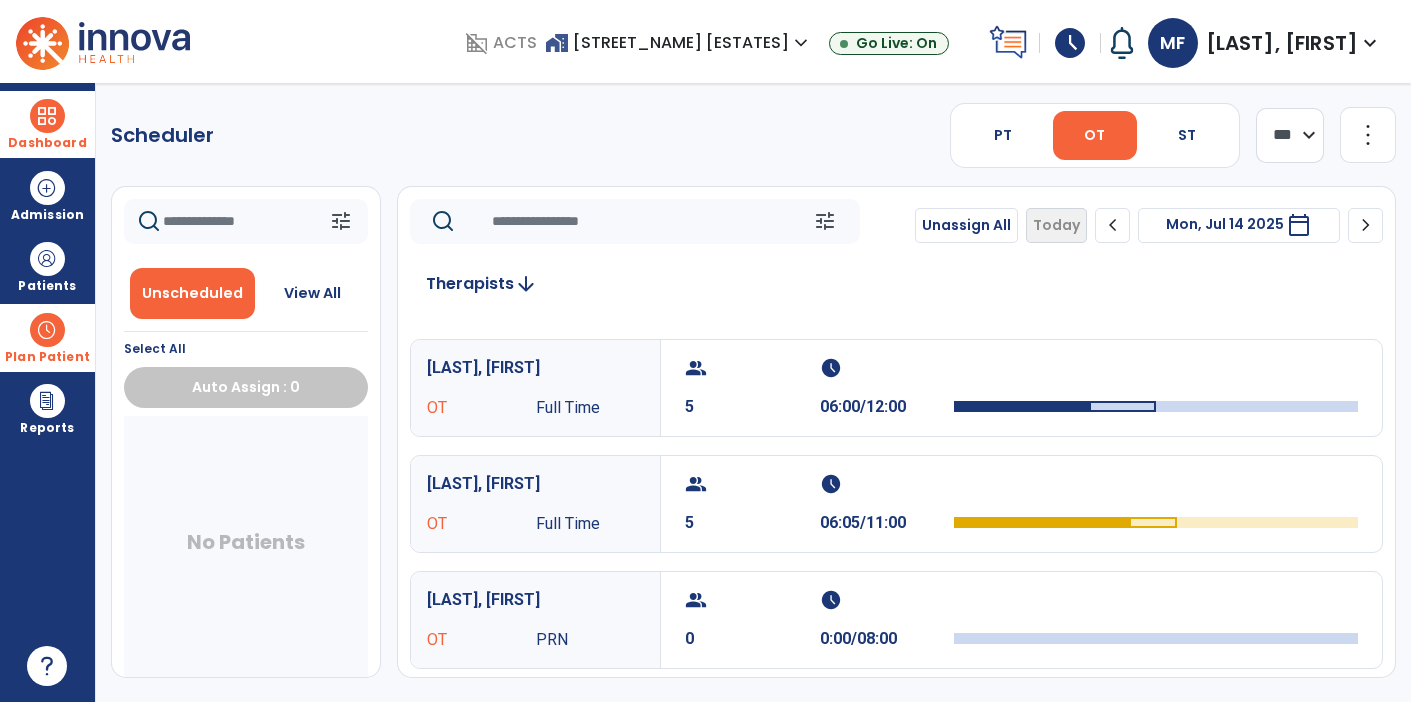 click at bounding box center (47, 116) 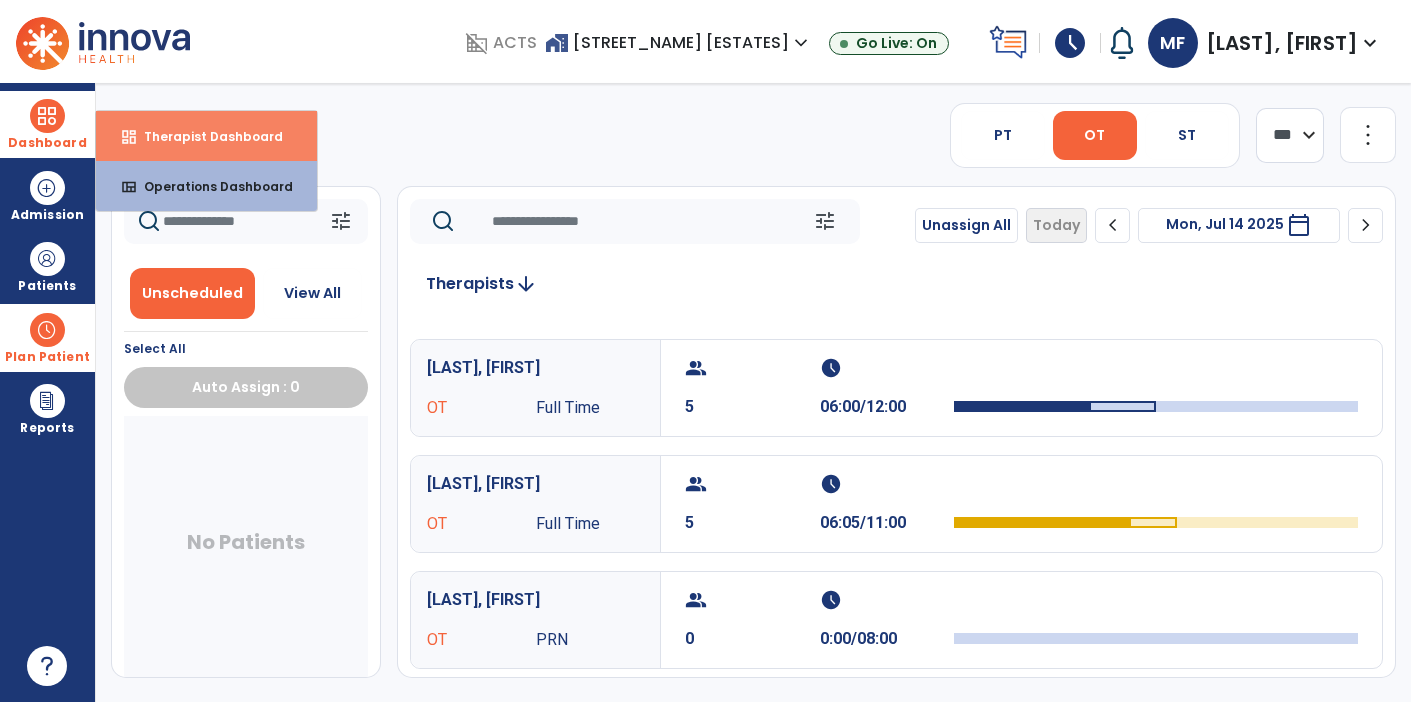 click on "dashboard  Therapist Dashboard" at bounding box center (206, 136) 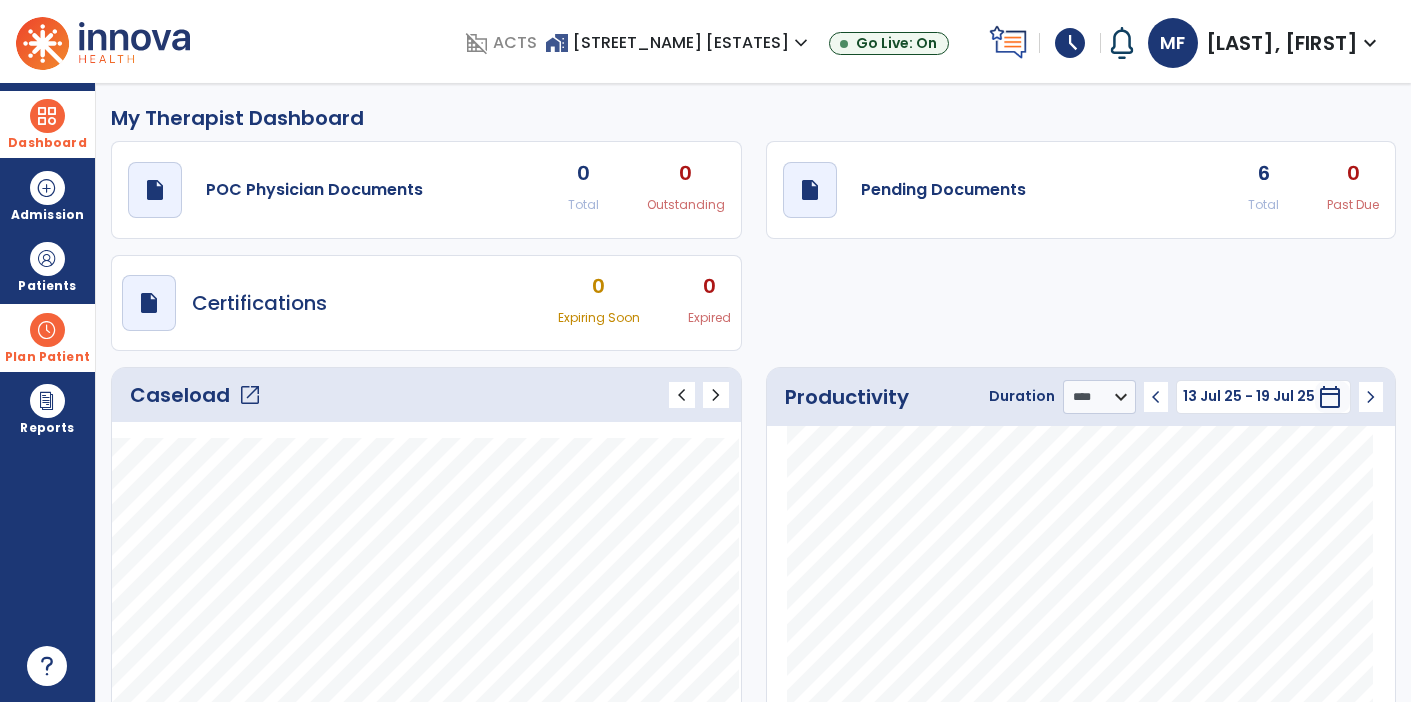 click on "draft   open_in_new  Pending Documents 6 Total 0 Past Due" 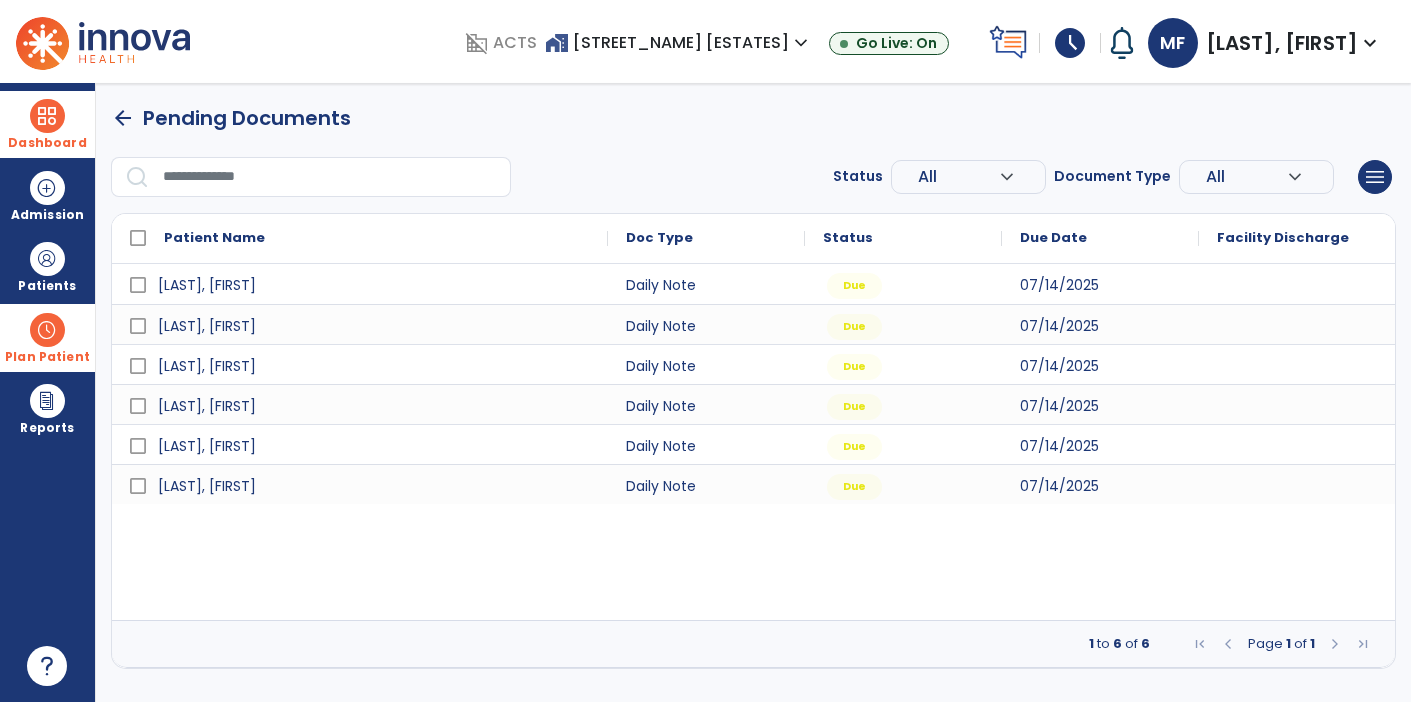 click on "domain_disabled   ACTS   home_work   [STREET_NAME] [ESTATES]   expand_more   Sandbox   [STREET_NAME] [ESTATES]  Go Live: On schedule My Time:   Monday, [MONTH] [DAY]    ***** stop  Stop   Open your timecard  arrow_right Notifications  No Notifications yet   MF   [LAST], [FIRST]   expand_more   home   Home   person   Profile   help   Help   logout   Log out" at bounding box center [705, 41] 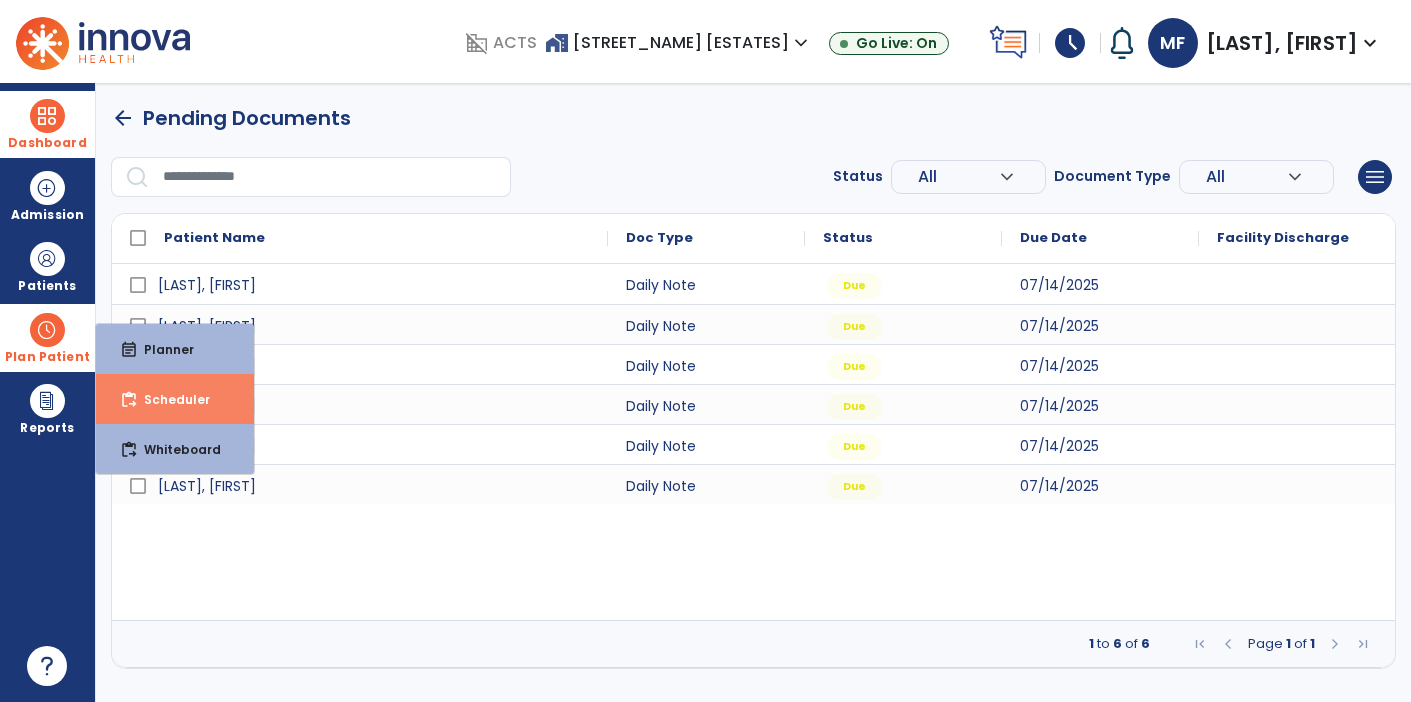 click on "Scheduler" at bounding box center (169, 399) 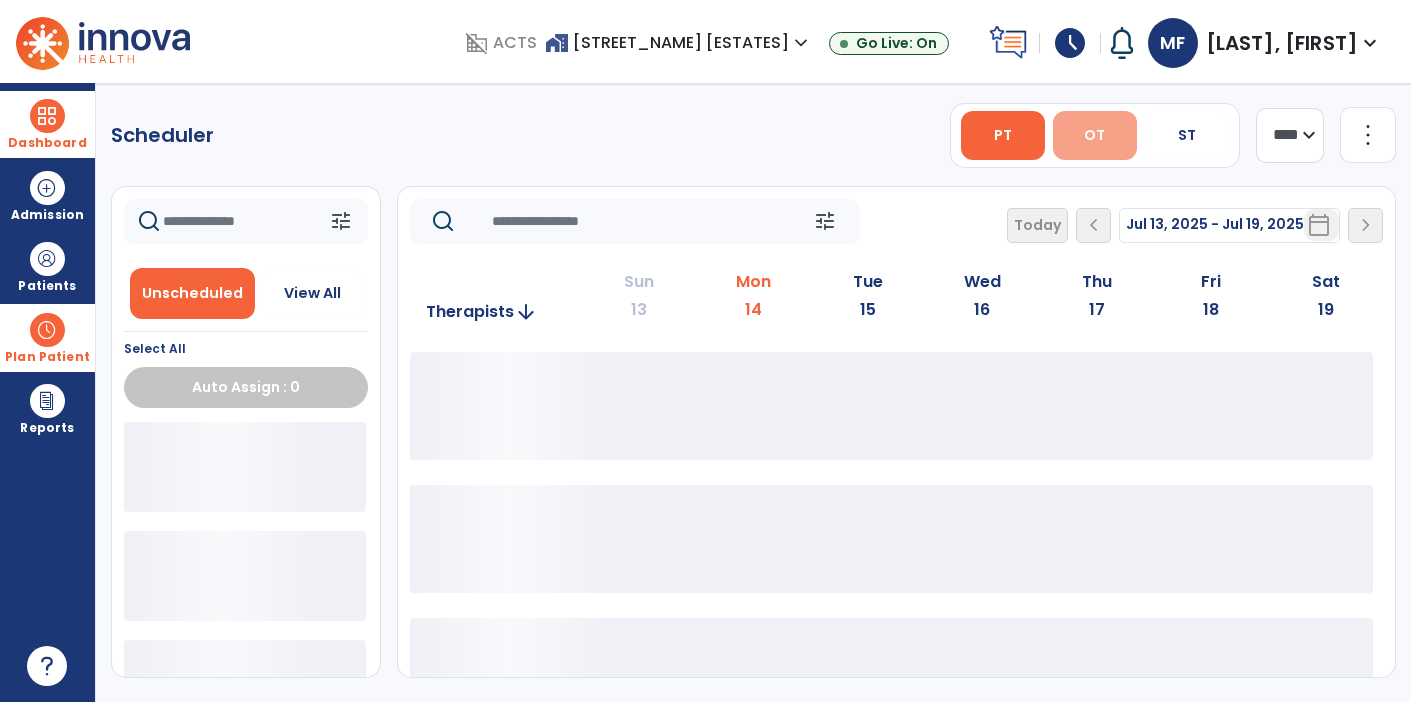 click on "OT" at bounding box center (1095, 135) 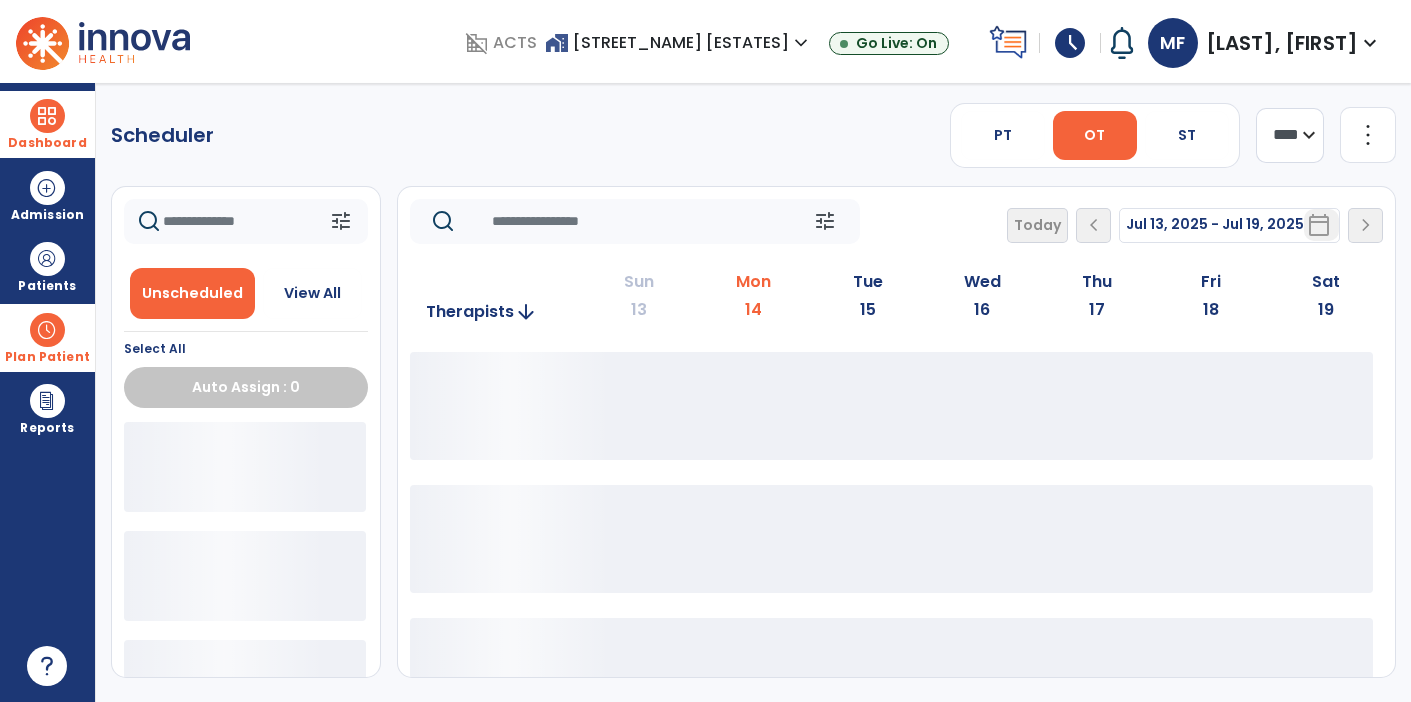 click on "**** ***" 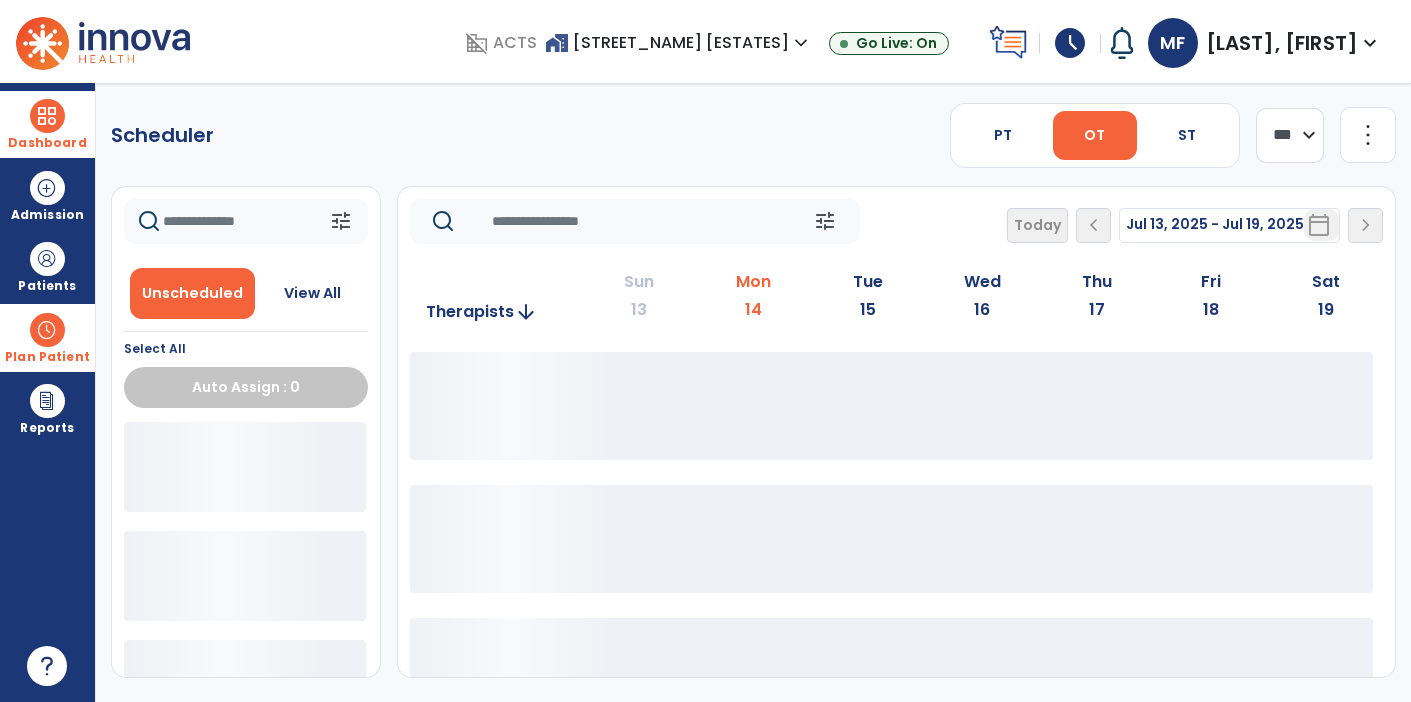 click on "**** ***" 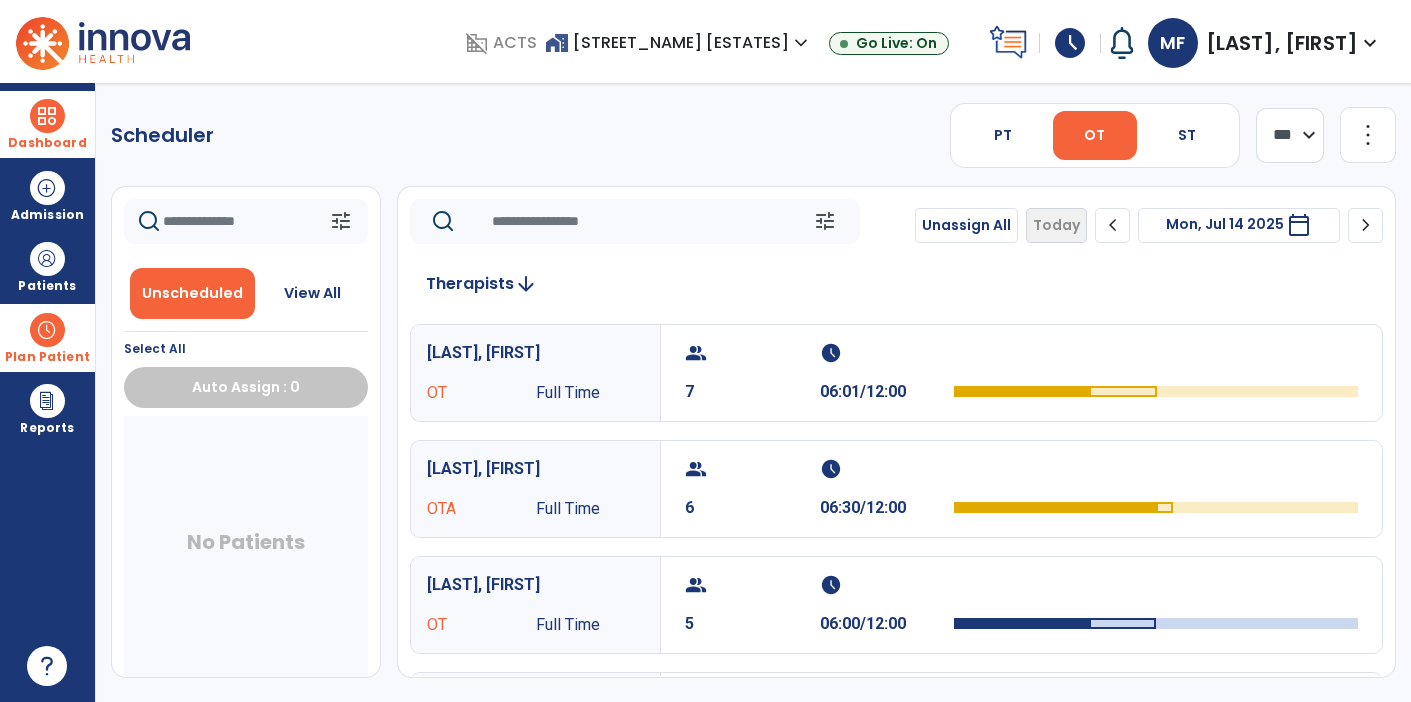 click on "calendar_today" at bounding box center (1299, 225) 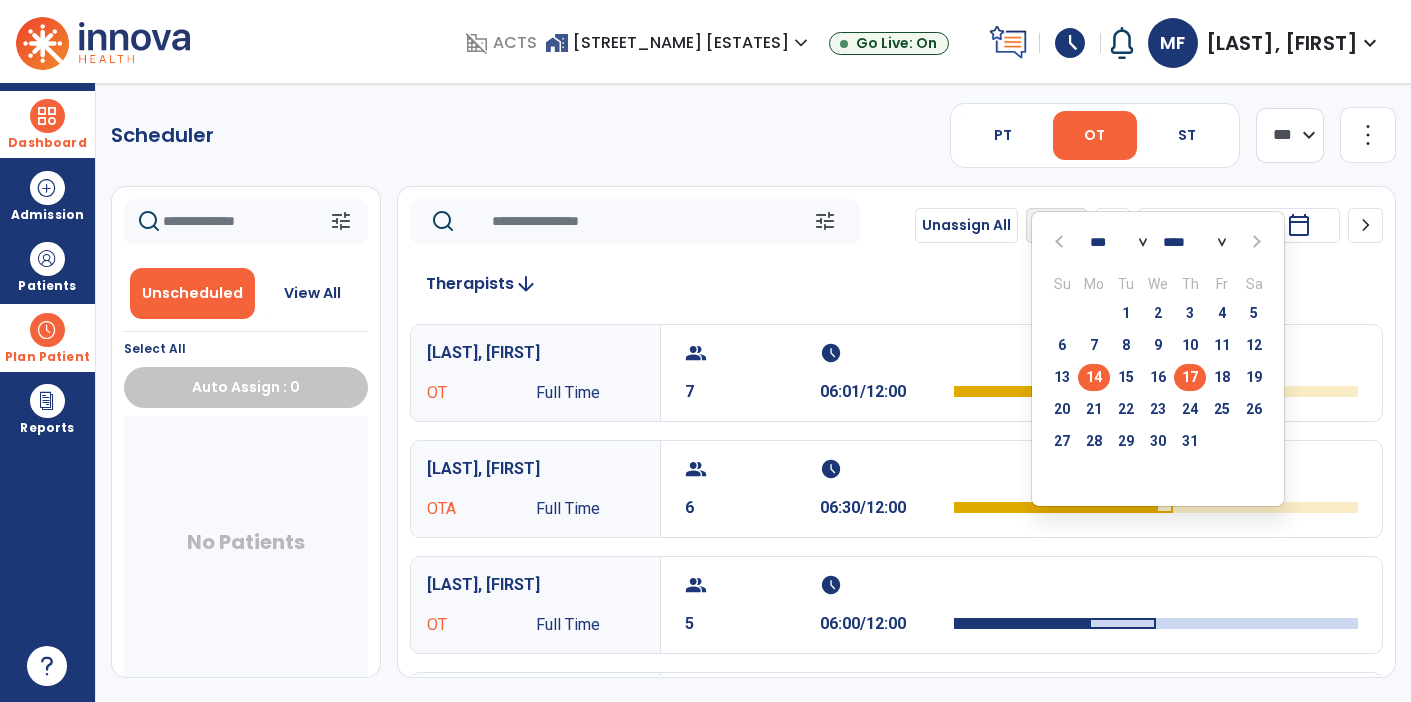 click on "17" at bounding box center [1190, 377] 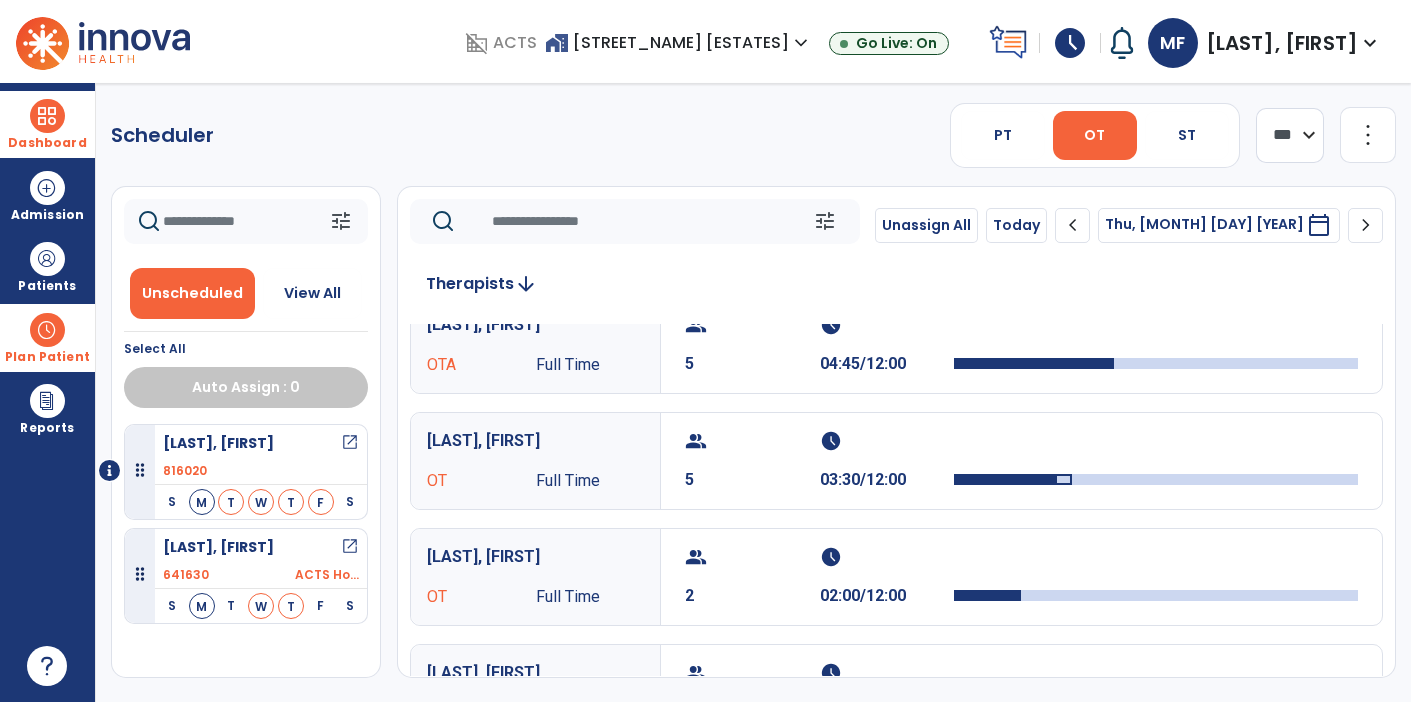 scroll, scrollTop: 149, scrollLeft: 0, axis: vertical 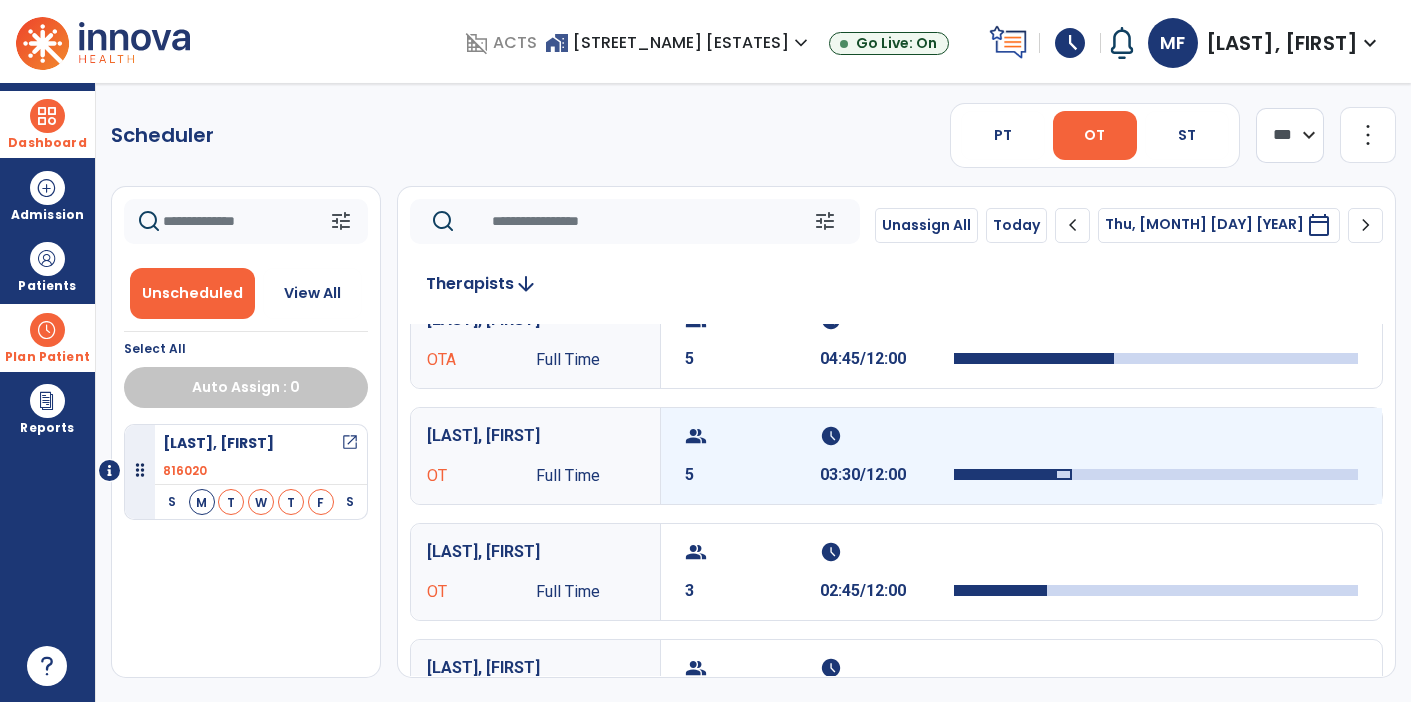 click on "schedule" at bounding box center [885, 436] 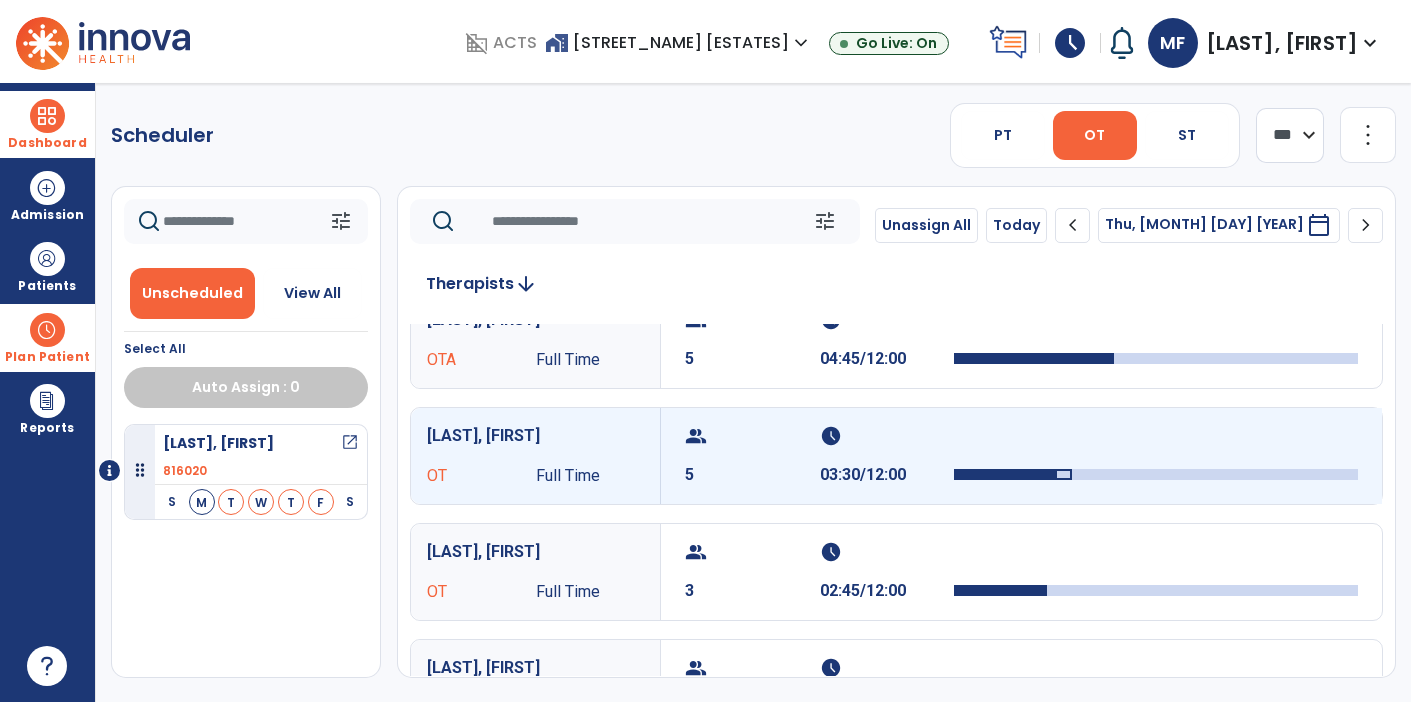 click on "schedule" at bounding box center [885, 436] 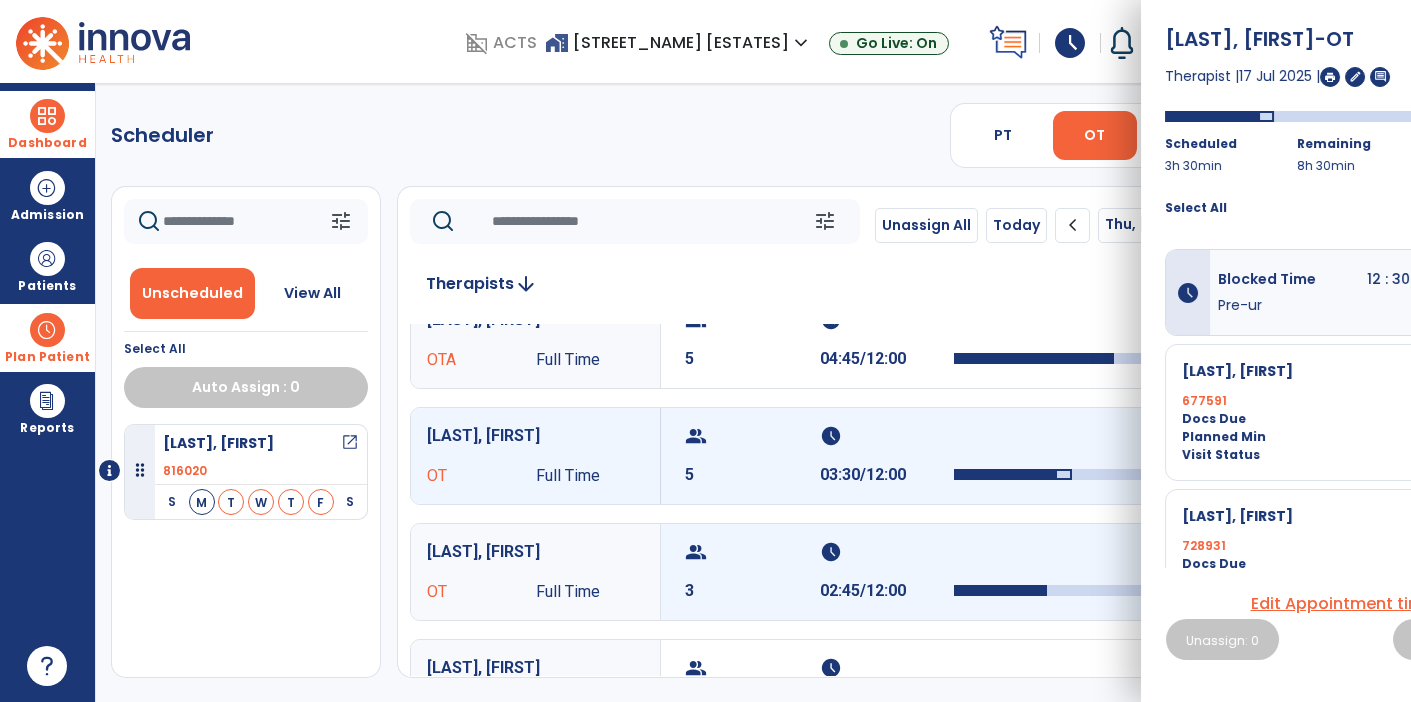click on "schedule" at bounding box center [885, 552] 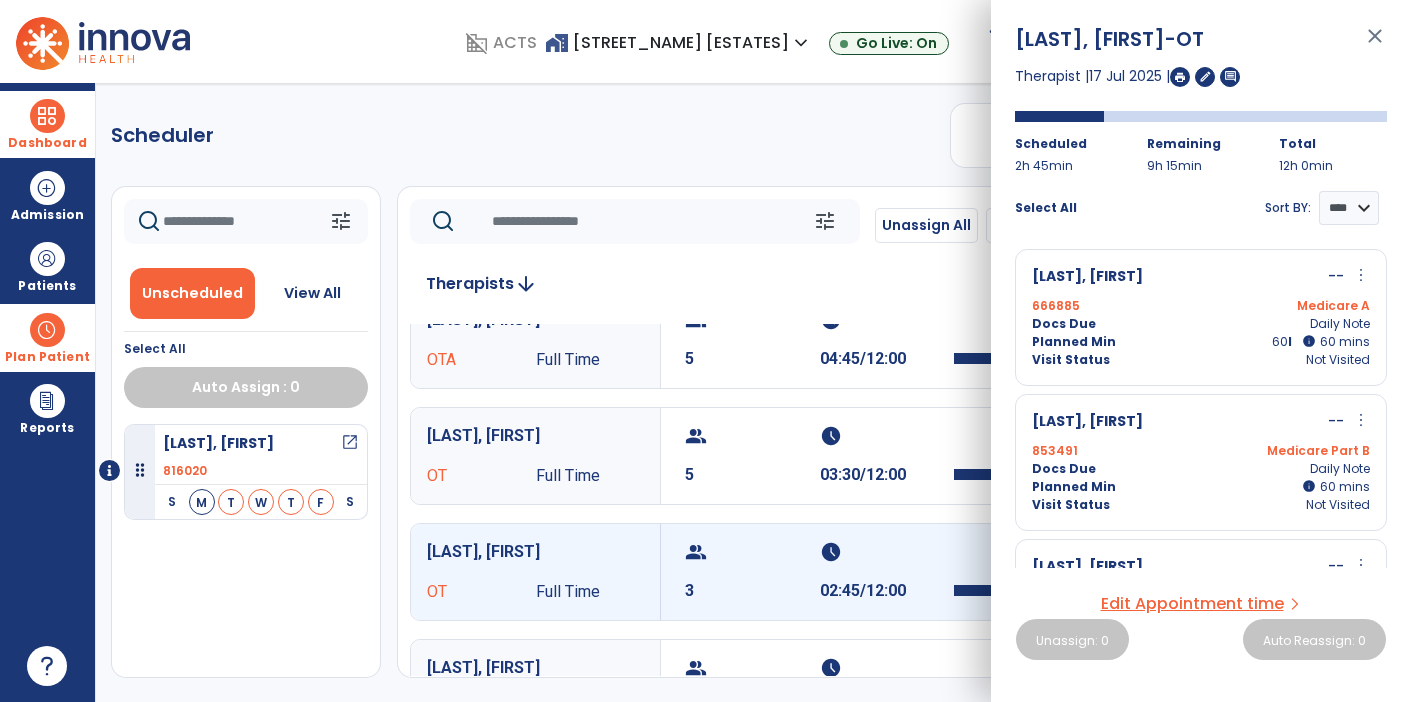 click on "info" at bounding box center [1309, 341] 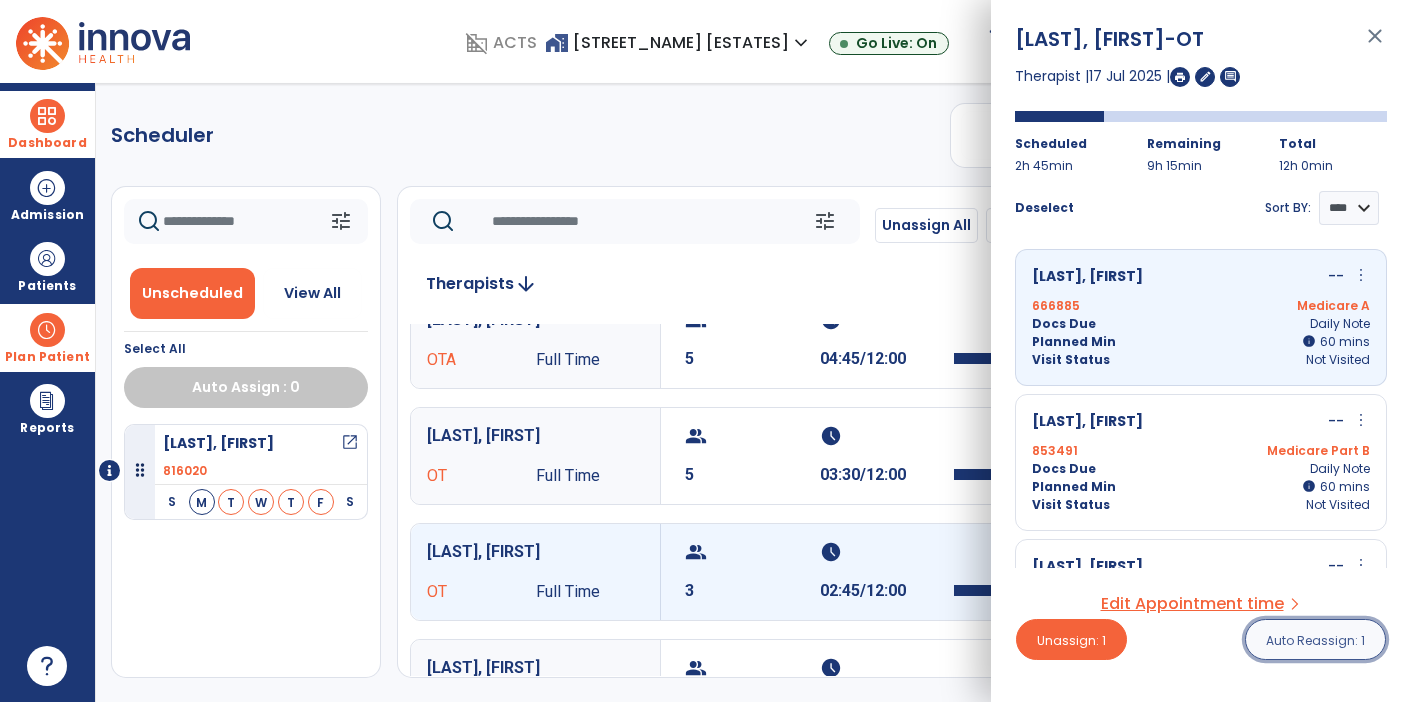 click on "Auto Reassign: 1" at bounding box center (1315, 640) 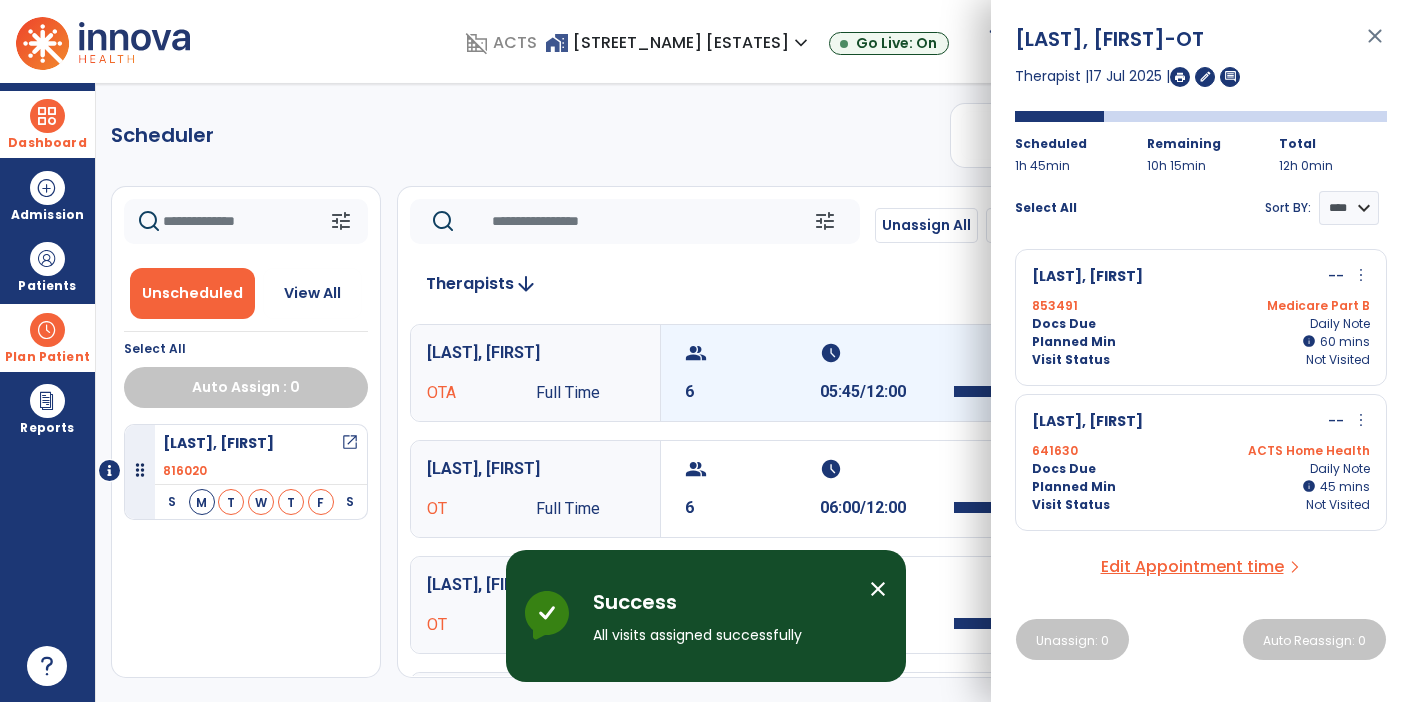 click on "group  6  schedule  05:45/12:00" at bounding box center [1021, 373] 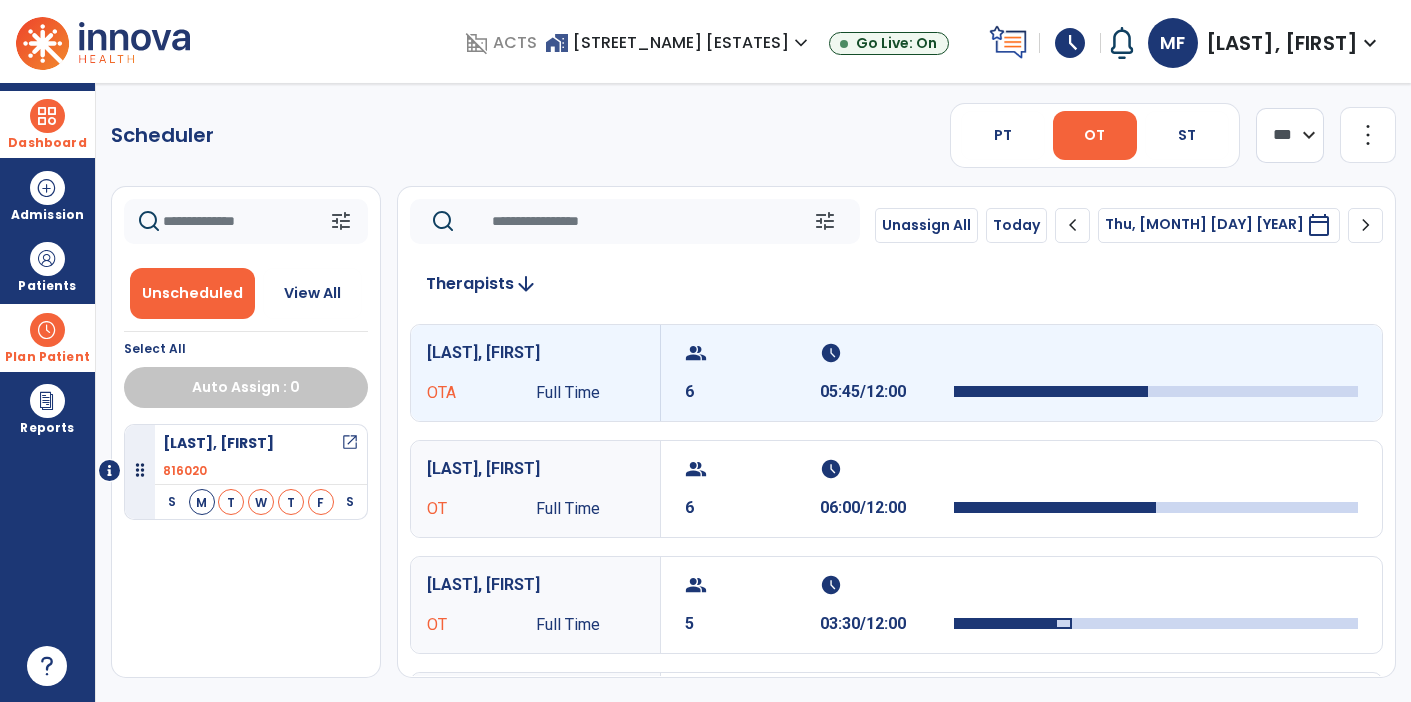 click 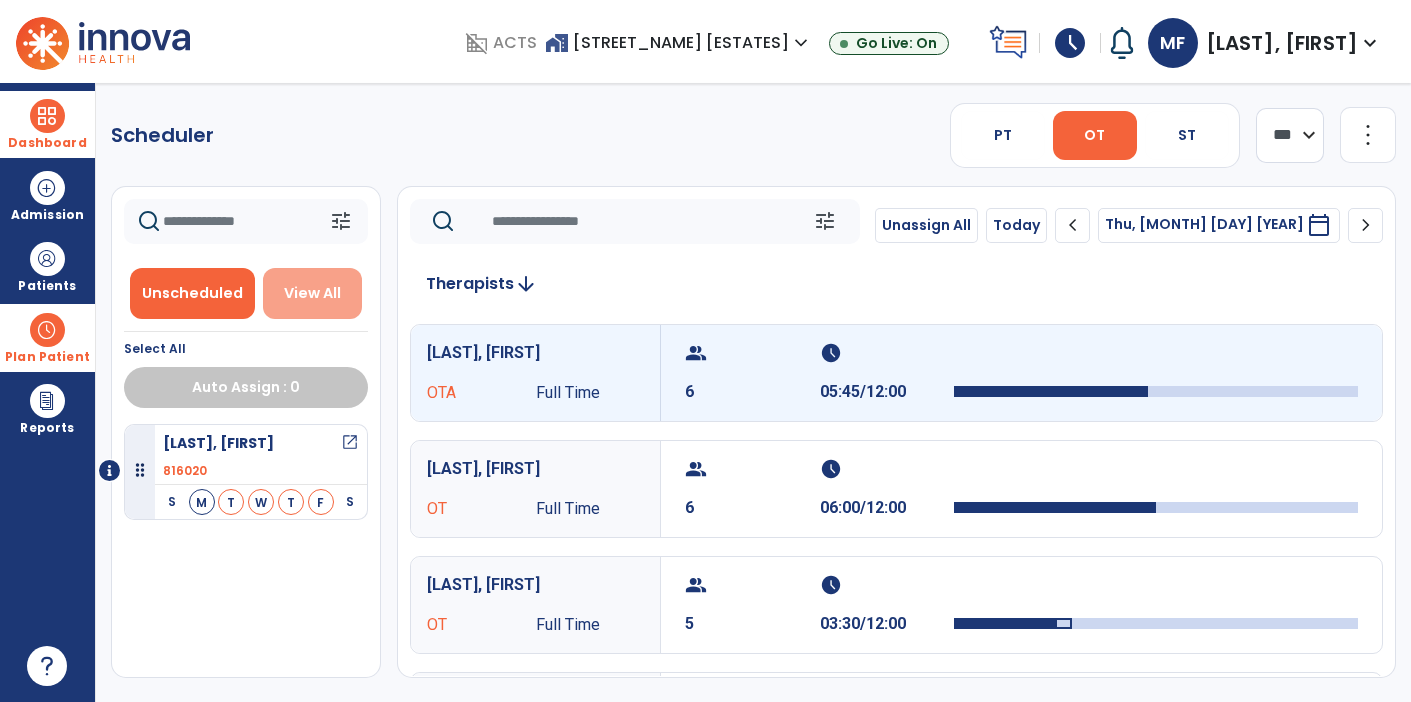 click on "View All" at bounding box center [313, 293] 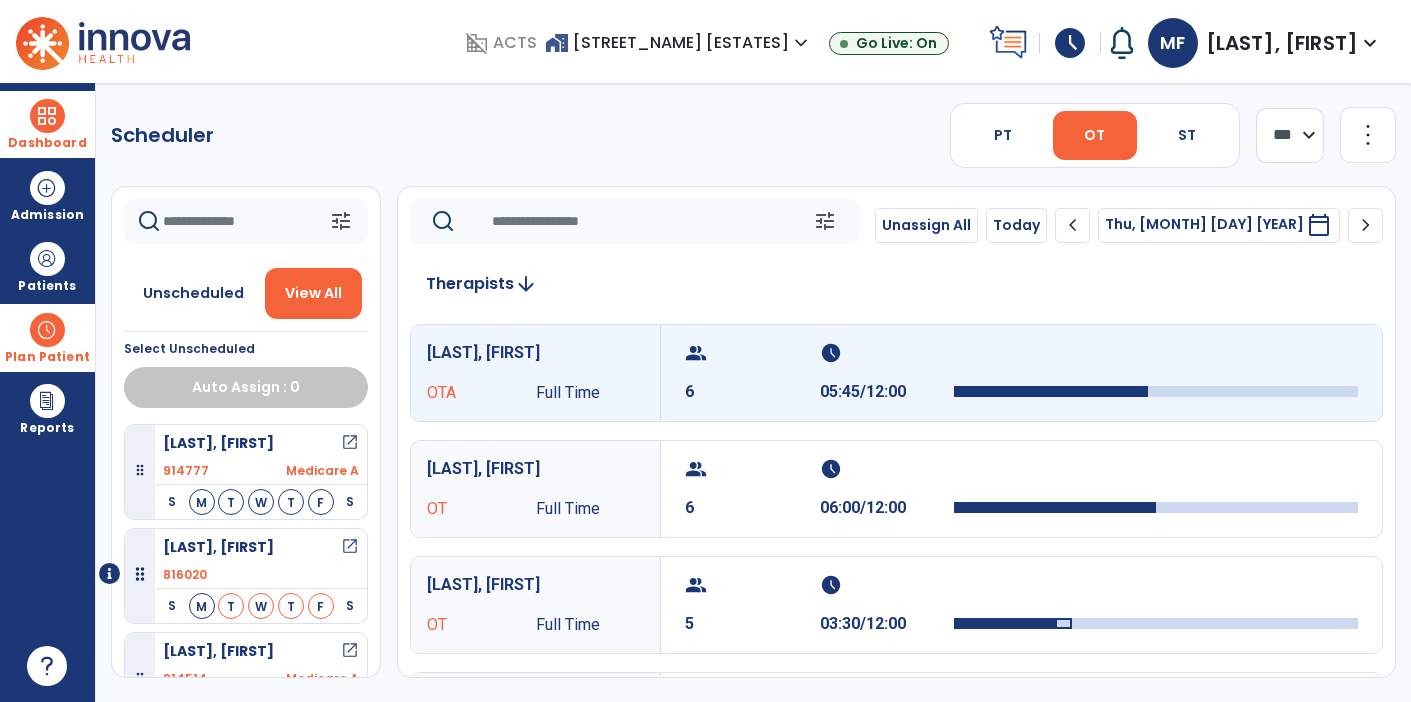 click 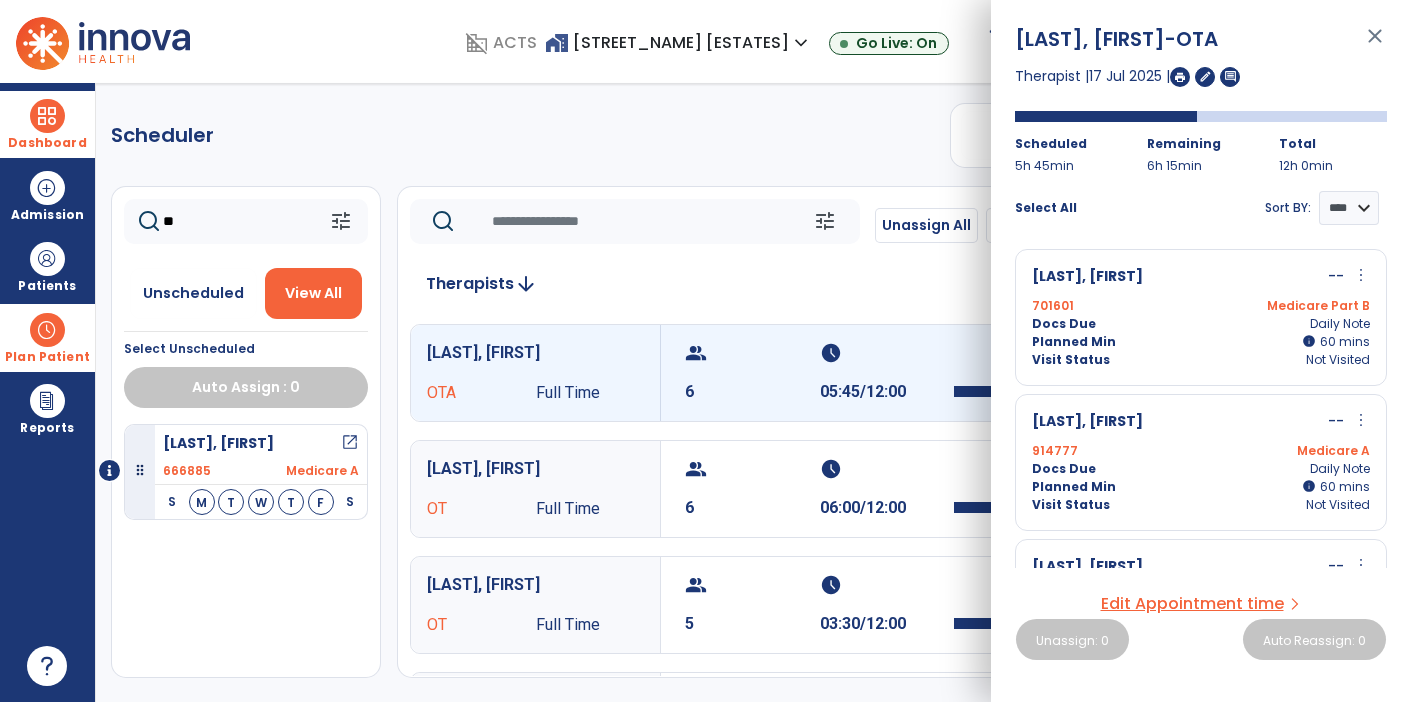 type on "**" 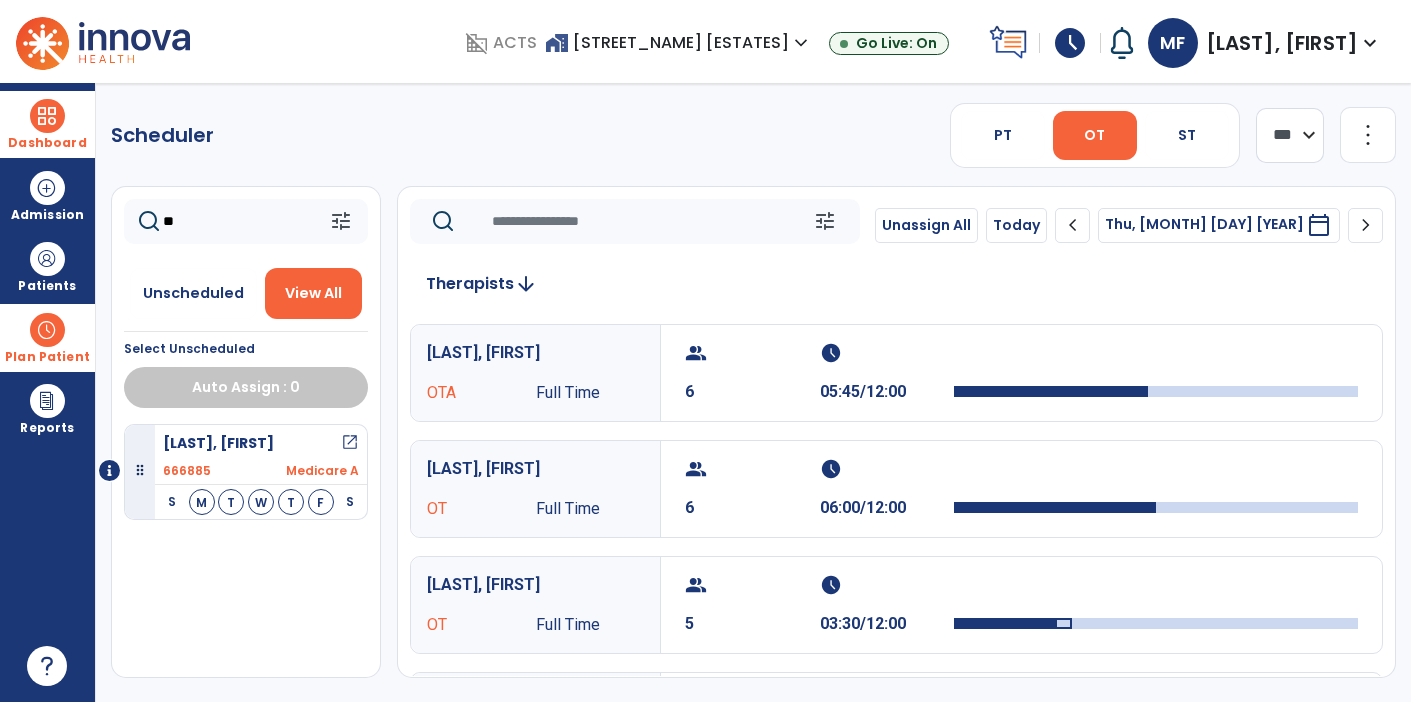 click on "open_in_new" at bounding box center [350, 443] 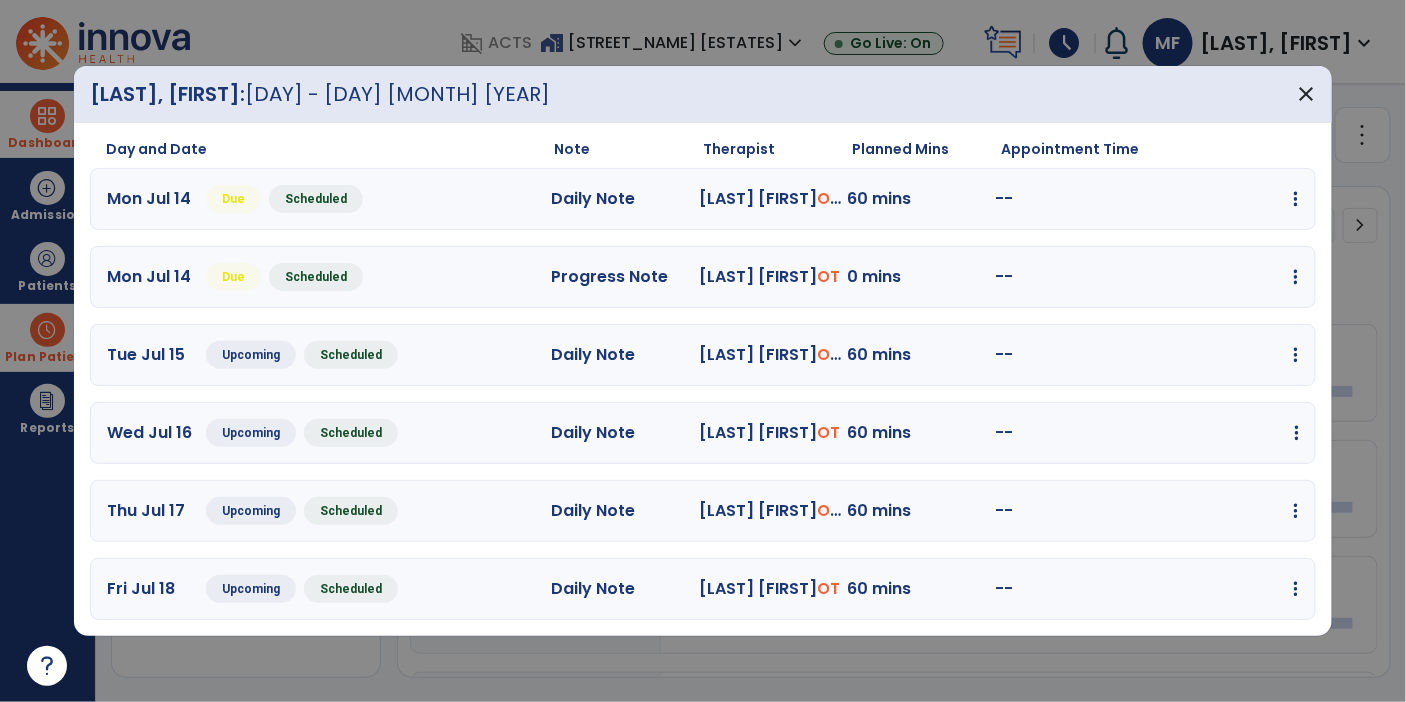 click at bounding box center [1296, 199] 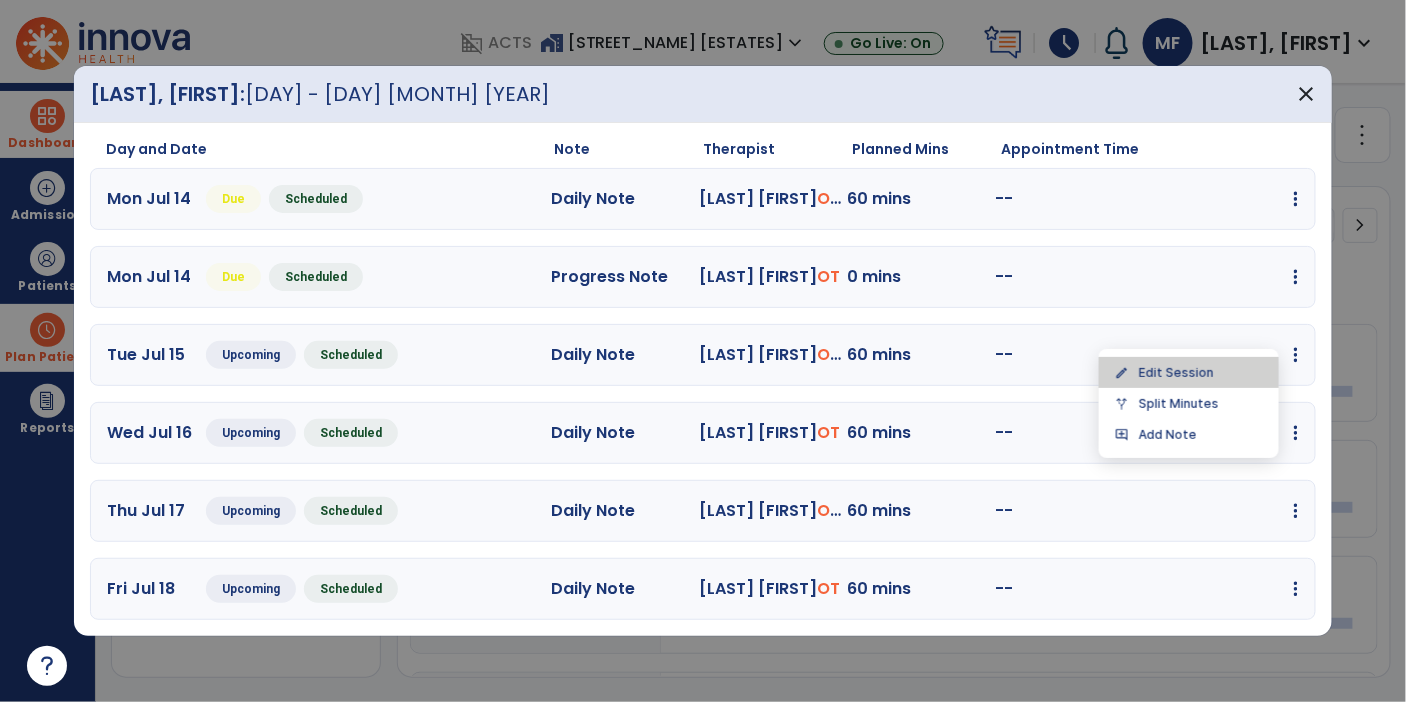 click on "edit   Edit Session" at bounding box center [1189, 372] 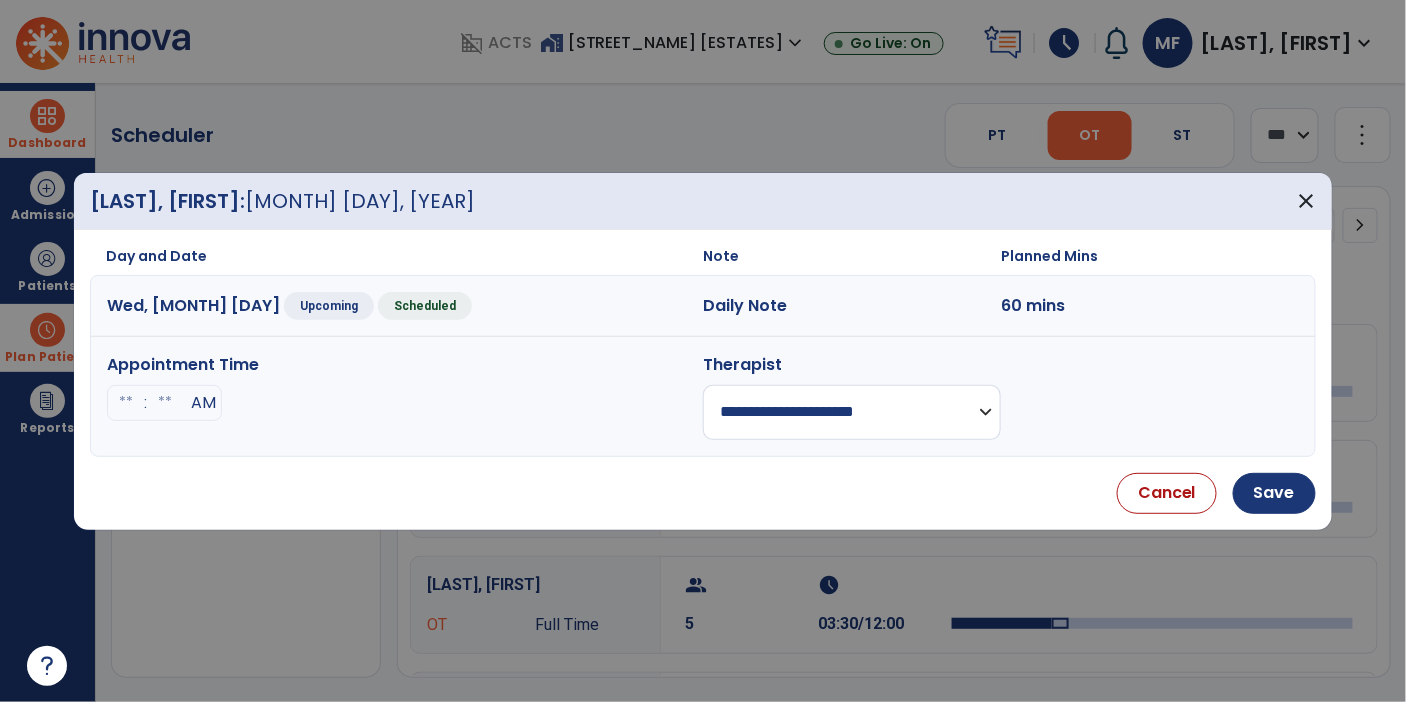click on "**********" at bounding box center (852, 412) 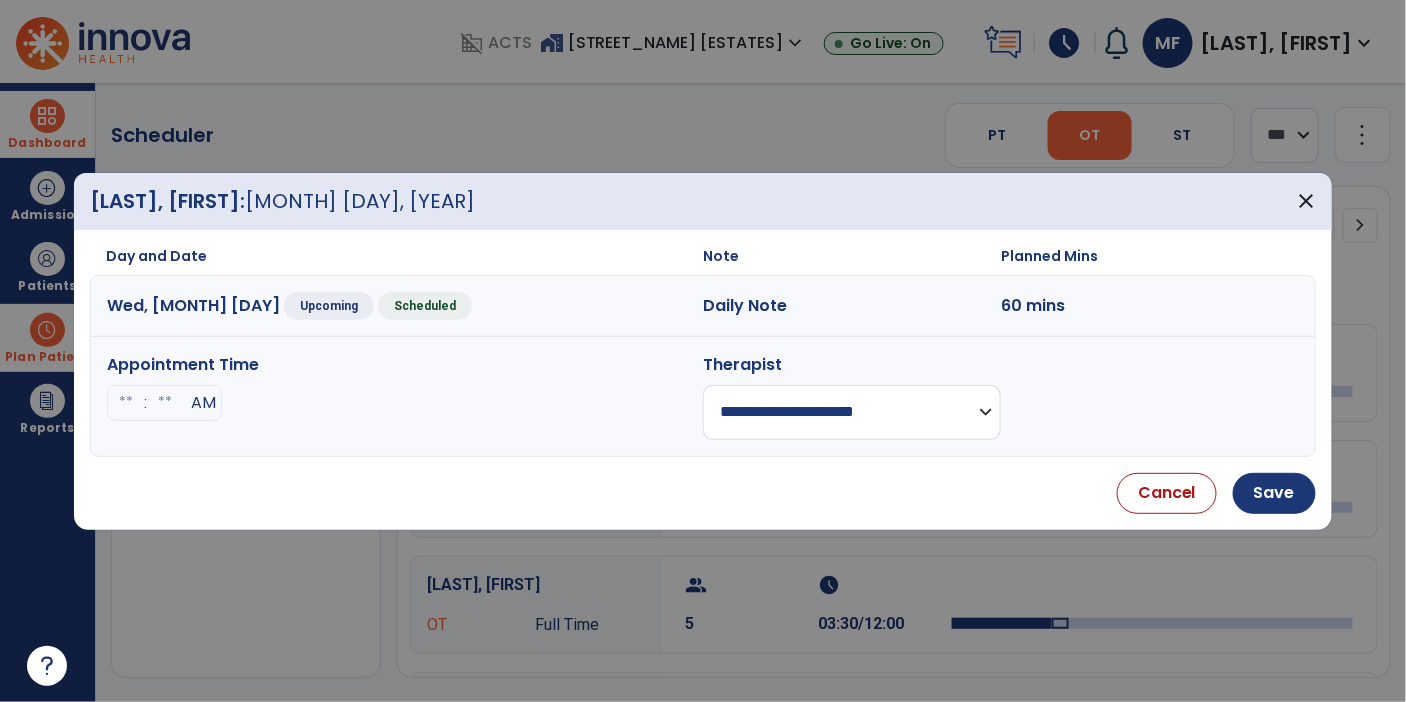 select on "**********" 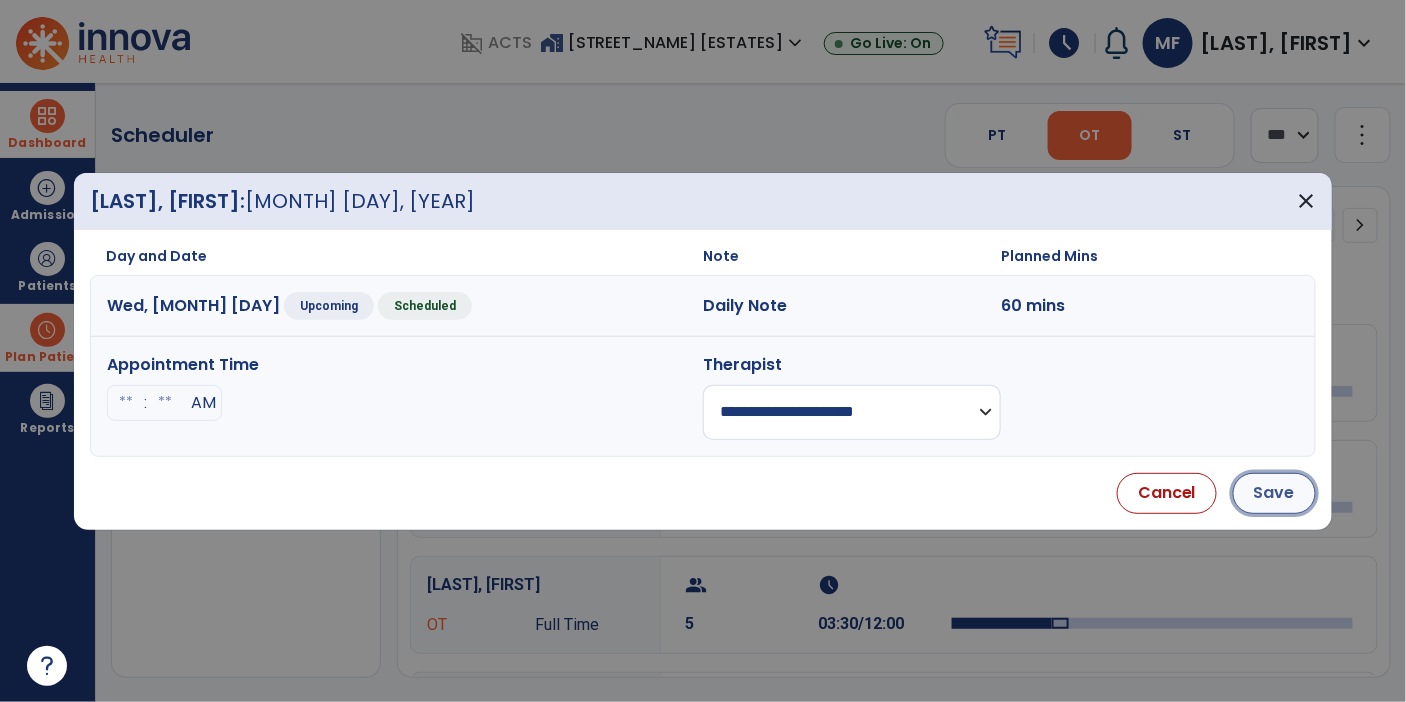 click on "Save" at bounding box center [1274, 493] 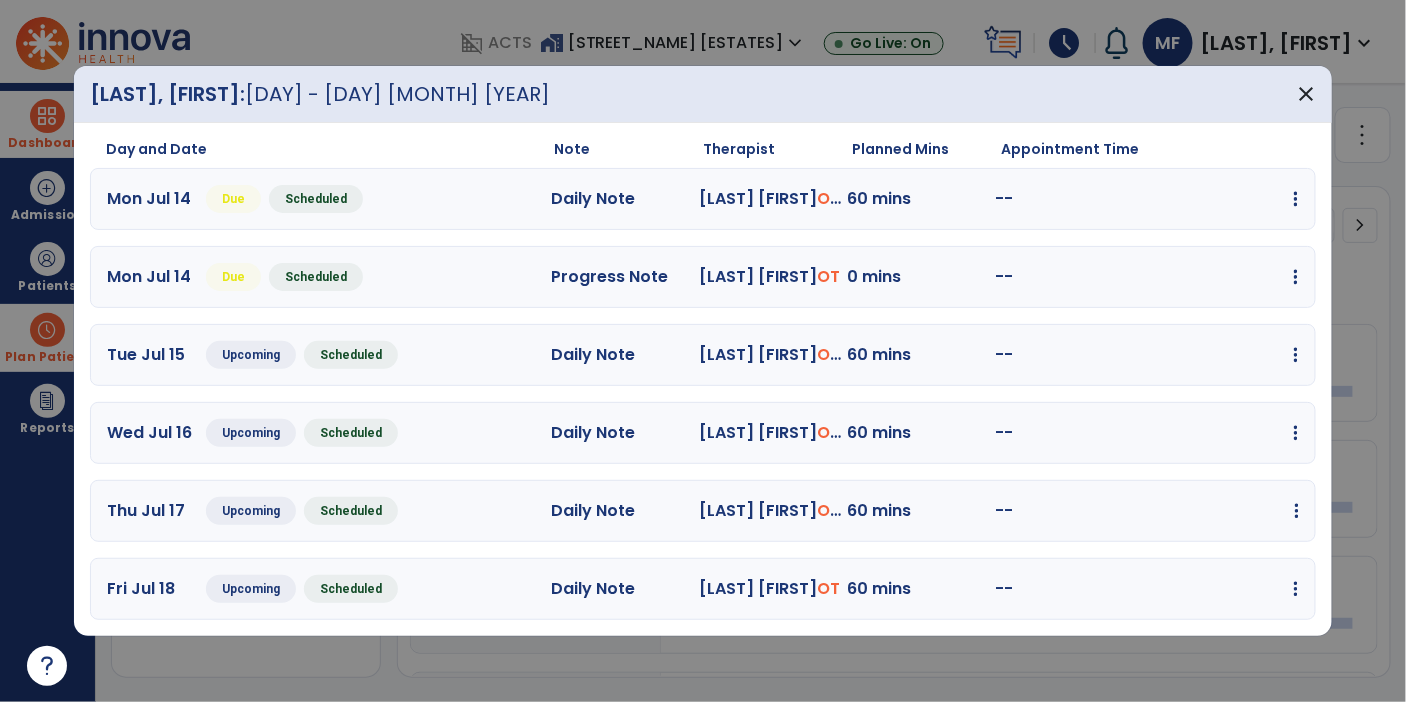click at bounding box center (1296, 199) 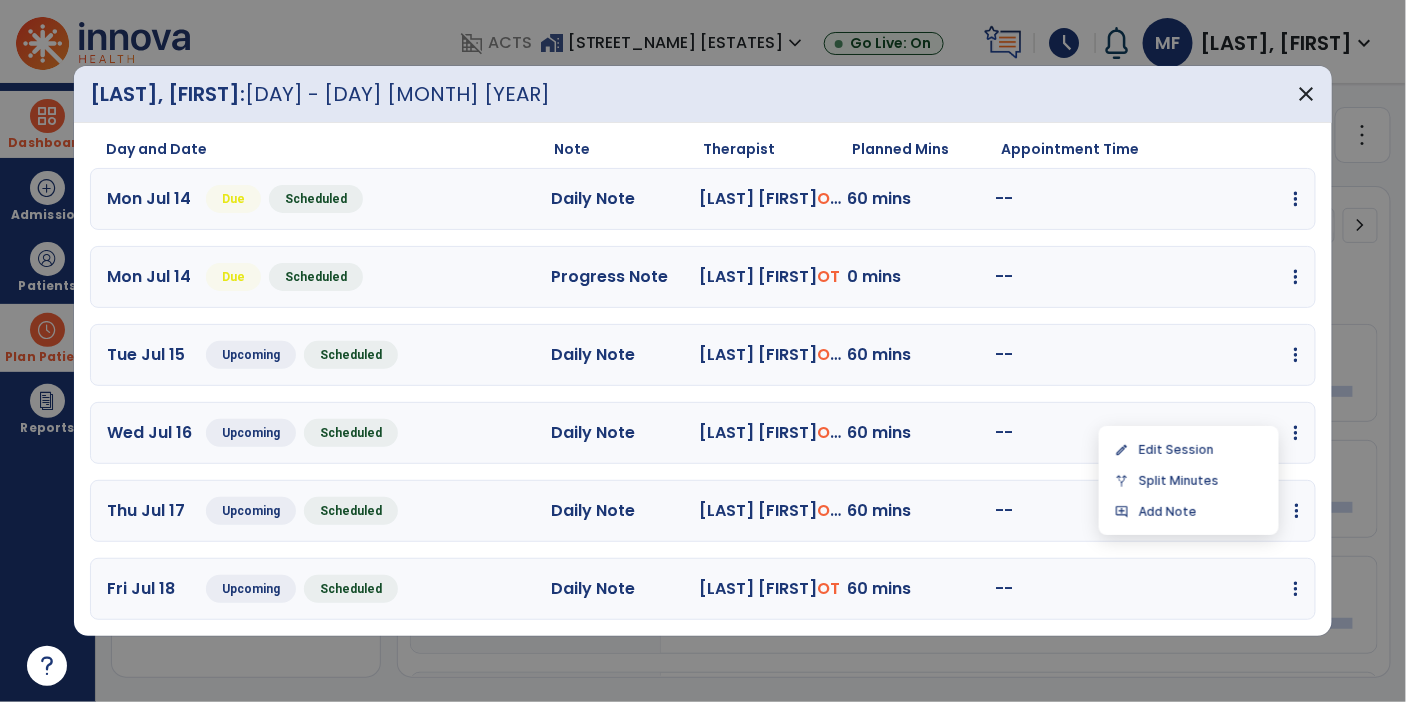 click at bounding box center (1297, 511) 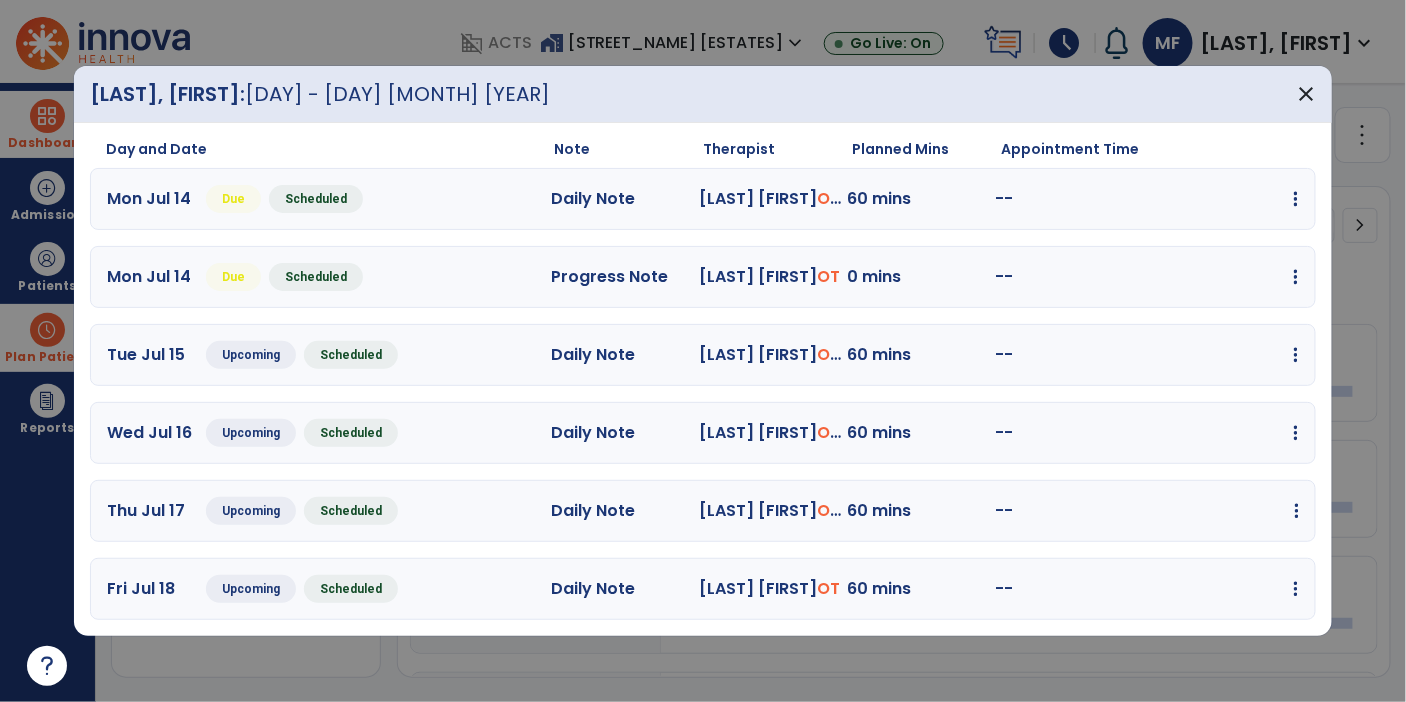 click at bounding box center [1296, 199] 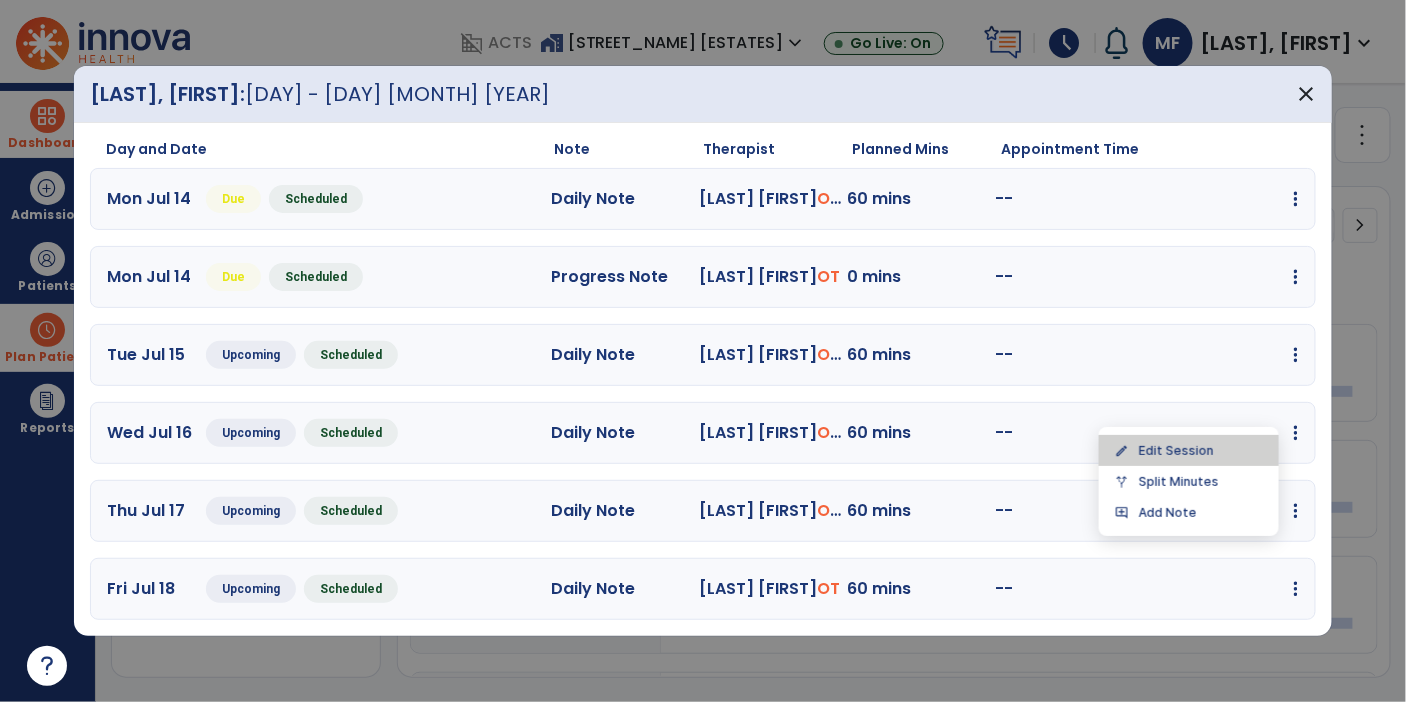 click on "edit   Edit Session" at bounding box center [1189, 450] 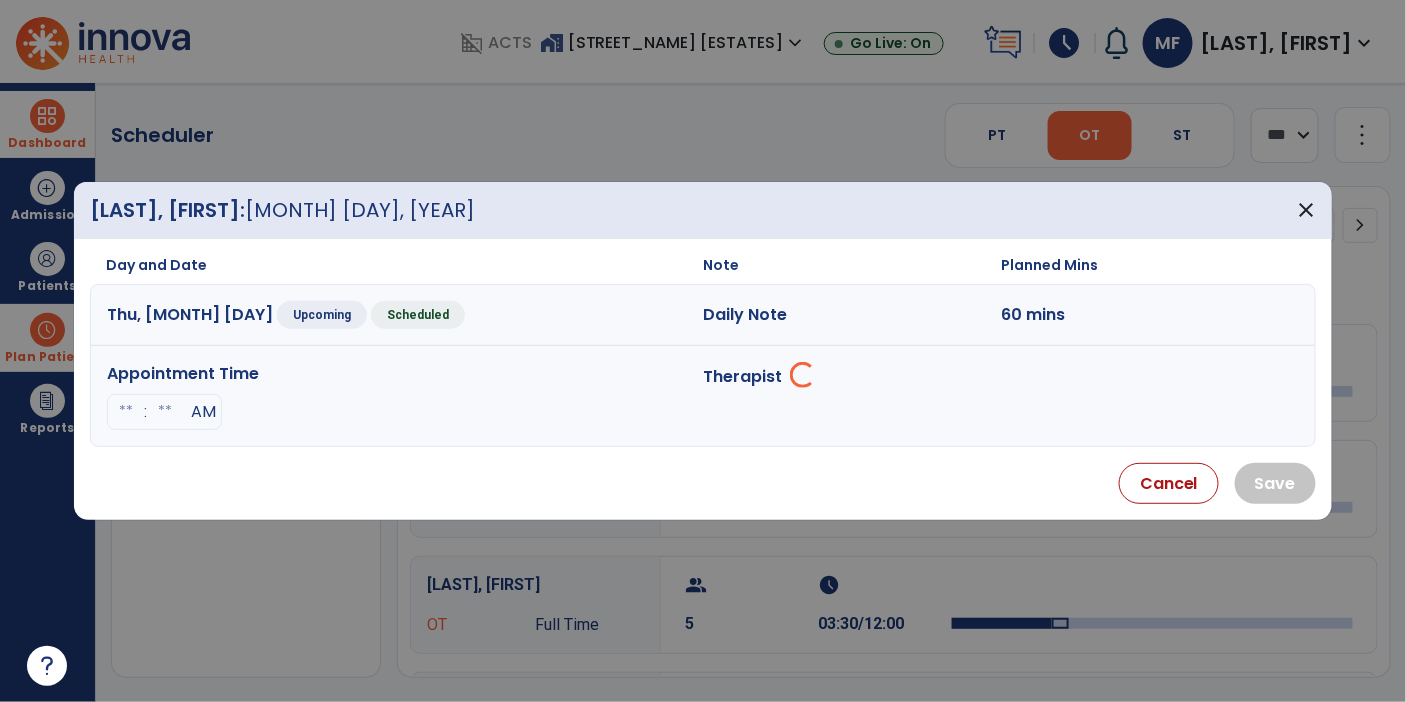 select on "**********" 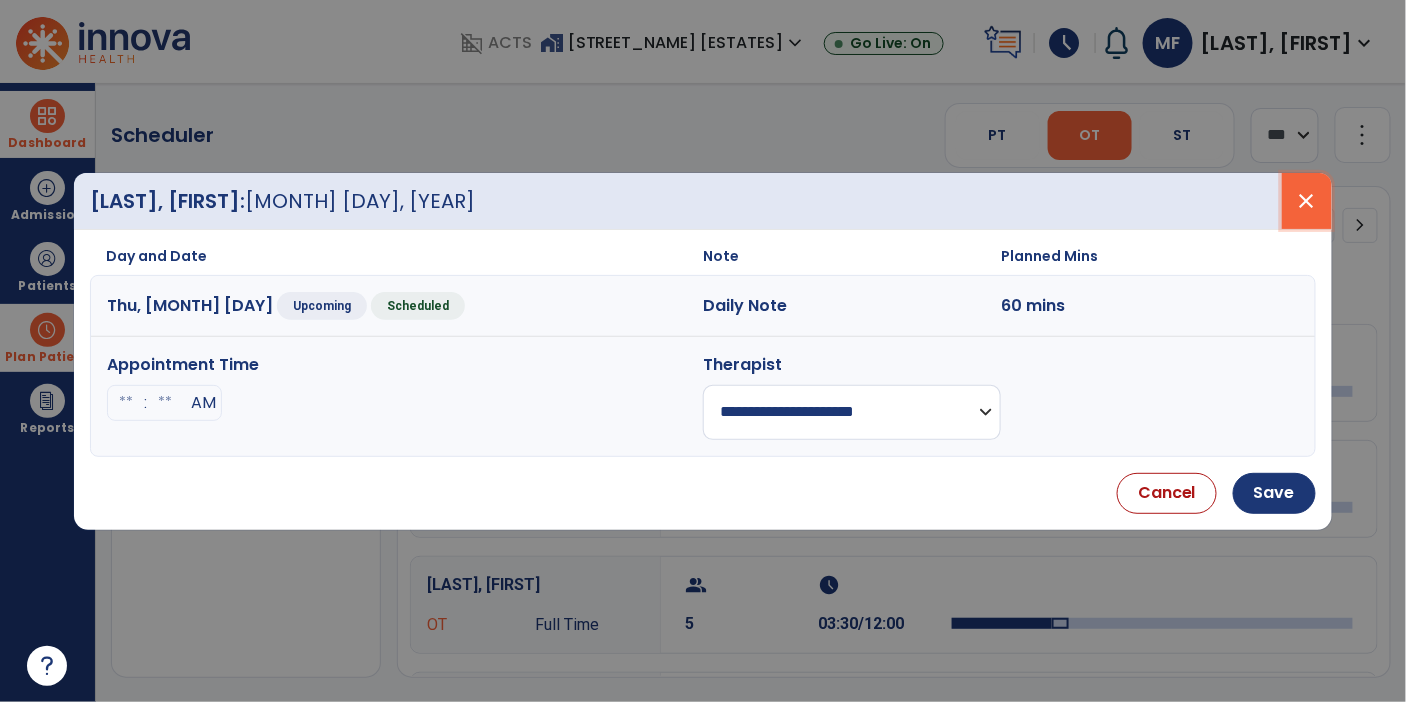 click on "close" at bounding box center [1307, 201] 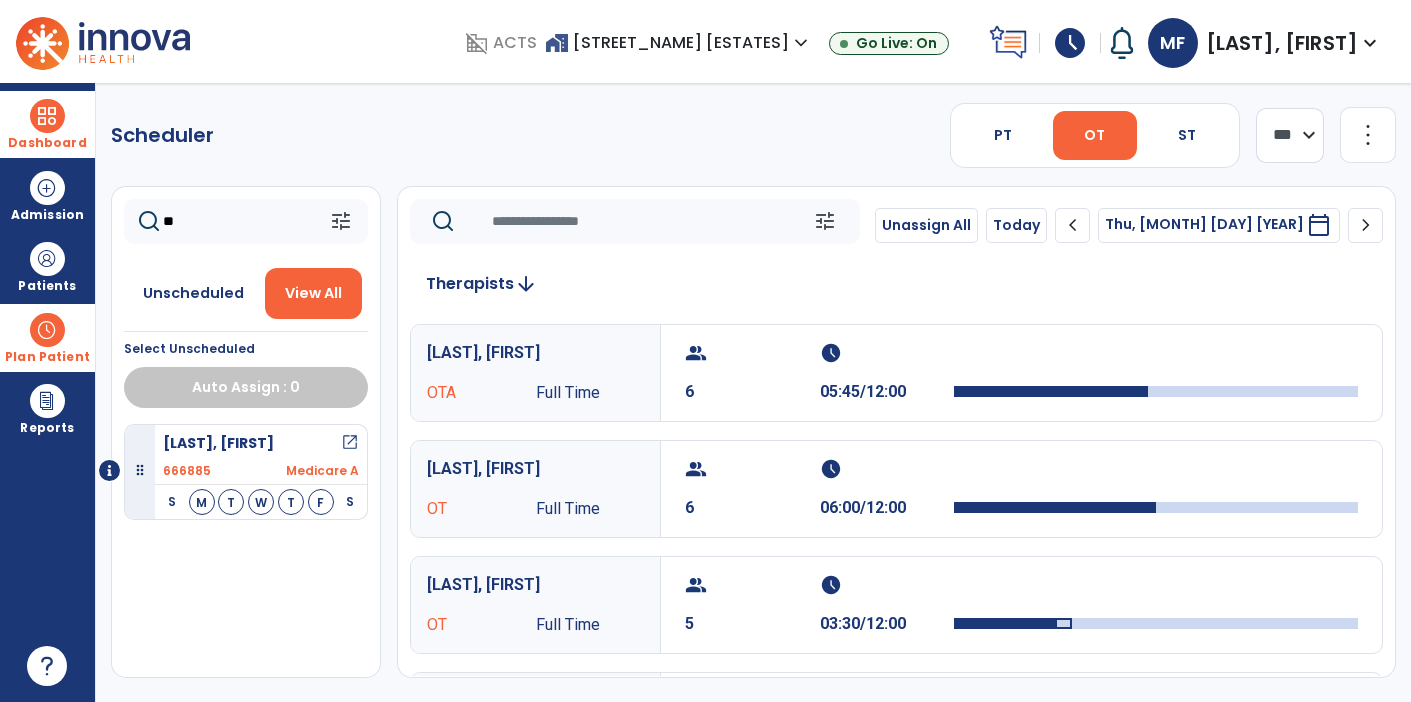 click on "Plan Patient" at bounding box center (47, 357) 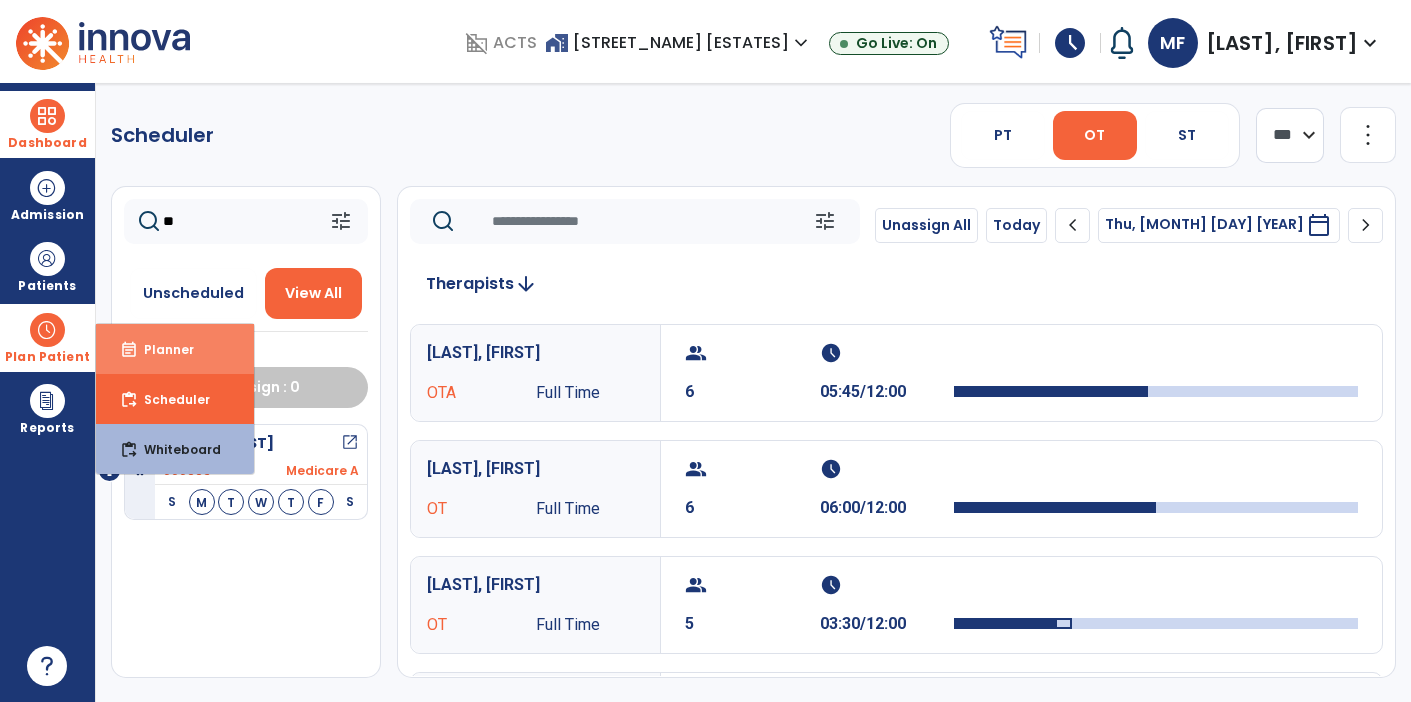 click on "event_note  Planner" at bounding box center (175, 349) 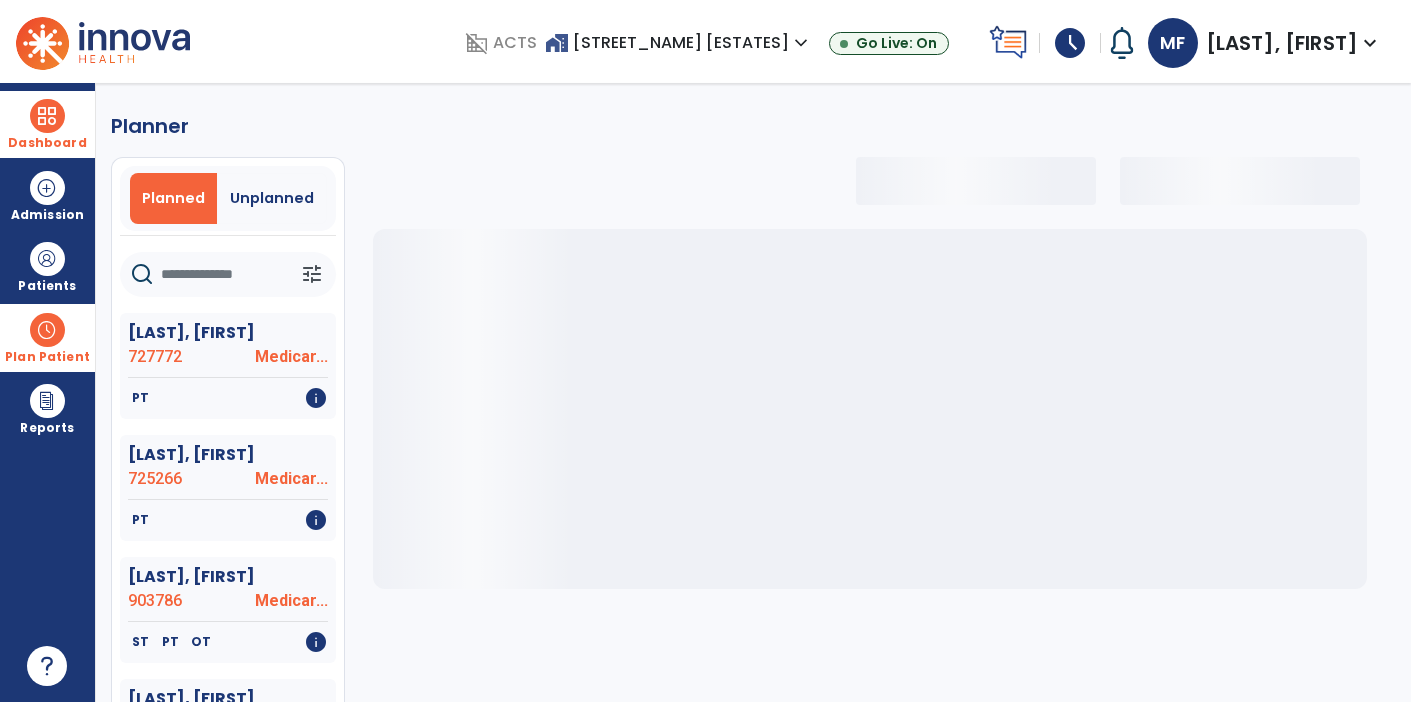 select on "***" 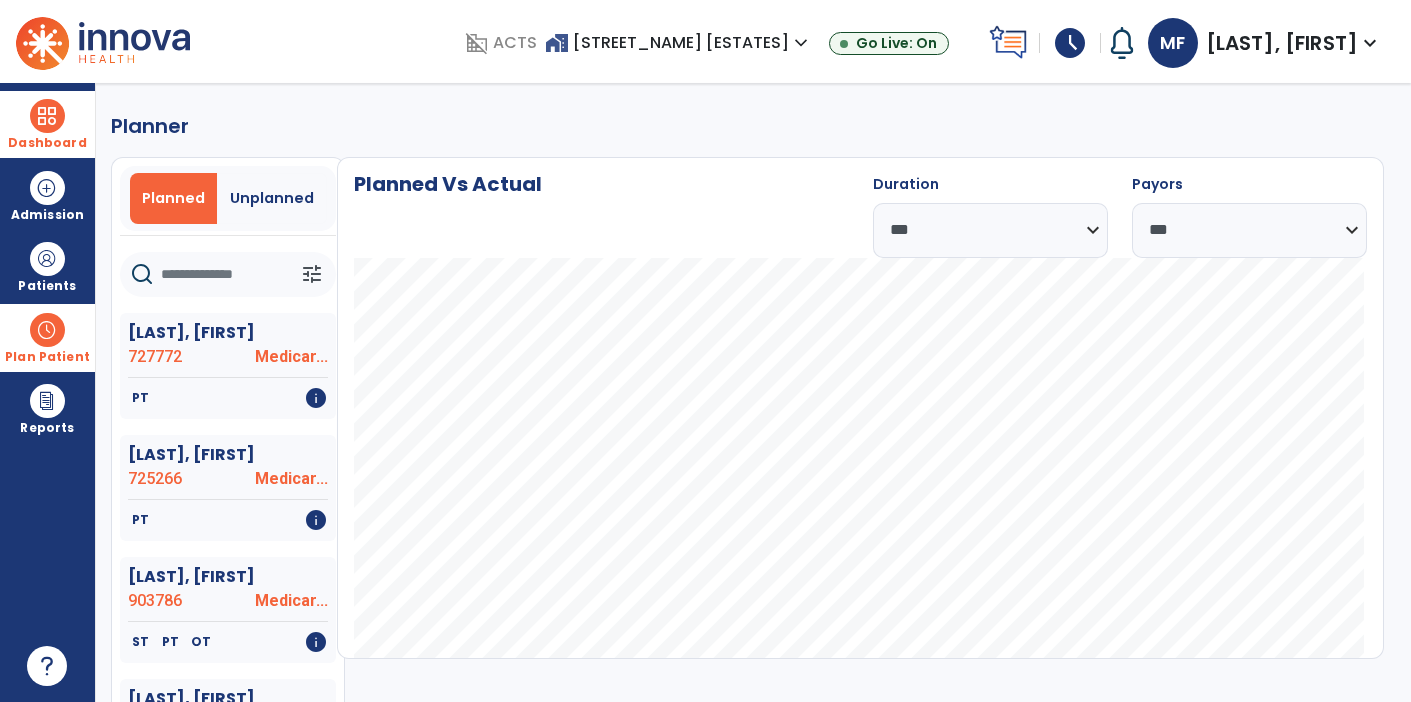 click at bounding box center (47, 330) 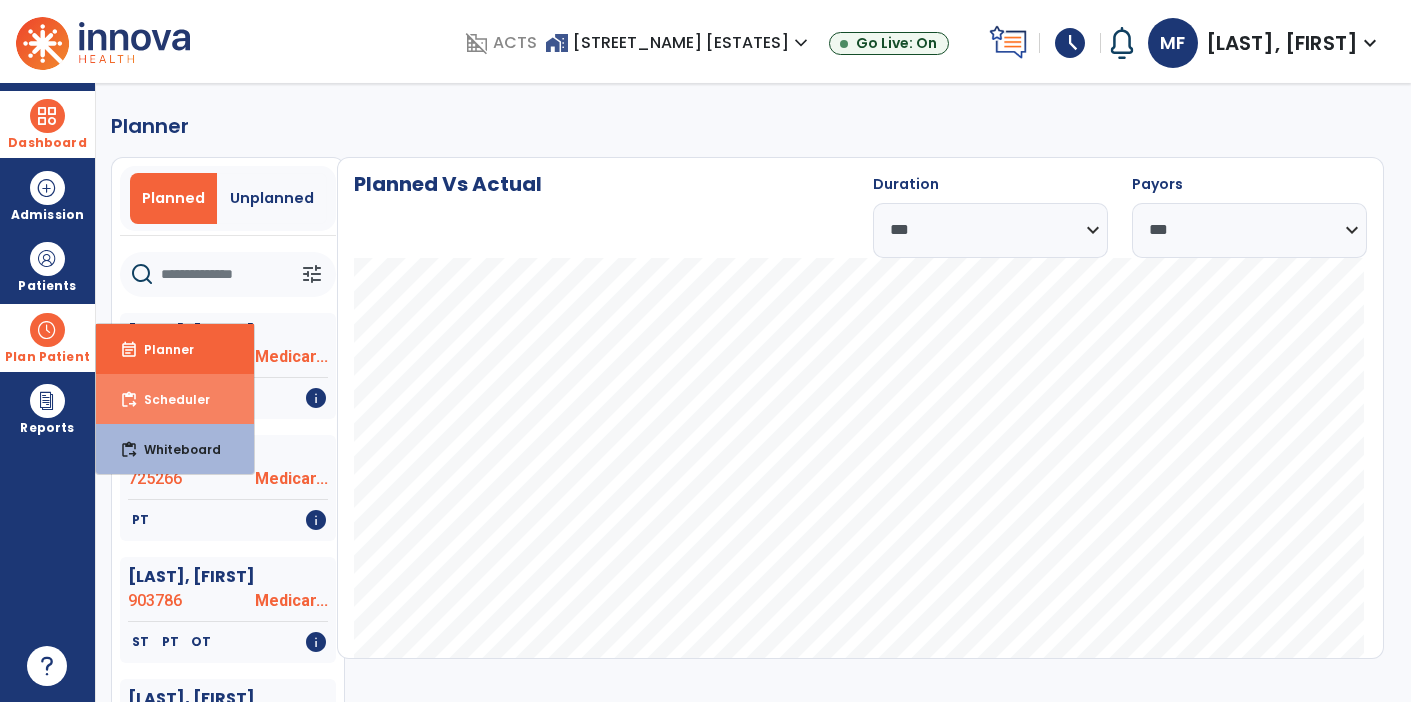 click on "content_paste_go  Scheduler" at bounding box center [175, 399] 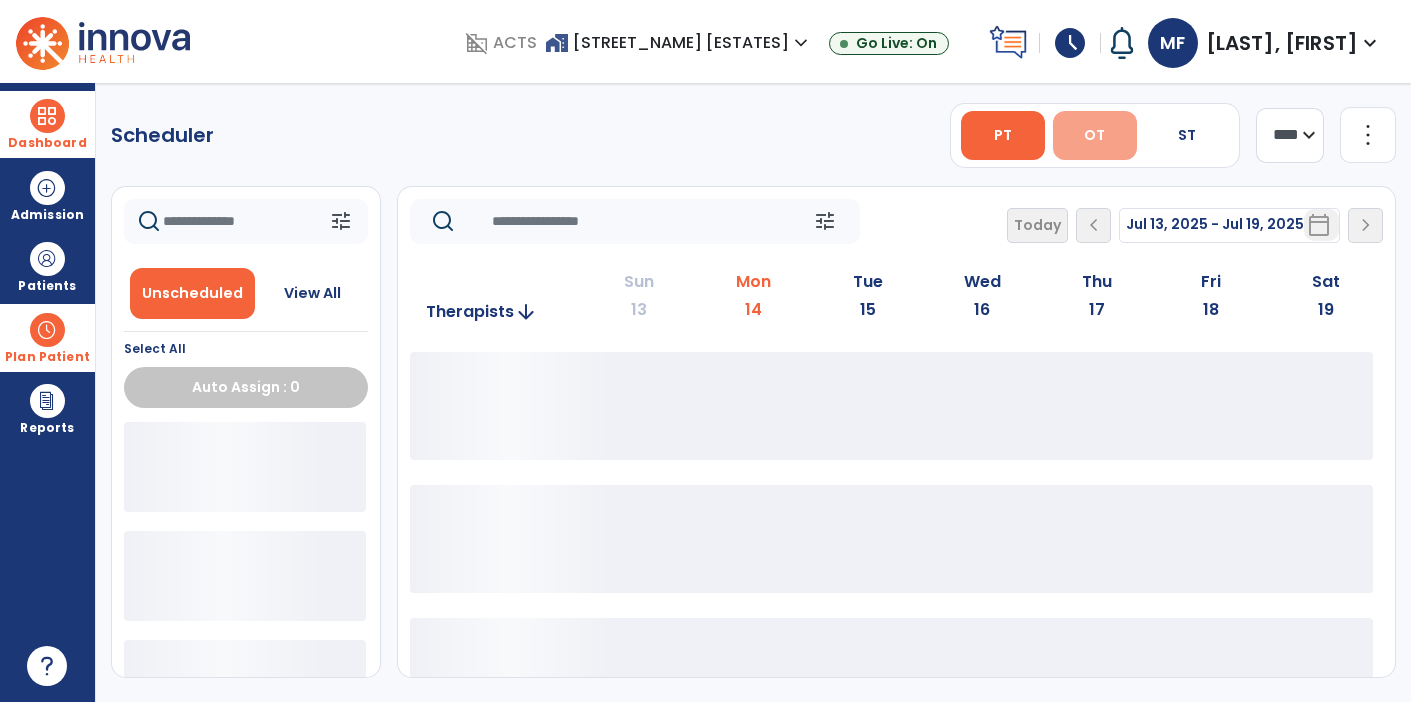 click on "OT" at bounding box center (1095, 135) 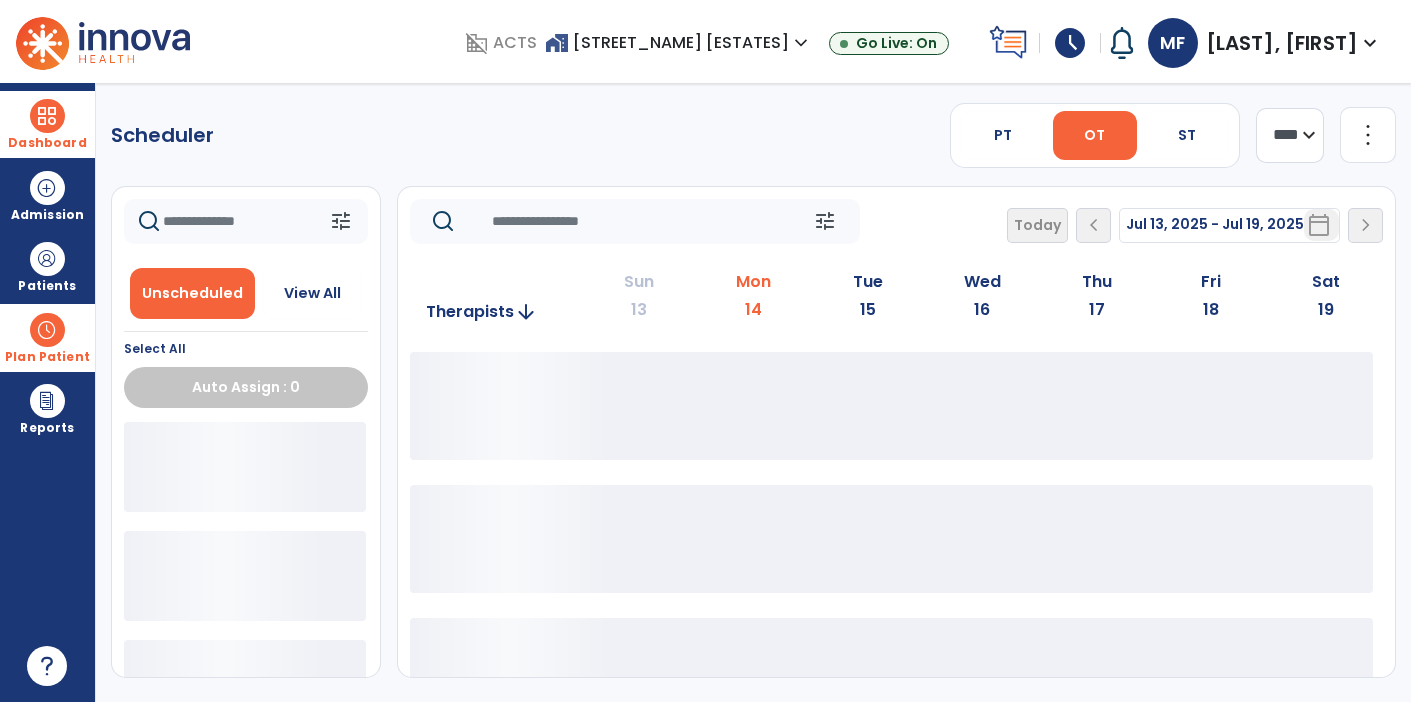 click on "**** ***" 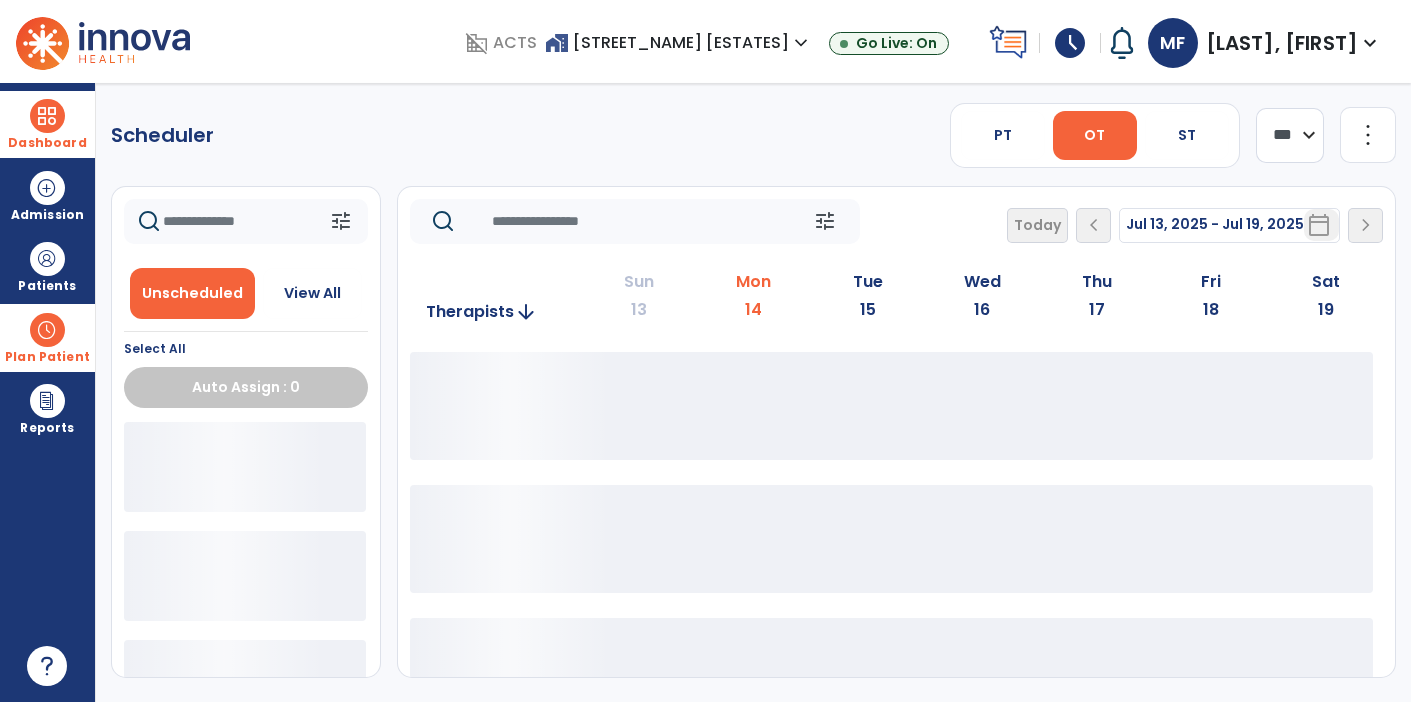 click on "**** ***" 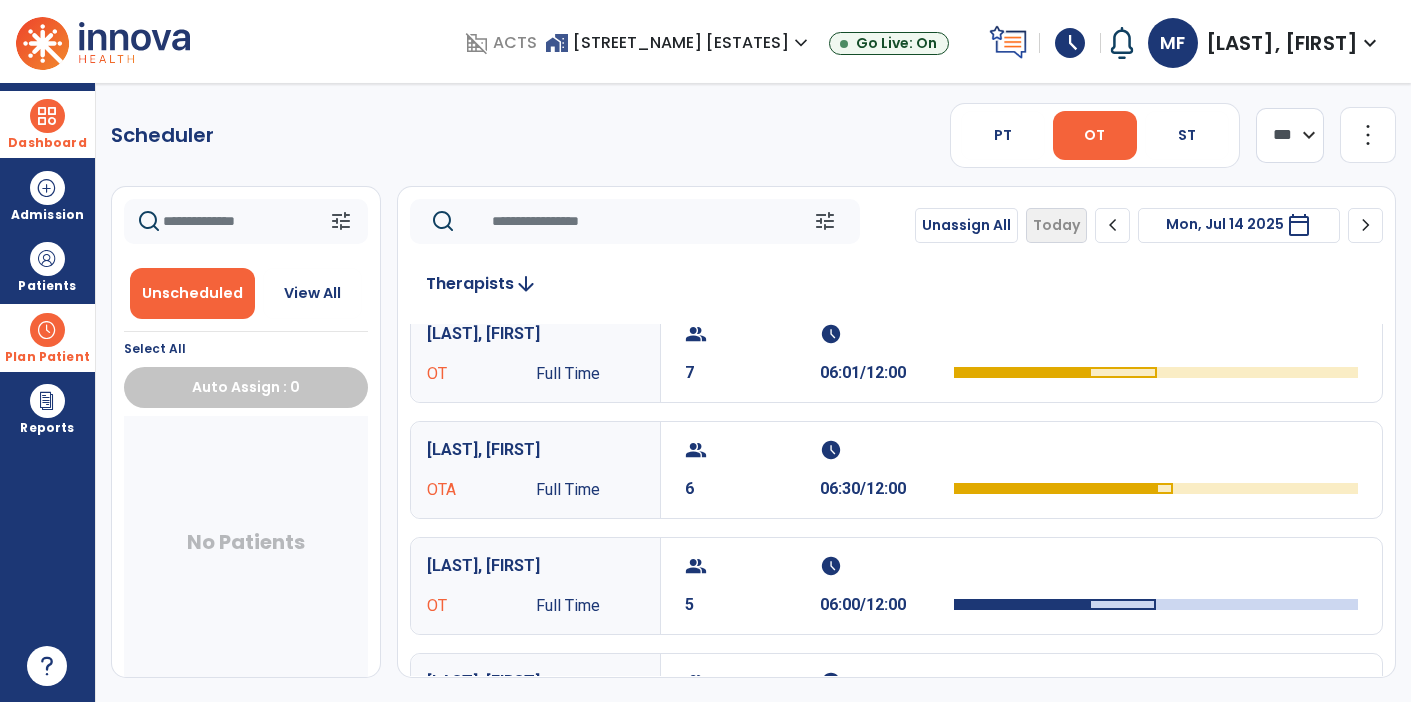 scroll, scrollTop: 12, scrollLeft: 0, axis: vertical 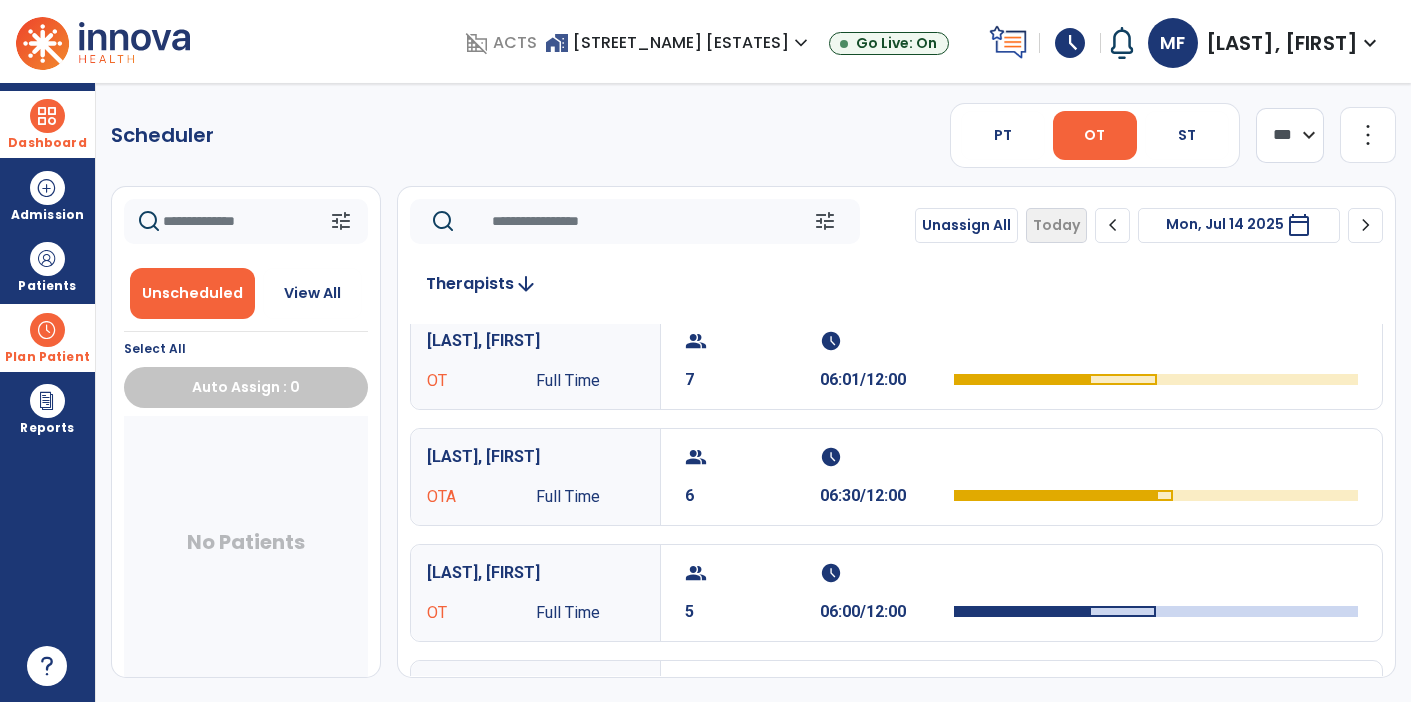 click on "calendar_today" at bounding box center [1299, 225] 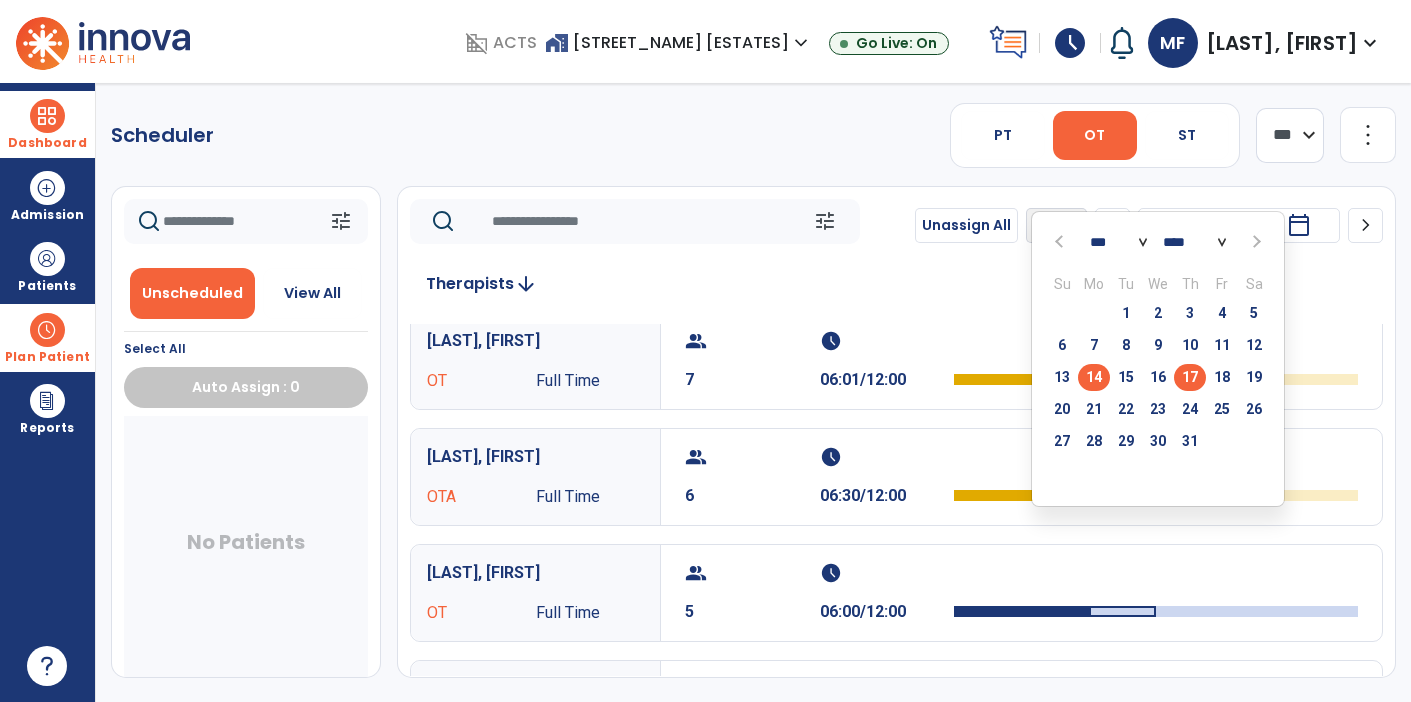 click on "17" at bounding box center [1190, 377] 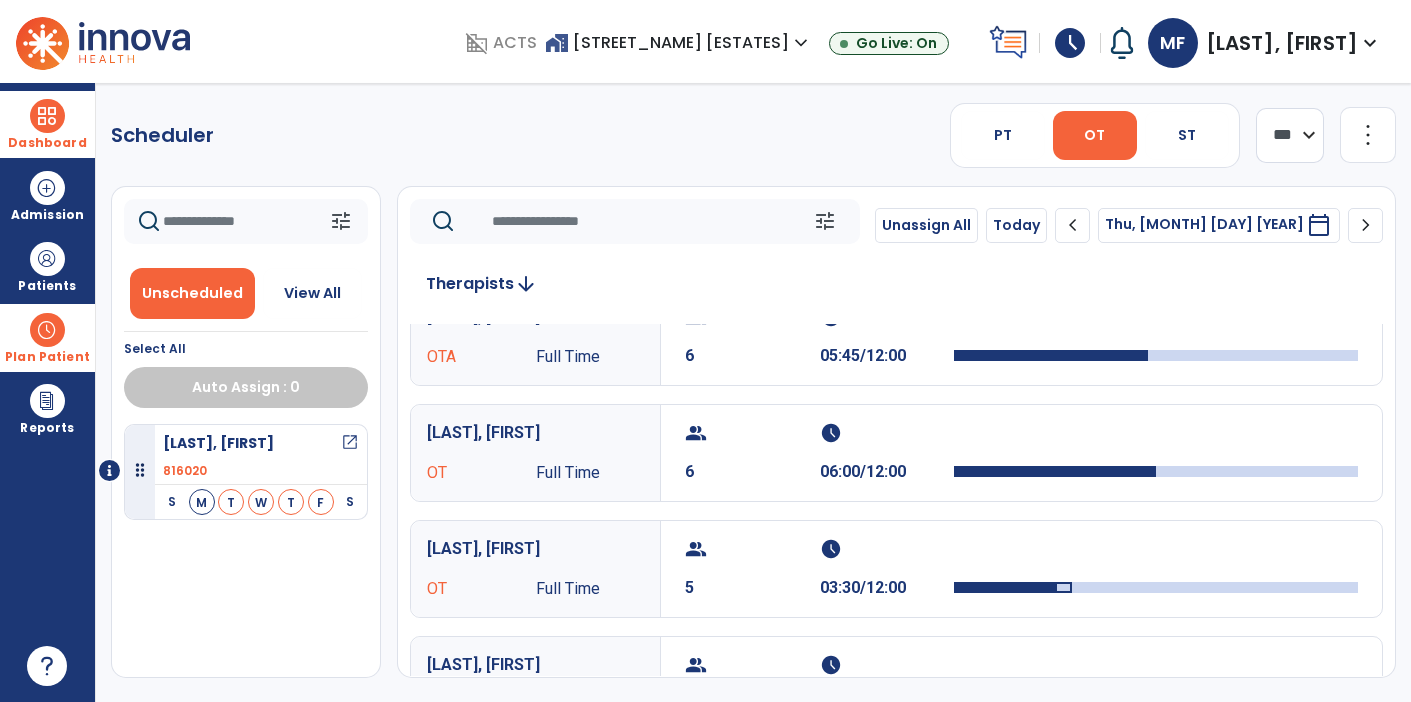 scroll, scrollTop: 0, scrollLeft: 0, axis: both 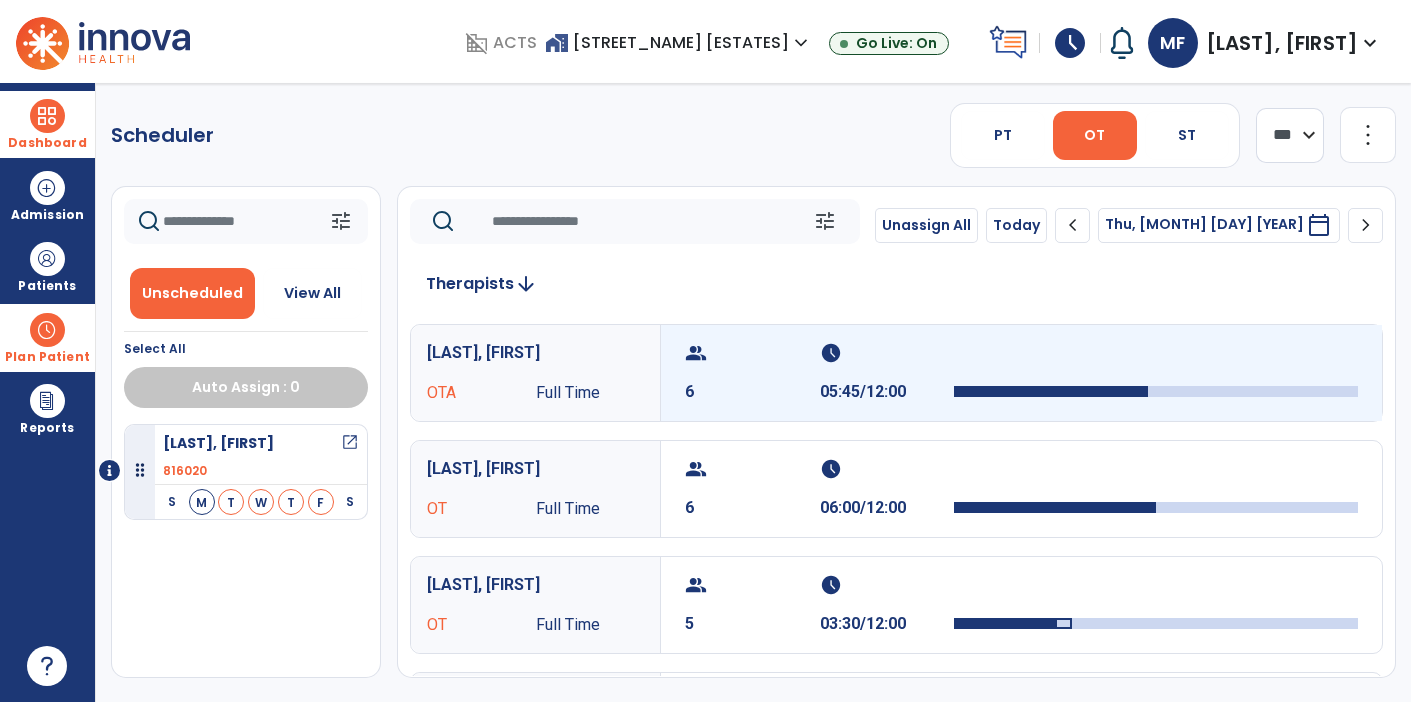 click on "schedule  [TIME]/[TIME]" at bounding box center (887, 373) 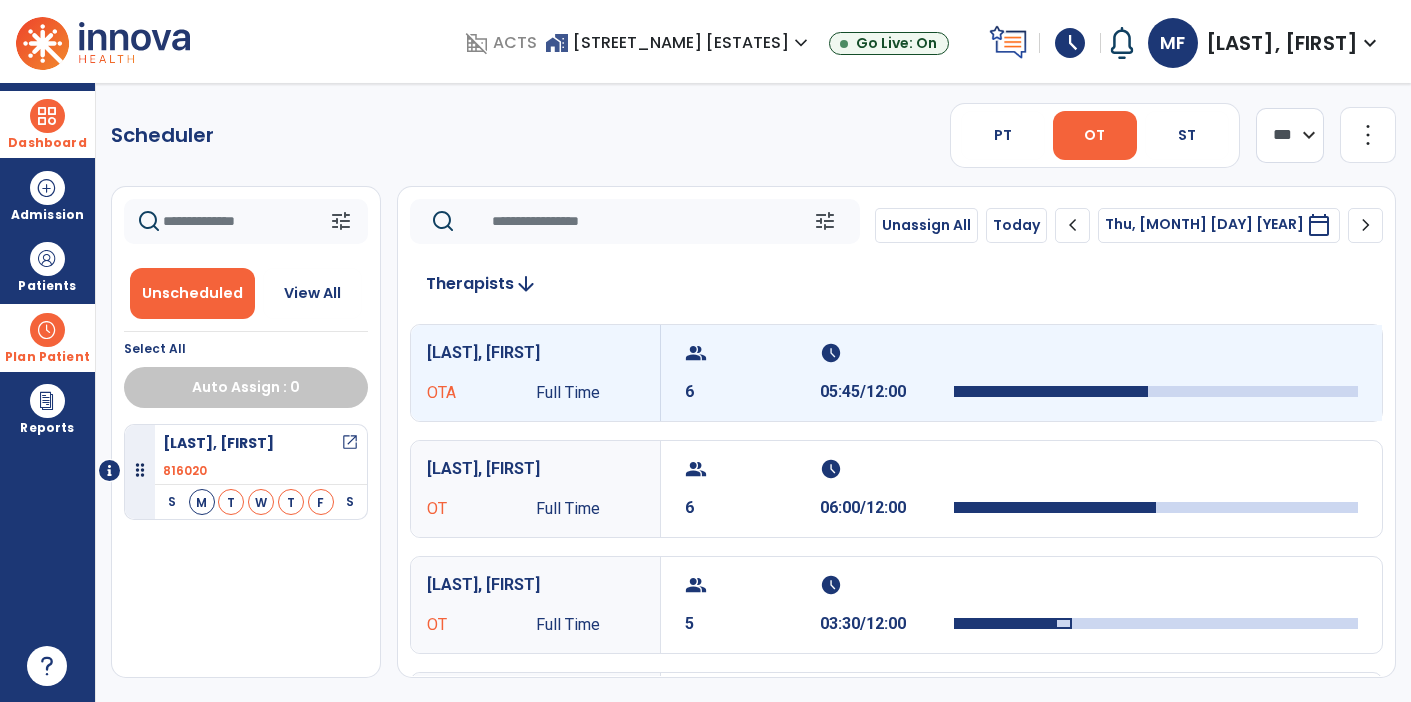 click on "schedule" at bounding box center [885, 353] 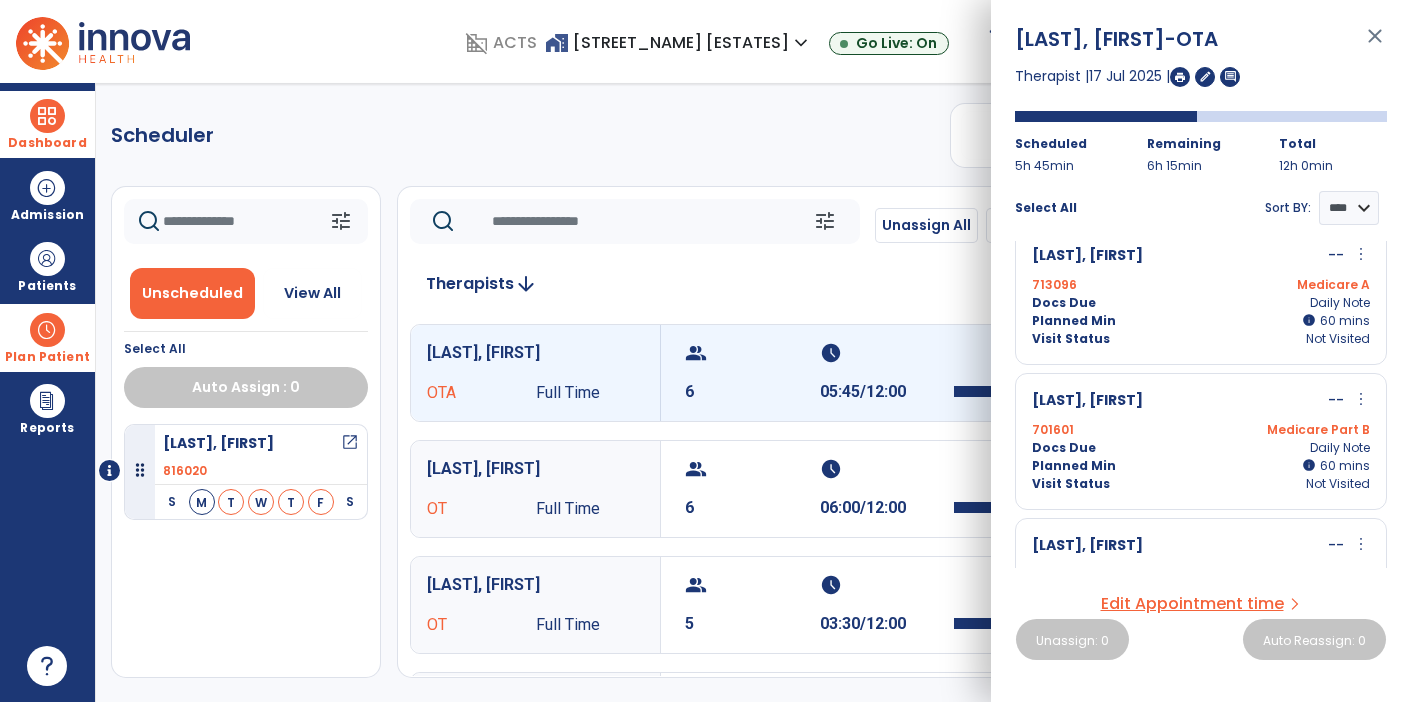 scroll, scrollTop: 168, scrollLeft: 0, axis: vertical 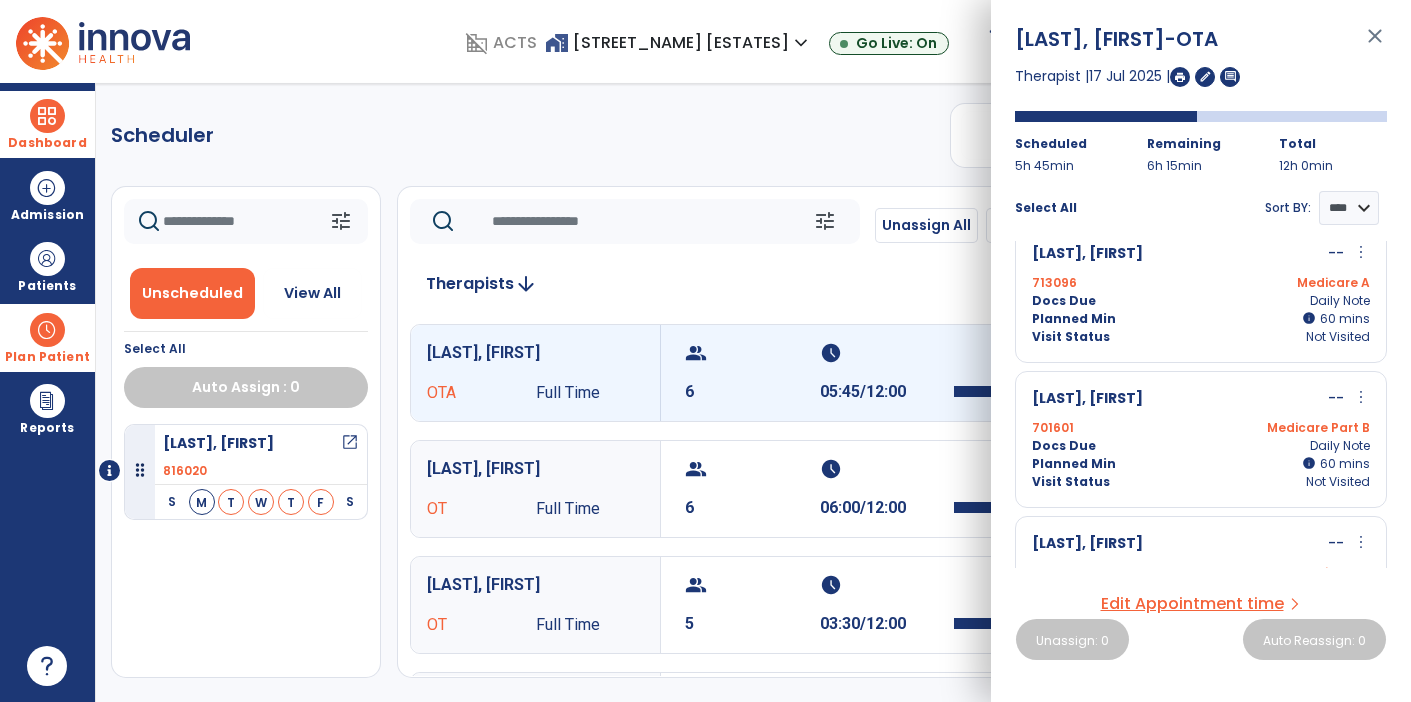 click on "more_vert" at bounding box center (1361, 397) 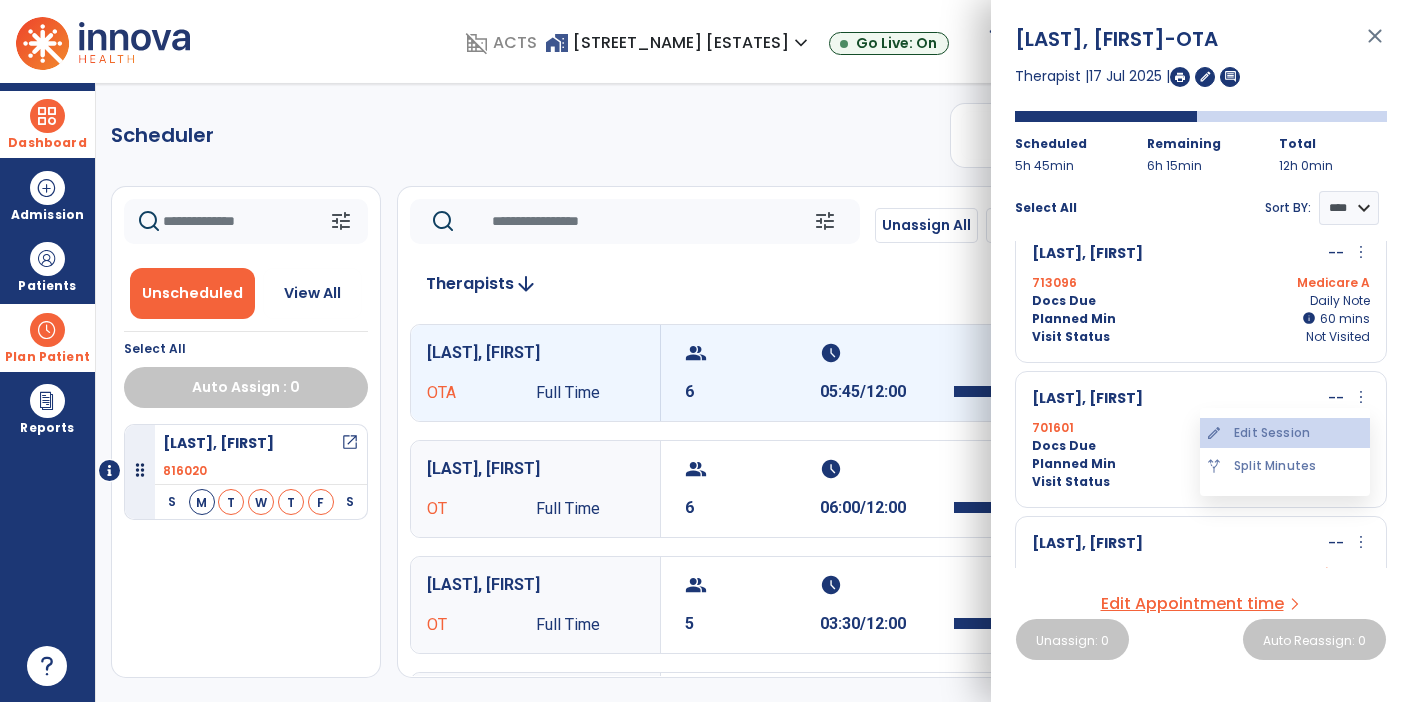 click on "edit   Edit Session" at bounding box center [1285, 433] 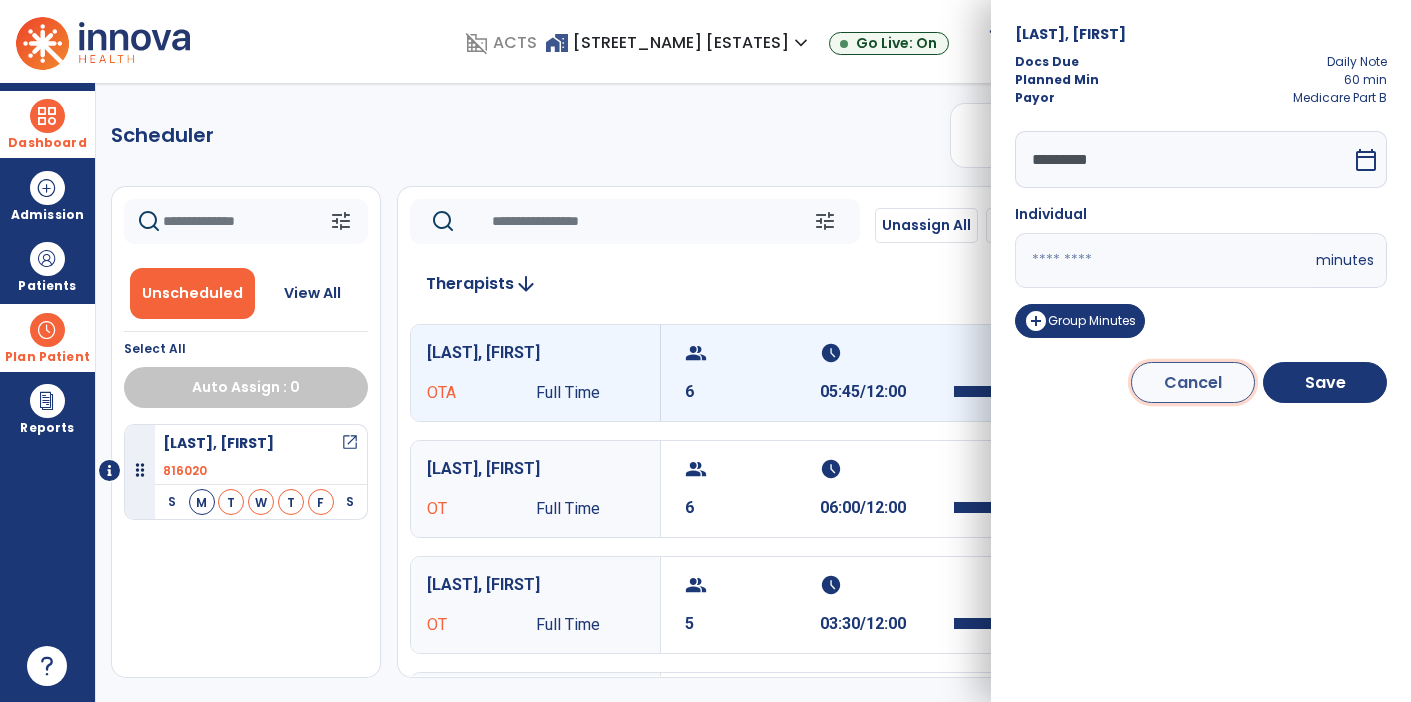click on "Cancel" at bounding box center [1193, 382] 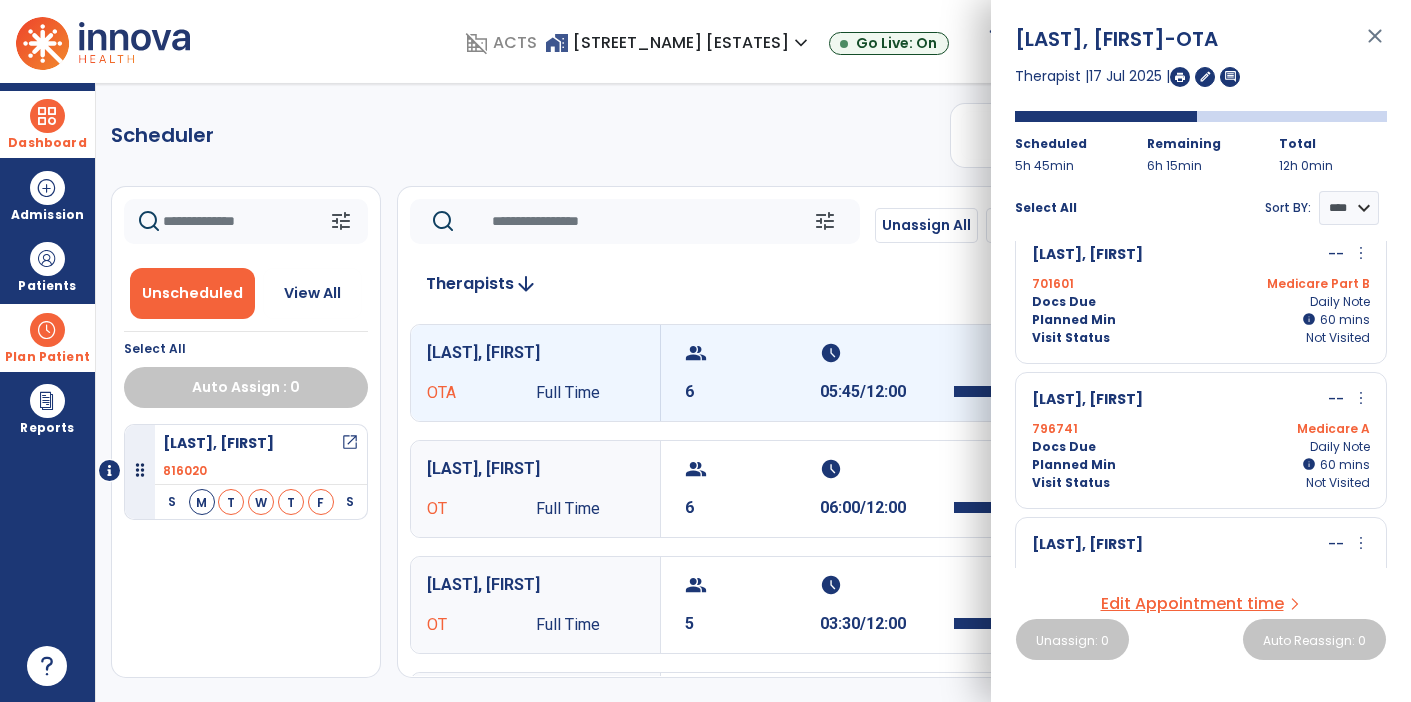 scroll, scrollTop: 315, scrollLeft: 0, axis: vertical 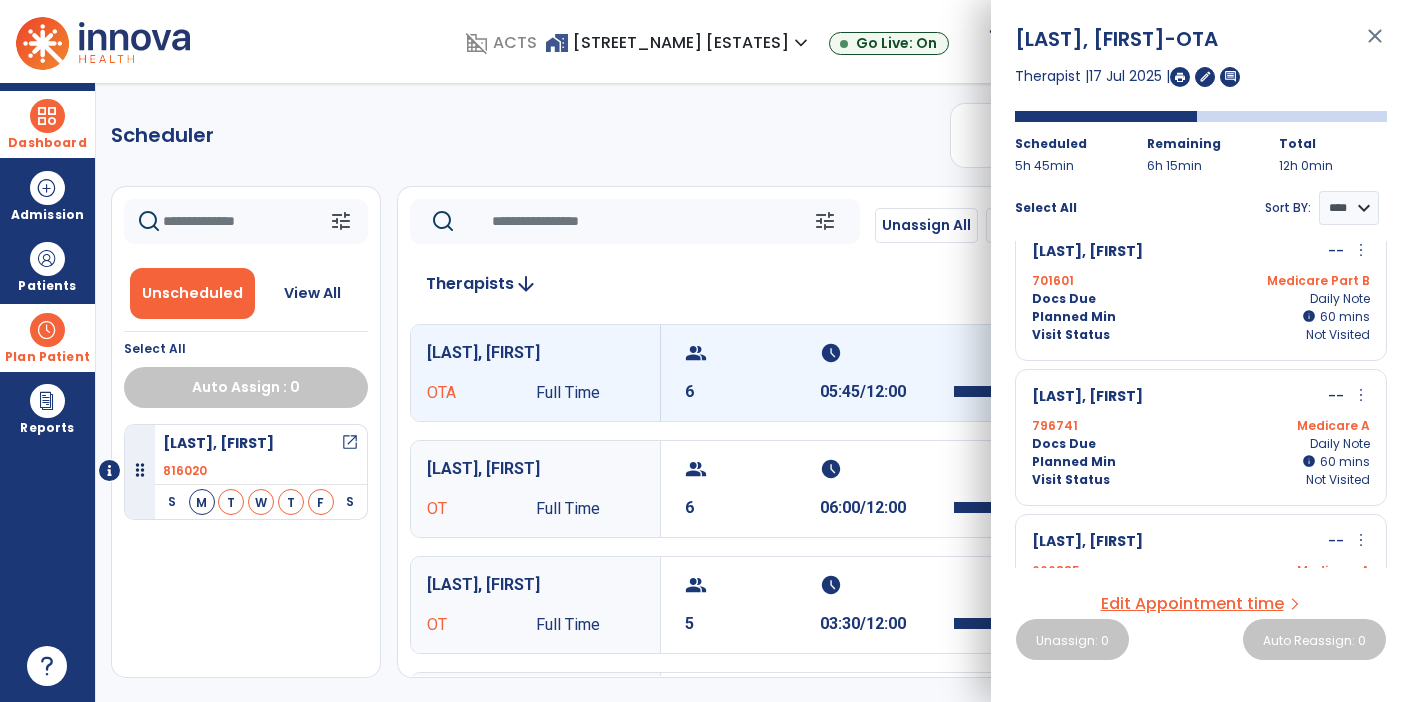 click on "Planned Min  info   60 I 60 mins" at bounding box center (1201, 317) 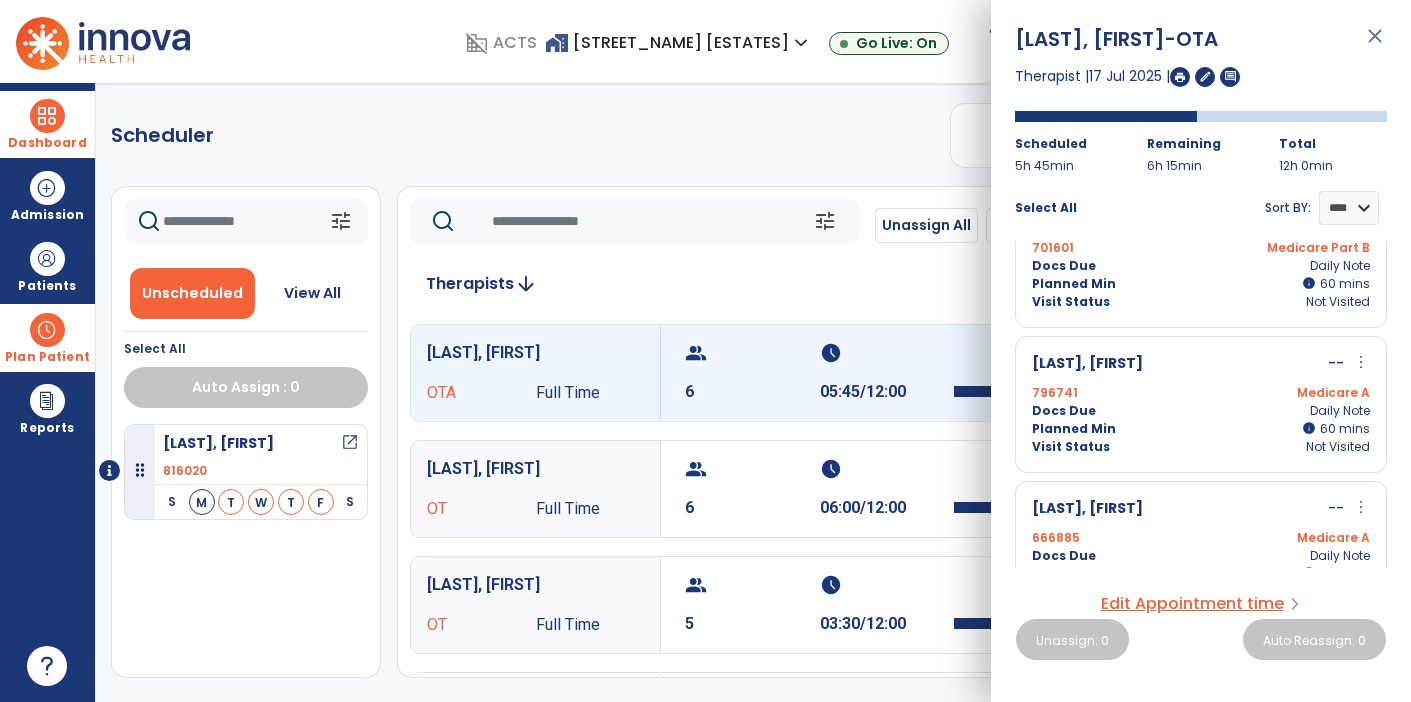 scroll, scrollTop: 535, scrollLeft: 0, axis: vertical 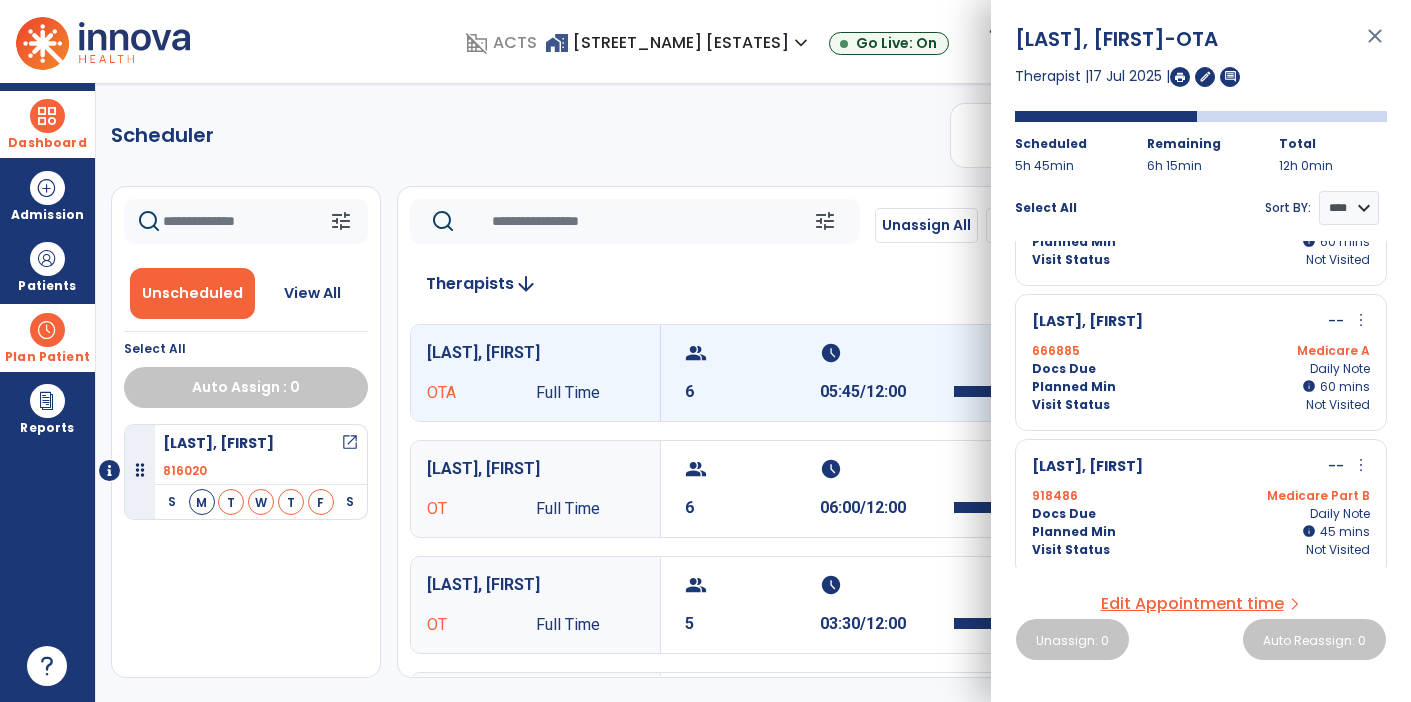 click on "more_vert" at bounding box center [1361, 320] 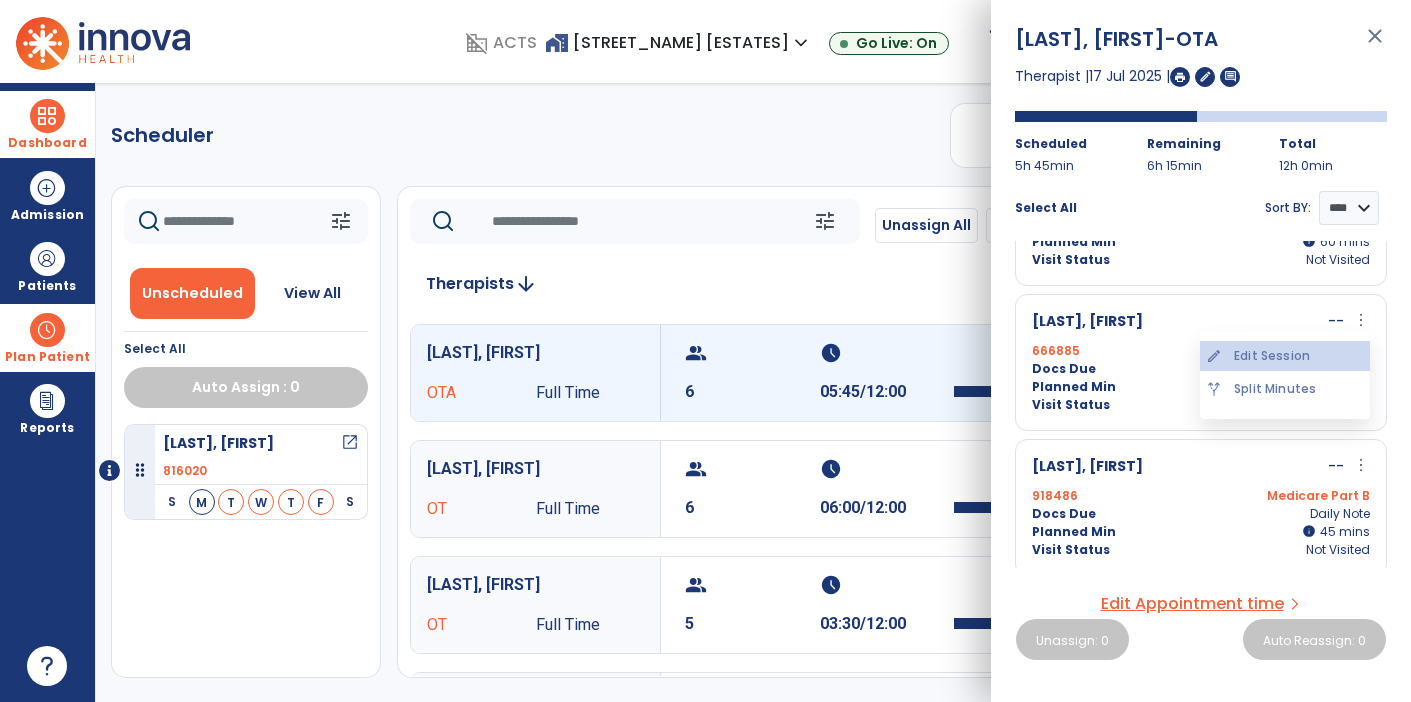 click on "edit   Edit Session" at bounding box center [1285, 356] 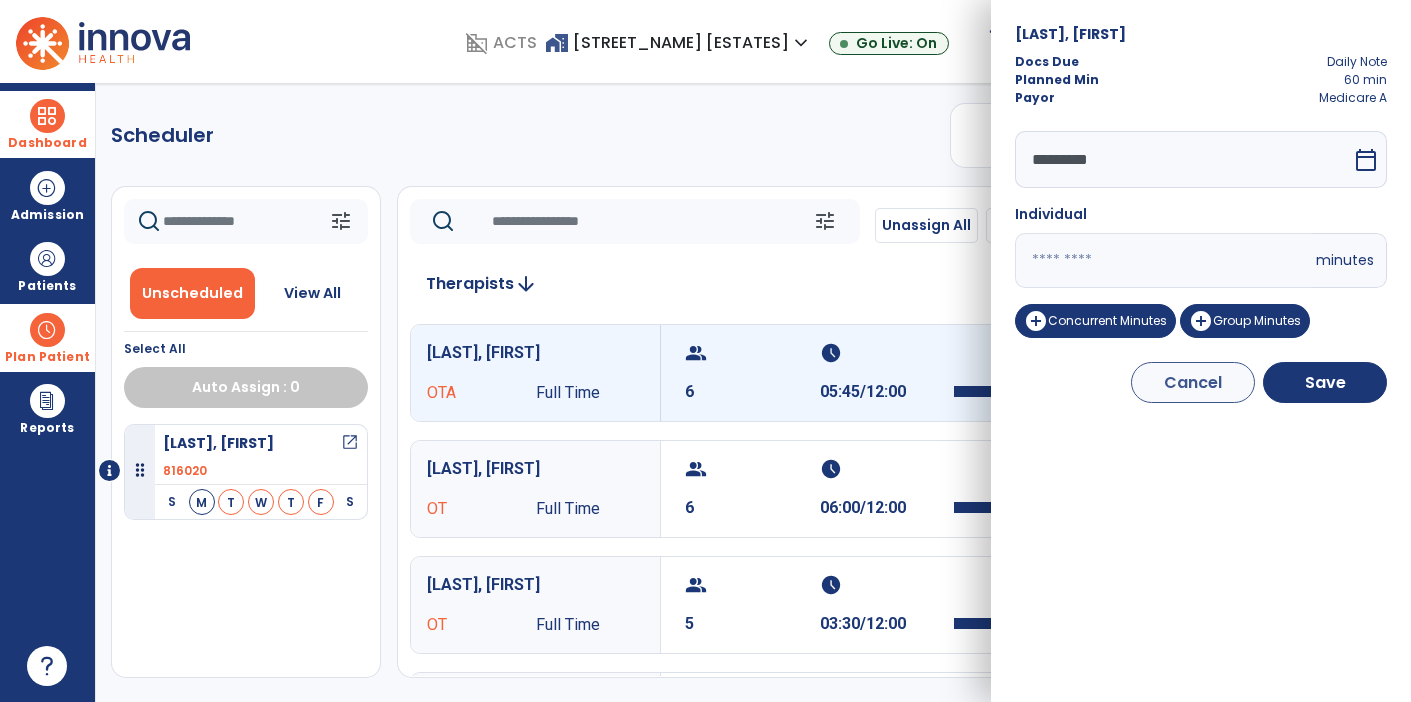 click on "**" at bounding box center (1163, 260) 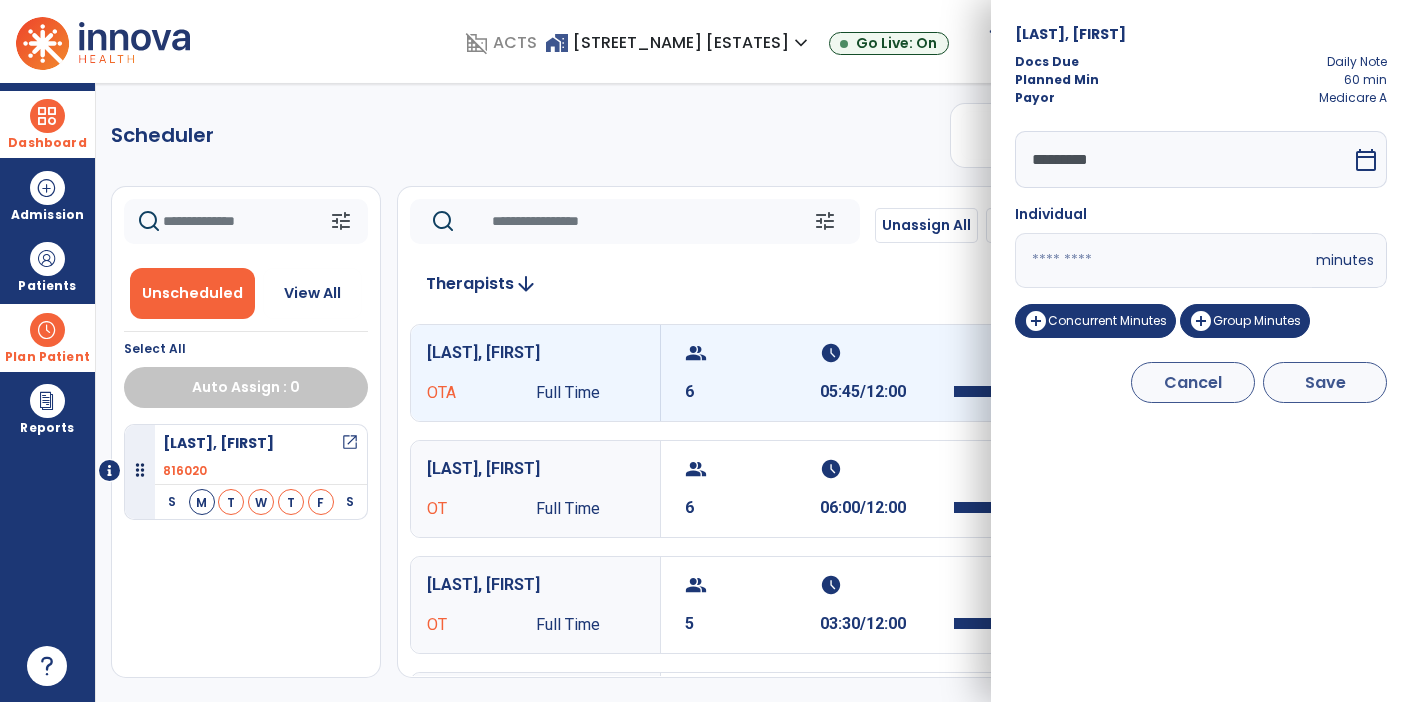 type on "**" 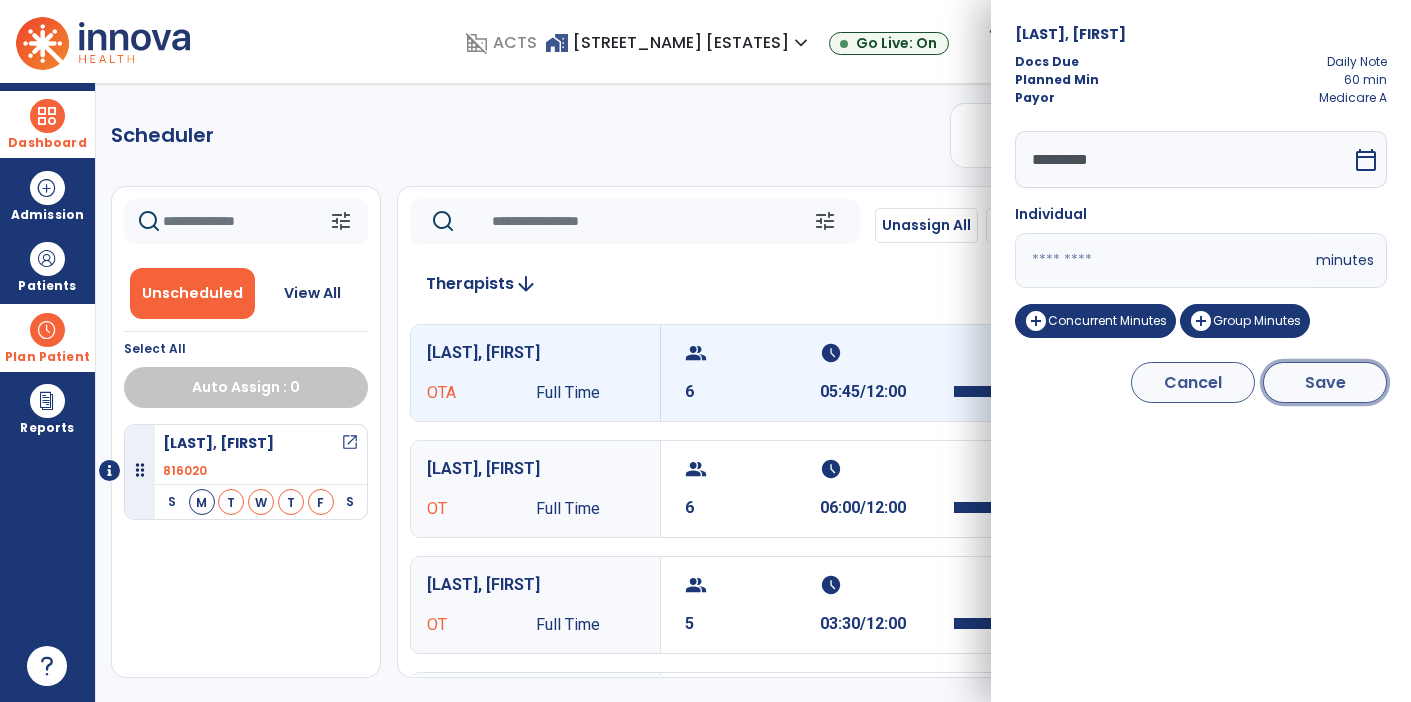 click on "Save" at bounding box center [1325, 382] 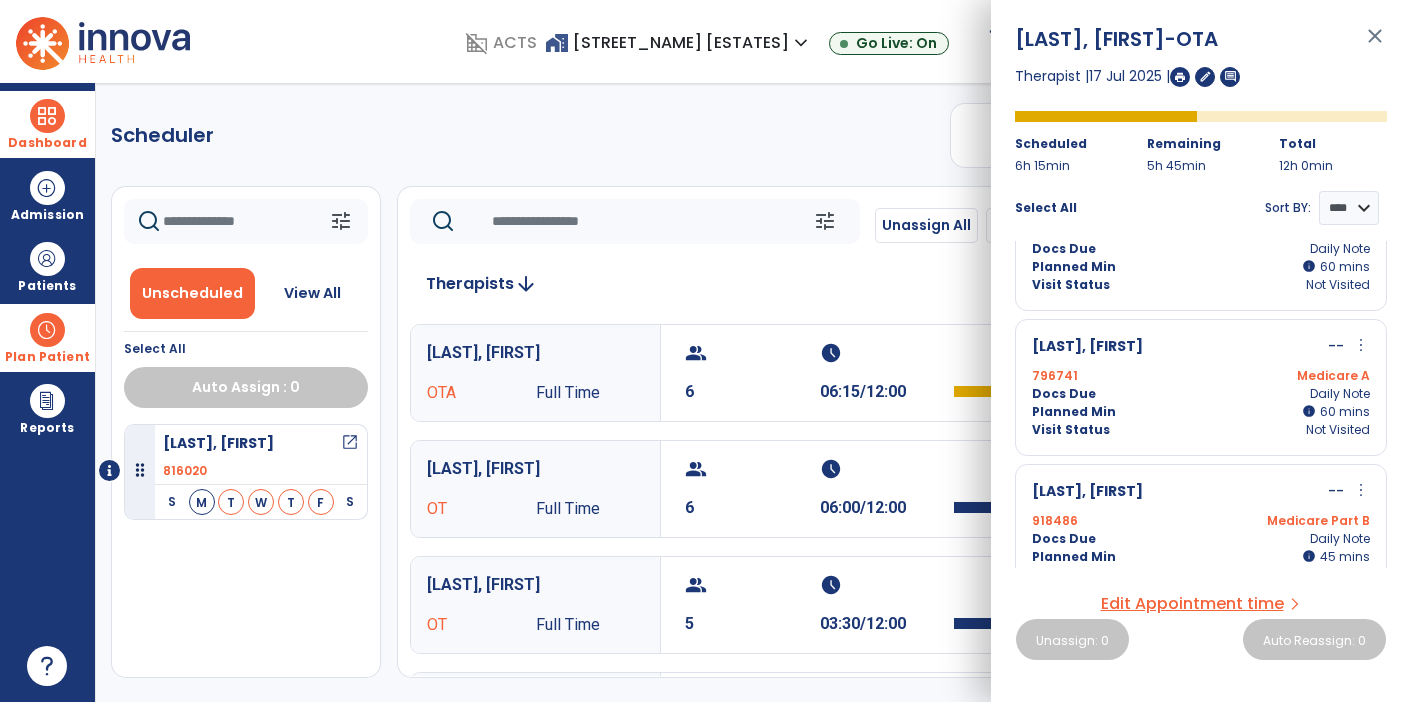scroll, scrollTop: 535, scrollLeft: 0, axis: vertical 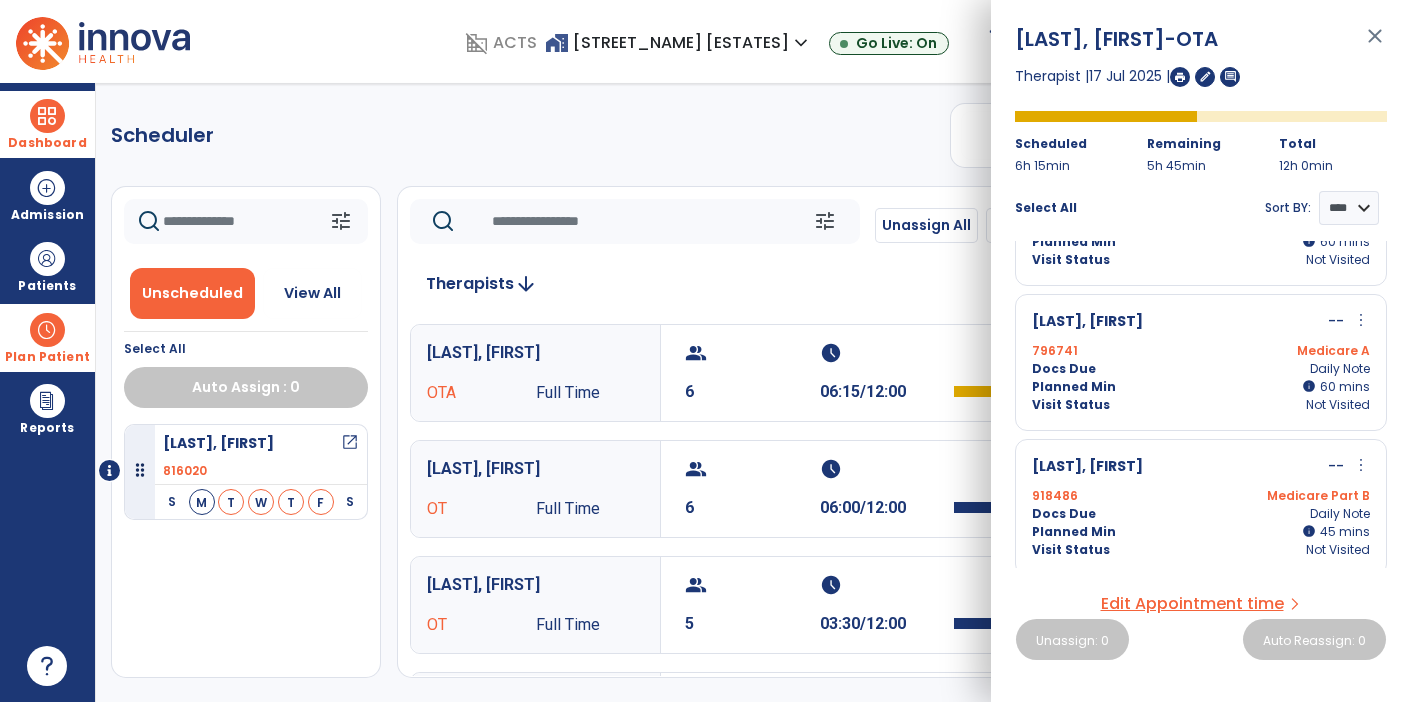 click on "more_vert" at bounding box center [1361, 465] 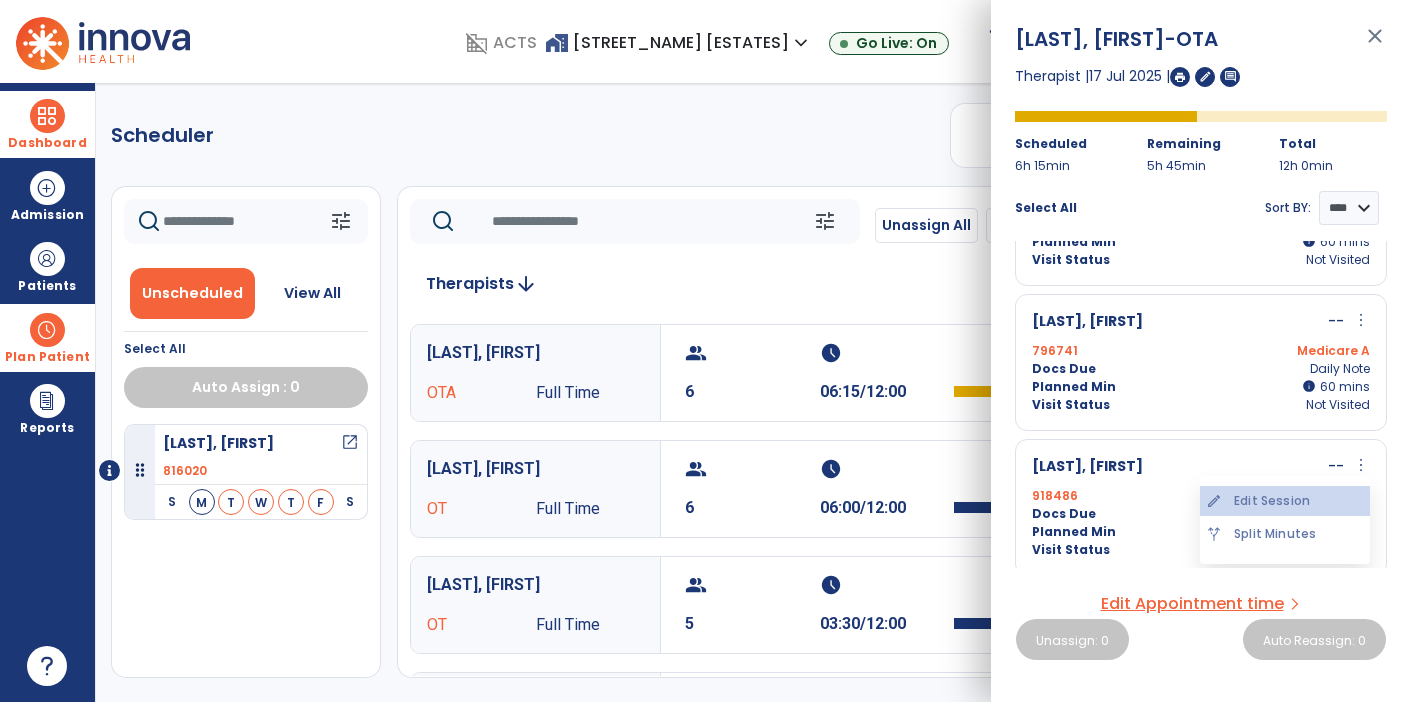 click on "edit   Edit Session" at bounding box center [1285, 501] 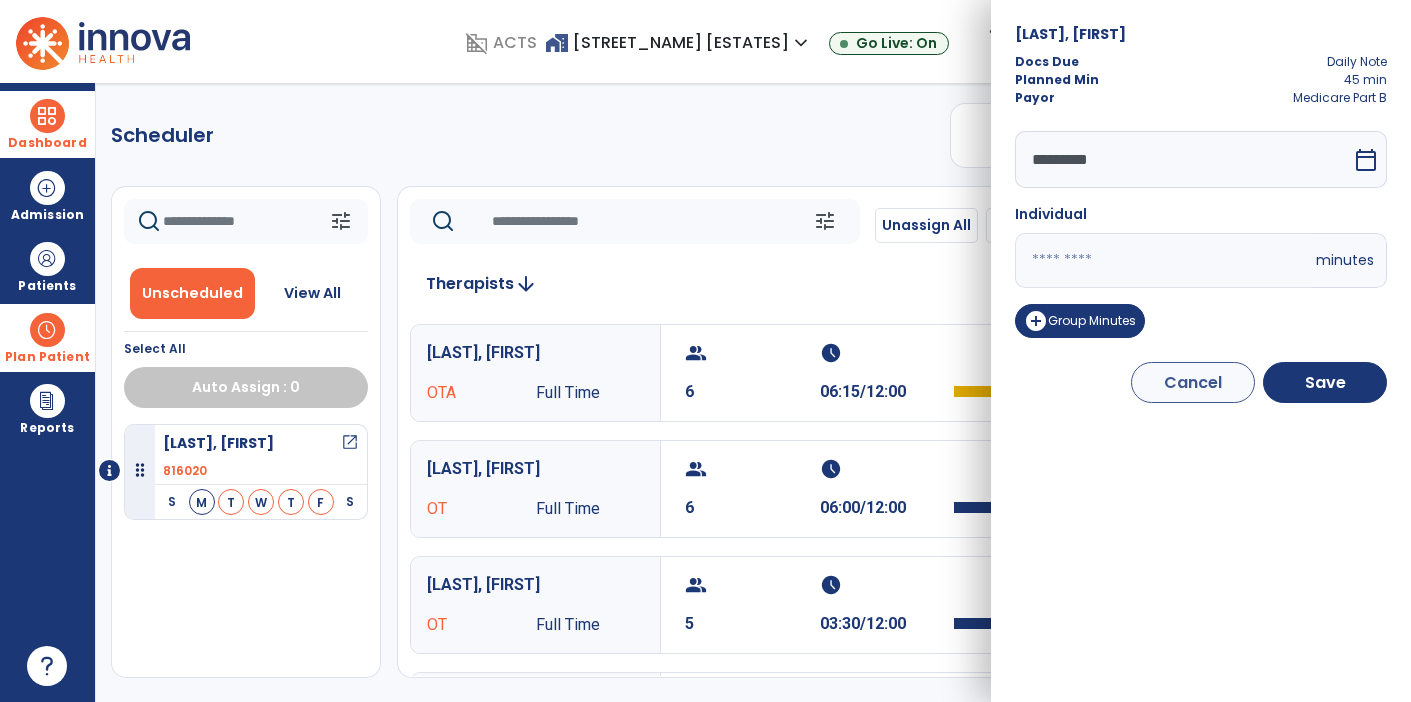 click on "**" at bounding box center (1163, 260) 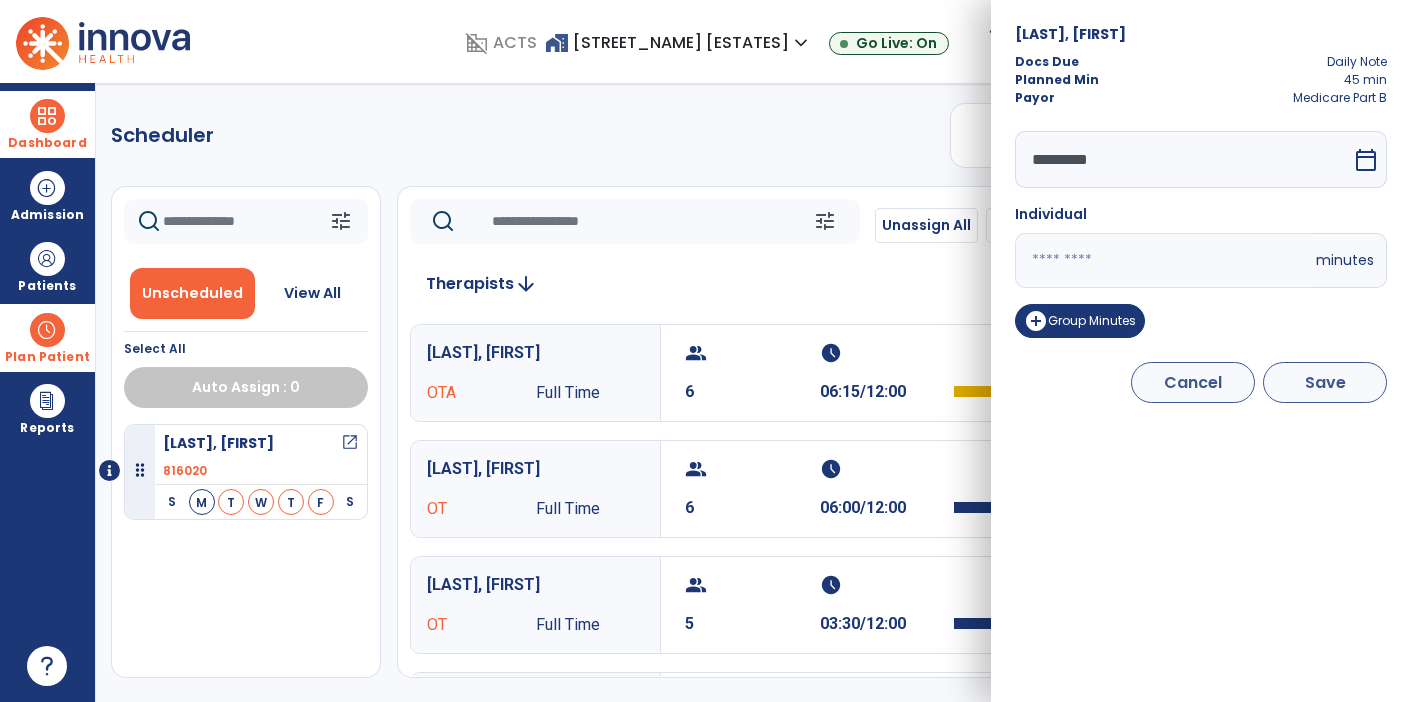 type on "**" 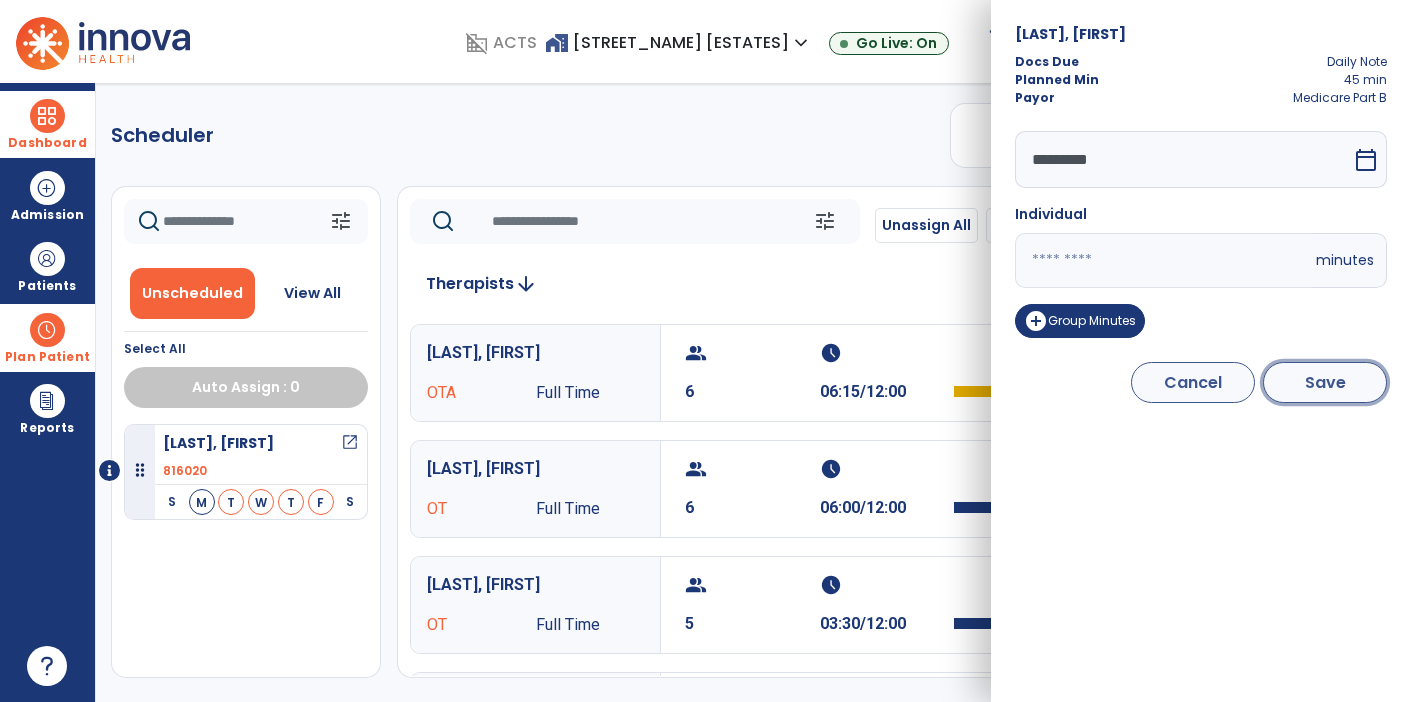 click on "Save" at bounding box center (1325, 382) 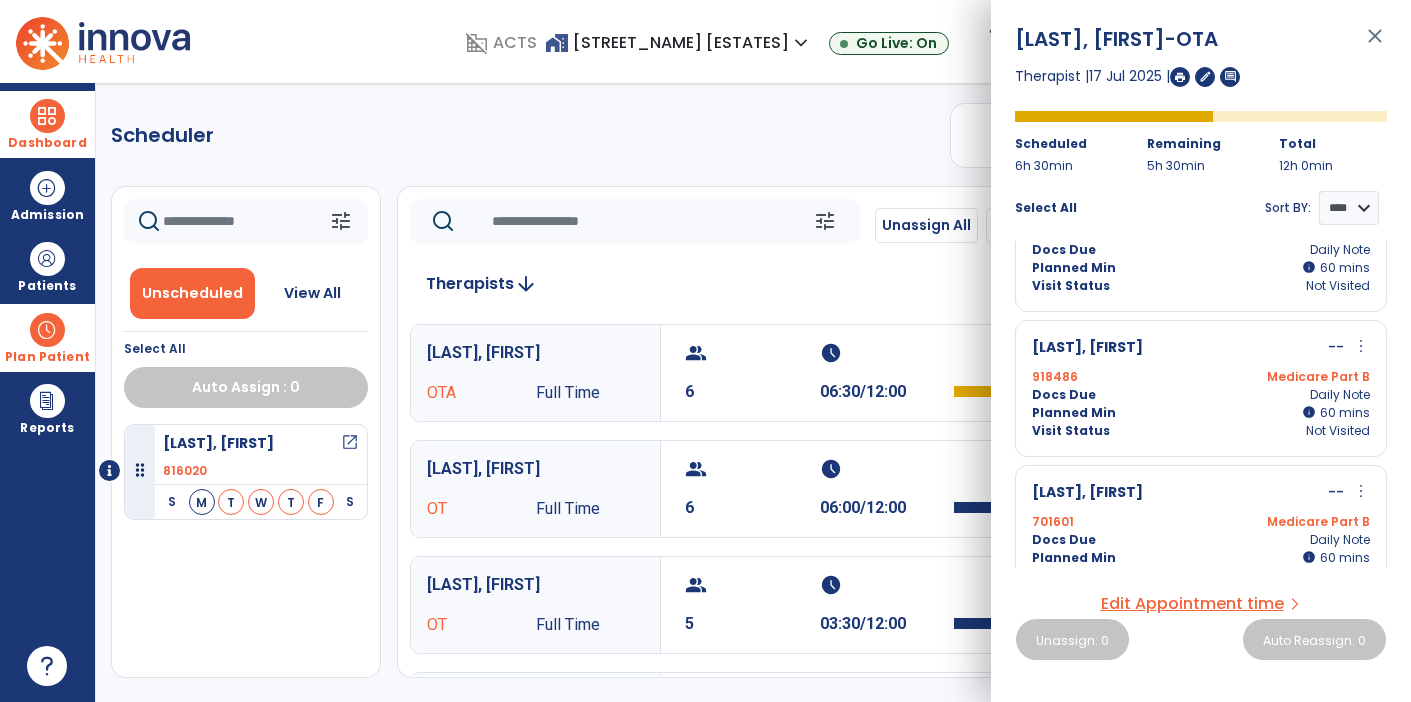 scroll, scrollTop: 535, scrollLeft: 0, axis: vertical 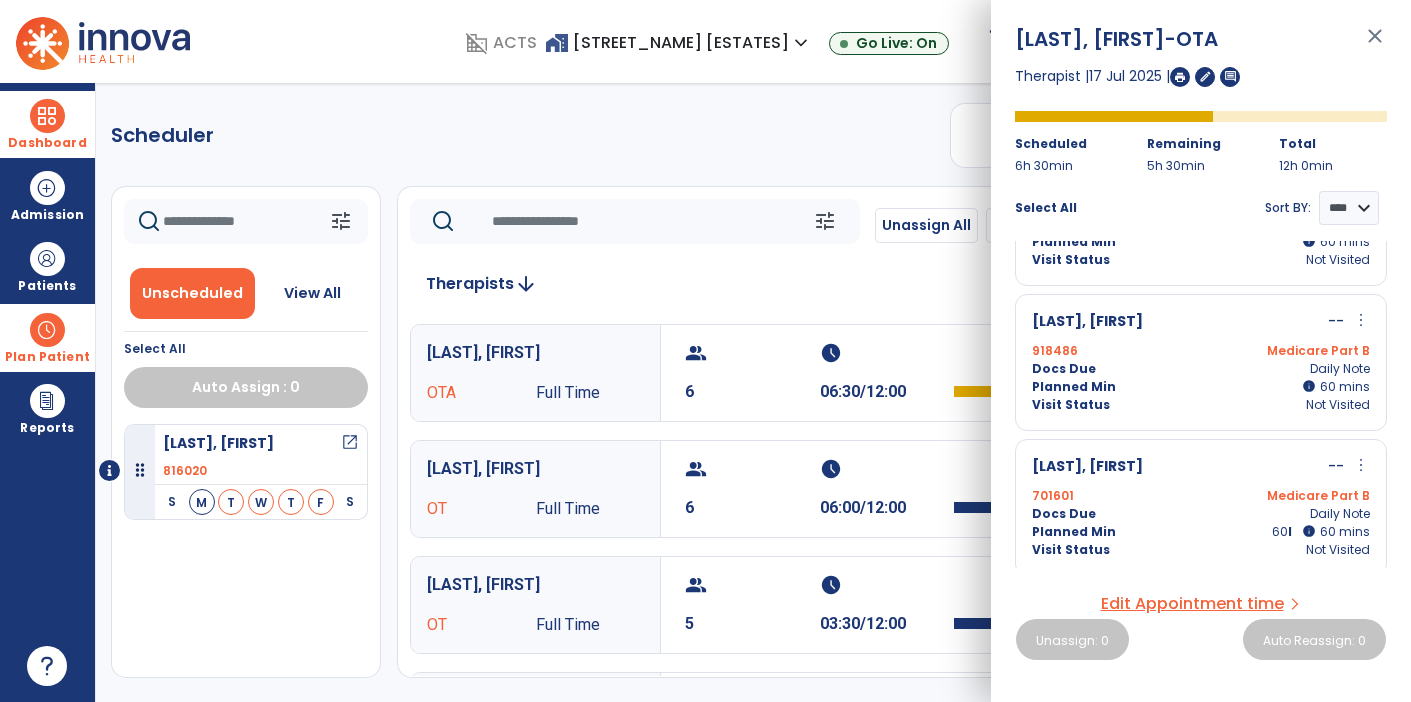 click on "info   60 I" at bounding box center (1311, 532) 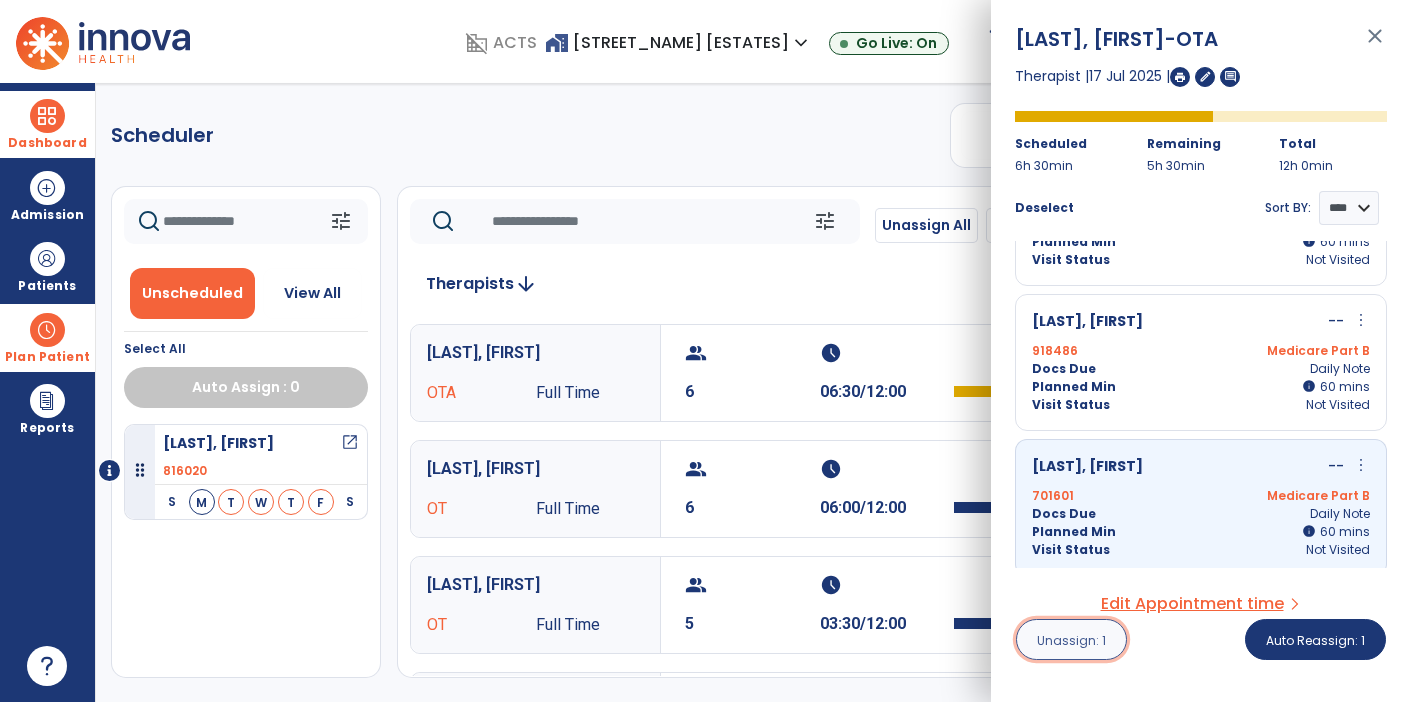 click on "Unassign: 1" at bounding box center (1071, 639) 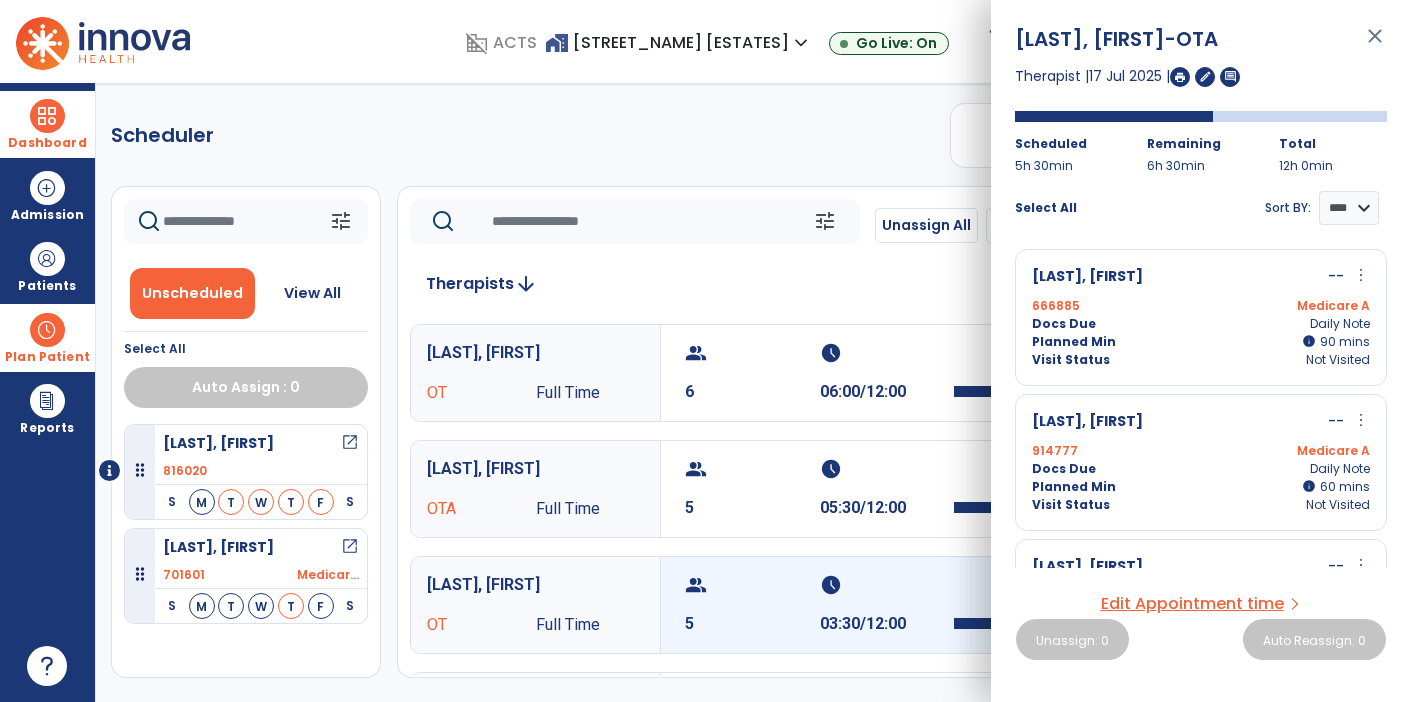 click on "schedule" at bounding box center (885, 585) 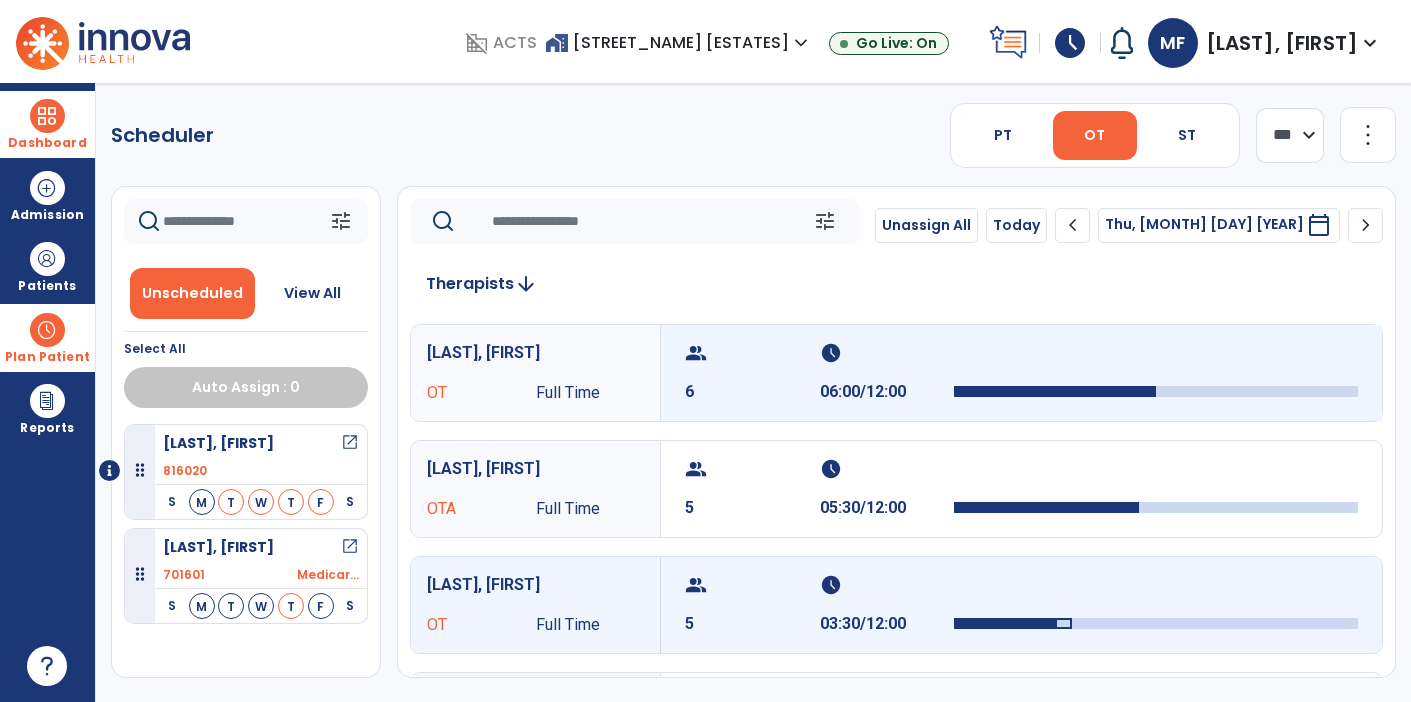 click on "schedule" at bounding box center [885, 353] 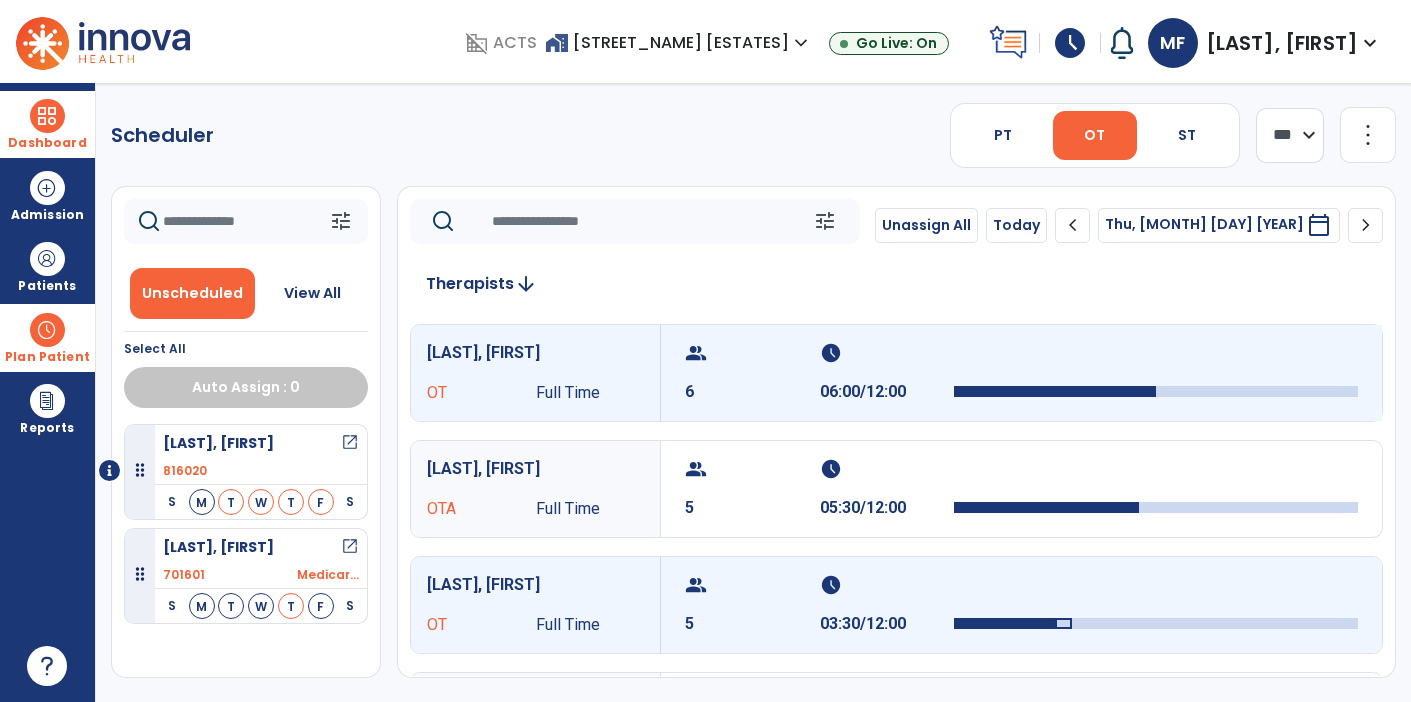 click on "schedule" at bounding box center [885, 353] 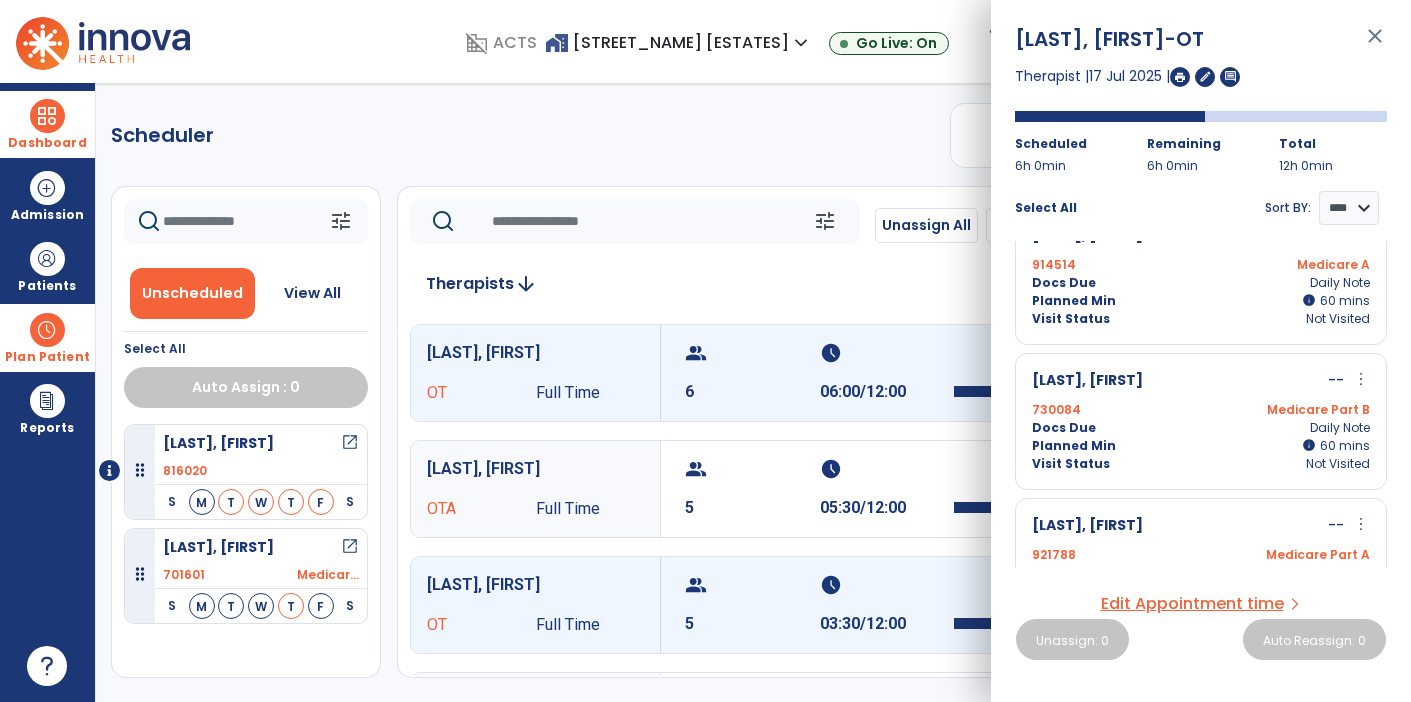 scroll, scrollTop: 37, scrollLeft: 0, axis: vertical 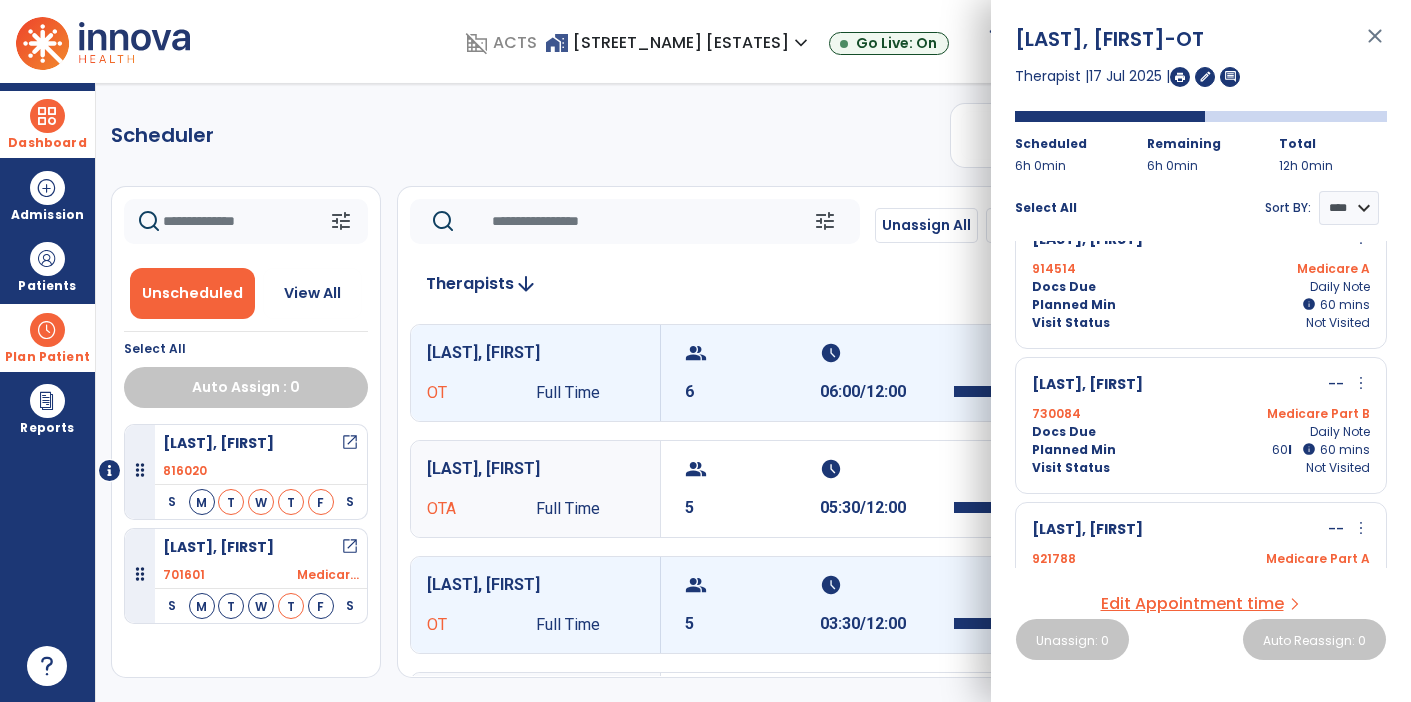 click on "info   60 I" at bounding box center [1311, 450] 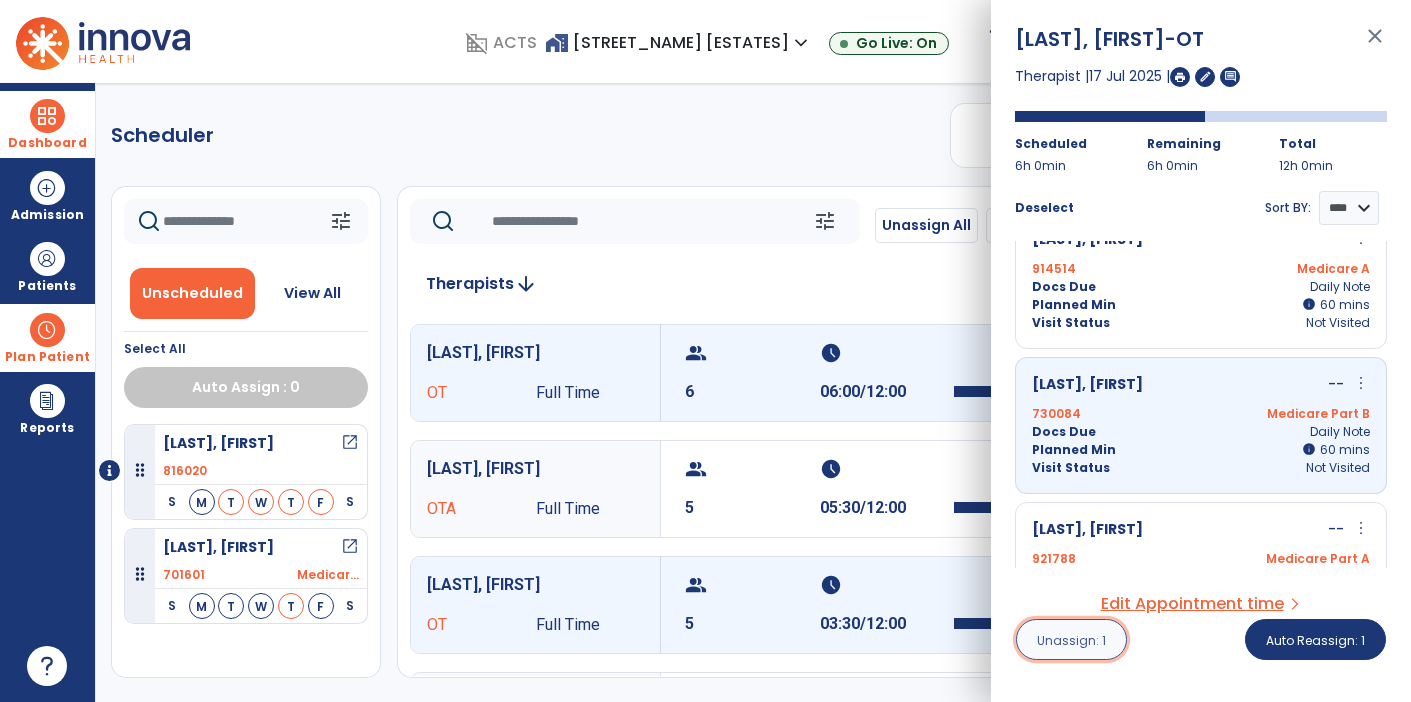 click on "Unassign: 1" at bounding box center [1071, 640] 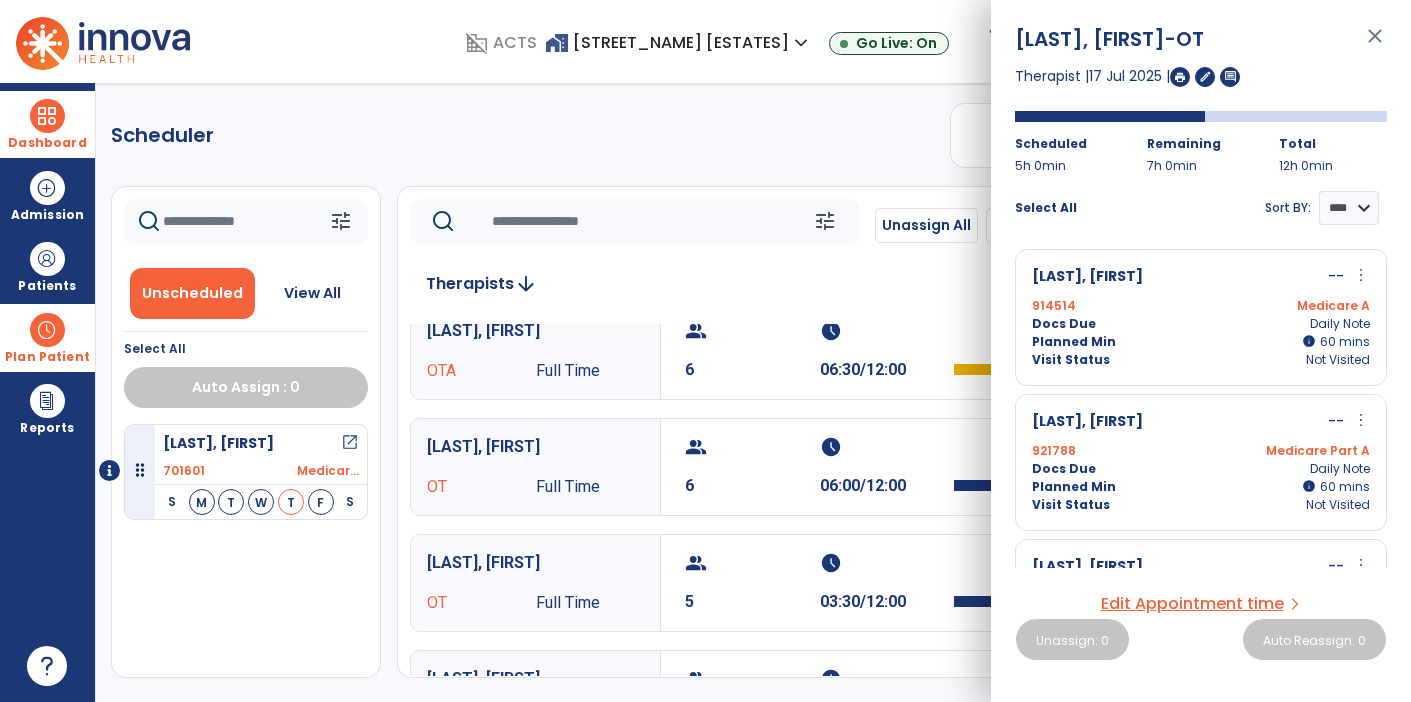 scroll, scrollTop: 0, scrollLeft: 0, axis: both 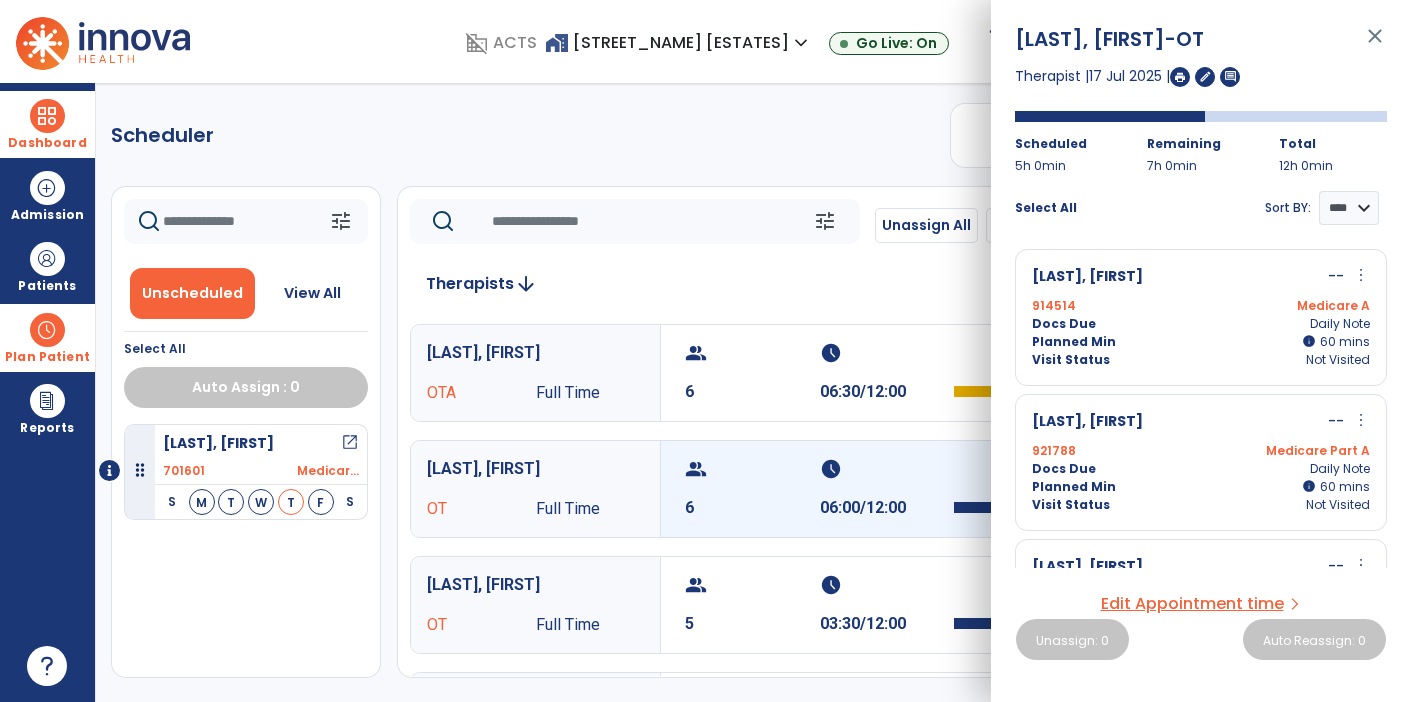 click on "schedule" at bounding box center (885, 469) 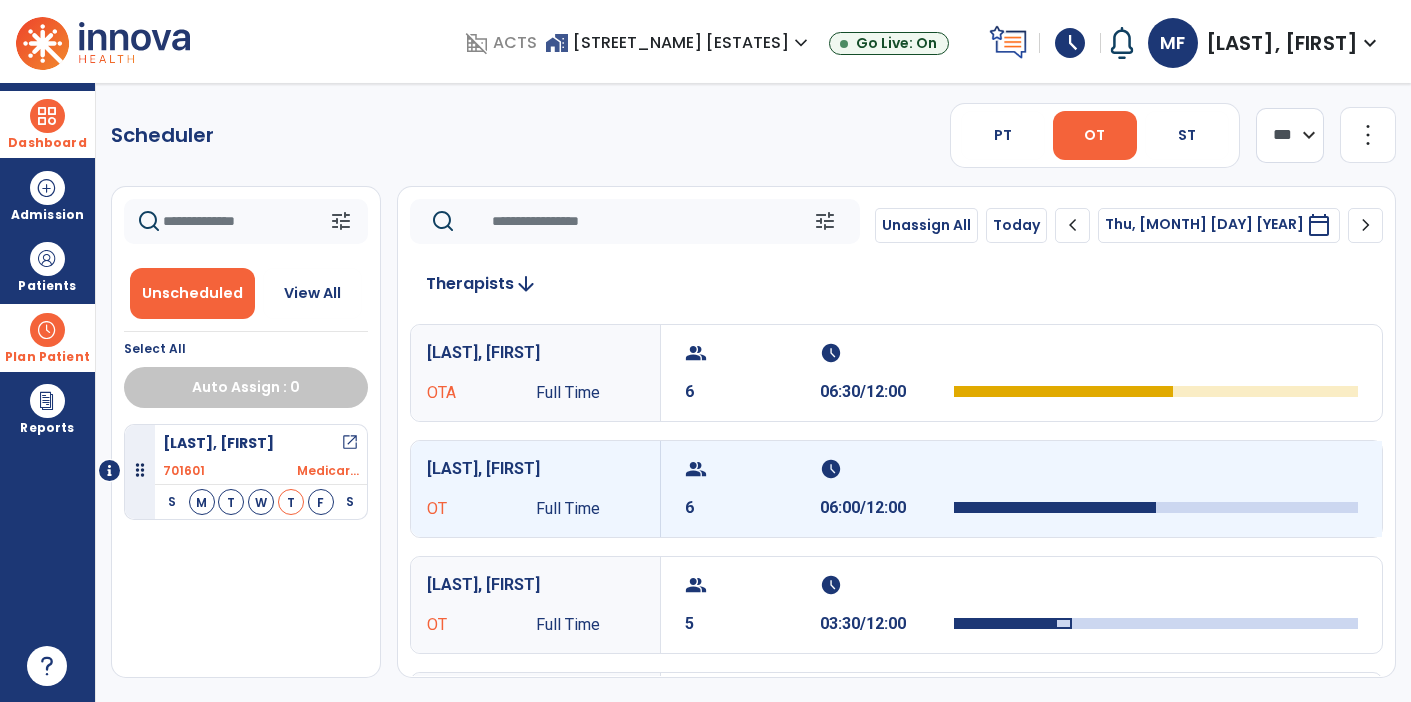 click on "schedule" at bounding box center (885, 469) 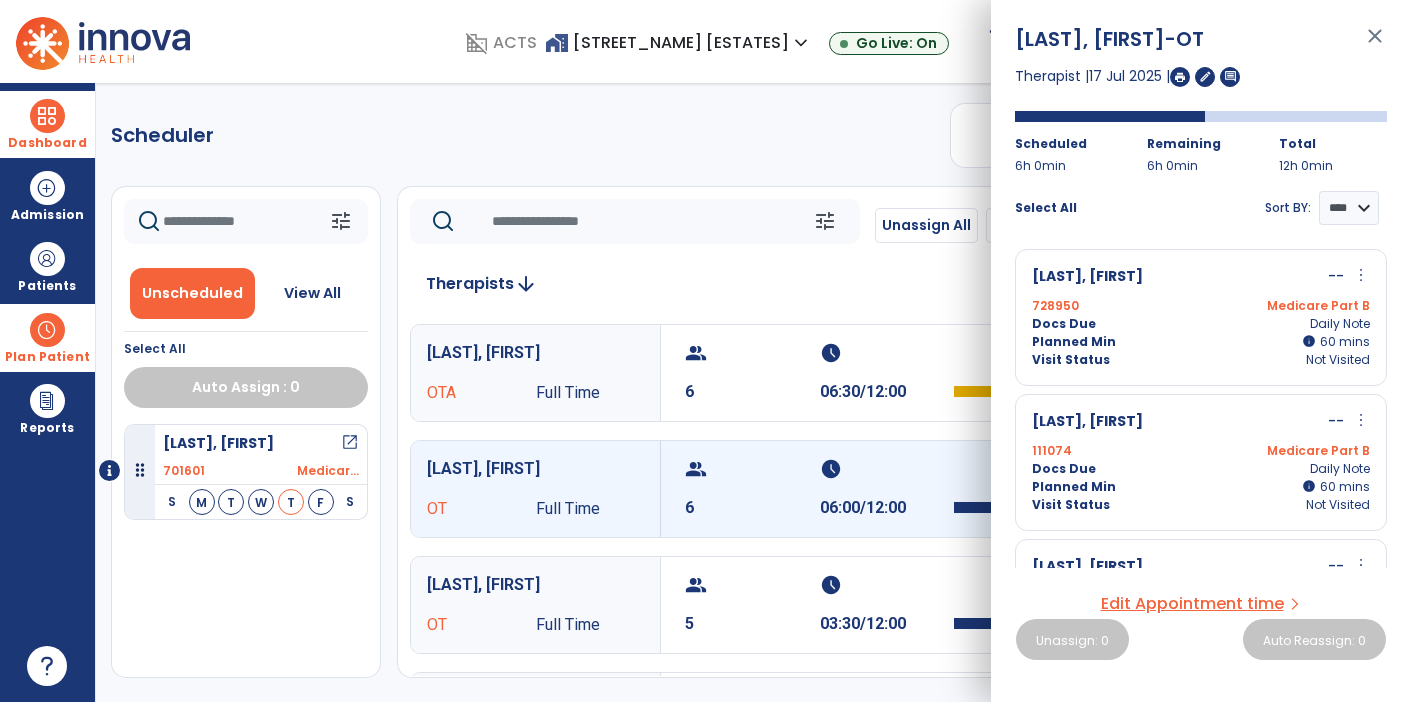 click on "Not Visited" at bounding box center [1338, 505] 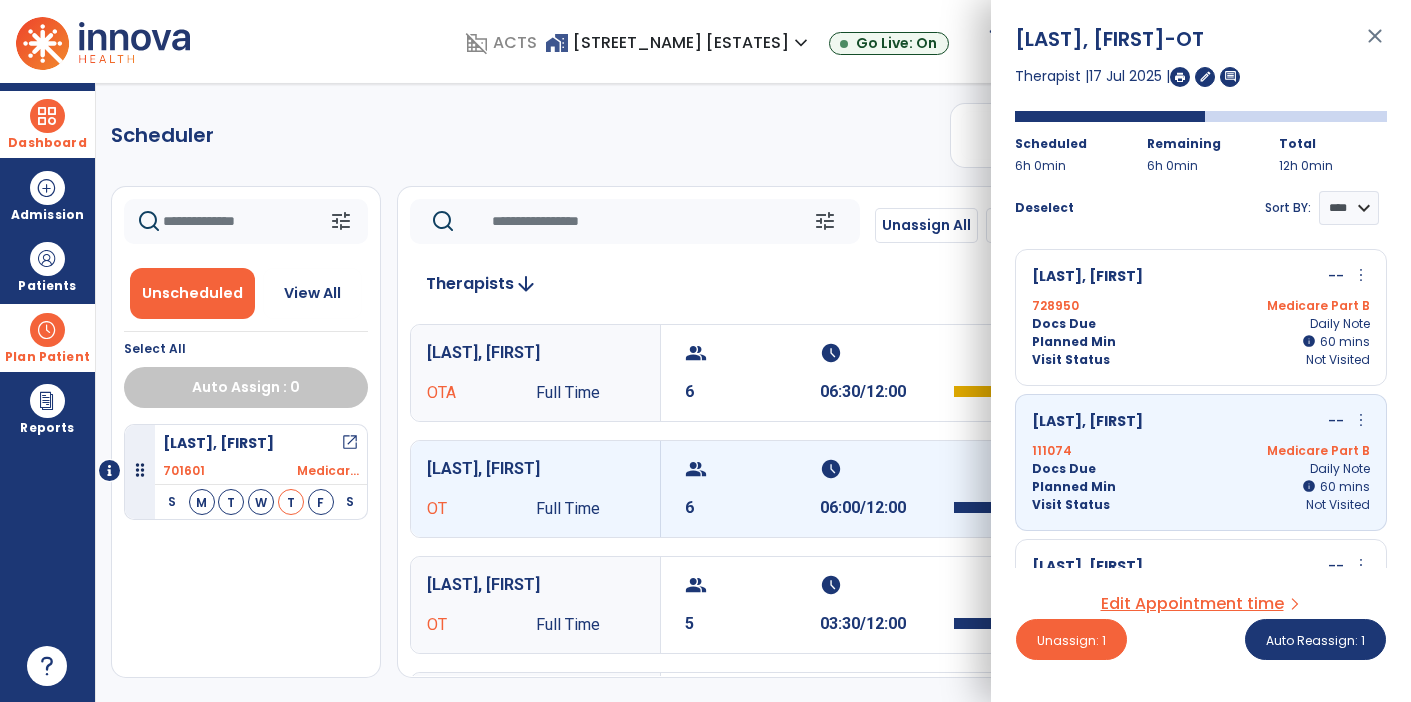 click on "Daily Note" at bounding box center (1340, 469) 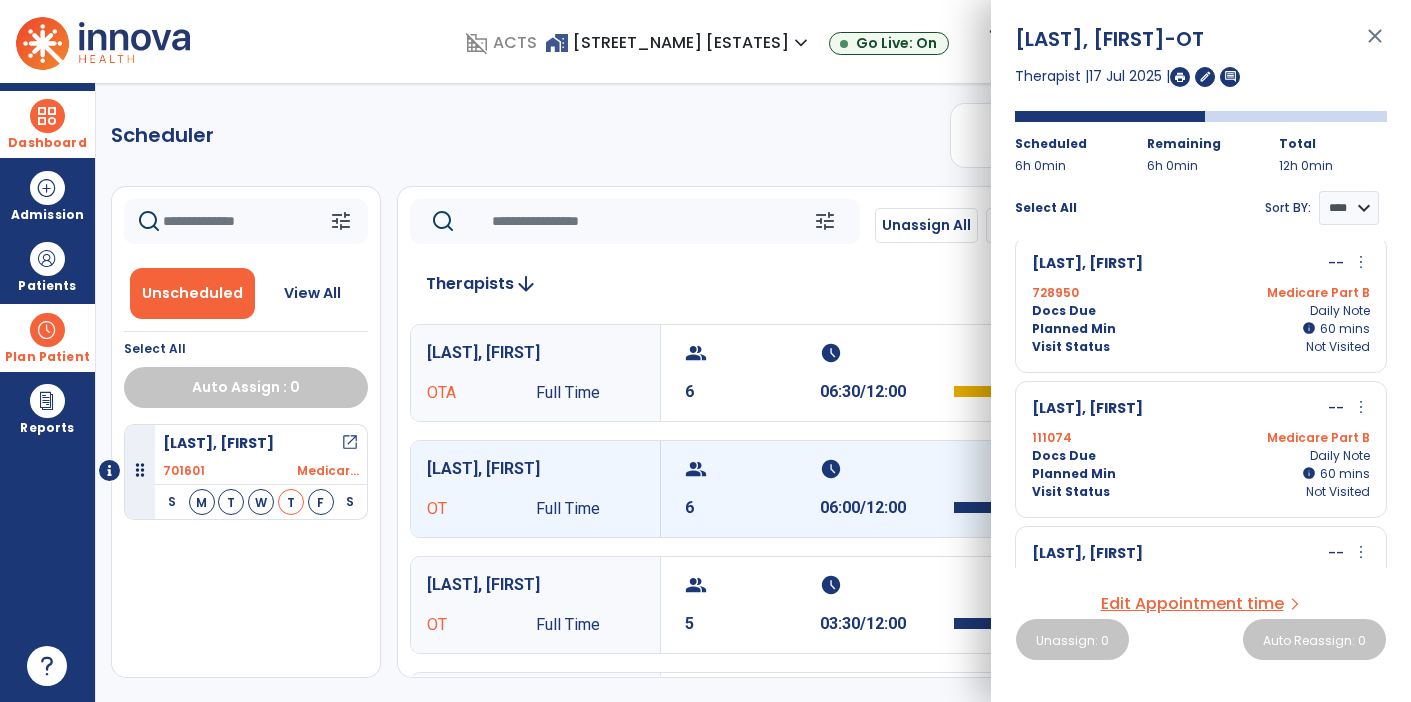 scroll, scrollTop: 0, scrollLeft: 0, axis: both 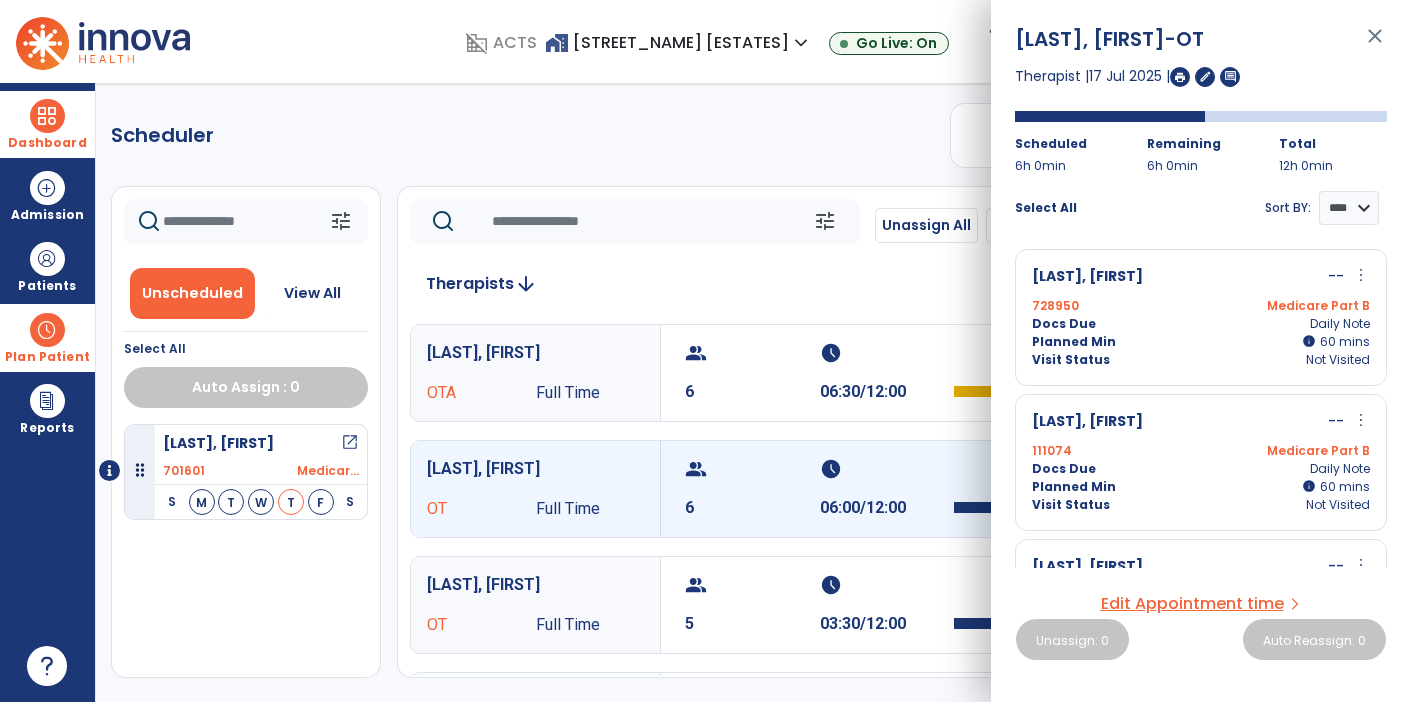 click on "schedule  06:00/12:00" at bounding box center [887, 489] 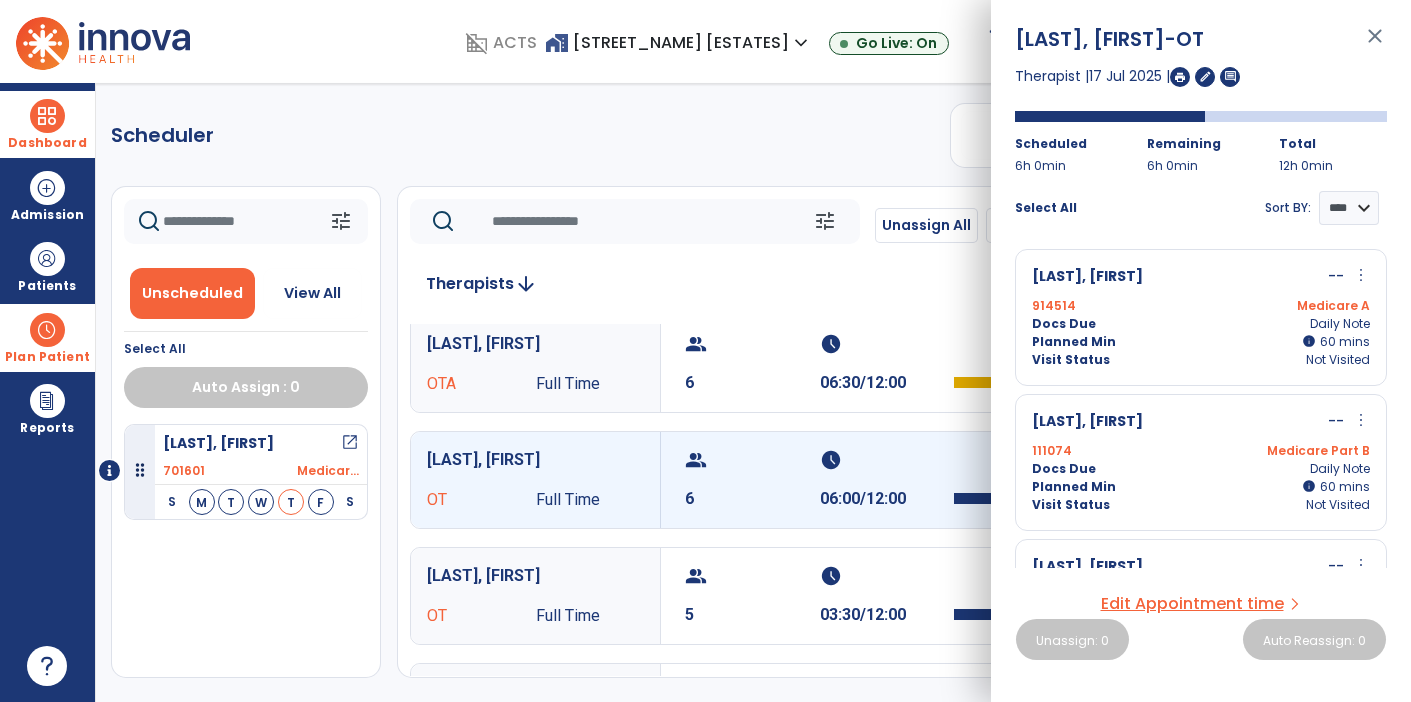 scroll, scrollTop: 0, scrollLeft: 0, axis: both 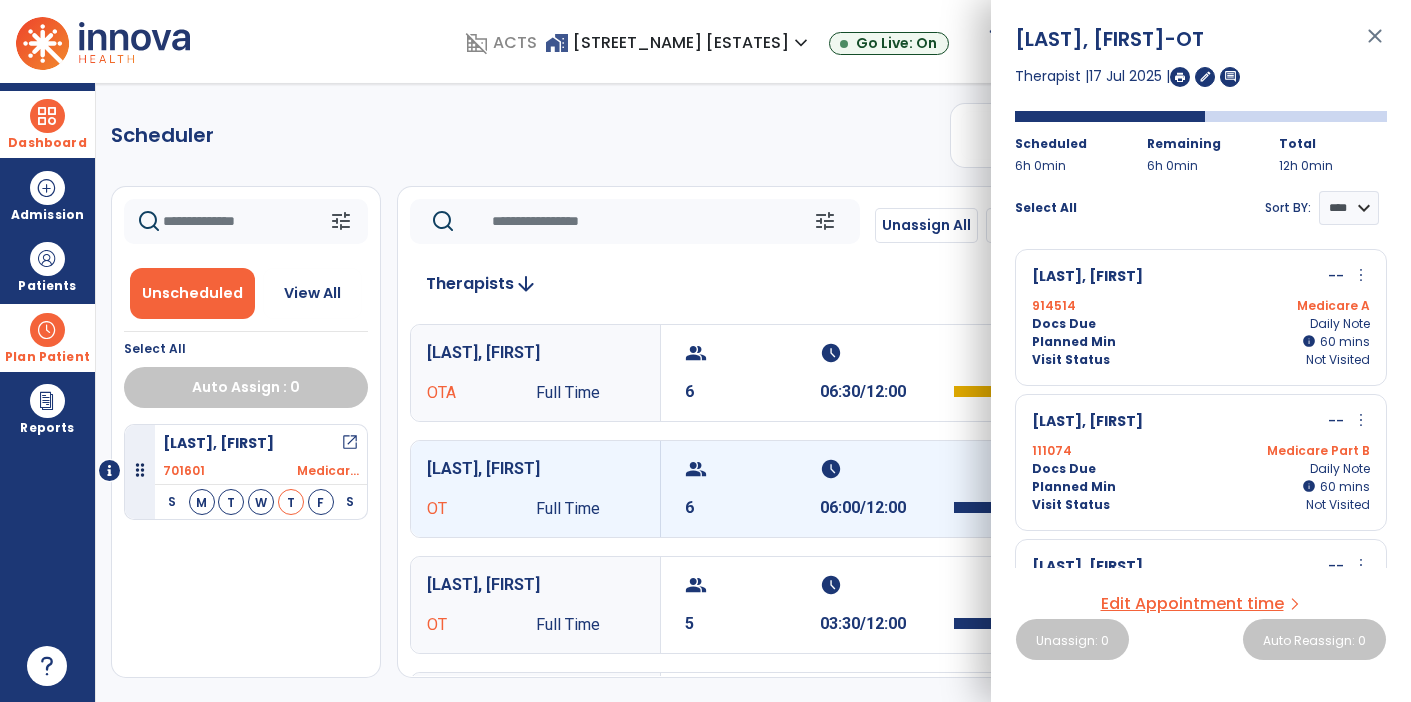 click 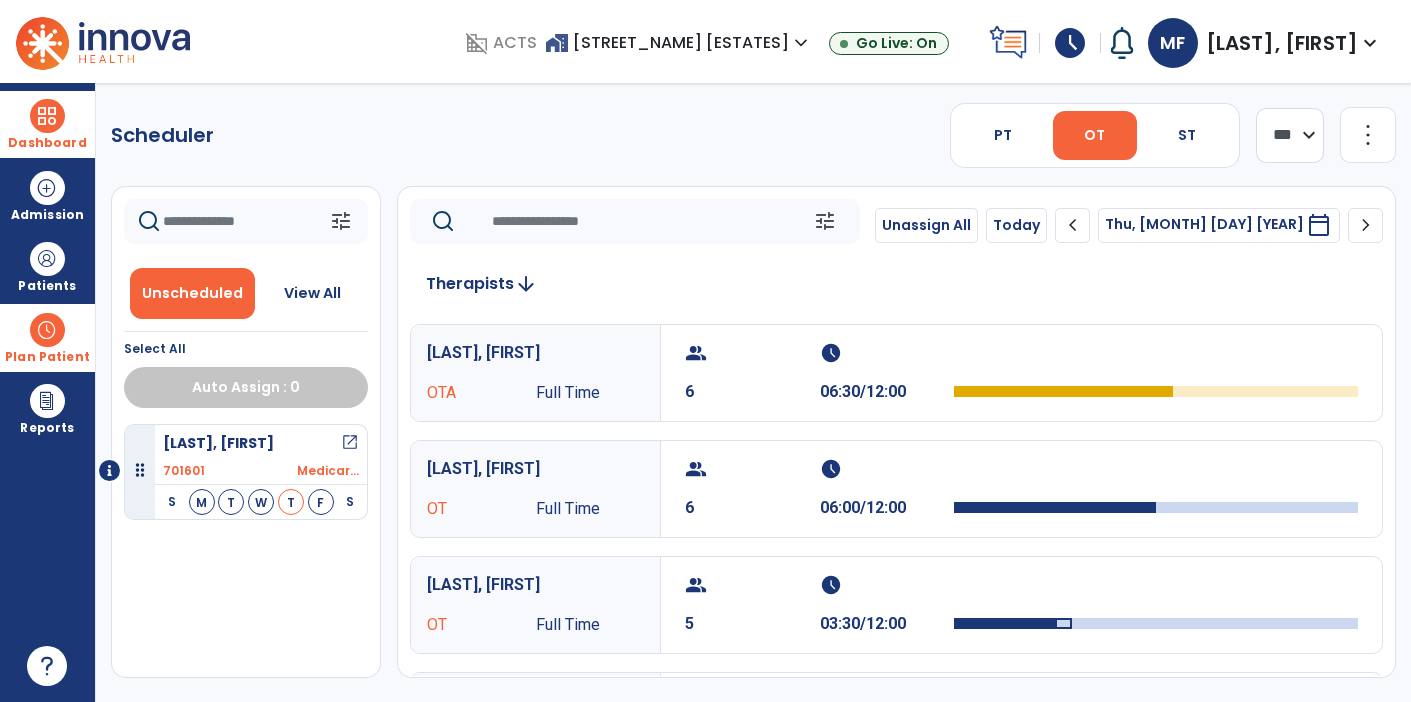 click on "calendar_today" at bounding box center [1319, 225] 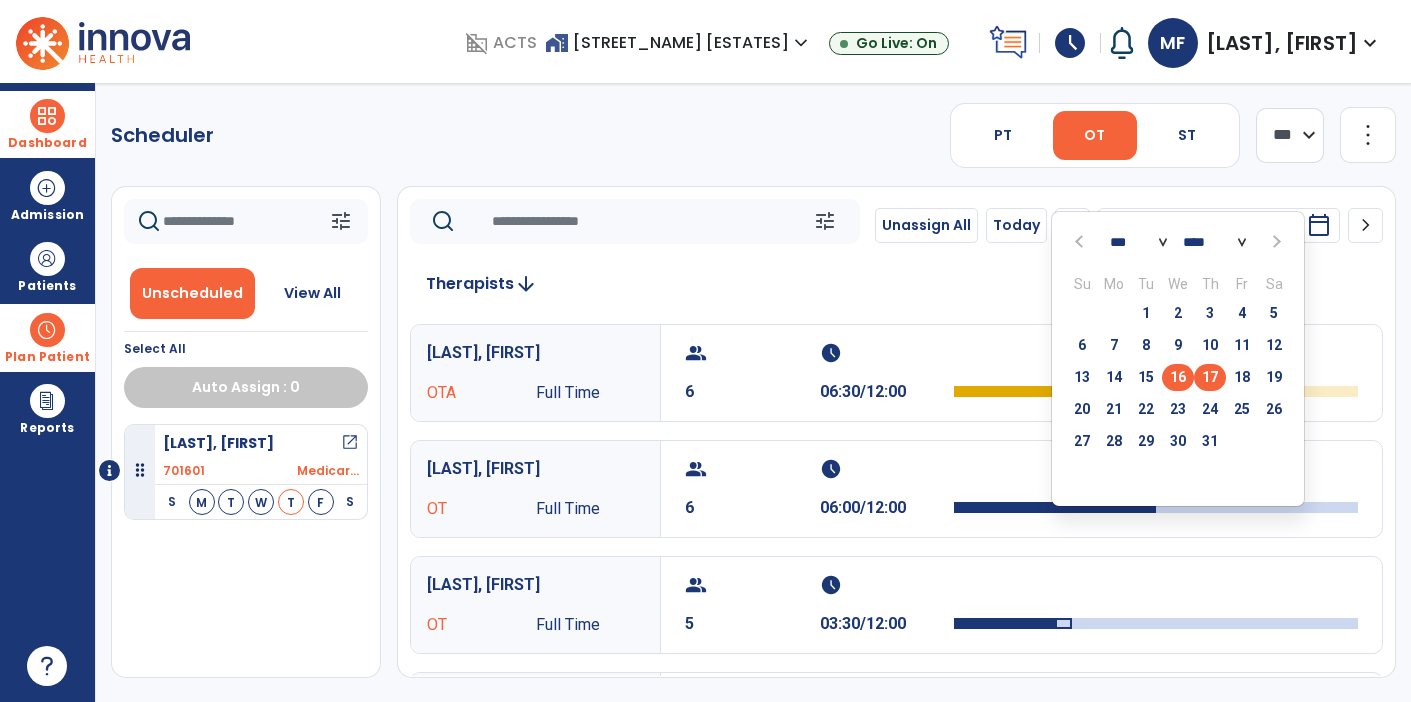 click on "16" at bounding box center (1178, 377) 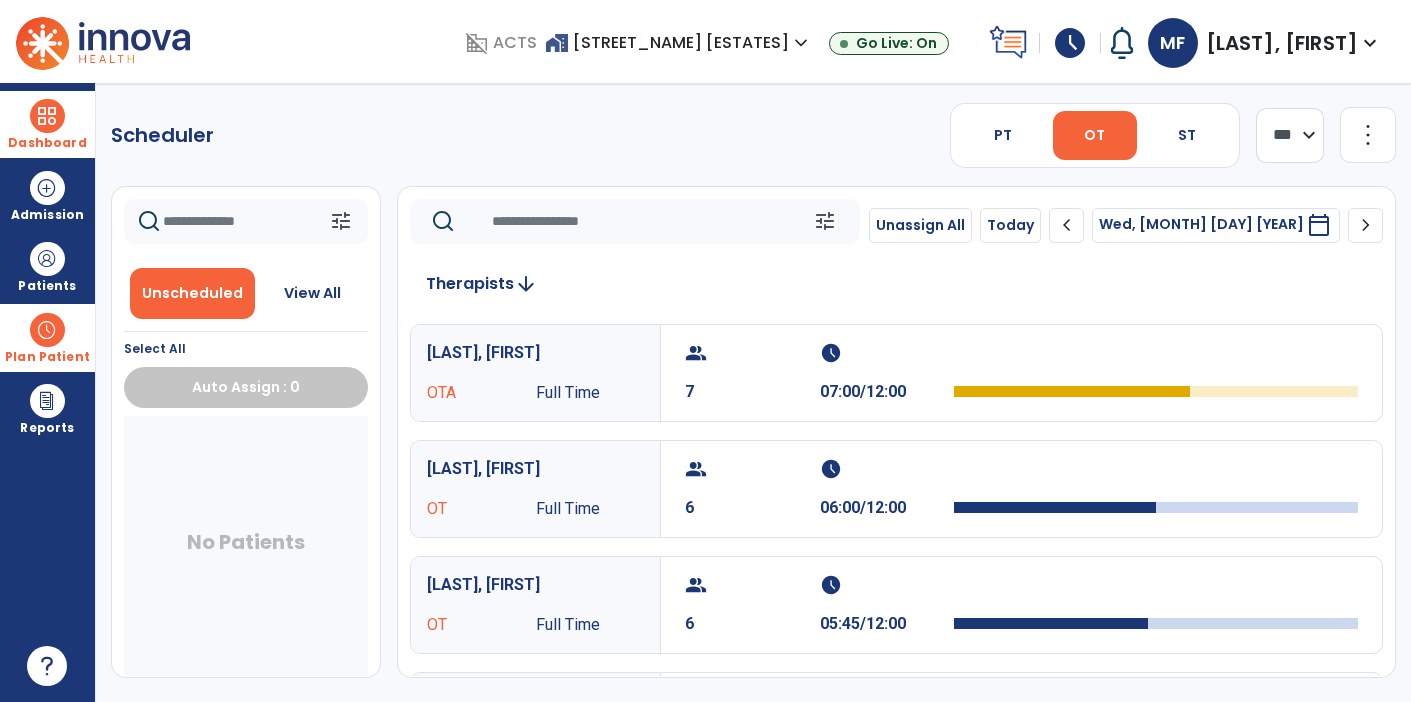 scroll, scrollTop: 3, scrollLeft: 0, axis: vertical 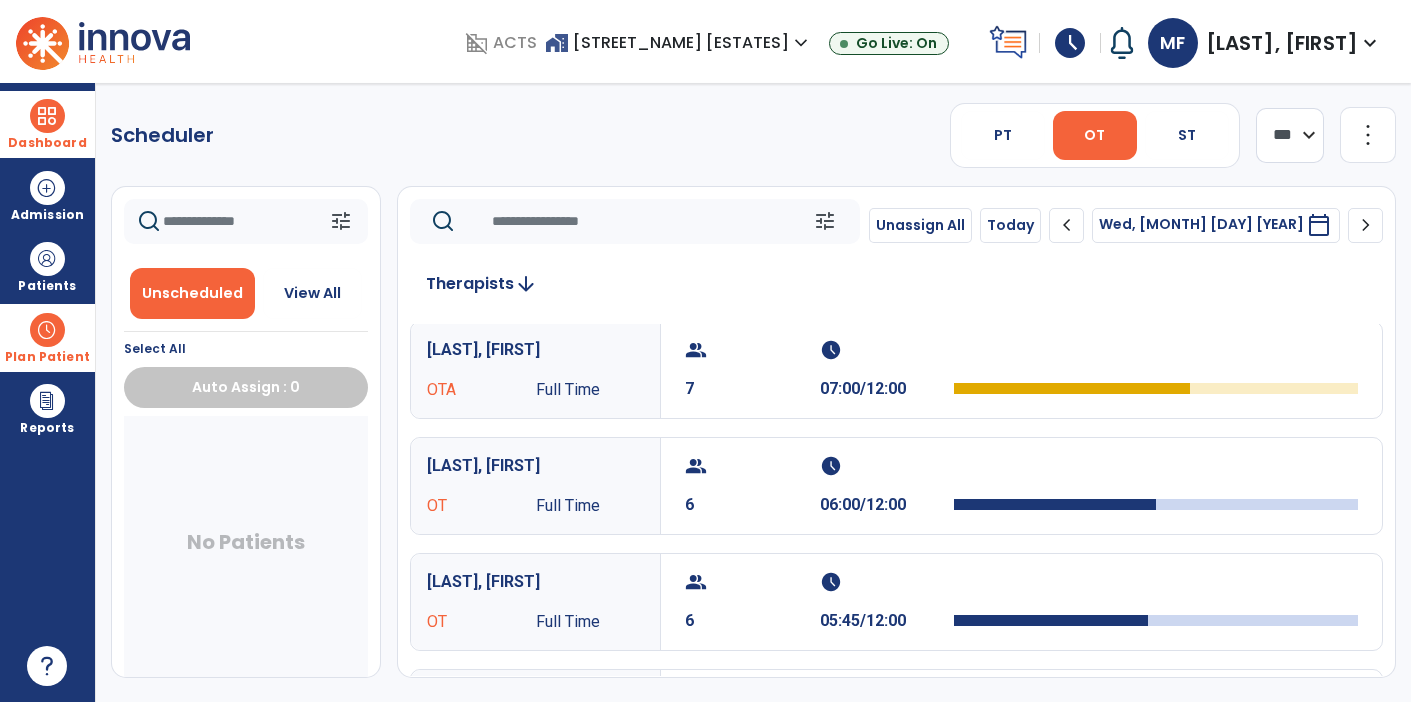 click on "calendar_today" at bounding box center (1319, 225) 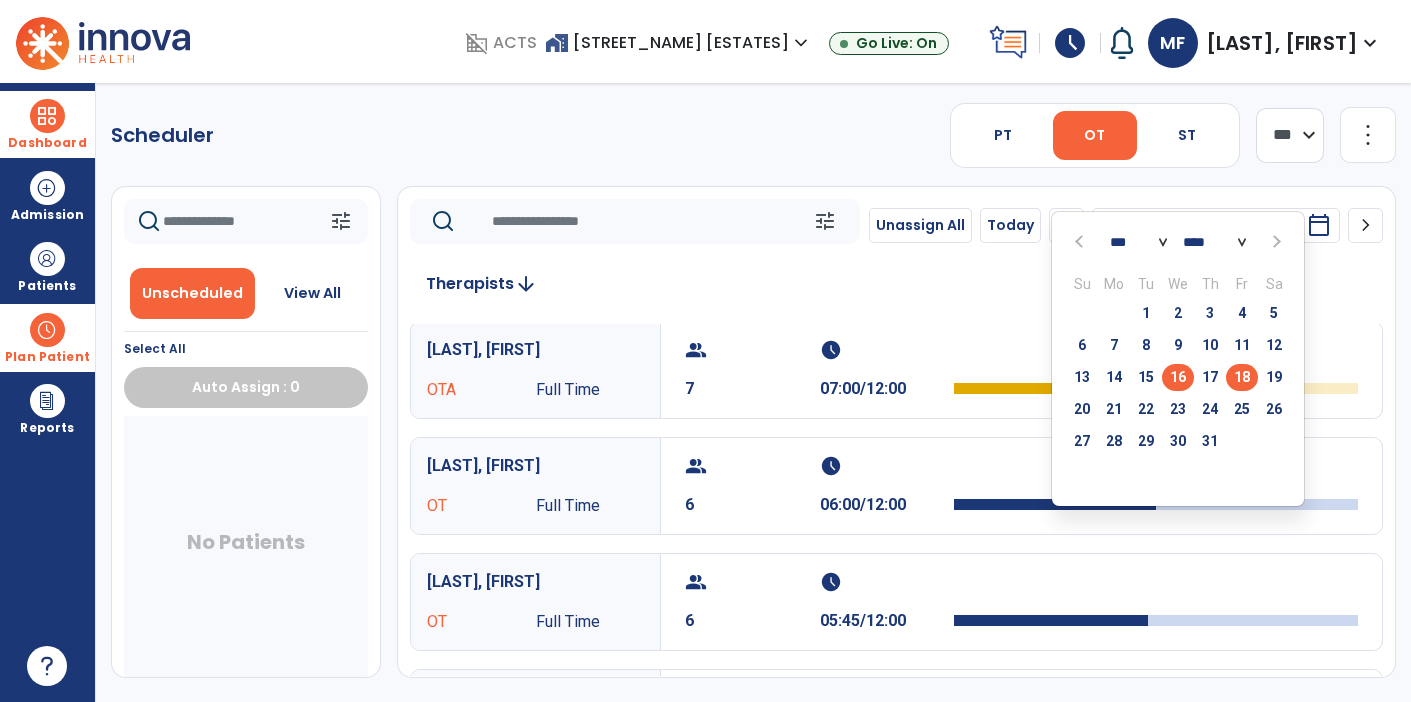 click on "18" at bounding box center (1242, 377) 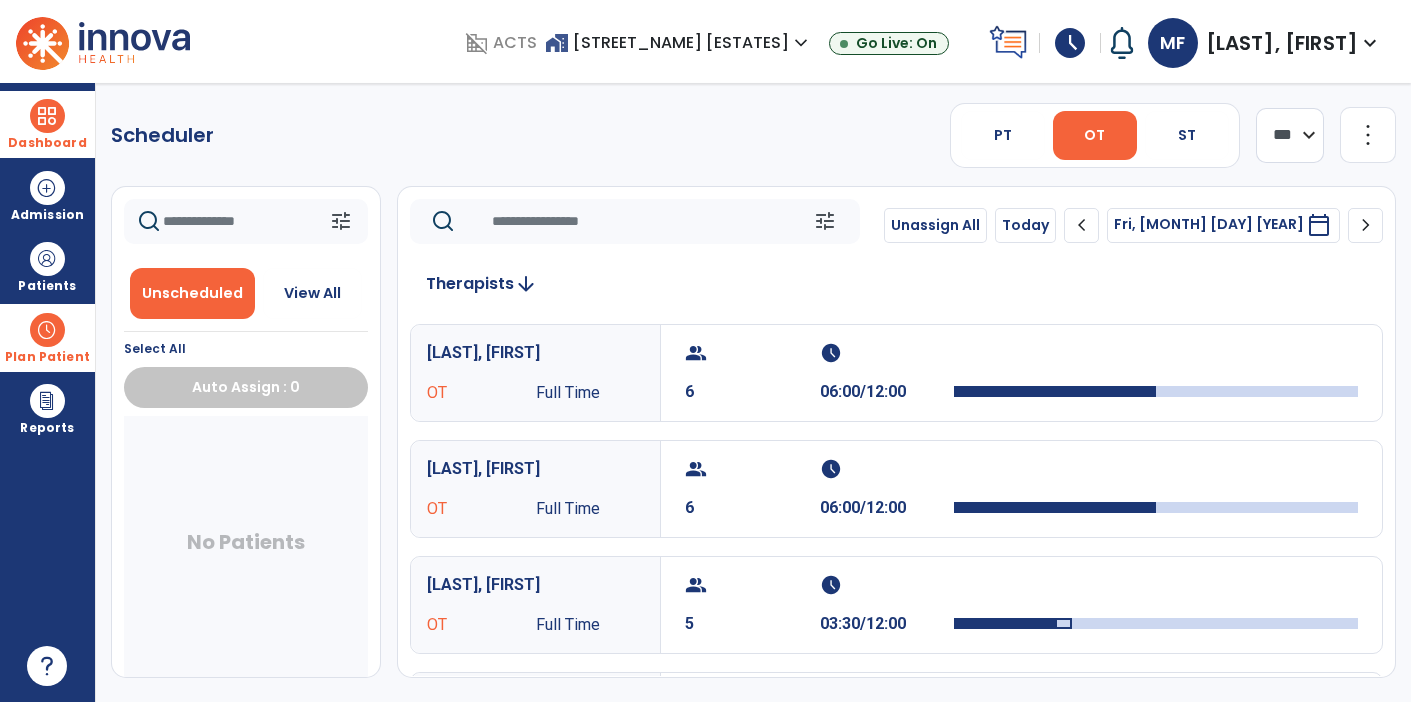 scroll, scrollTop: 2, scrollLeft: 0, axis: vertical 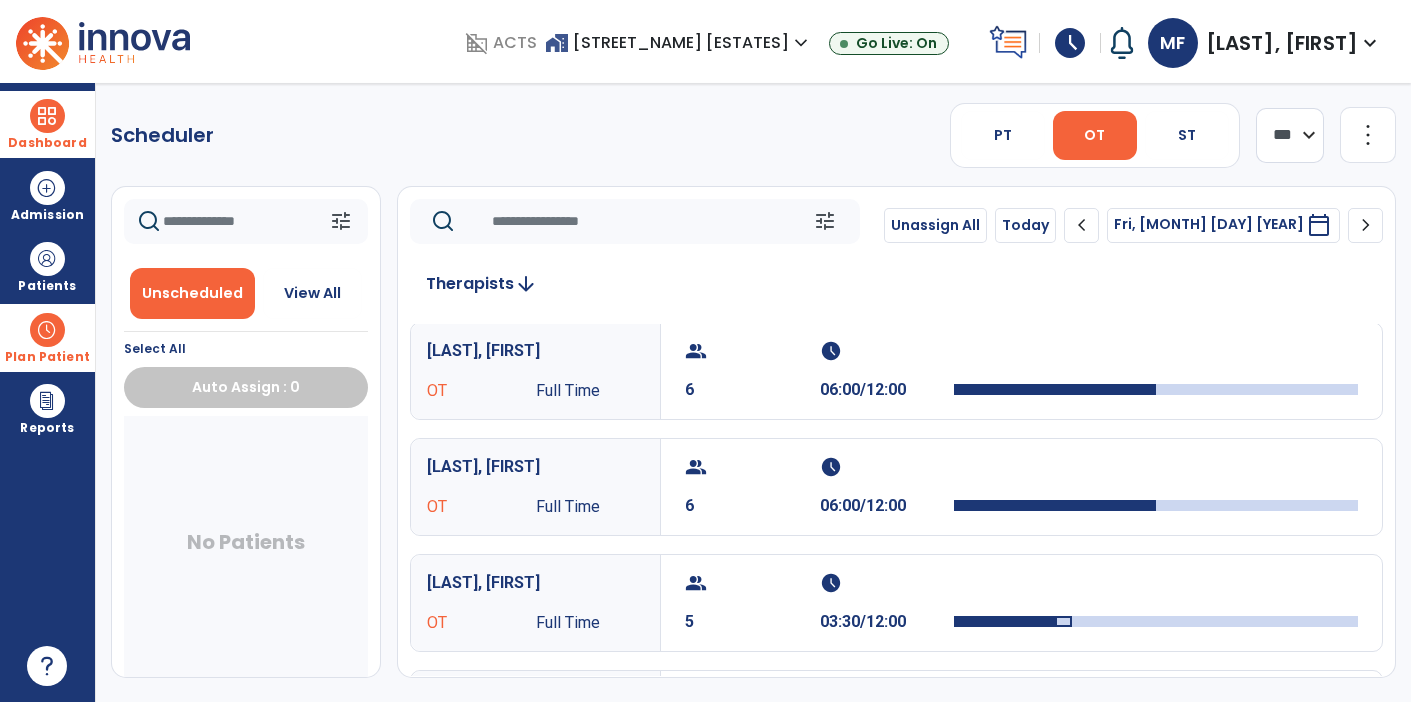 click on "calendar_today" at bounding box center [1321, 225] 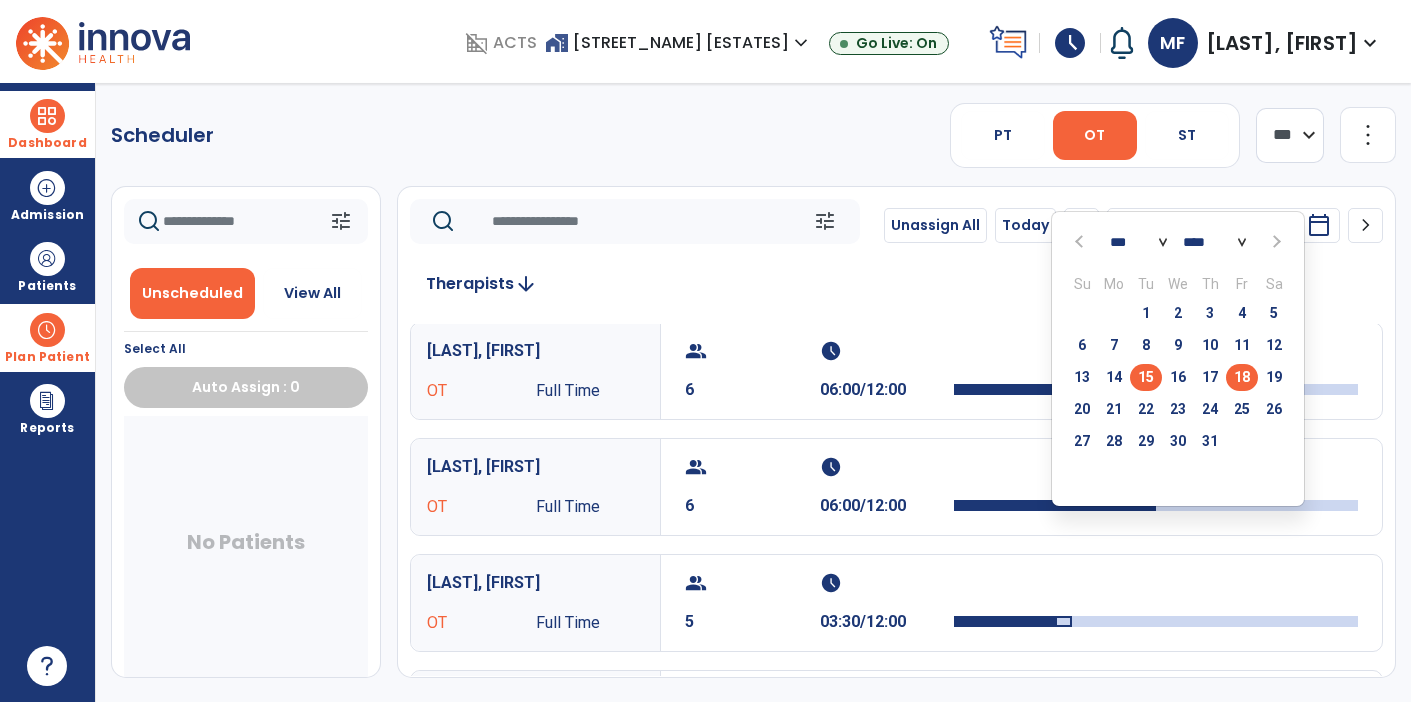 click on "15" at bounding box center [1146, 377] 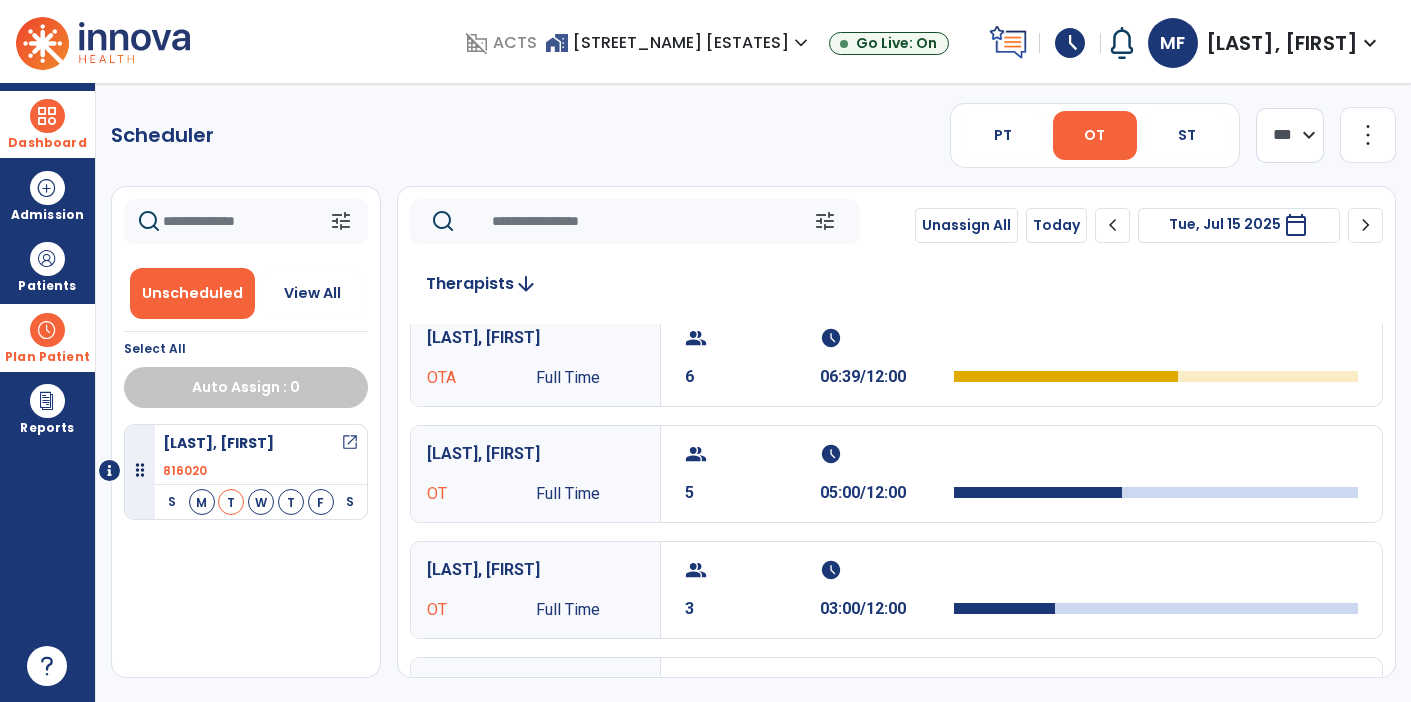 scroll, scrollTop: 13, scrollLeft: 0, axis: vertical 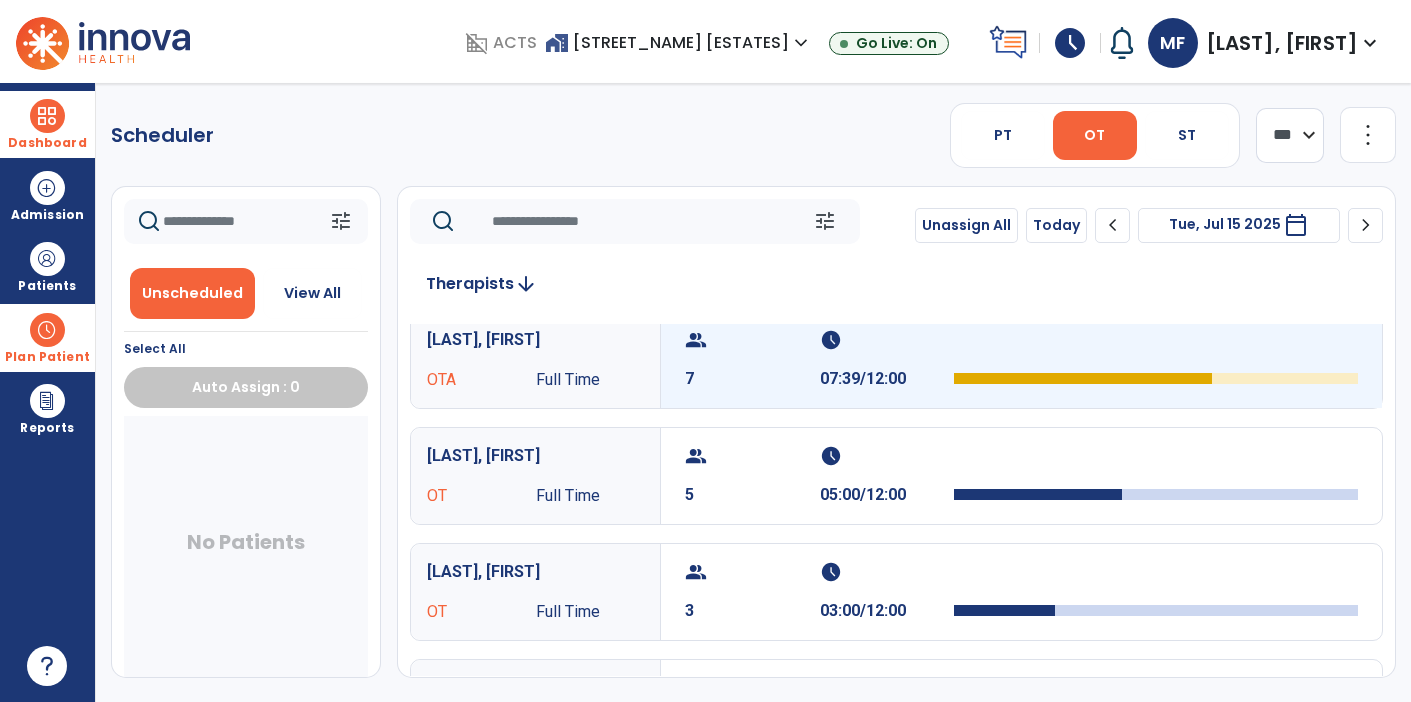 click on "schedule" at bounding box center [885, 340] 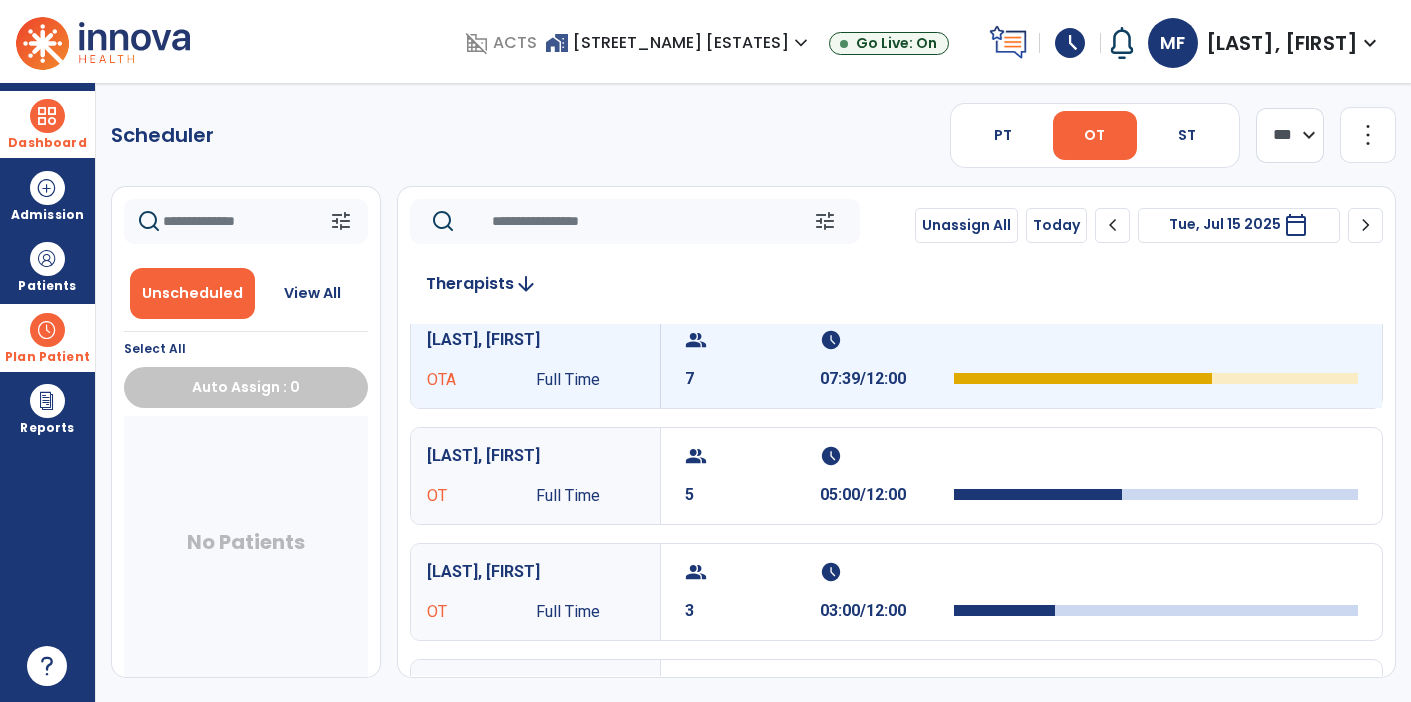 click on "schedule" at bounding box center (885, 340) 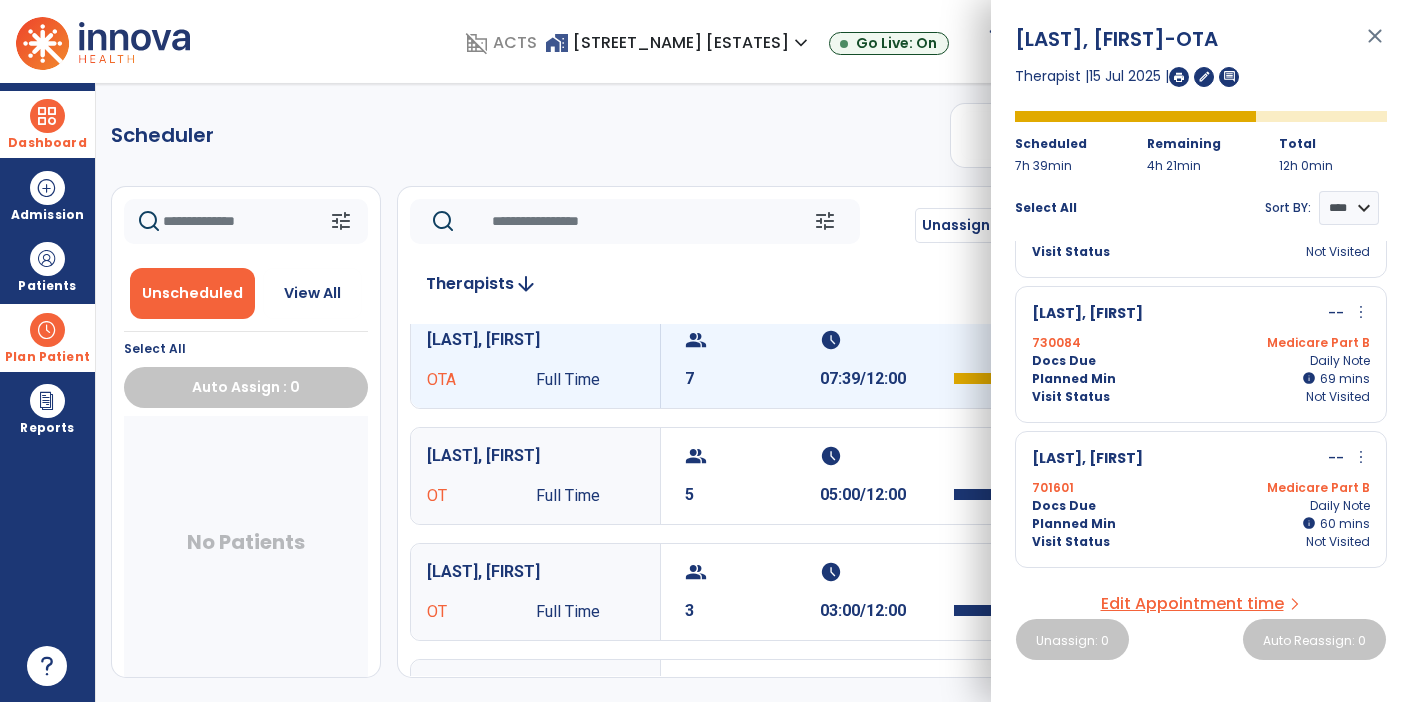 scroll, scrollTop: 0, scrollLeft: 0, axis: both 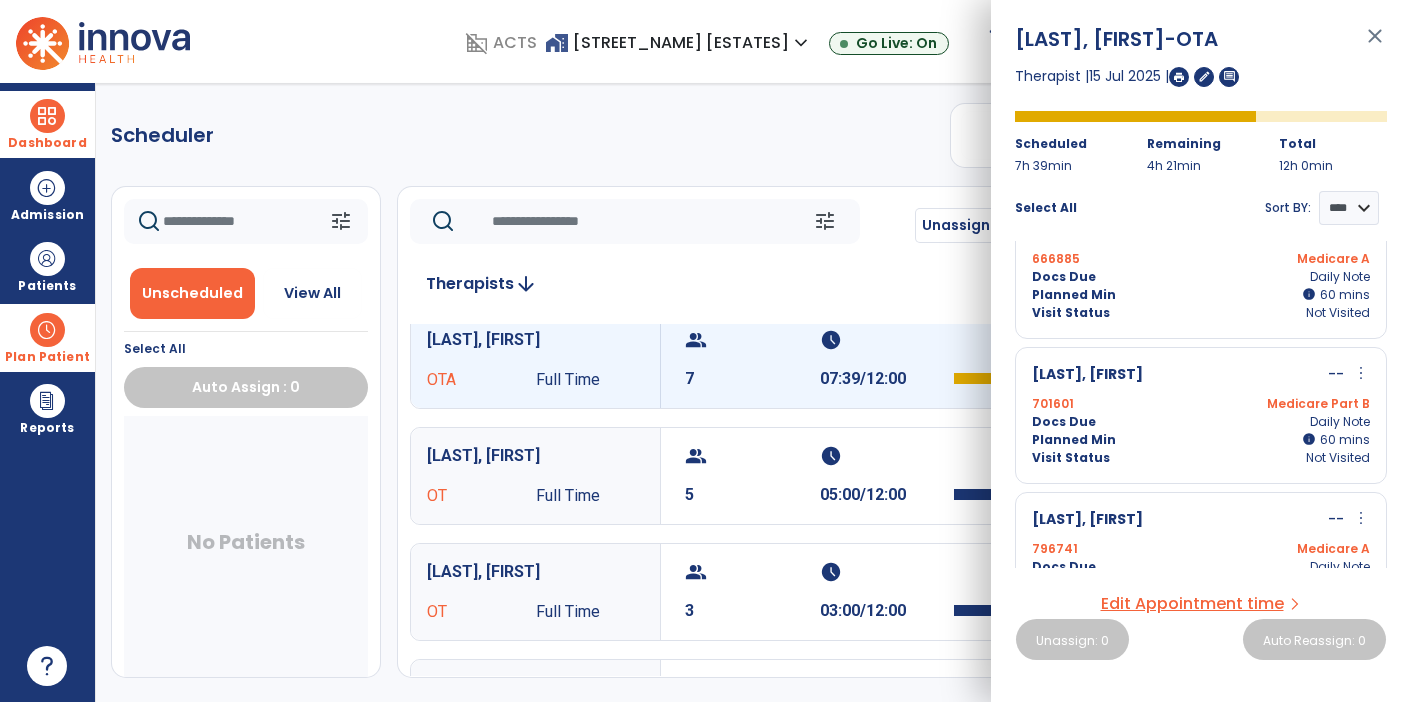click on "60 mins" at bounding box center [1345, 440] 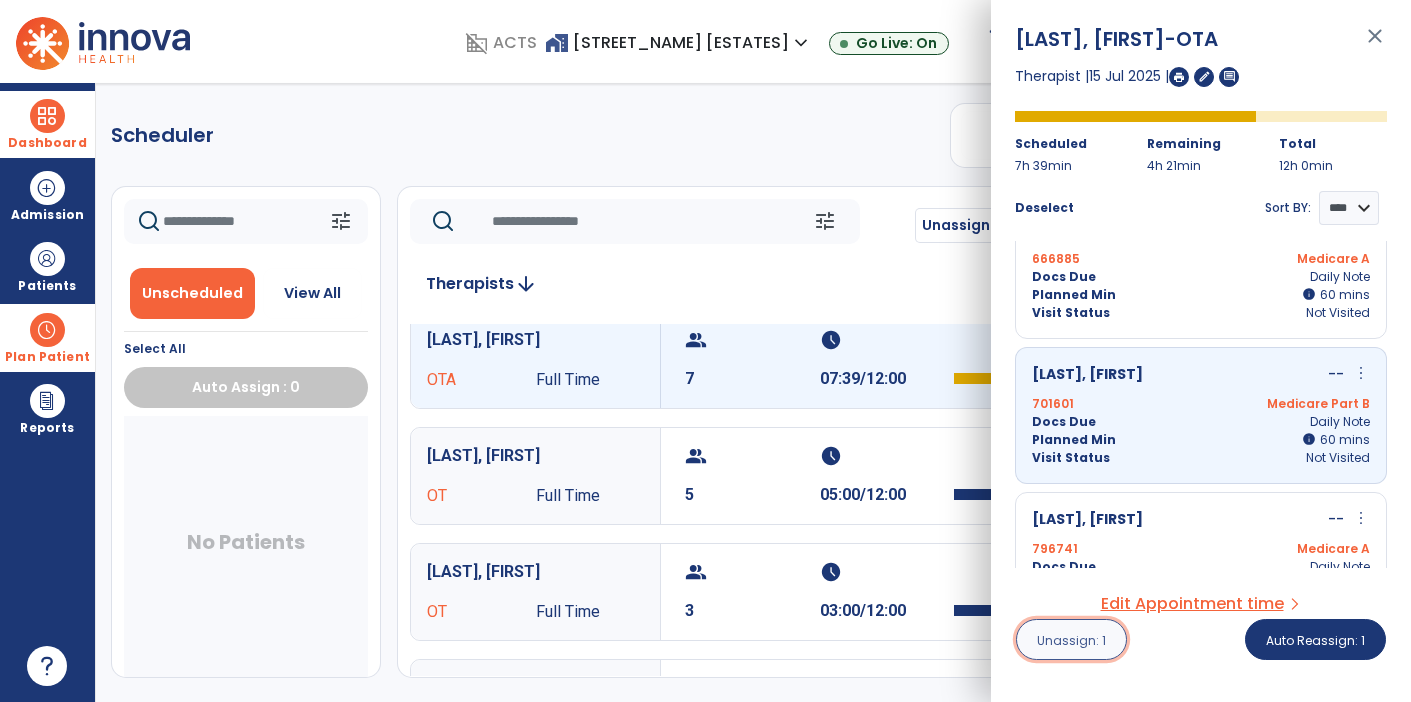 click on "Unassign: 1" at bounding box center (1071, 640) 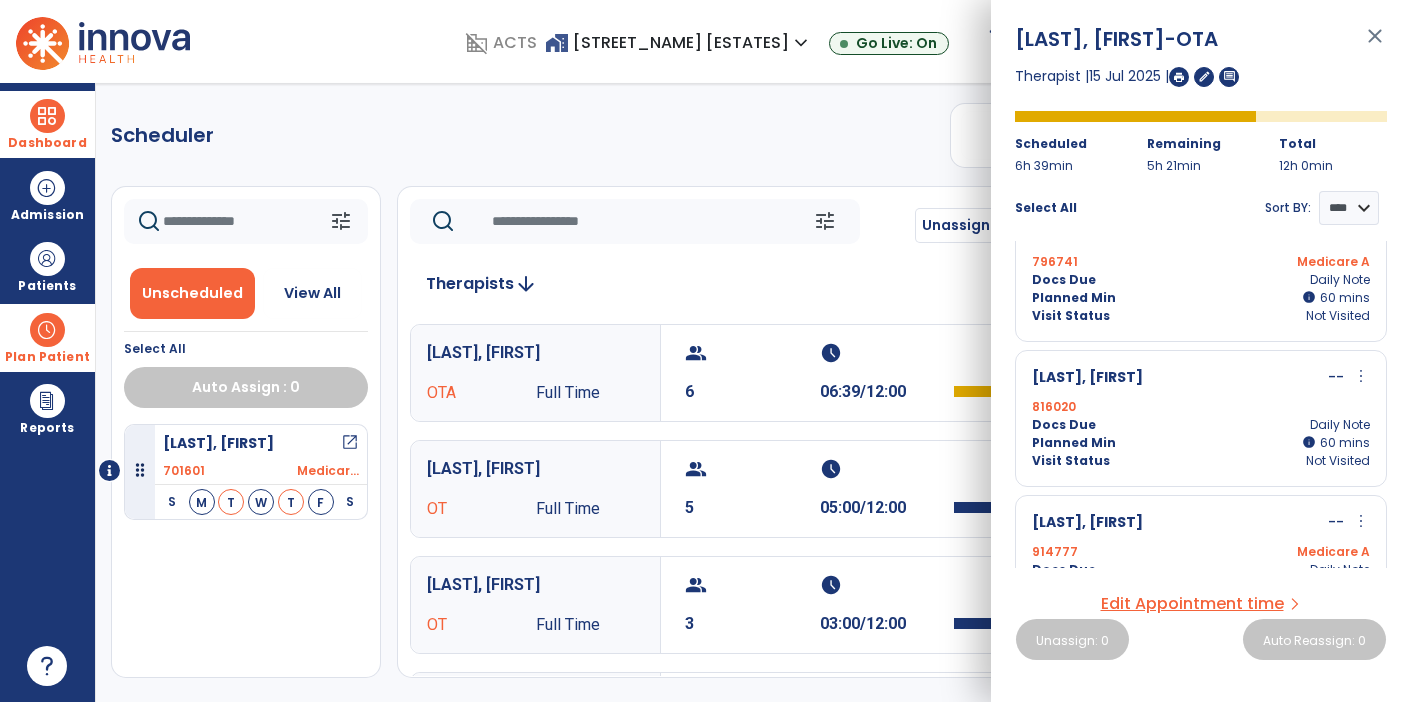 scroll, scrollTop: 535, scrollLeft: 0, axis: vertical 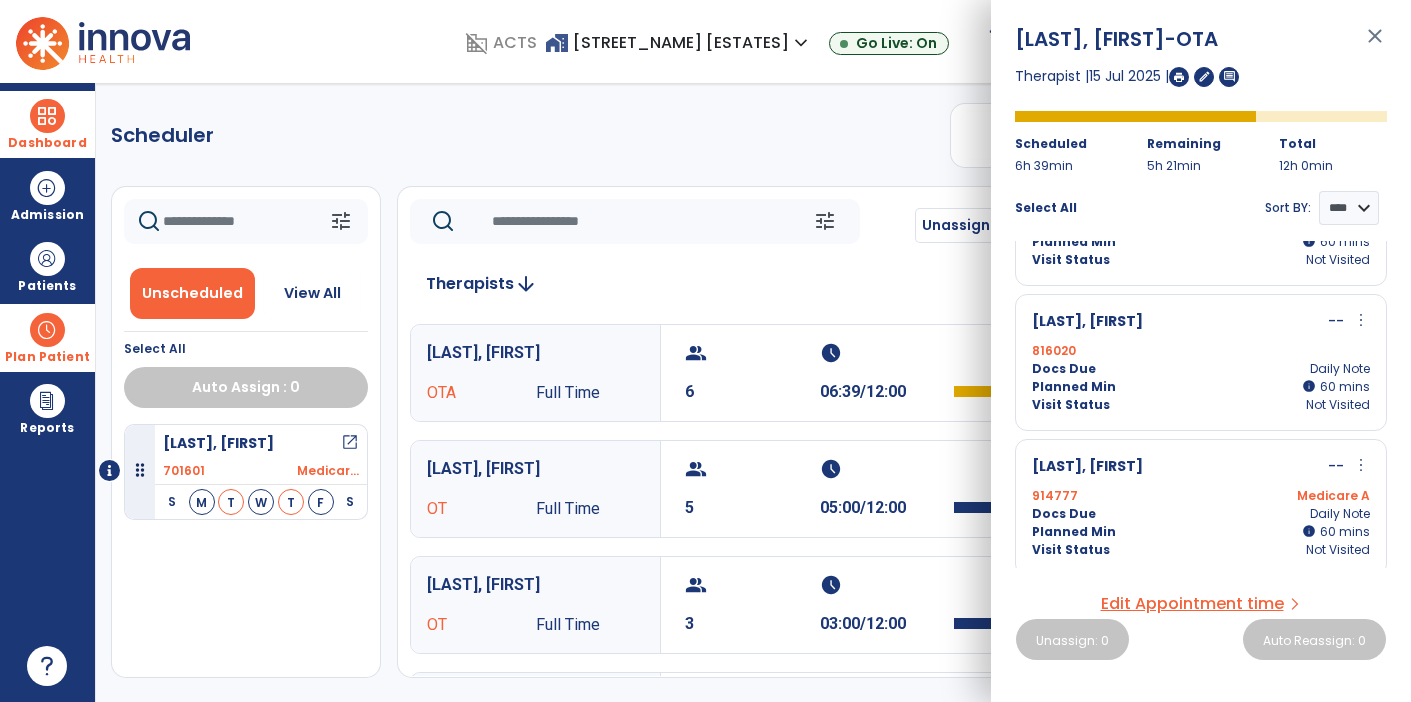 click on "816020" at bounding box center [1201, 351] 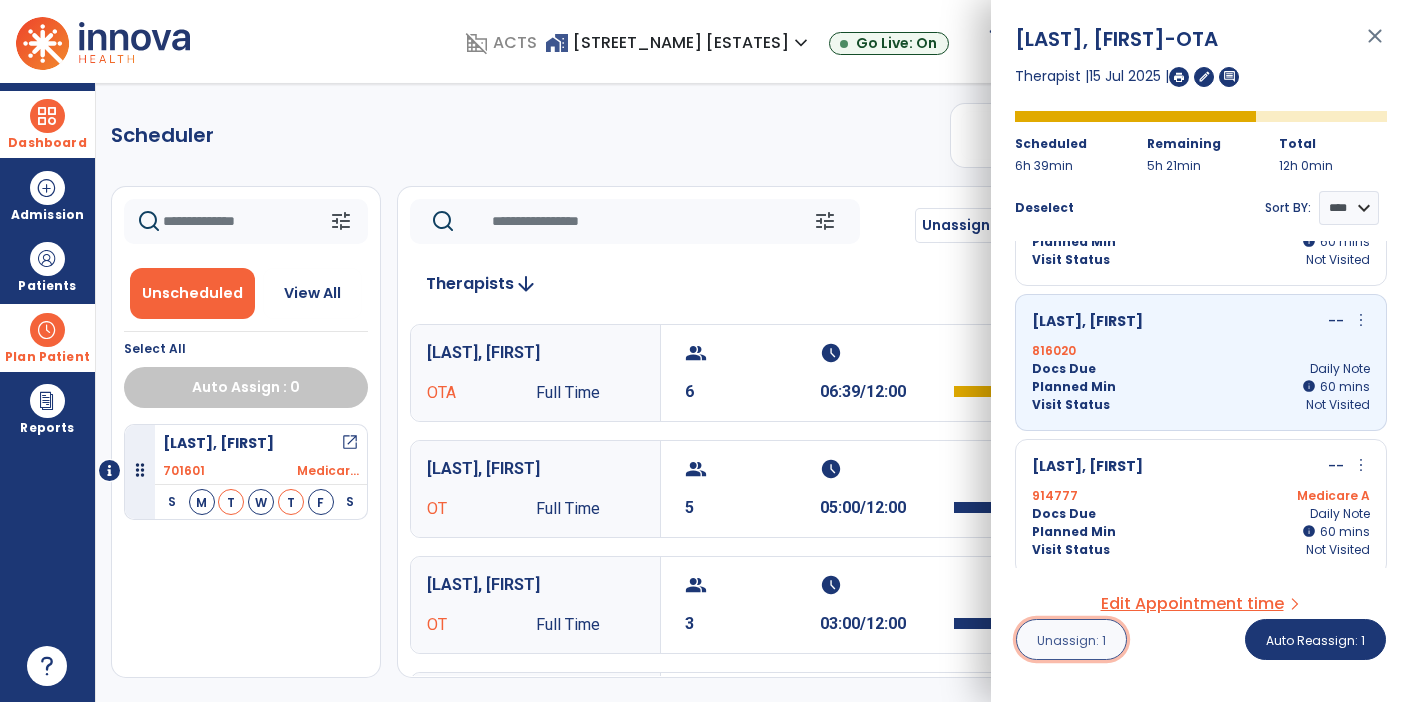 click on "Unassign: 1" at bounding box center [1071, 640] 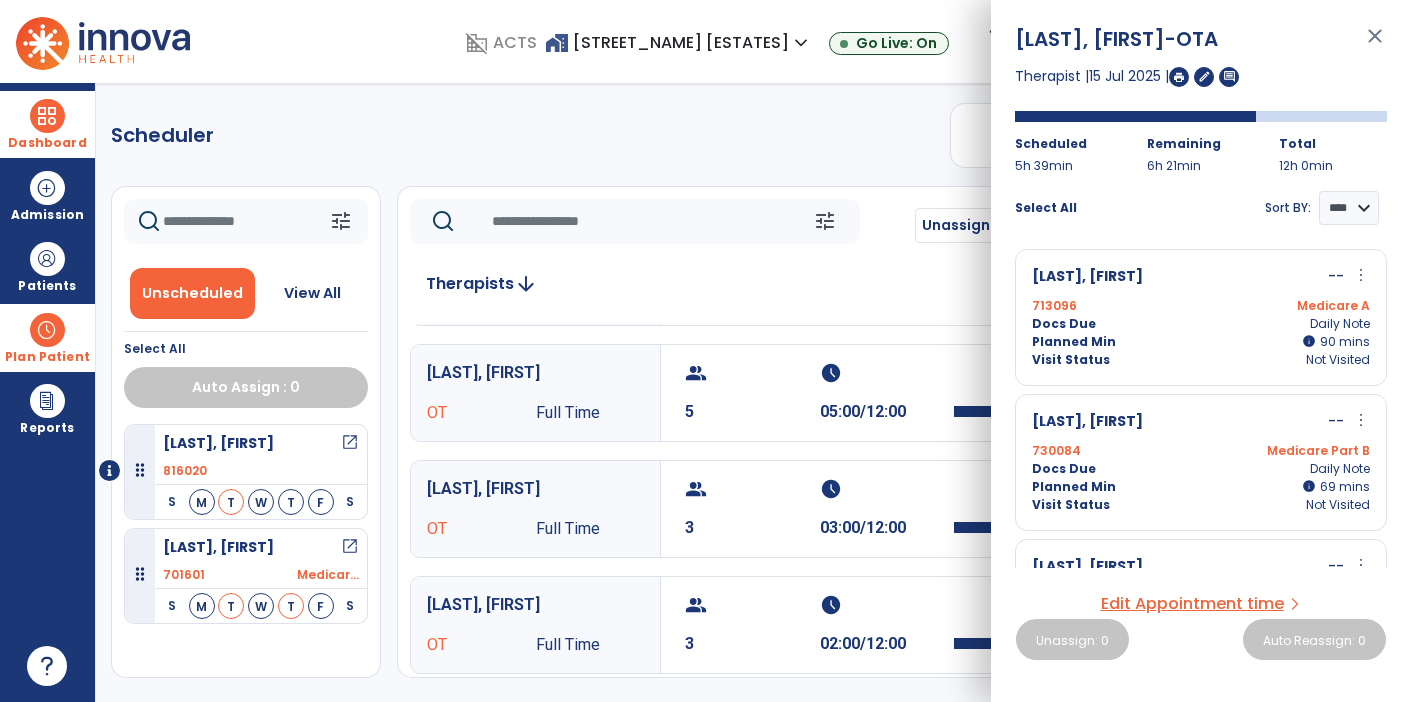 scroll, scrollTop: 98, scrollLeft: 0, axis: vertical 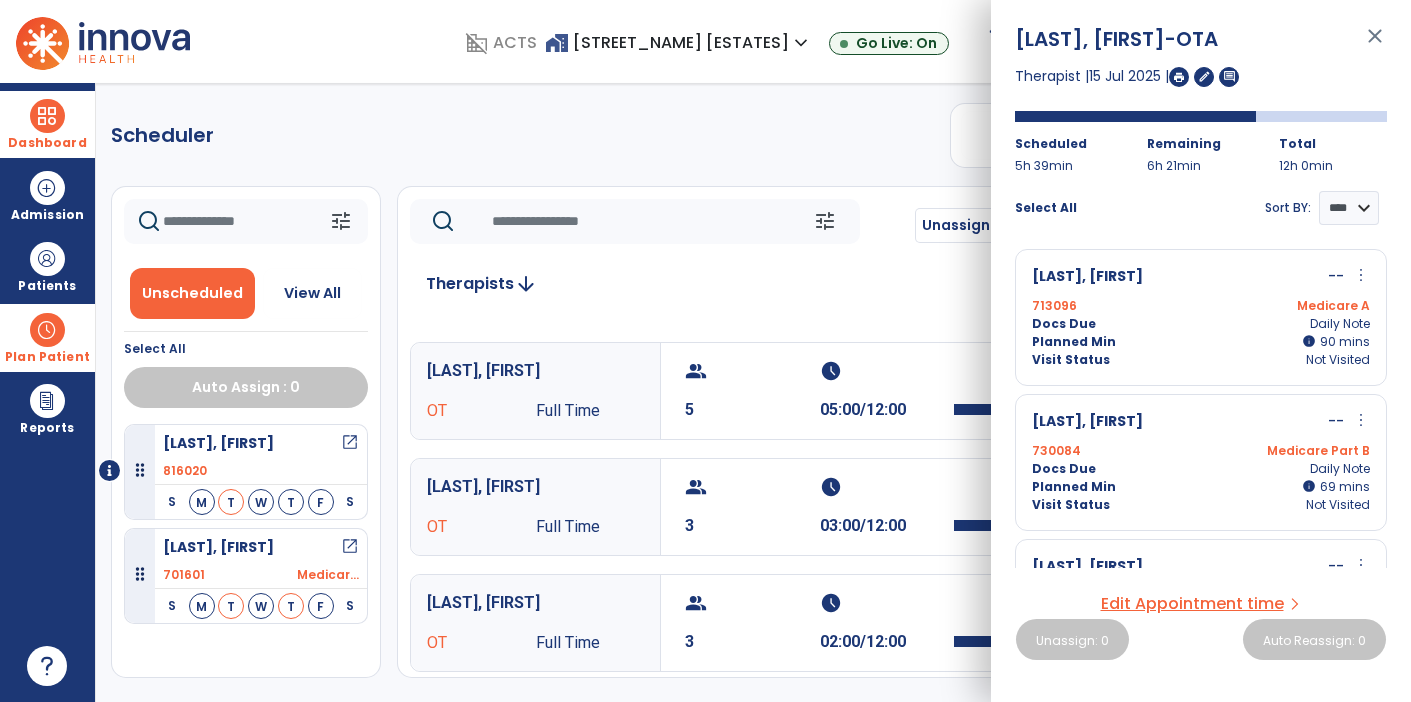 click on "[LAST], [FIRST]   --  more_vert  edit   Edit Session   alt_route   Split Minutes  713096 Medicare A  Docs Due Daily Note   Planned Min  info   90 I 90 mins  Visit Status  Not Visited   [LAST], [FIRST]   --  more_vert  edit   Edit Session   alt_route   Split Minutes  730084 Medicare Part B  Docs Due Daily Note   Planned Min  info   69 I 69 mins  Visit Status  Not Visited   [LAST], [FIRST]   --  more_vert  edit   Edit Session   alt_route   Split Minutes  666885 Medicare A  Docs Due Daily Note   Planned Min  info   60 I 60 mins  Visit Status  Not Visited   [LAST], [FIRST]   --  more_vert  edit   Edit Session   alt_route   Split Minutes  796741 Medicare A  Docs Due Daily Note   Planned Min  info   60 I 60 mins  Visit Status  Not Visited   [LAST], [FIRST]   --  more_vert  edit   Edit Session   alt_route   Split Minutes  914777 Medicare A  Docs Due I" at bounding box center [1201, 351] 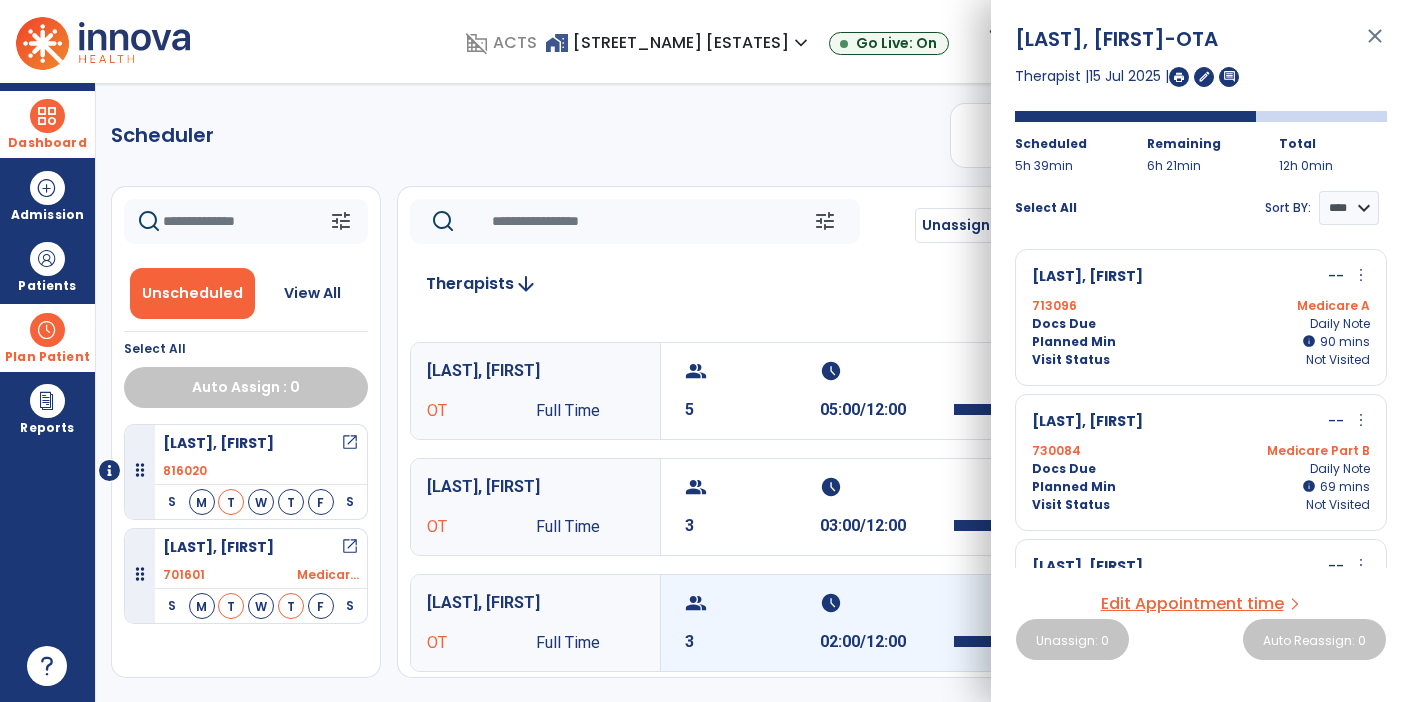 click on "schedule" at bounding box center (885, 603) 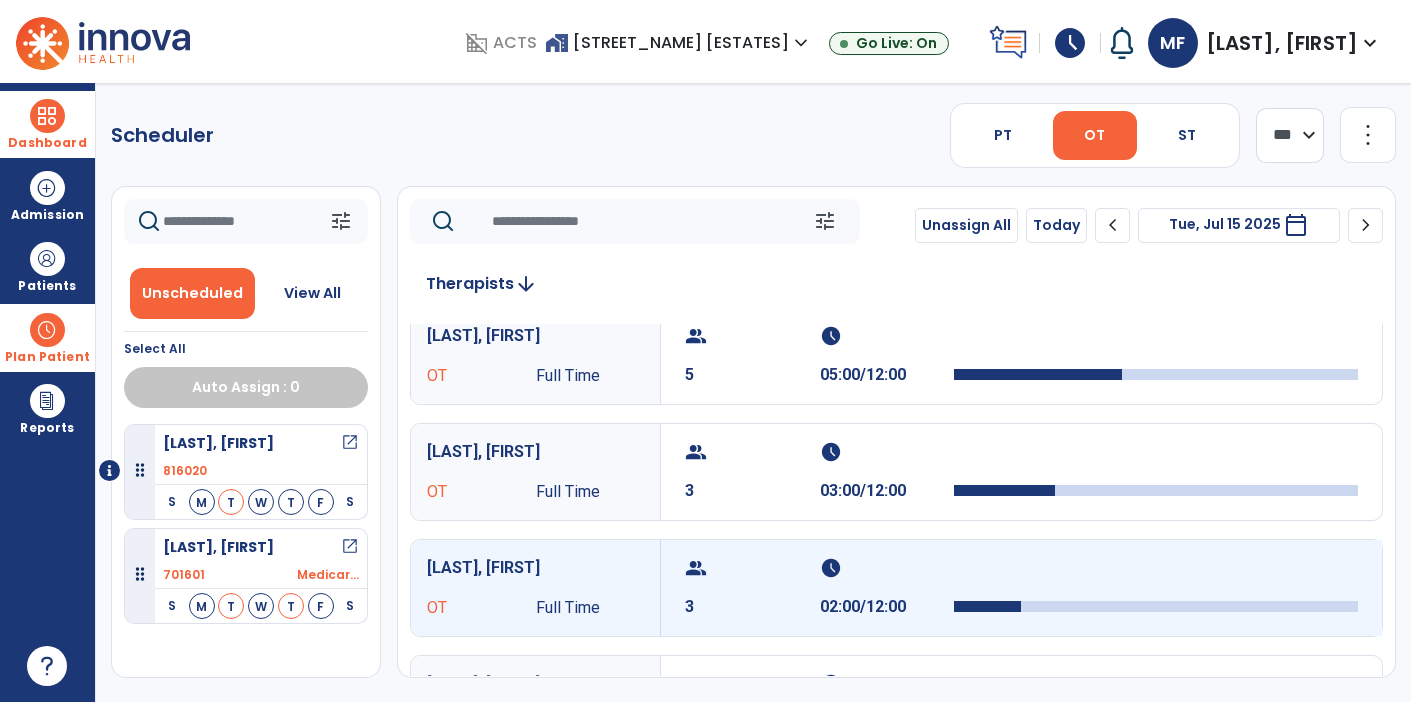scroll, scrollTop: 134, scrollLeft: 0, axis: vertical 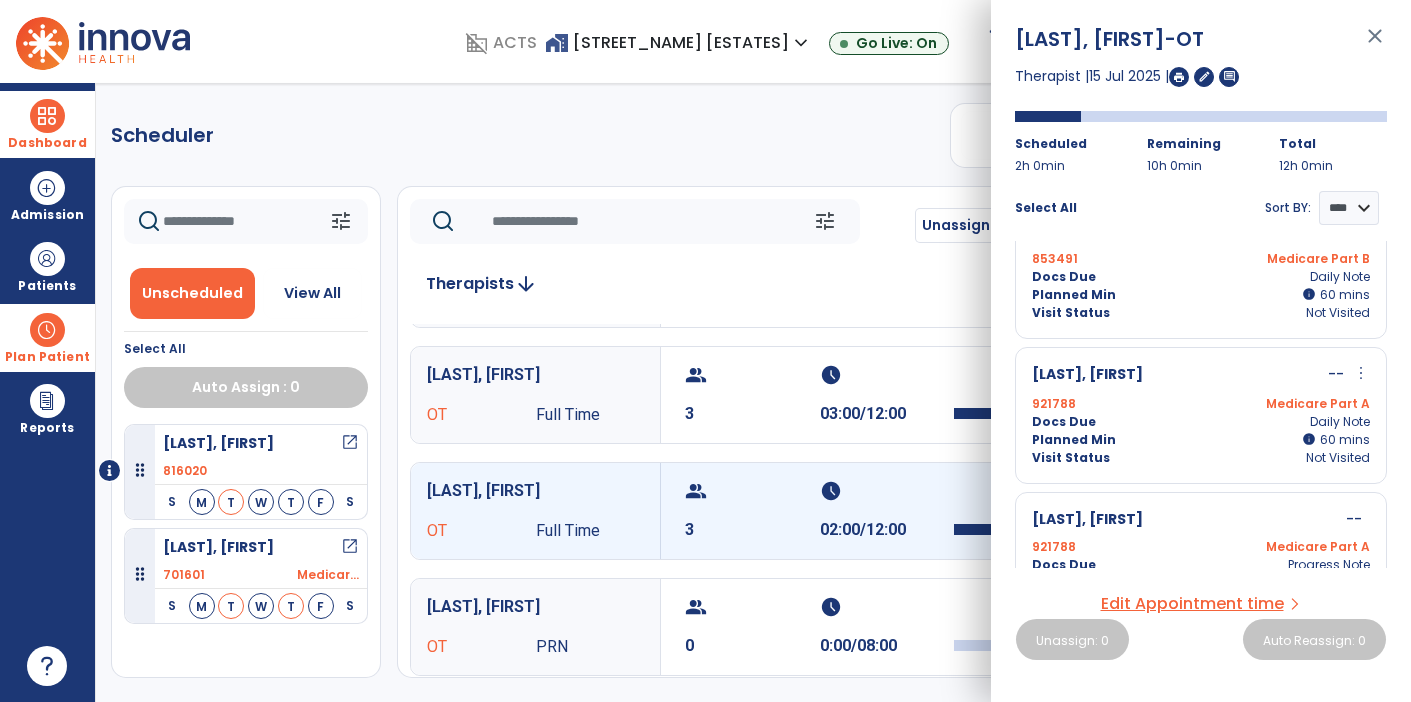 click on "schedule" at bounding box center [885, 491] 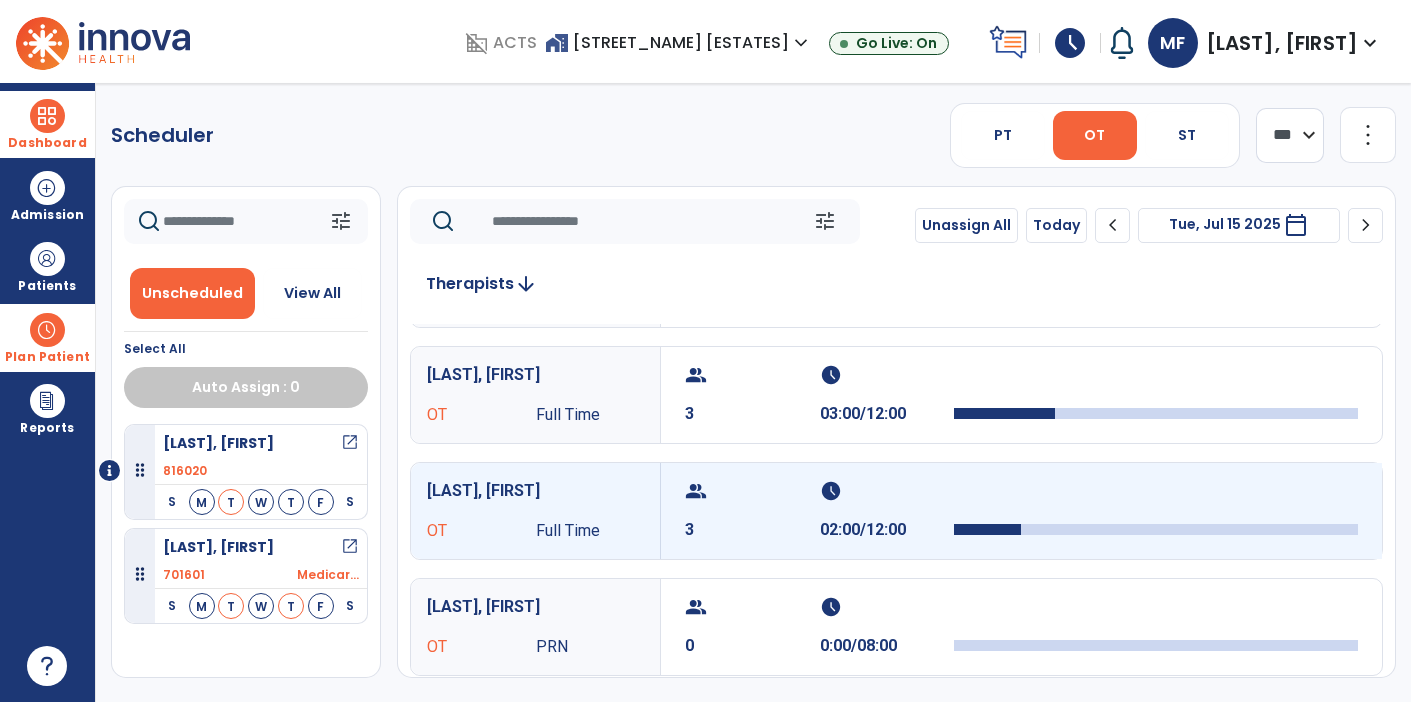 click on "schedule" at bounding box center [885, 491] 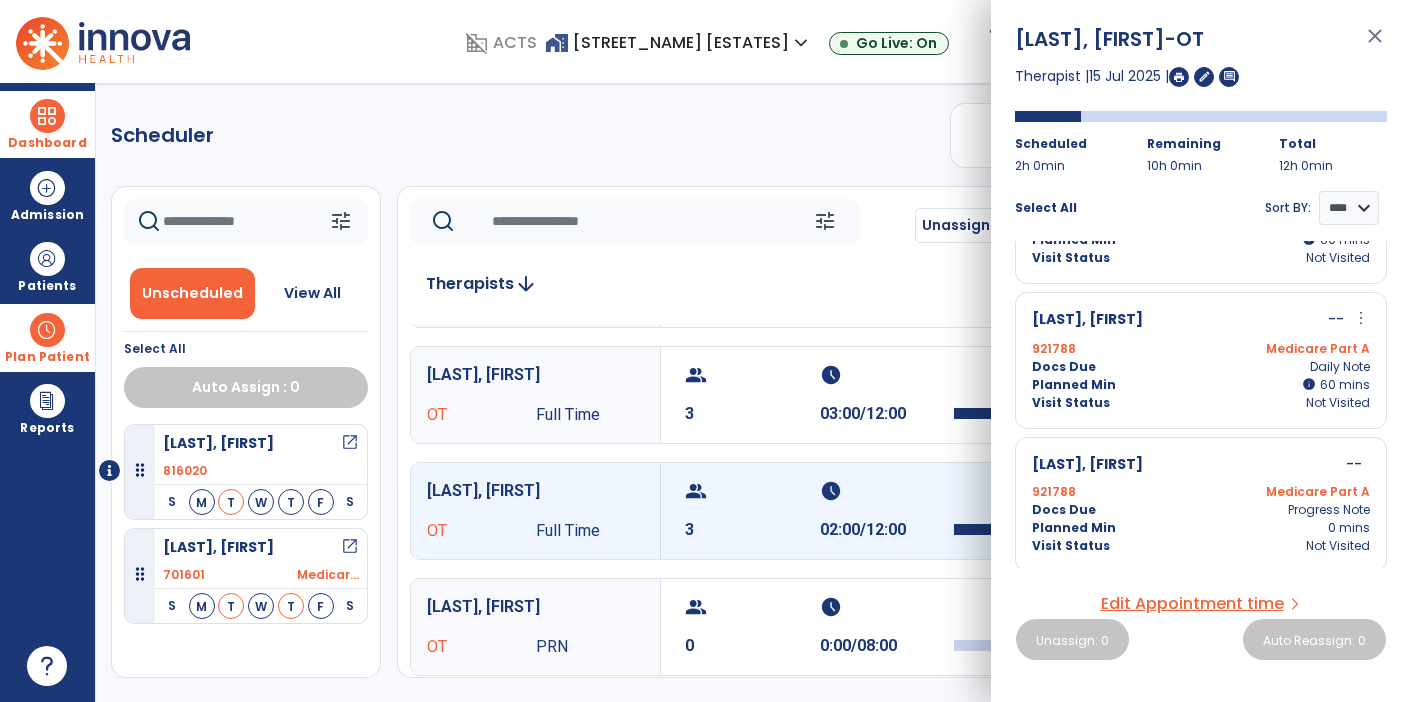 scroll, scrollTop: 102, scrollLeft: 0, axis: vertical 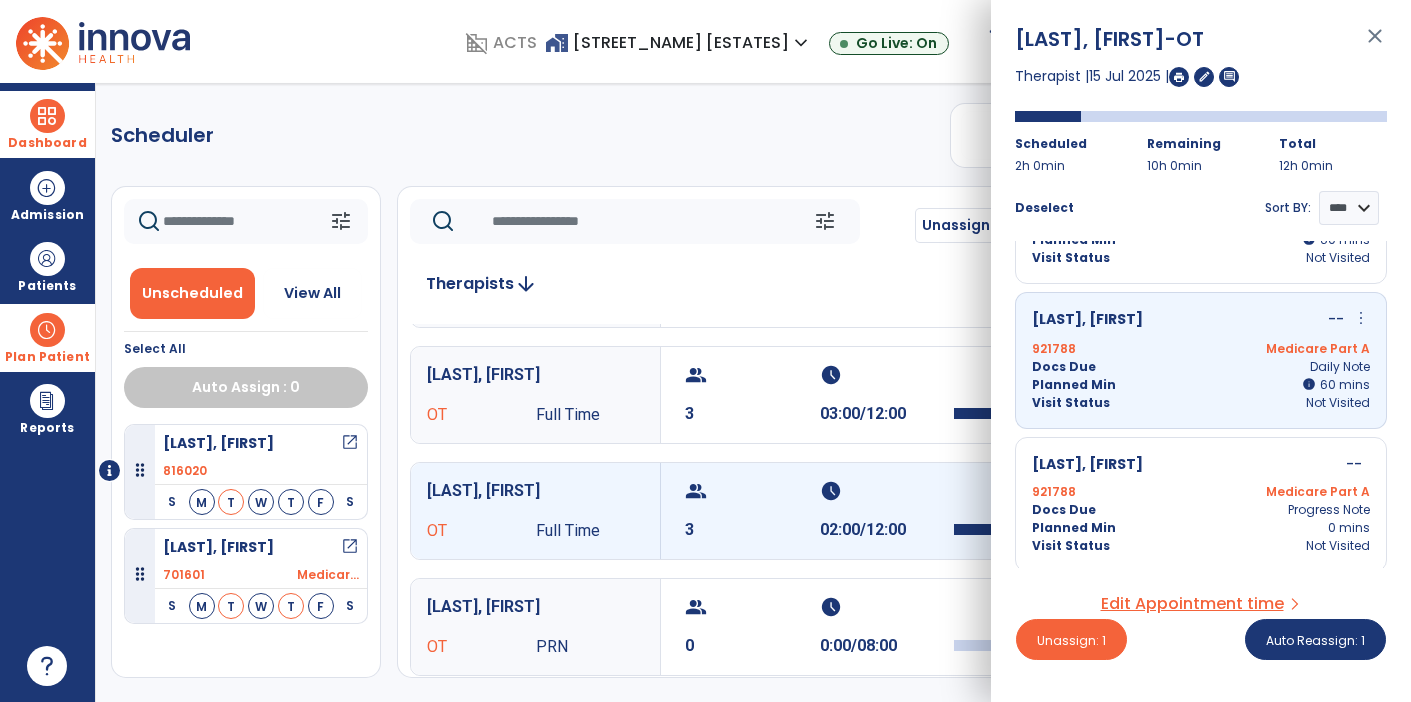 click on "Visit Status  Not Visited" at bounding box center (1201, 546) 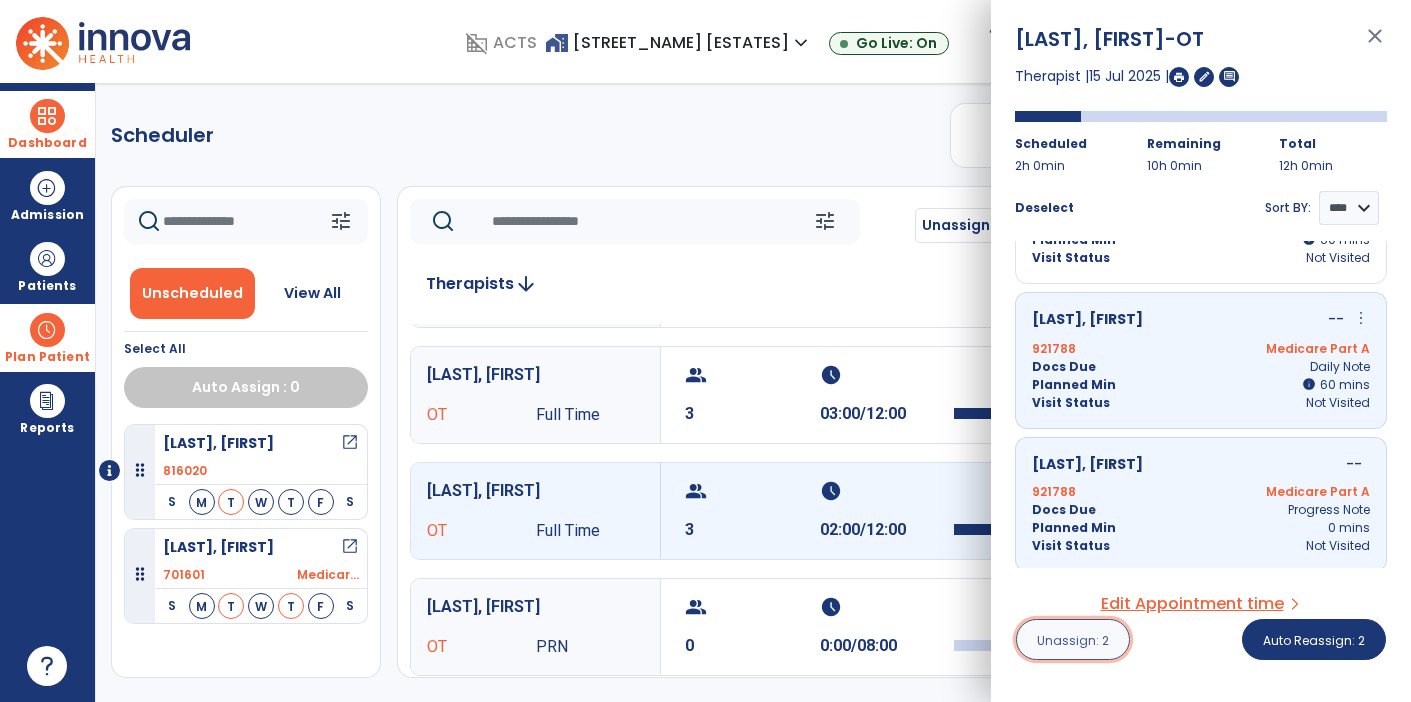 click on "Unassign: 2" at bounding box center (1073, 640) 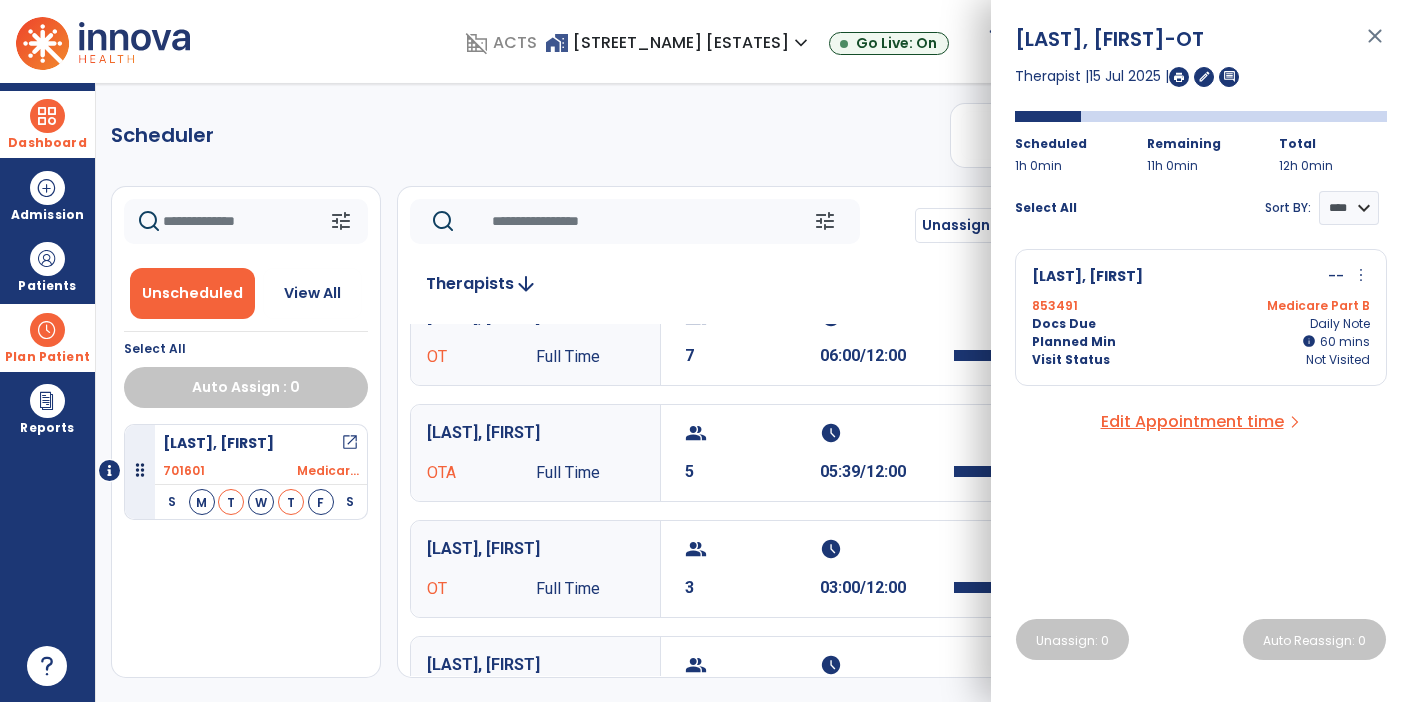 scroll, scrollTop: 0, scrollLeft: 0, axis: both 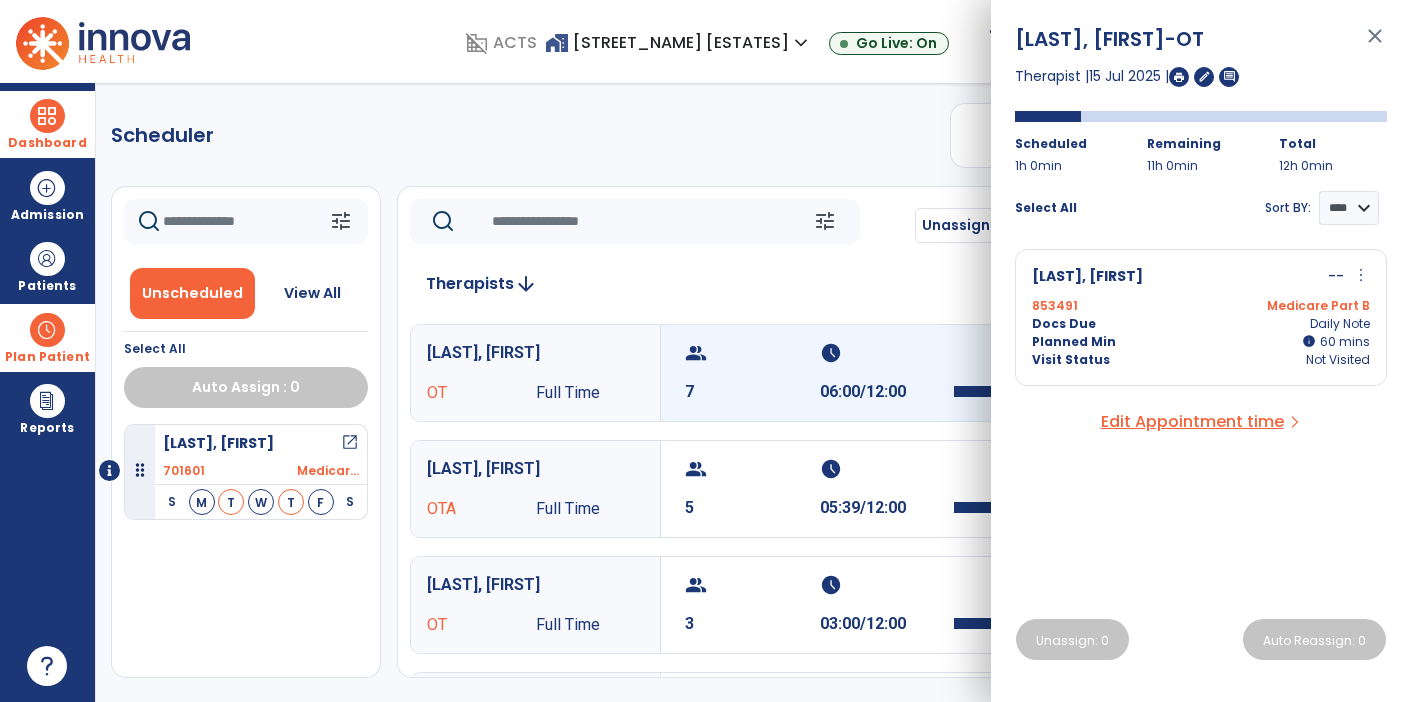 click on "schedule" at bounding box center (885, 353) 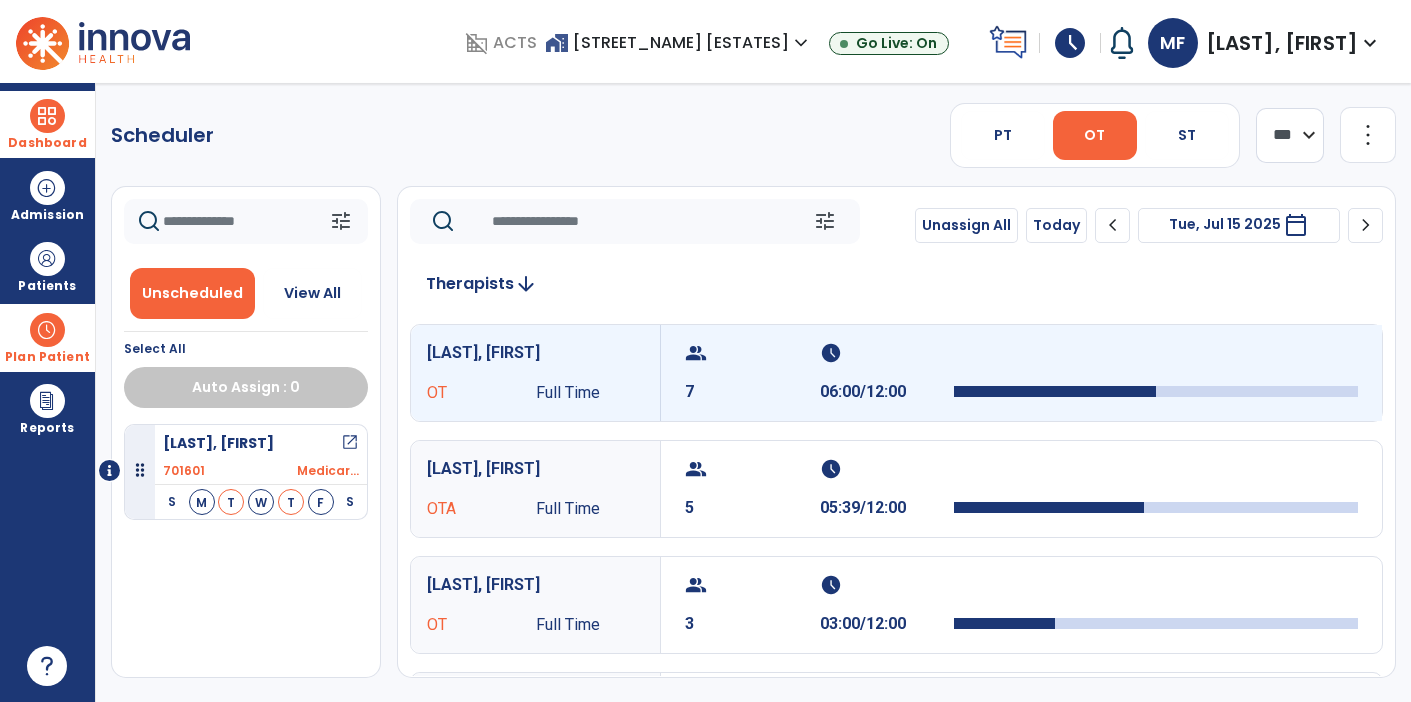 click on "schedule  06:00/12:00" at bounding box center [887, 373] 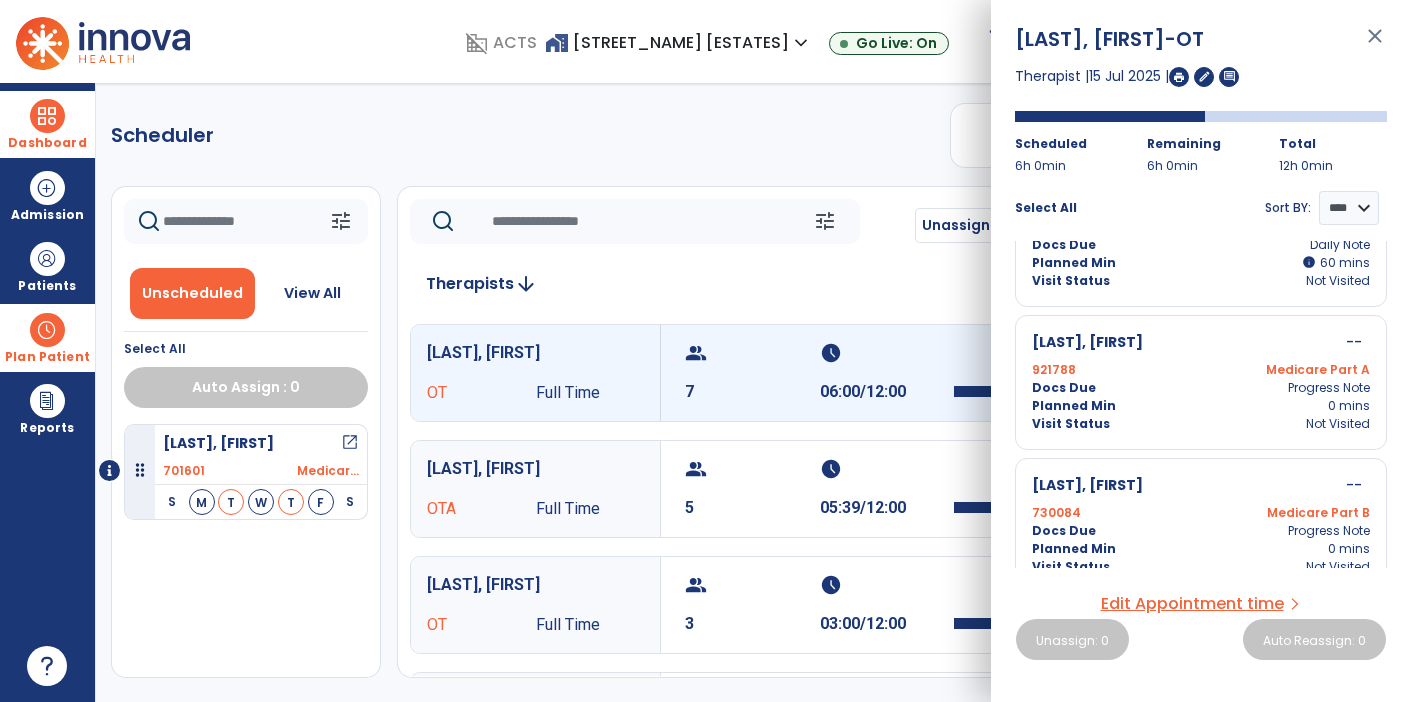 scroll, scrollTop: 676, scrollLeft: 0, axis: vertical 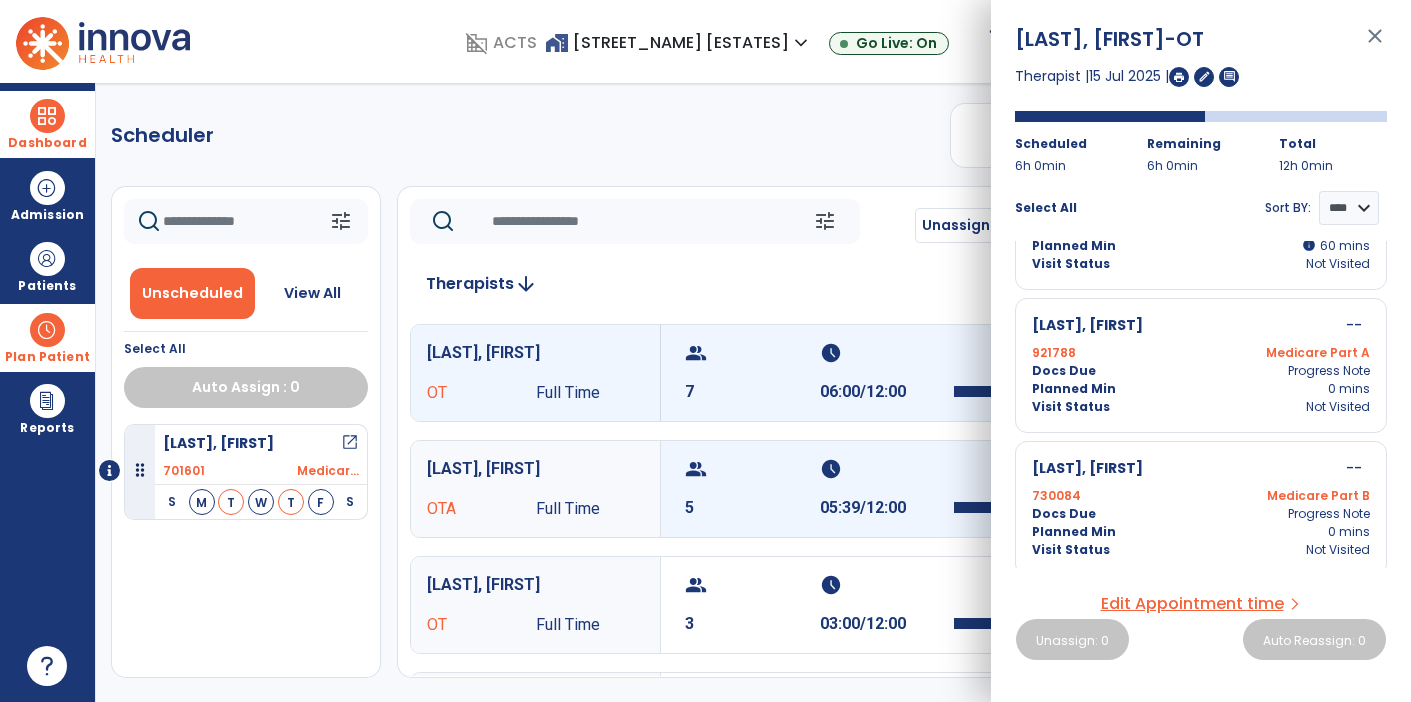 click on "schedule" at bounding box center (885, 469) 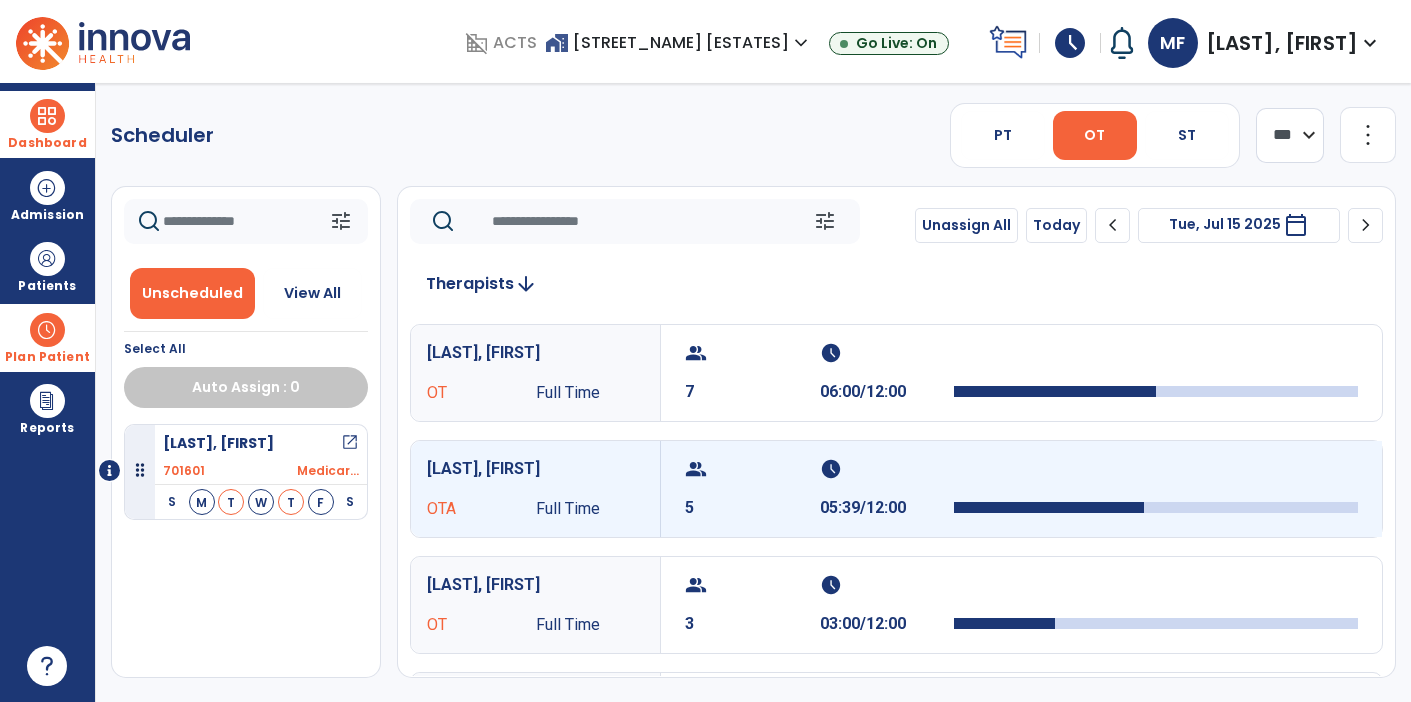 click on "schedule" at bounding box center [885, 469] 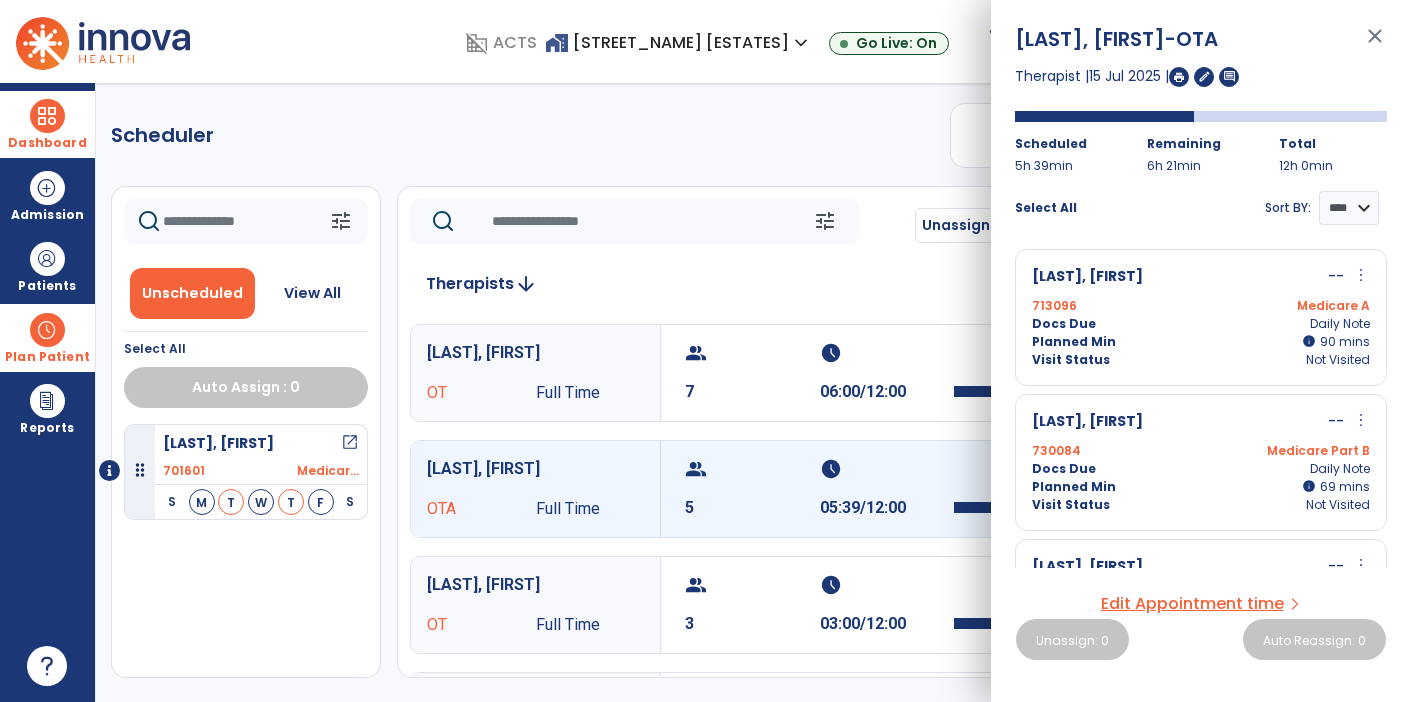 click on "Docs Due Daily Note" at bounding box center (1201, 469) 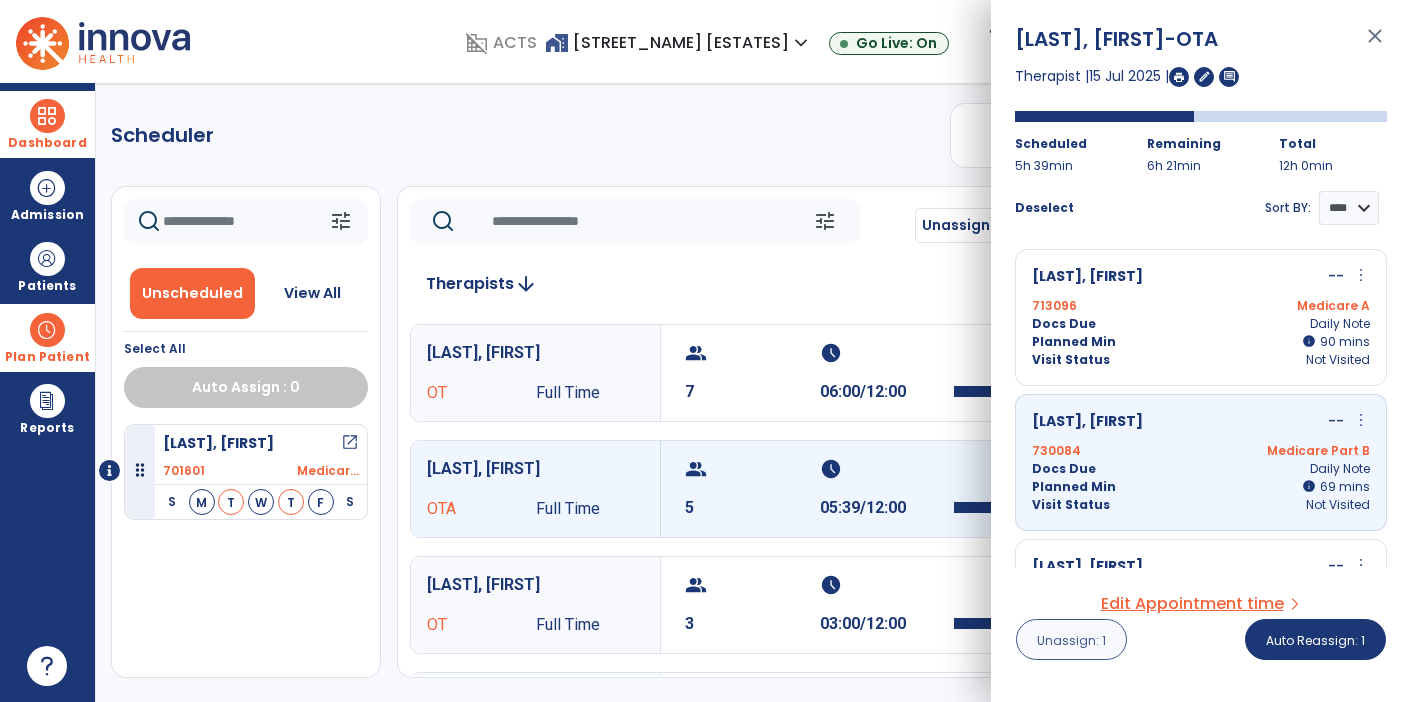 click on "Unassign: 1" at bounding box center [1071, 640] 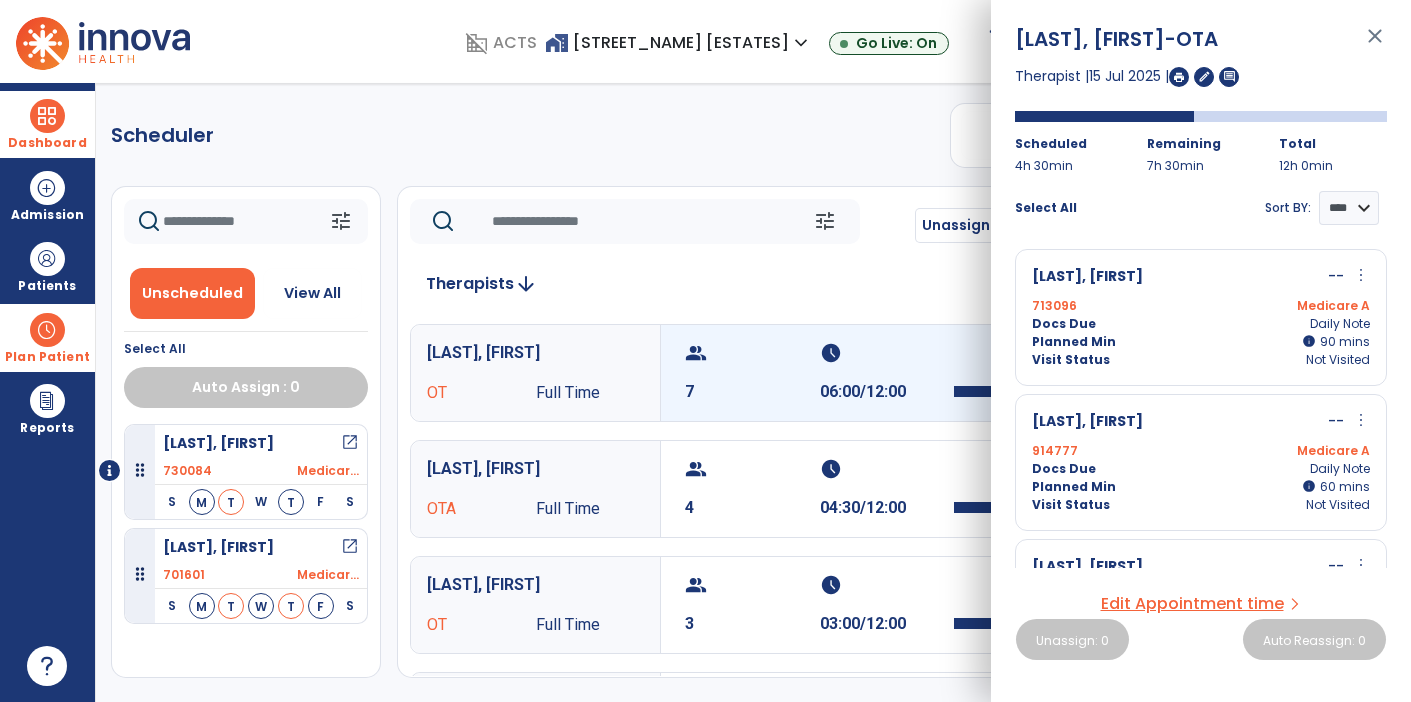 click on "schedule  06:00/12:00" at bounding box center [887, 373] 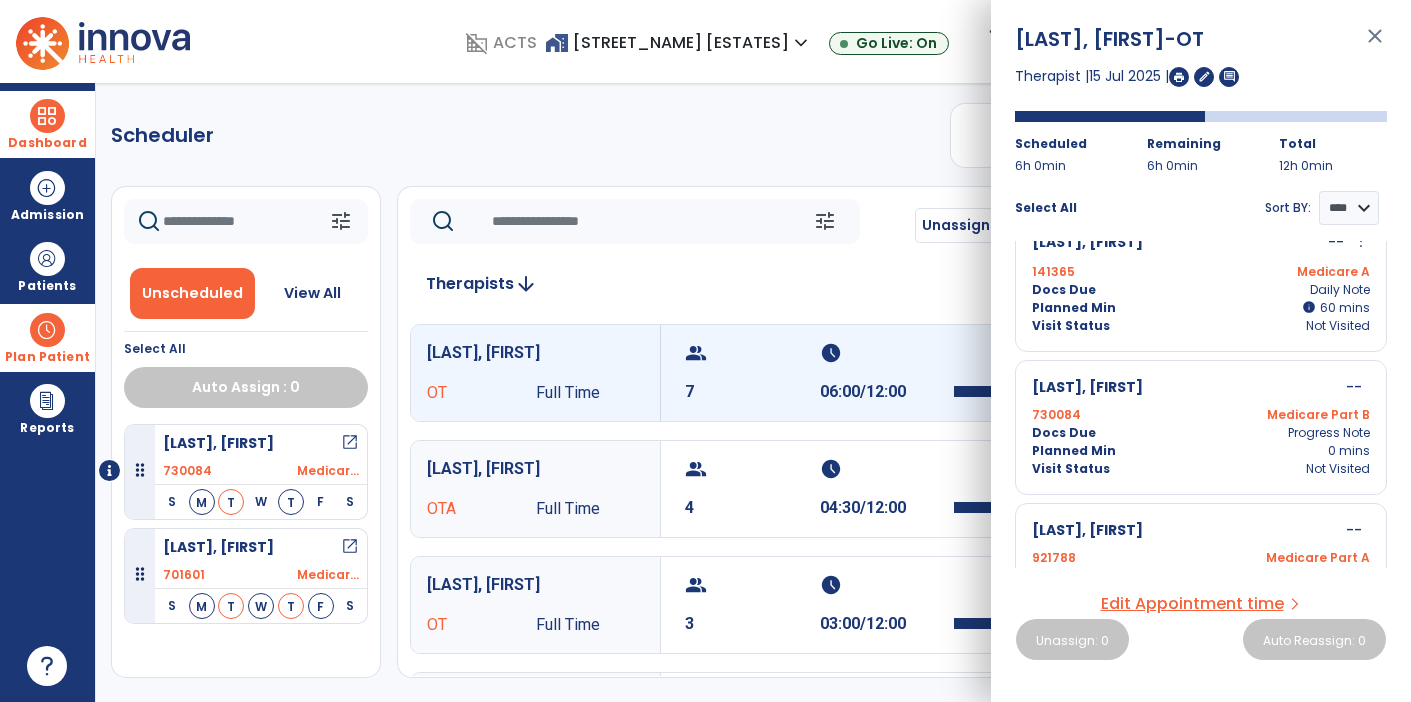 scroll, scrollTop: 619, scrollLeft: 0, axis: vertical 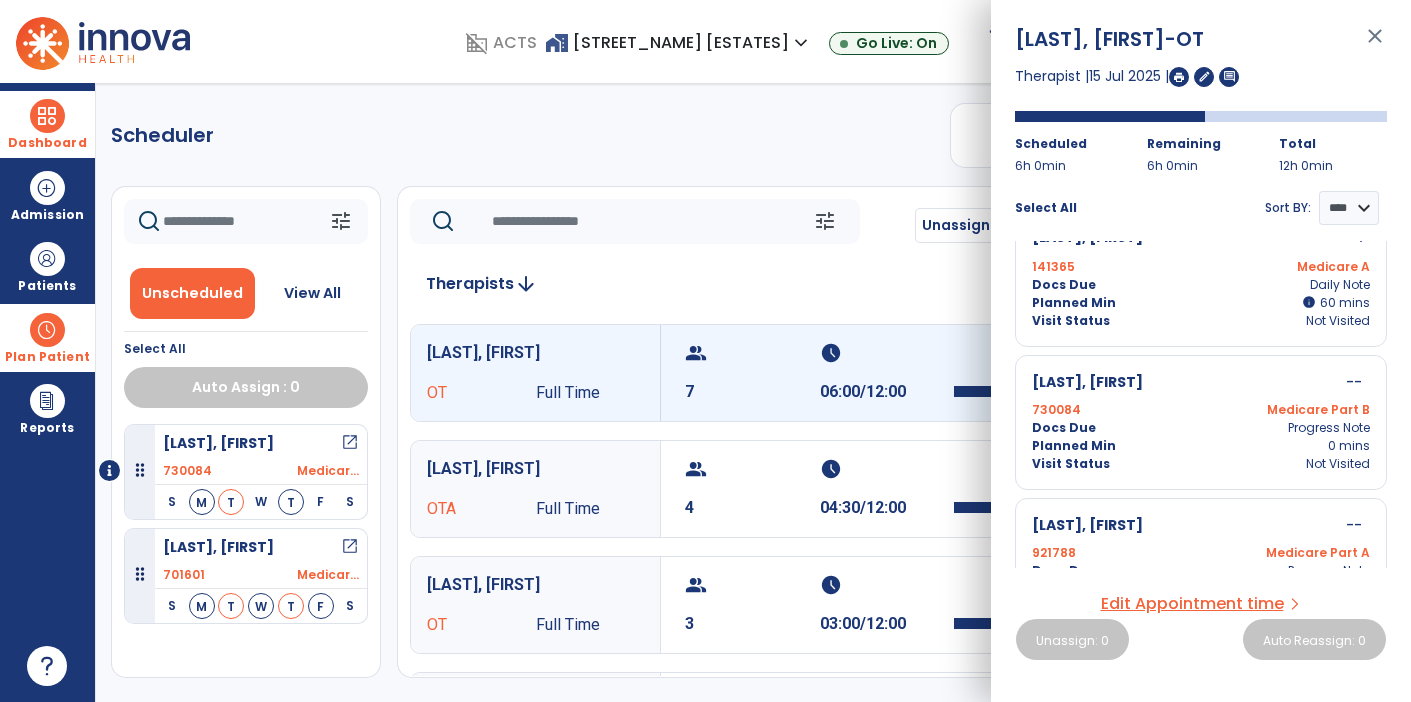 click on "Progress Note" at bounding box center (1329, 428) 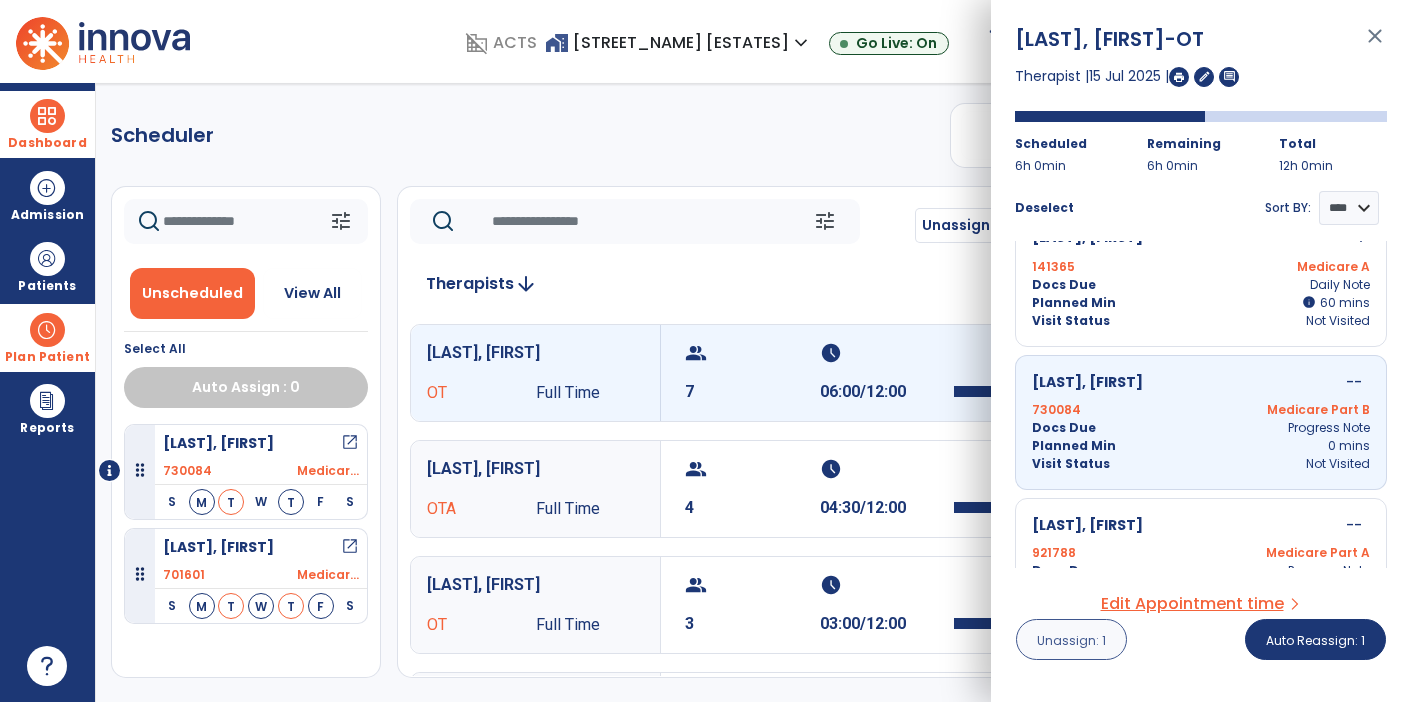 click on "Unassign: 1" at bounding box center (1071, 640) 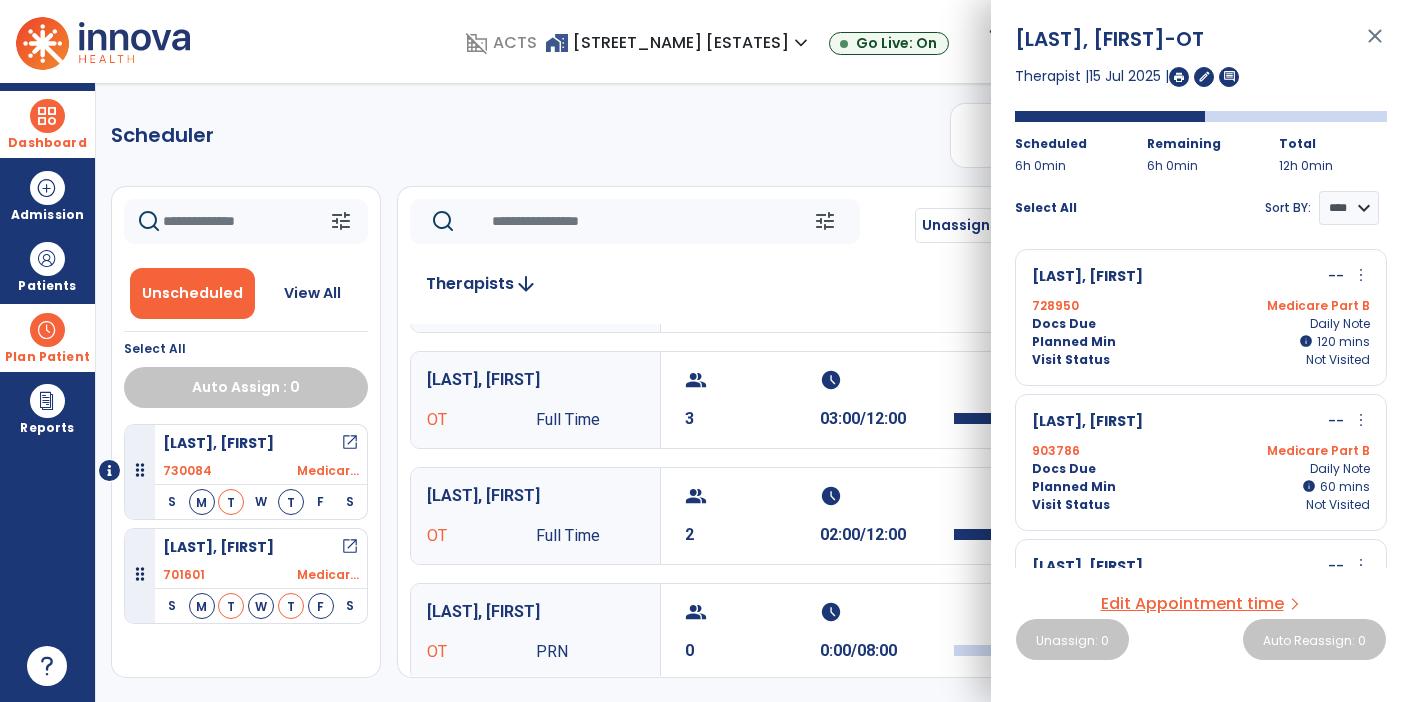 scroll, scrollTop: 205, scrollLeft: 0, axis: vertical 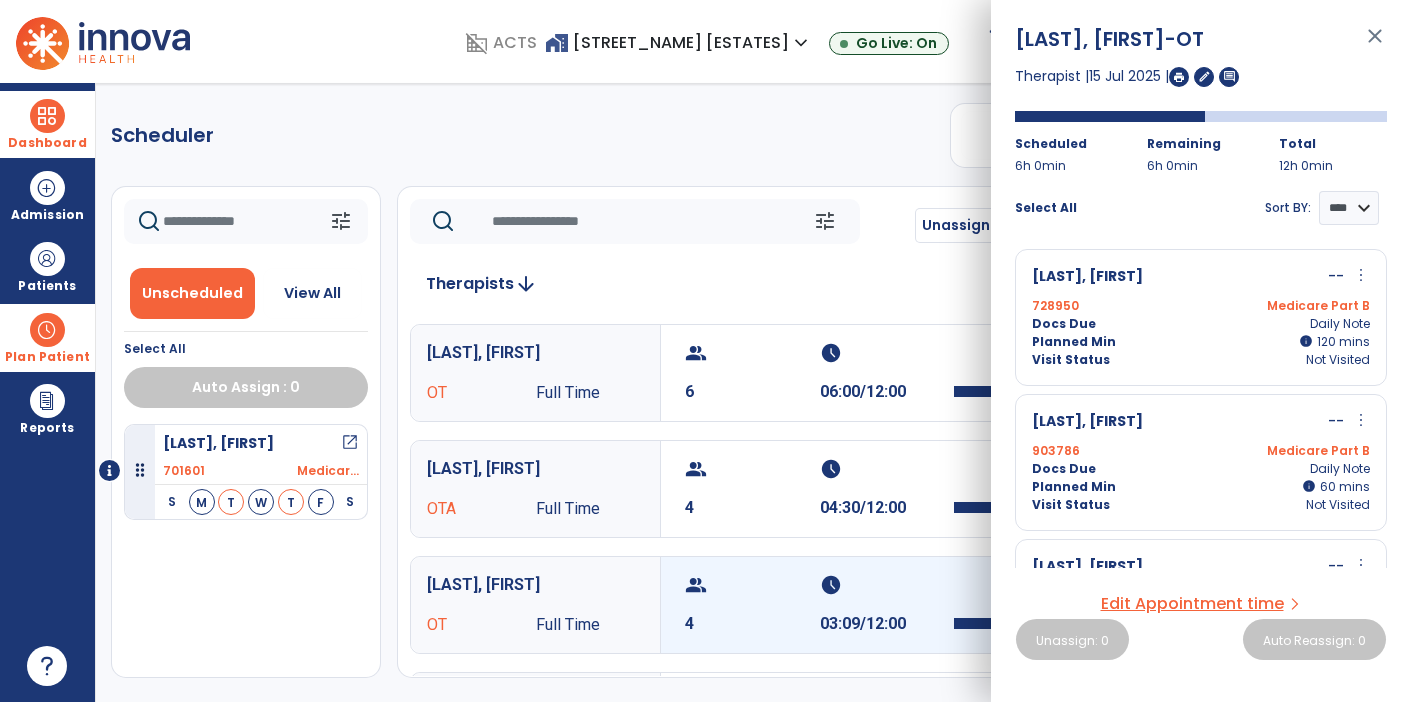 click on "schedule" at bounding box center (885, 585) 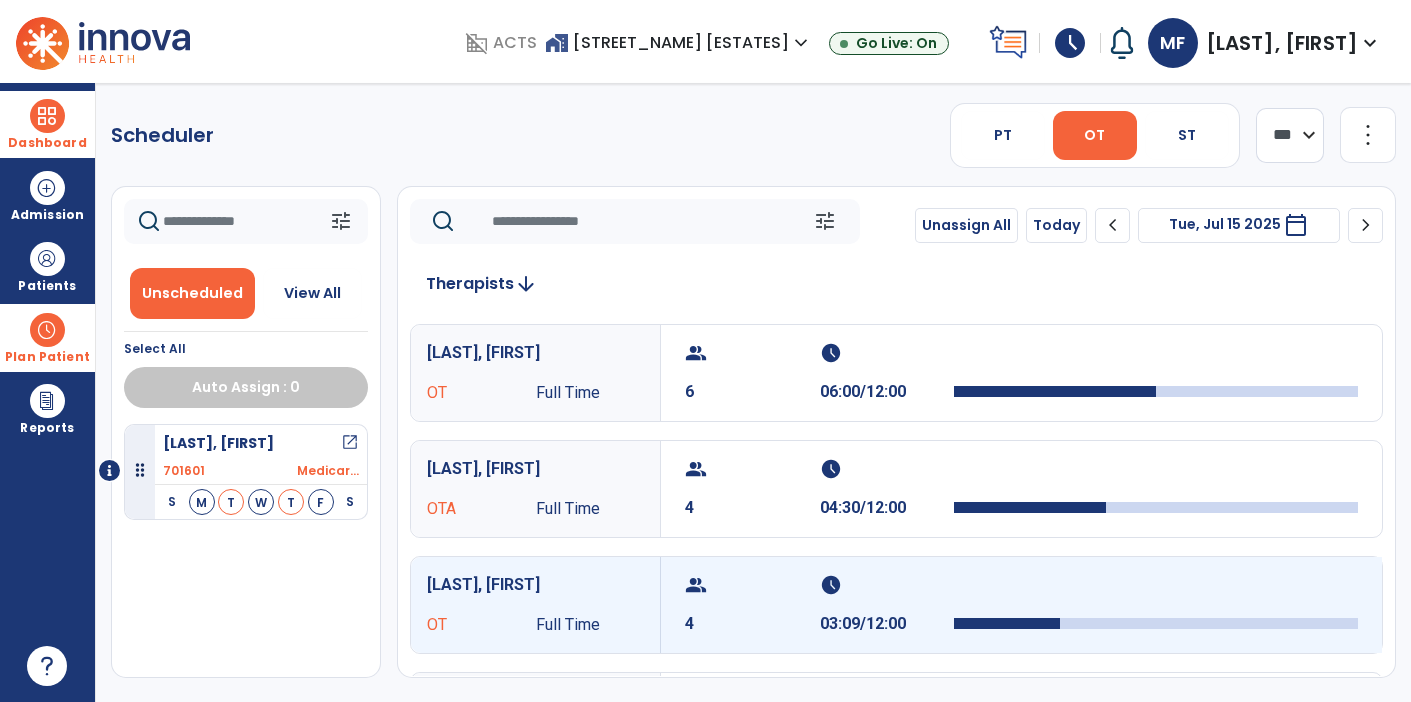 click on "schedule" at bounding box center (885, 585) 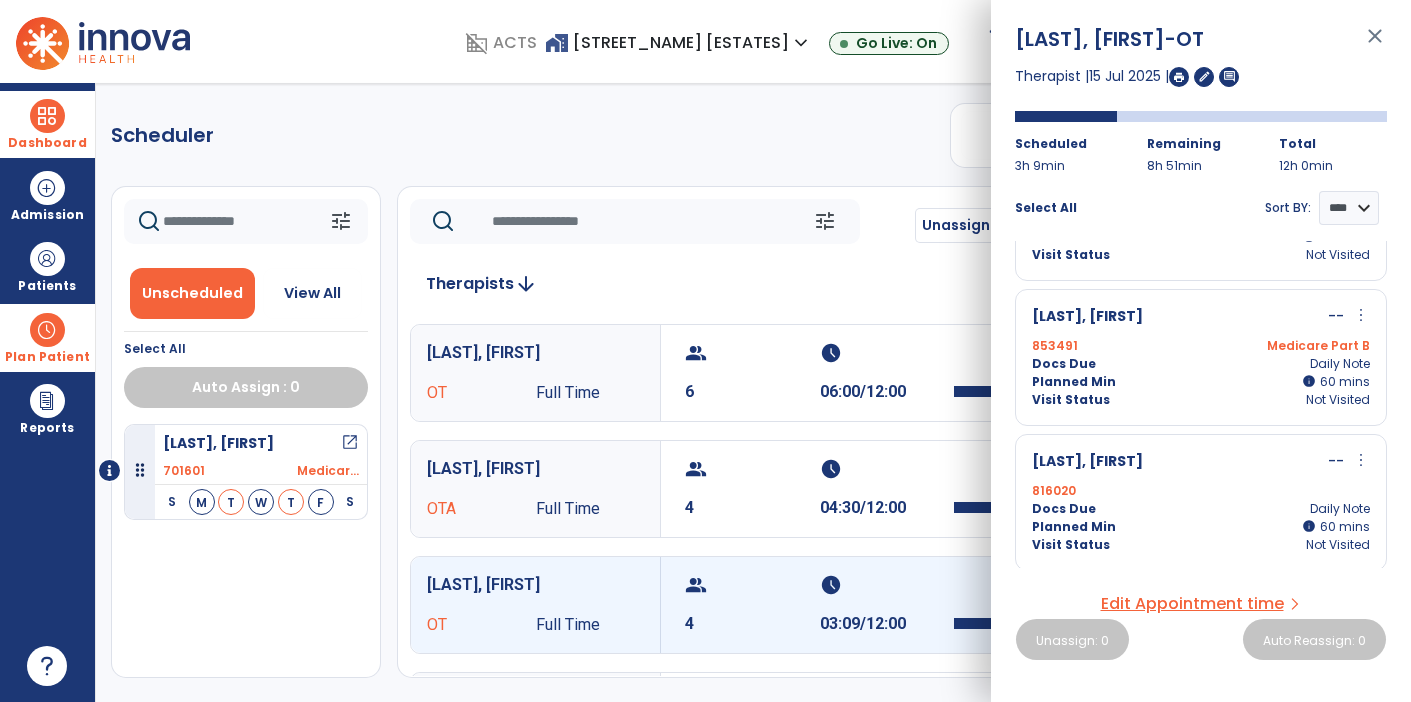 scroll, scrollTop: 88, scrollLeft: 0, axis: vertical 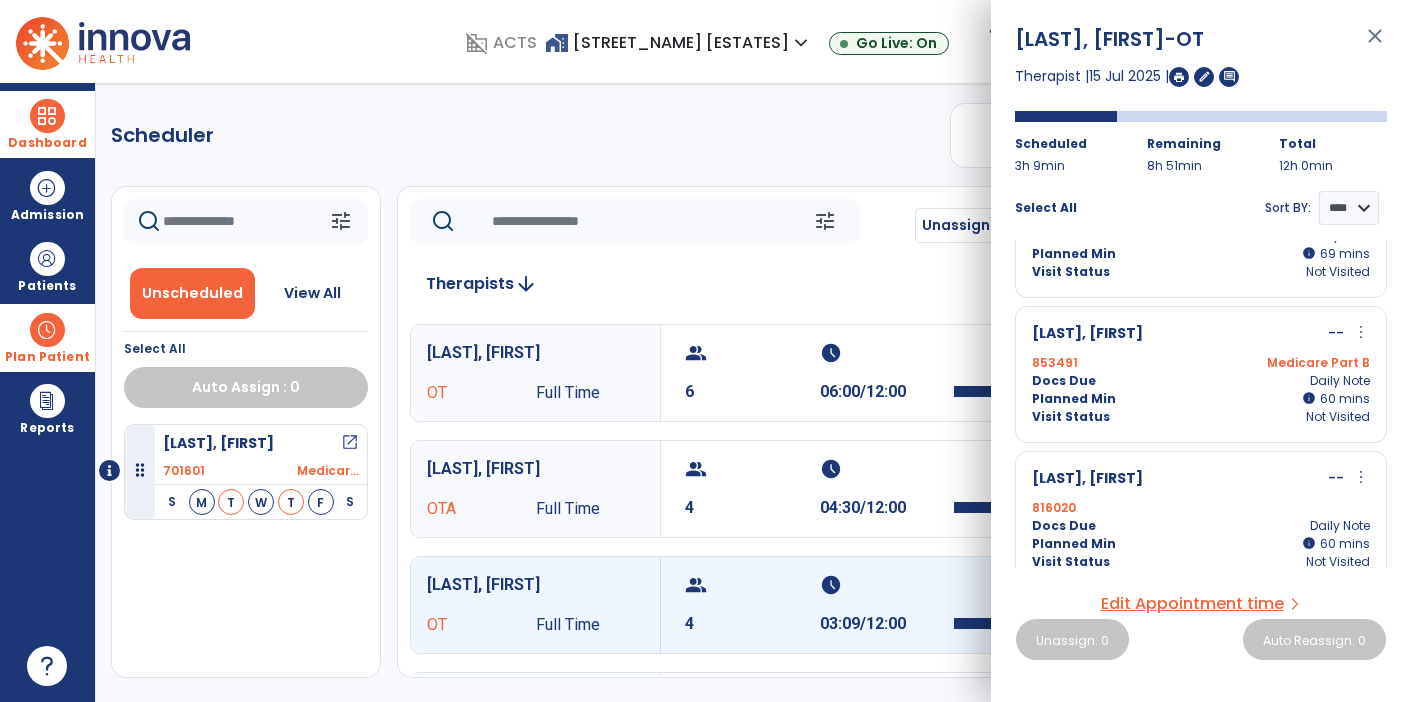 click on "[LAST], [FIRST]  open_in_new  701601 Medicar...  S M T W T F S" at bounding box center [246, 551] 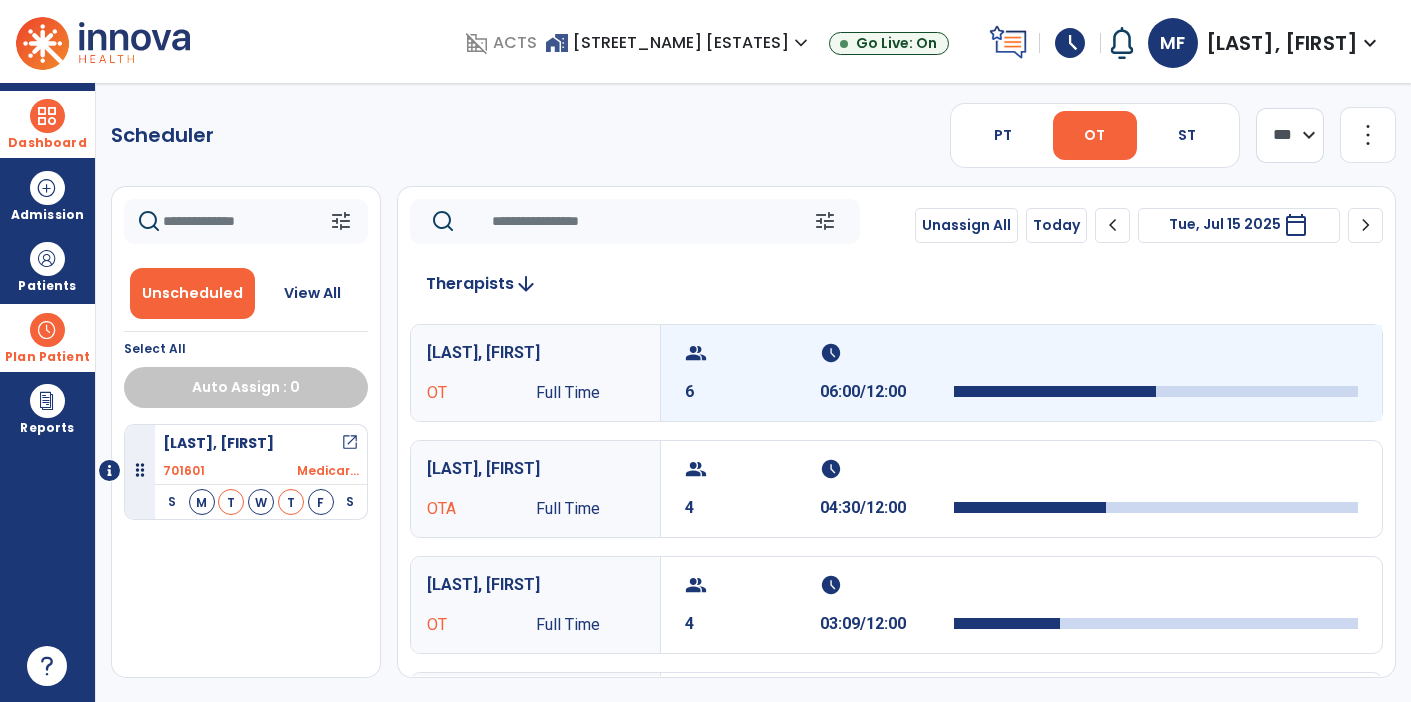 click on "schedule" at bounding box center (885, 353) 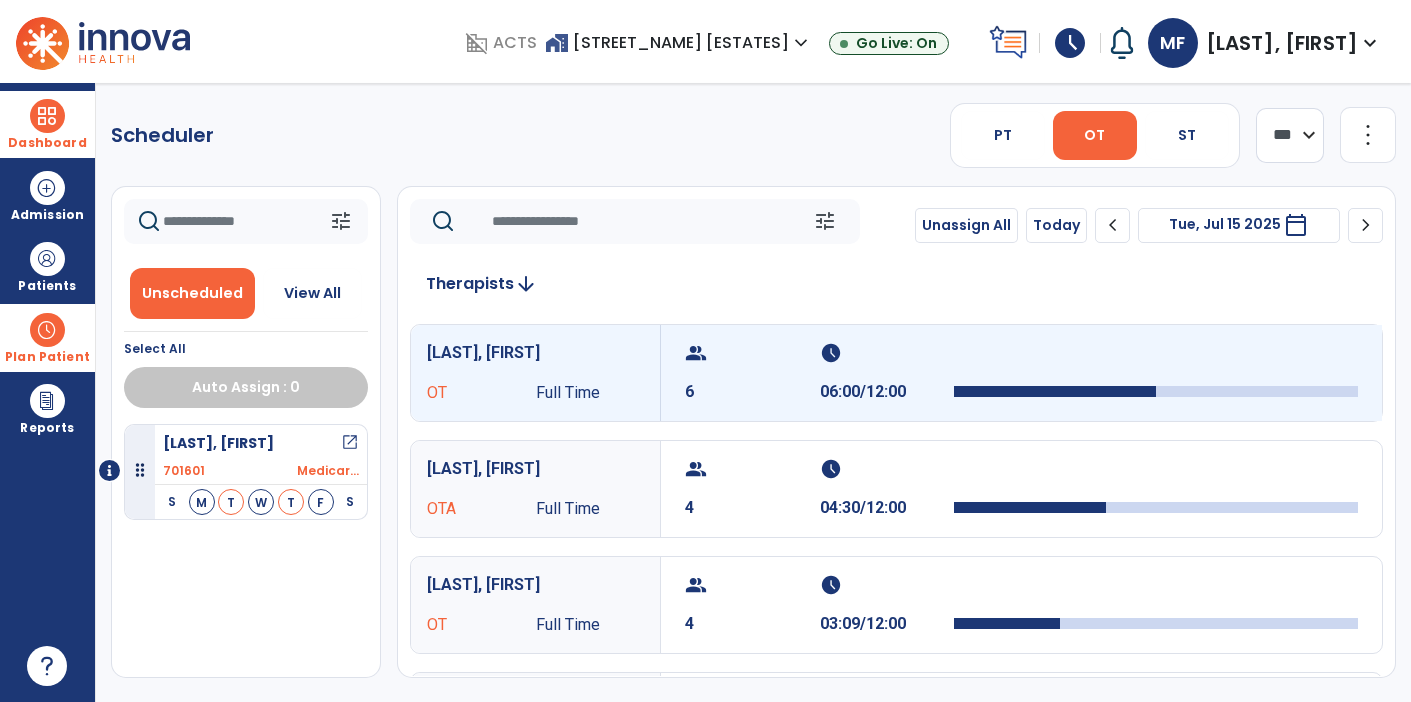 click on "schedule" at bounding box center [885, 353] 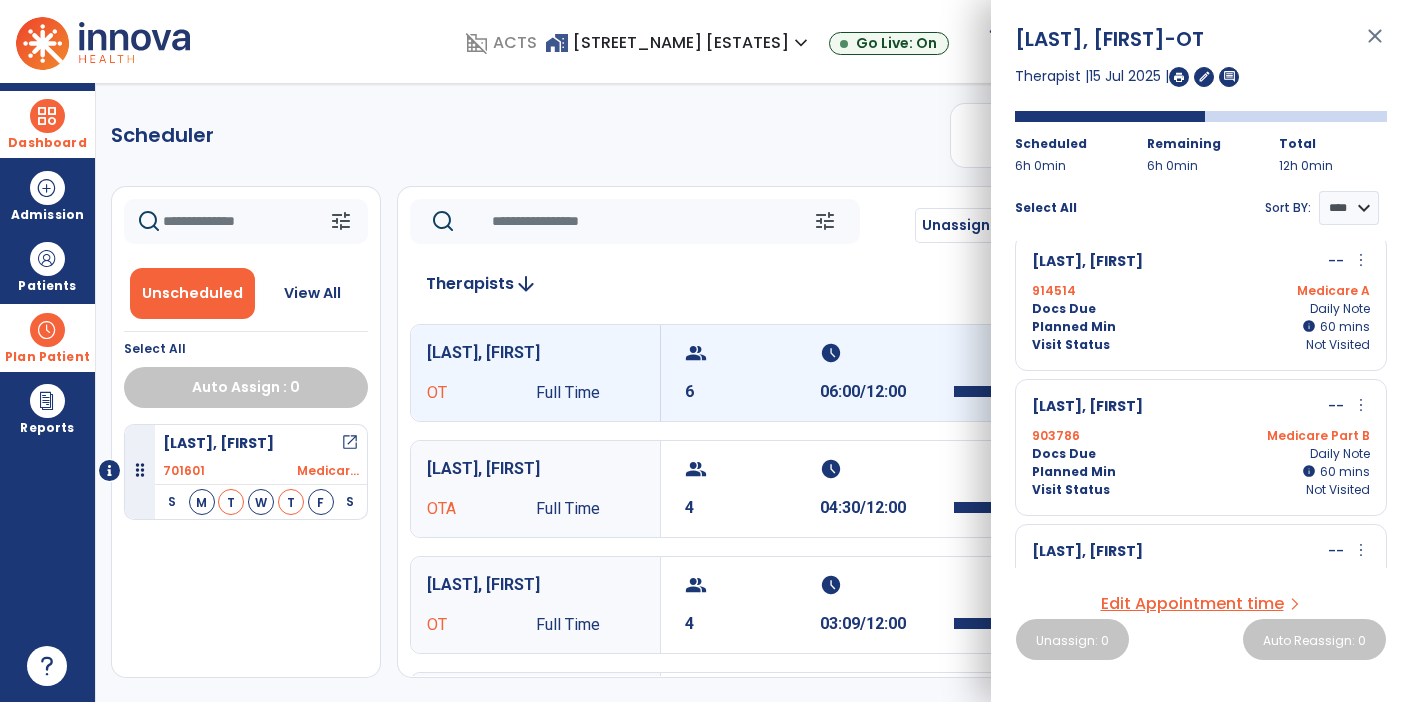 scroll, scrollTop: 161, scrollLeft: 0, axis: vertical 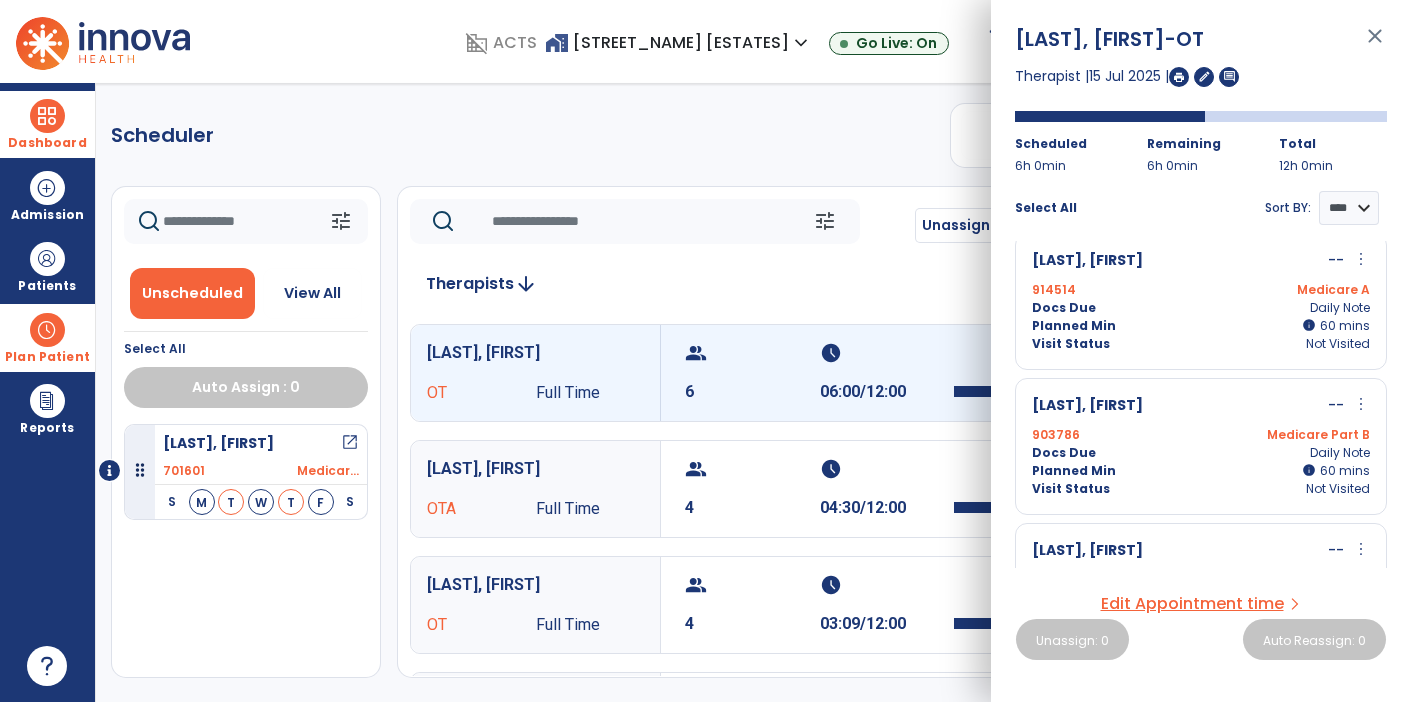 click on "Daily Note" at bounding box center (1340, 453) 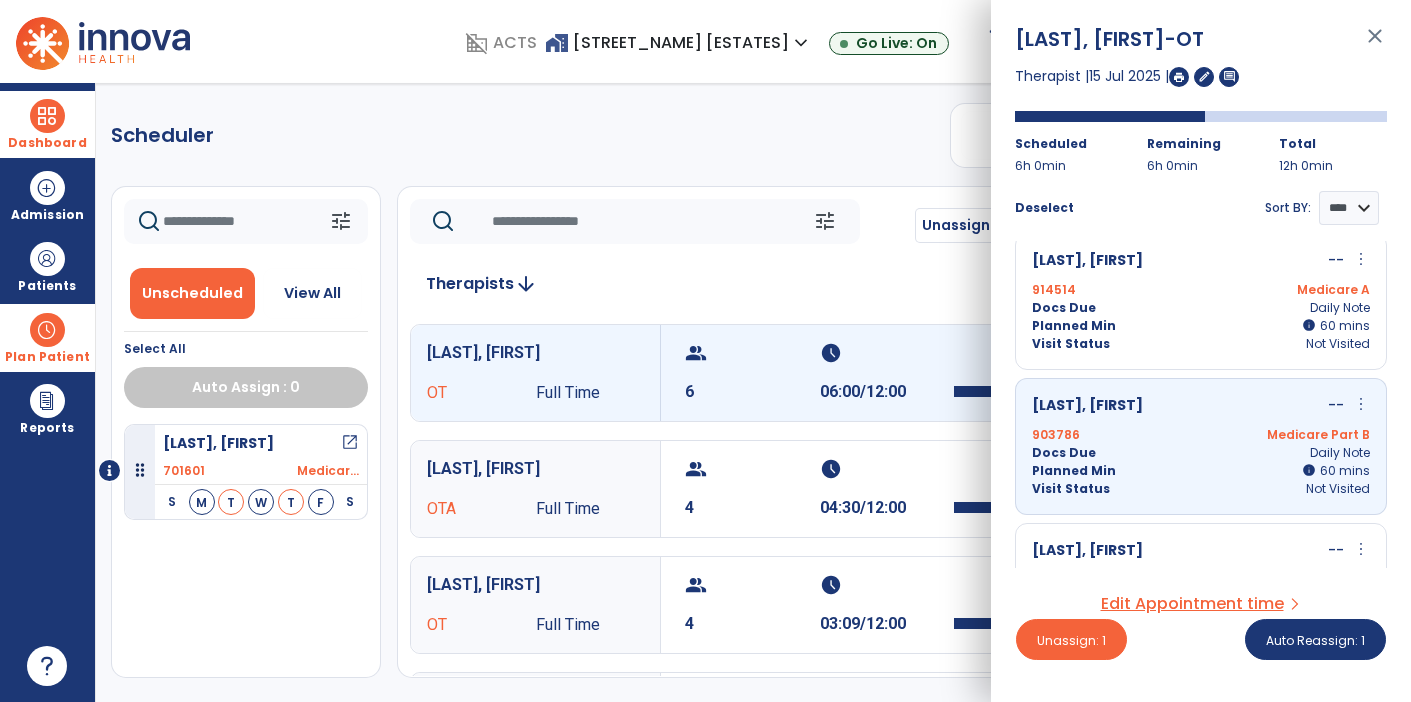 click on "[LAST], [FIRST]   --  more_vert  edit   Edit Session   alt_route   Split Minutes  728950 Medicare Part B  Docs Due Daily Note   Planned Min  info   120 I 120 mins  Visit Status  Not Visited   [LAST], [FIRST]   --  more_vert  edit   Edit Session   alt_route   Split Minutes  914514 Medicare A  Docs Due Daily Note   Planned Min  info   60 I 60 mins  Visit Status  Not Visited   [LAST], [FIRST]   --  more_vert  edit   Edit Session   alt_route   Split Minutes  903786 Medicare Part B  Docs Due Daily Note   Planned Min  info   60 I 60 mins  Visit Status  Not Visited   [LAST], [FIRST]   --  more_vert  edit   Edit Session   alt_route   Split Minutes  921788 Medicare Part A  Docs Due Daily Note   Planned Min  info   60 I 60 mins  Visit Status  Not Visited   [LAST], [FIRST]   --  more_vert  edit   Edit Session   alt_route   Split Minutes  141365 Medicare A  Docs Due" at bounding box center [1201, 351] 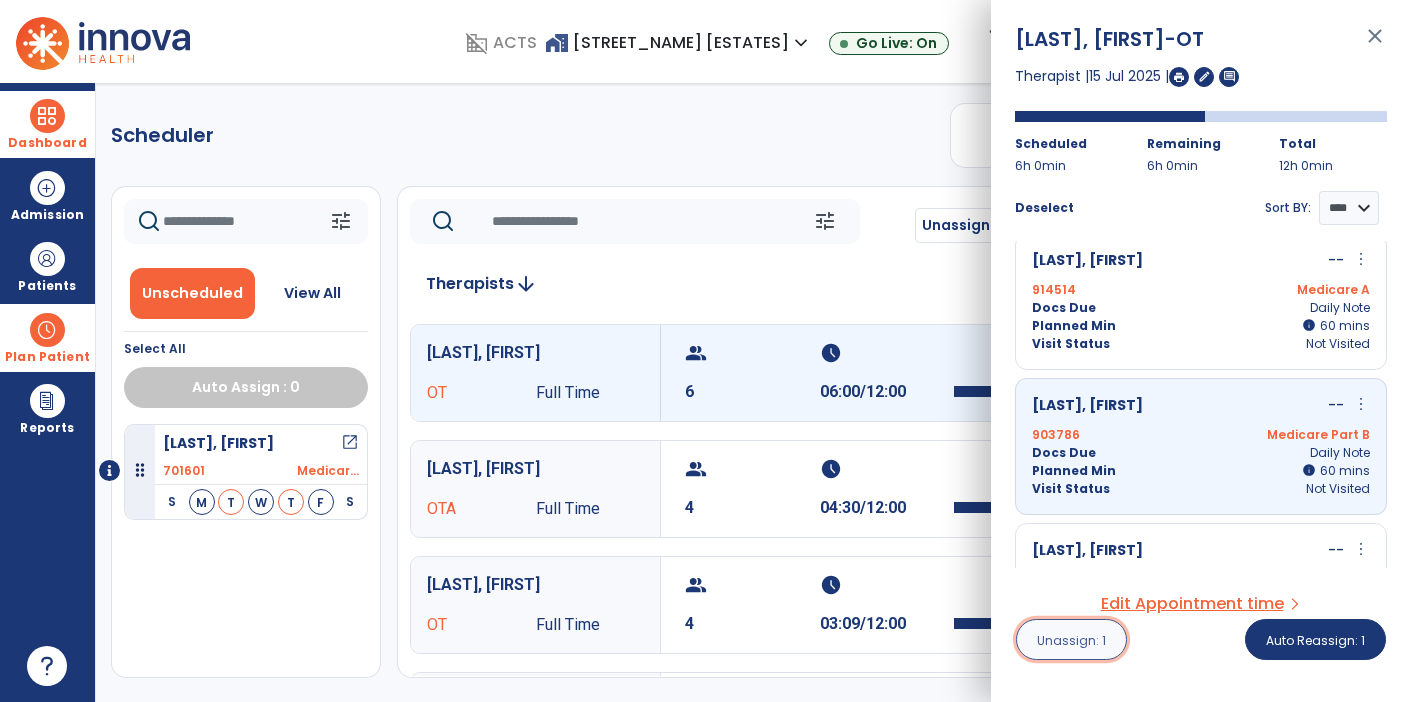 click on "Unassign: 1" at bounding box center [1071, 640] 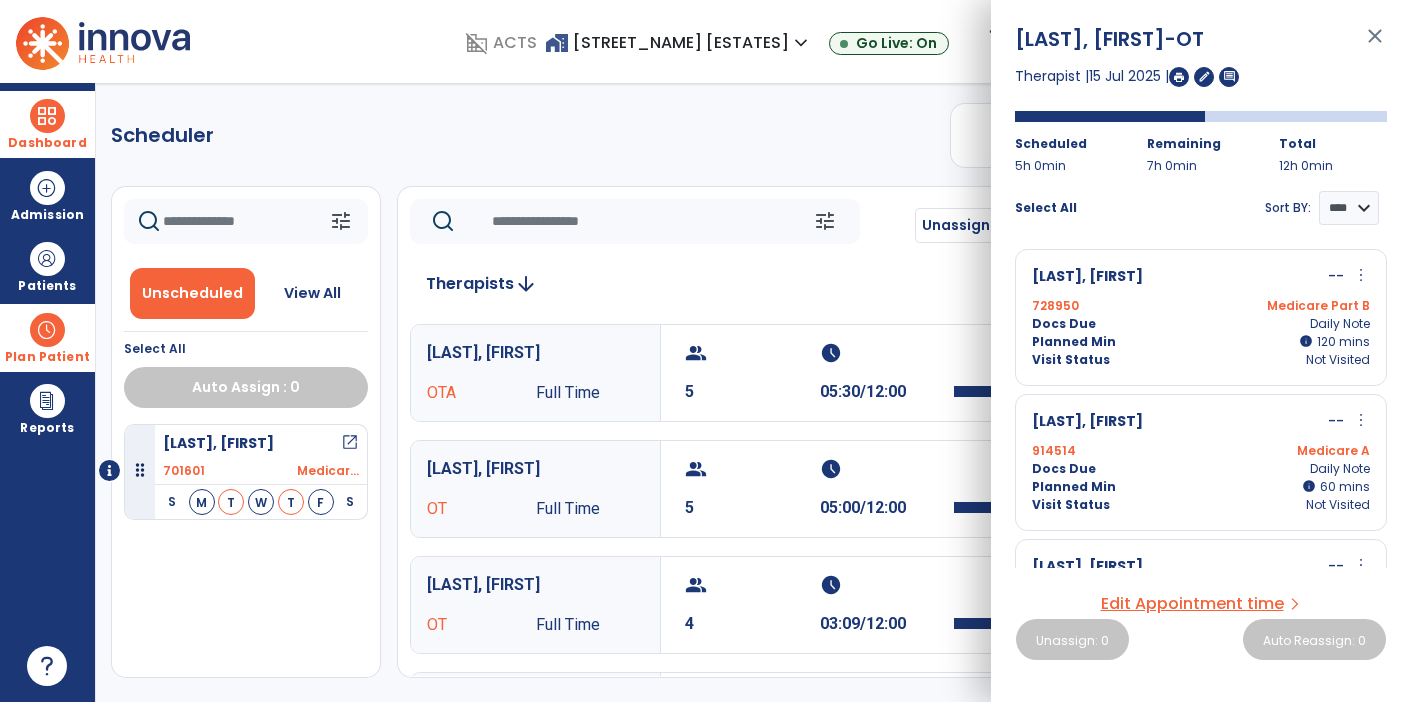 scroll, scrollTop: 1, scrollLeft: 0, axis: vertical 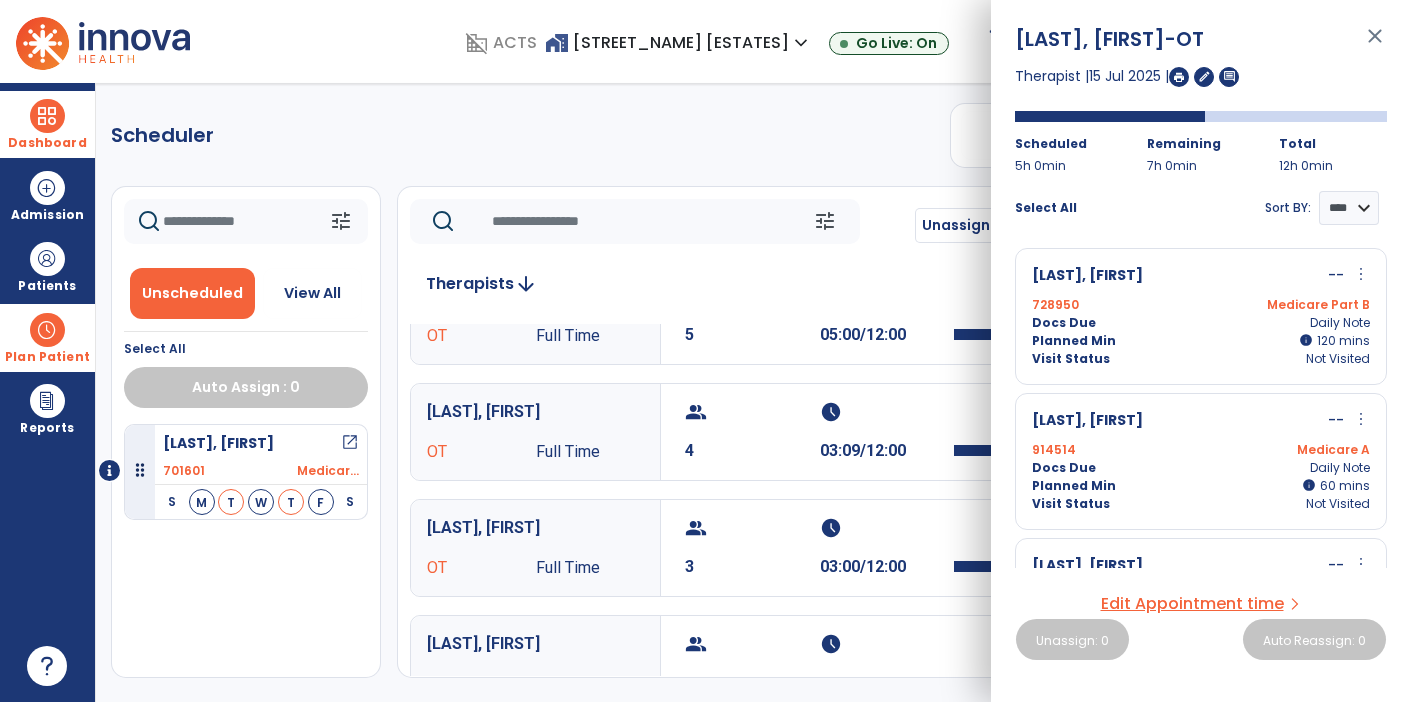 click on "[LAST], [FIRST]  open_in_new  701601 Medicar...  S M T W T F S" at bounding box center (246, 551) 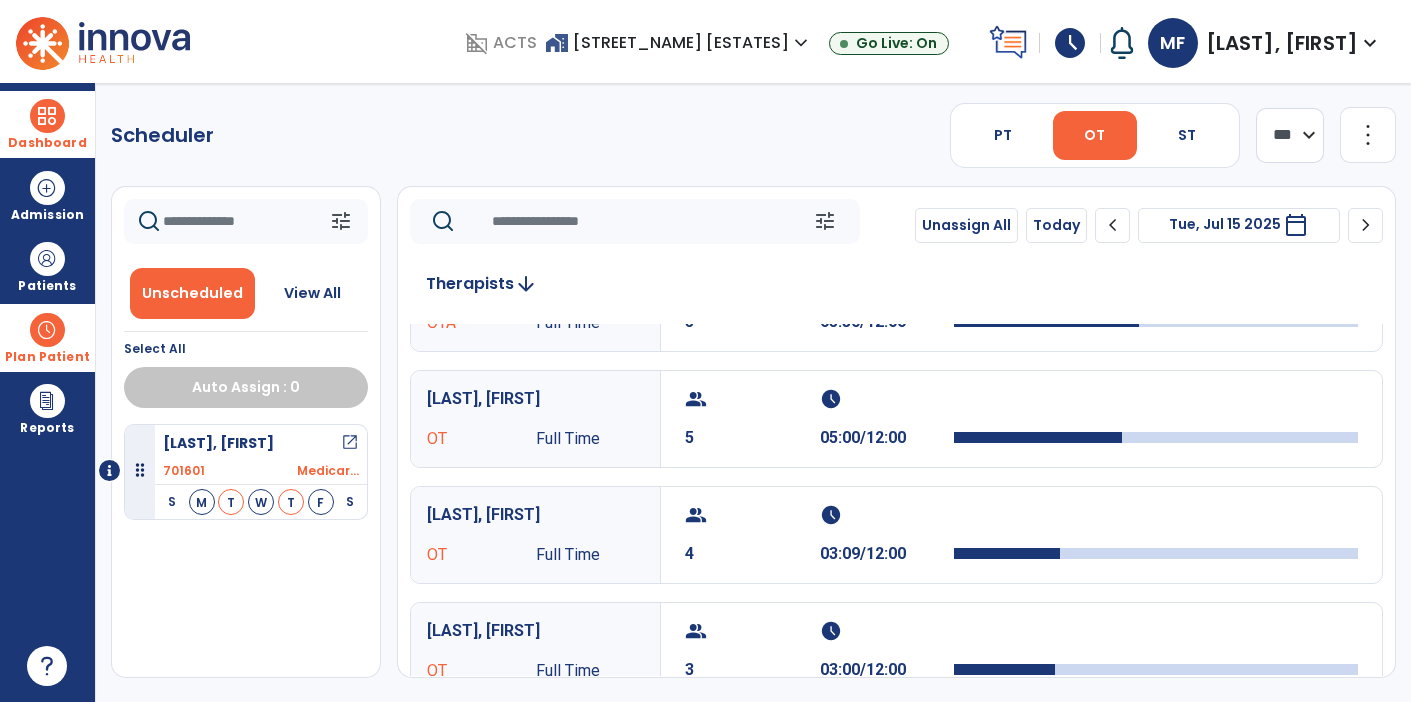 scroll, scrollTop: 66, scrollLeft: 0, axis: vertical 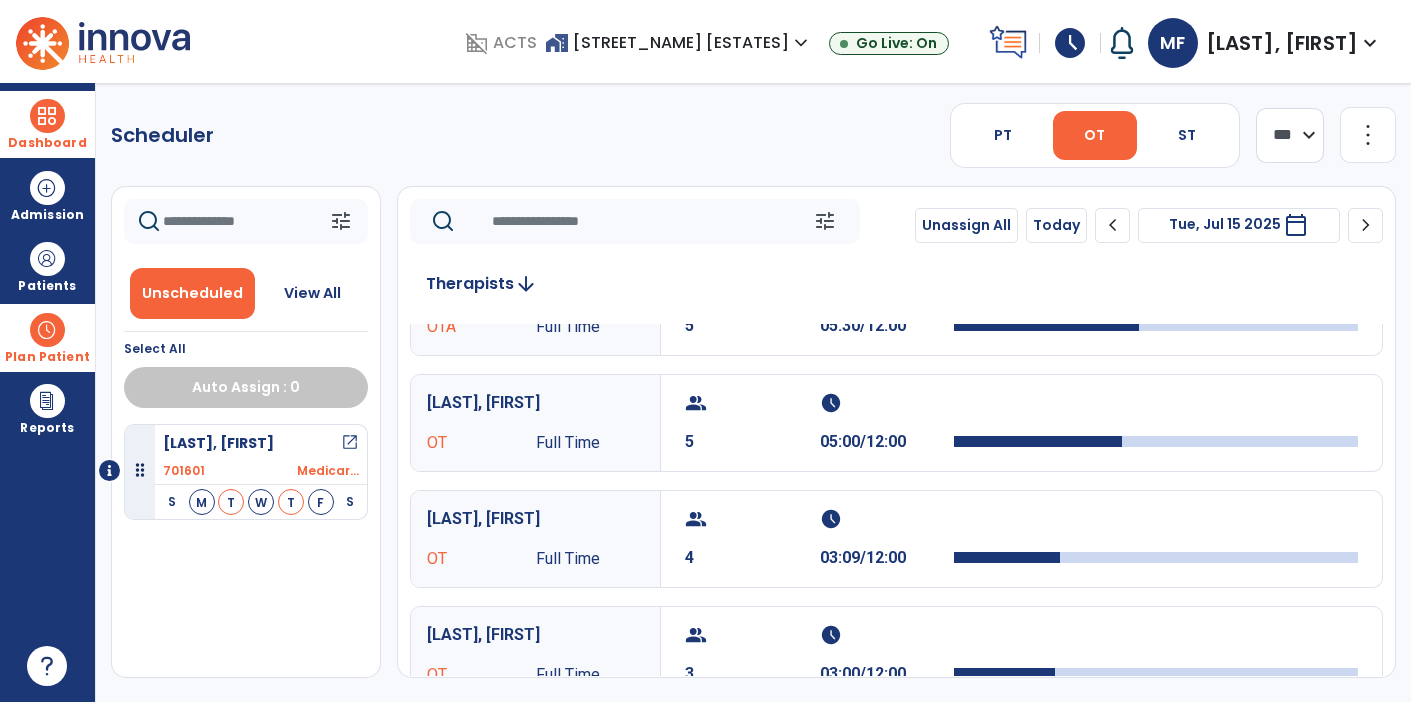 click on "calendar_today" at bounding box center (1296, 225) 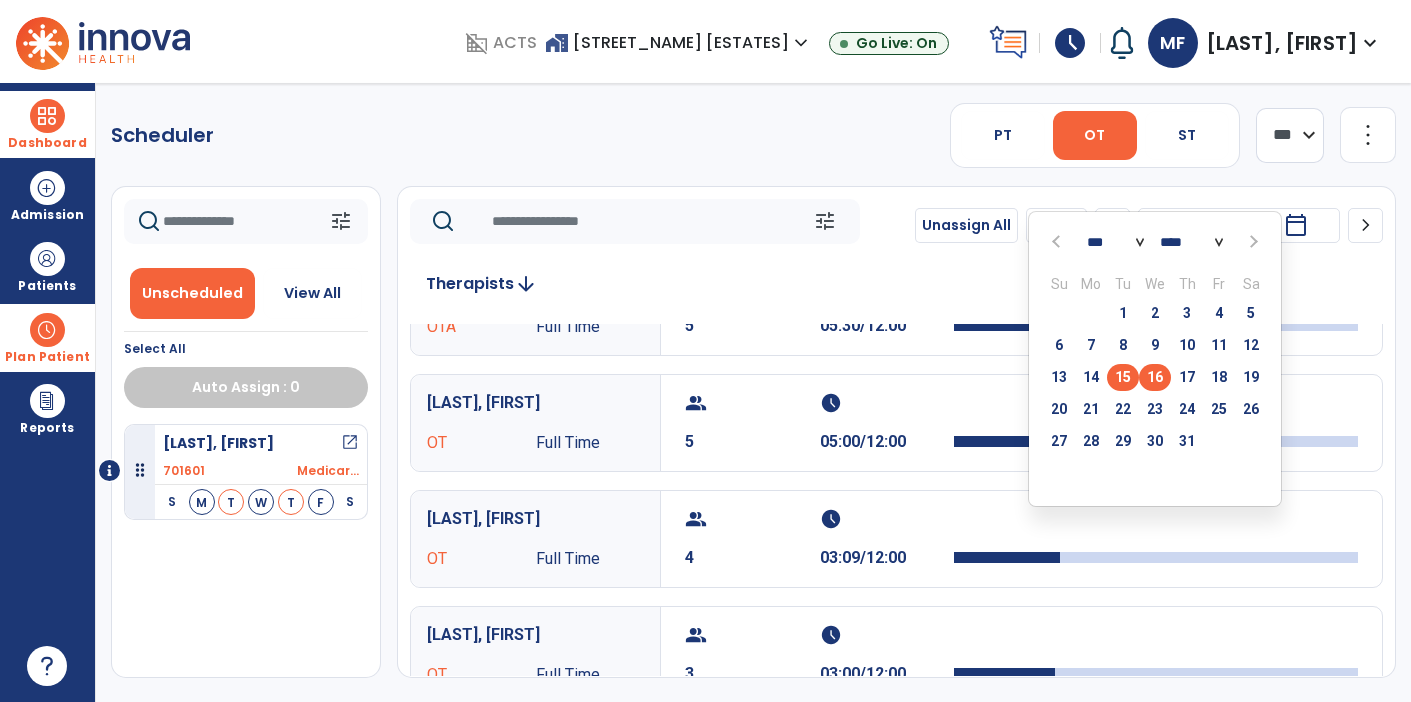 click on "16" at bounding box center (1155, 377) 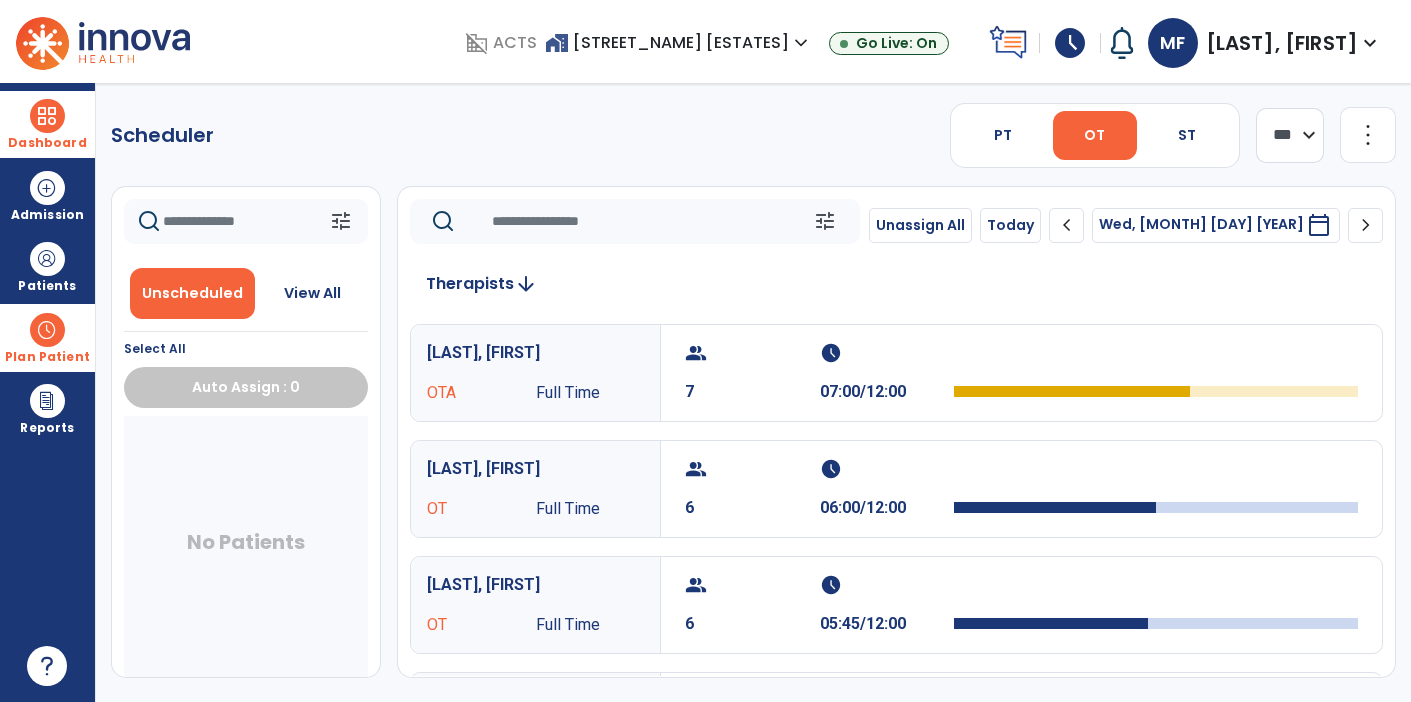 scroll, scrollTop: 1, scrollLeft: 0, axis: vertical 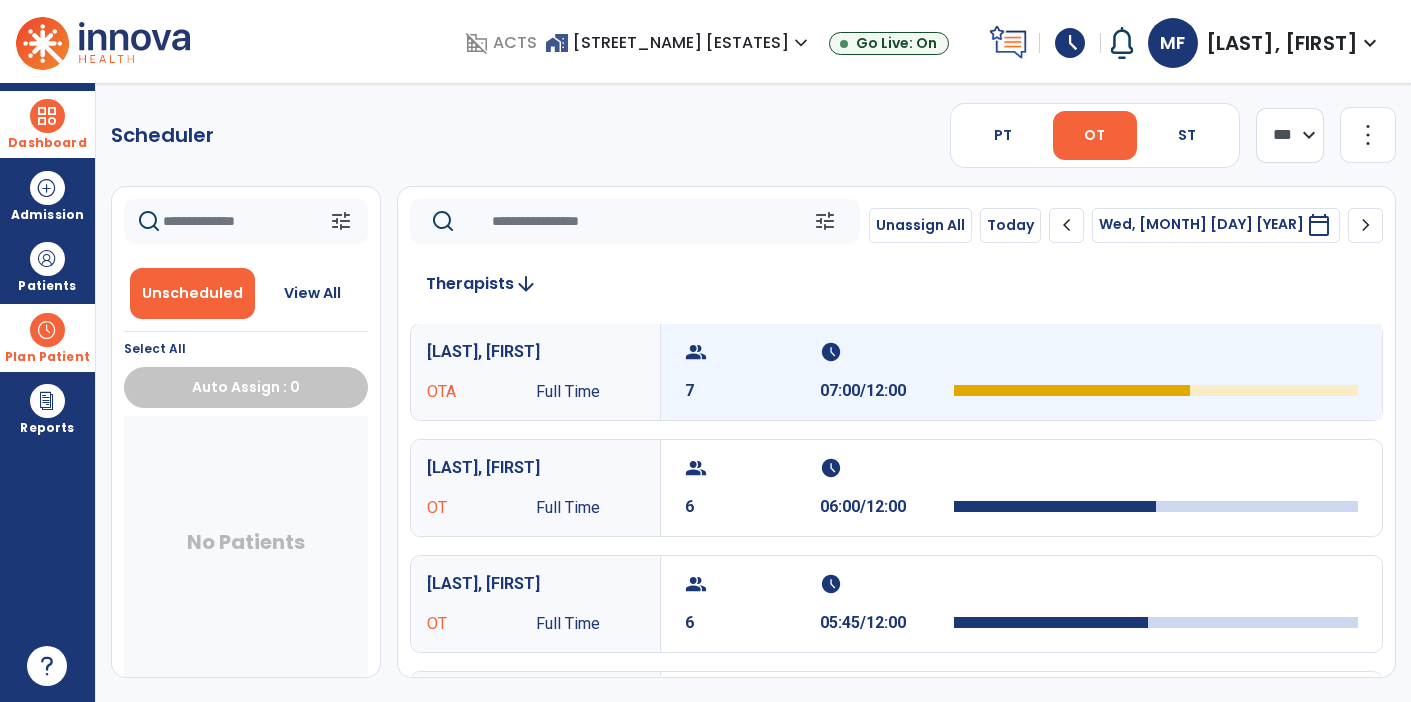 click on "schedule" at bounding box center (885, 352) 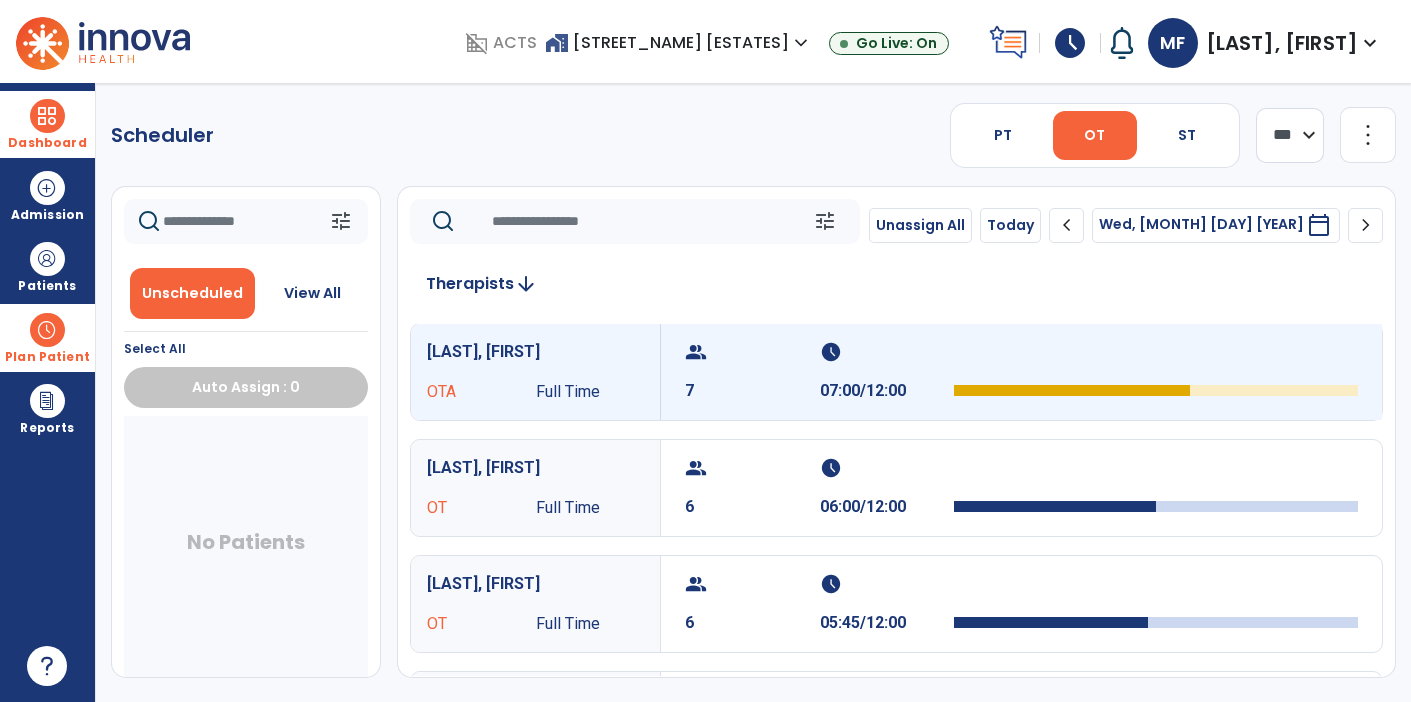 click on "schedule" at bounding box center [885, 352] 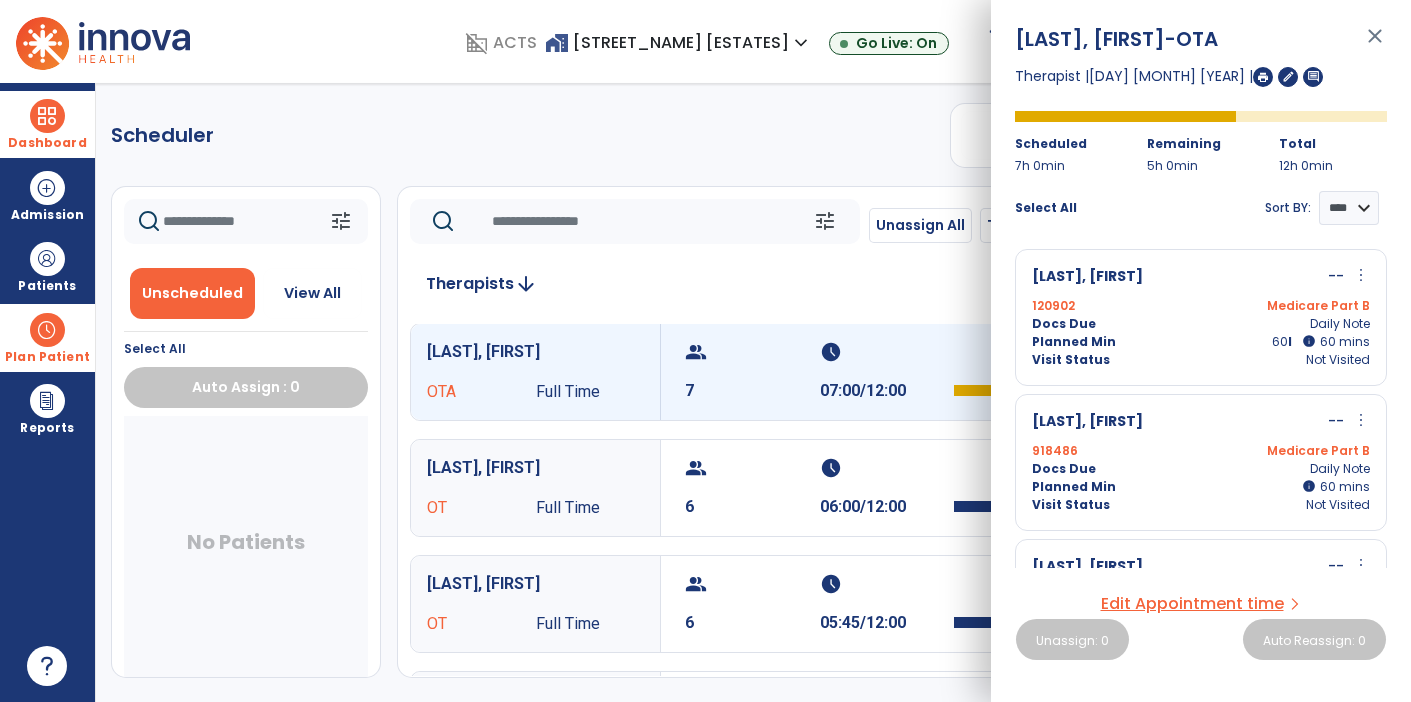 click on "info" at bounding box center [1309, 341] 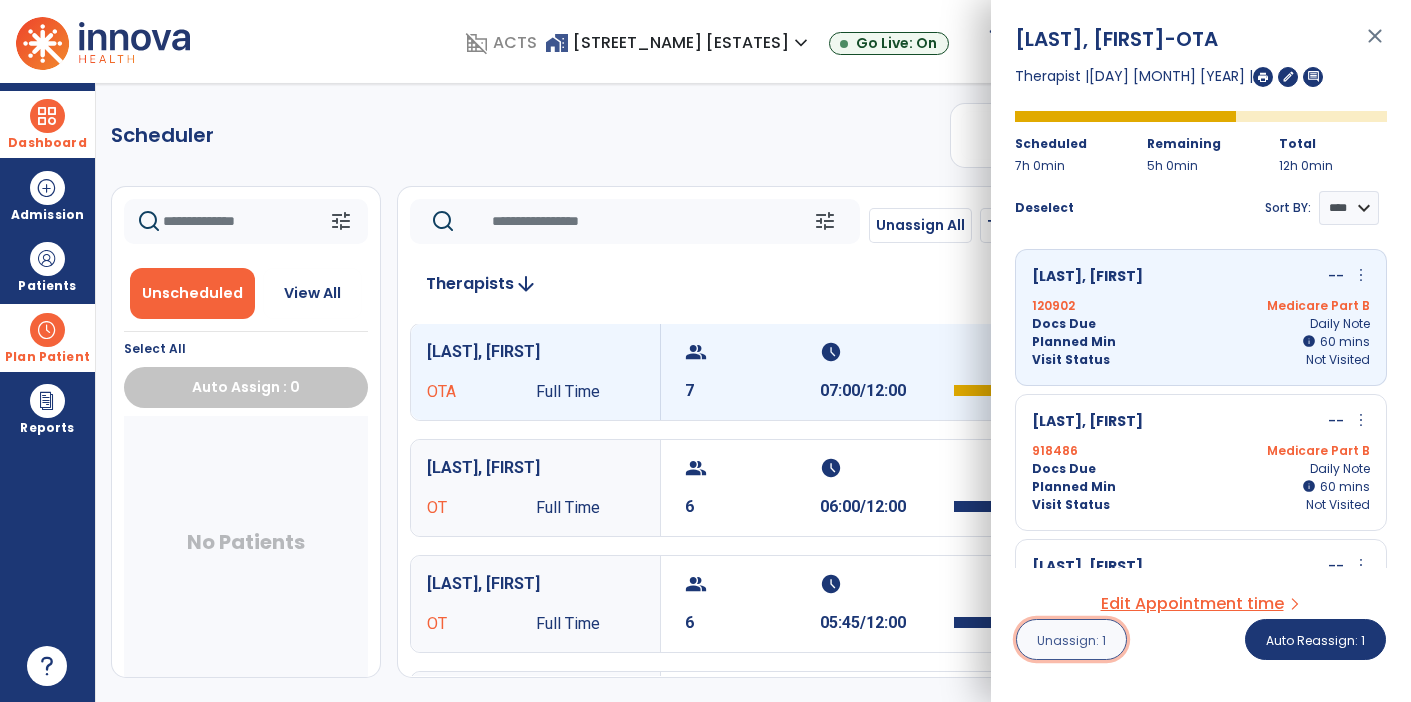 click on "Unassign: 1" at bounding box center [1071, 640] 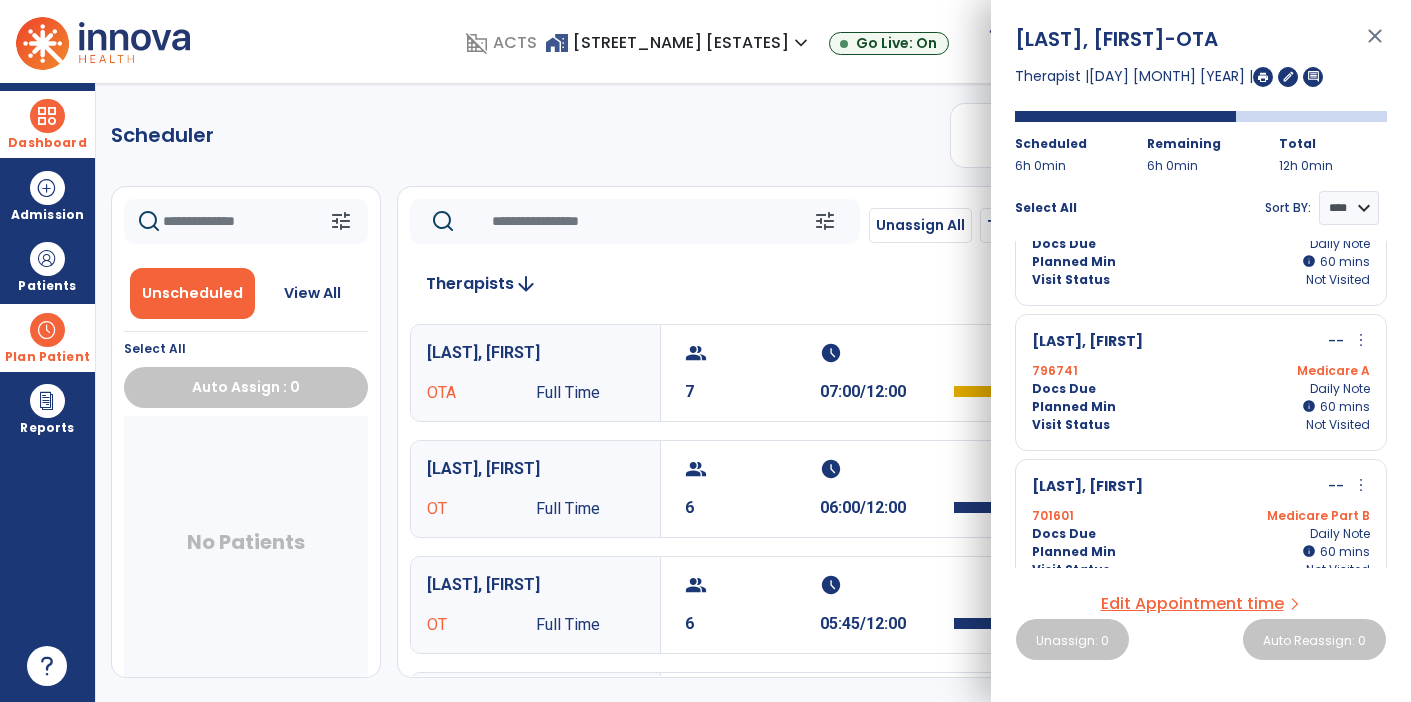 scroll, scrollTop: 135, scrollLeft: 0, axis: vertical 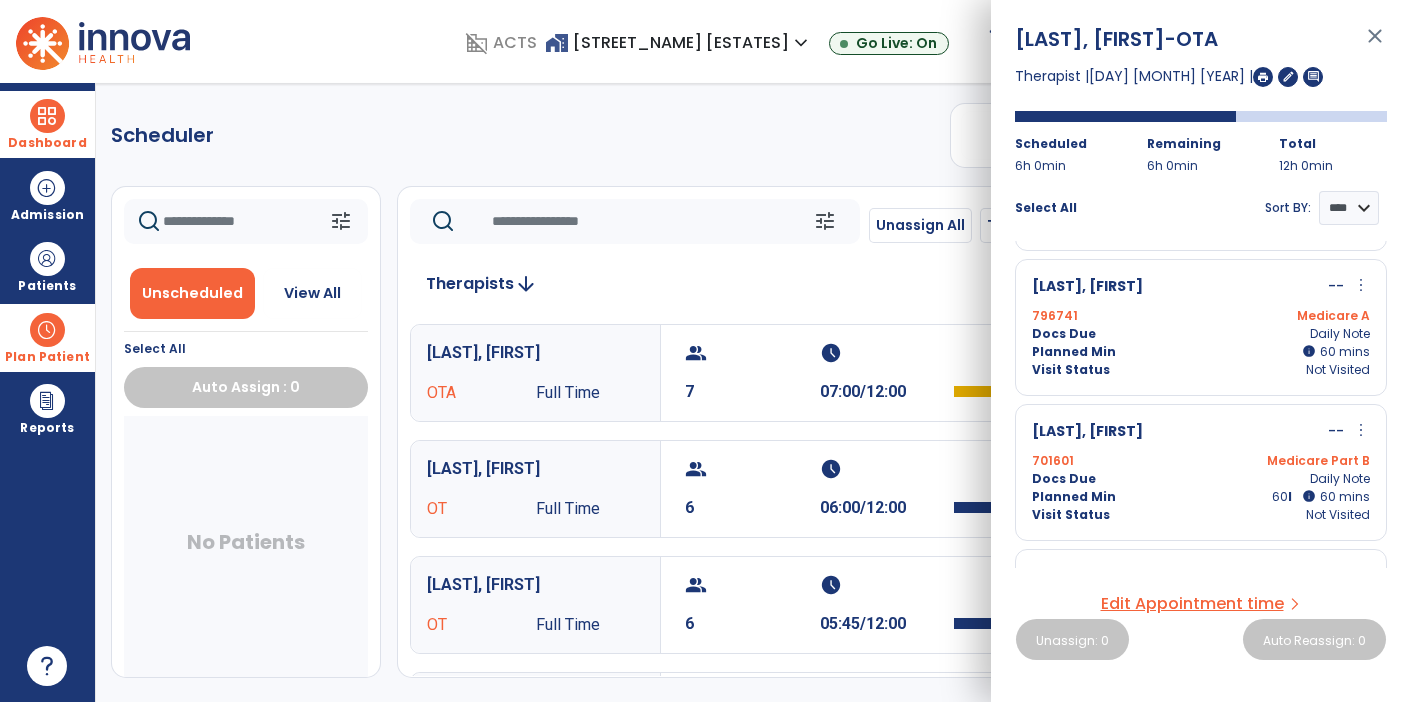 click on "info   60 I" at bounding box center (1311, 497) 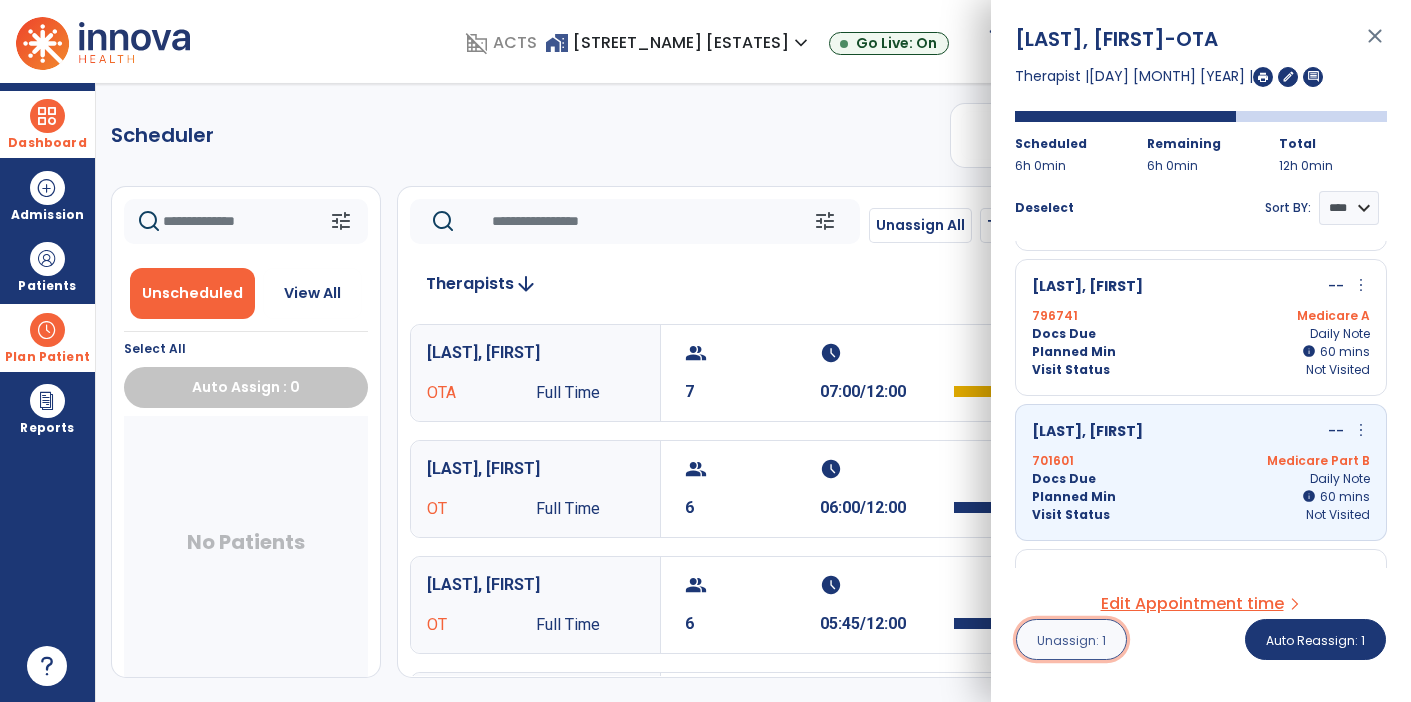 click on "Unassign: 1" at bounding box center [1071, 640] 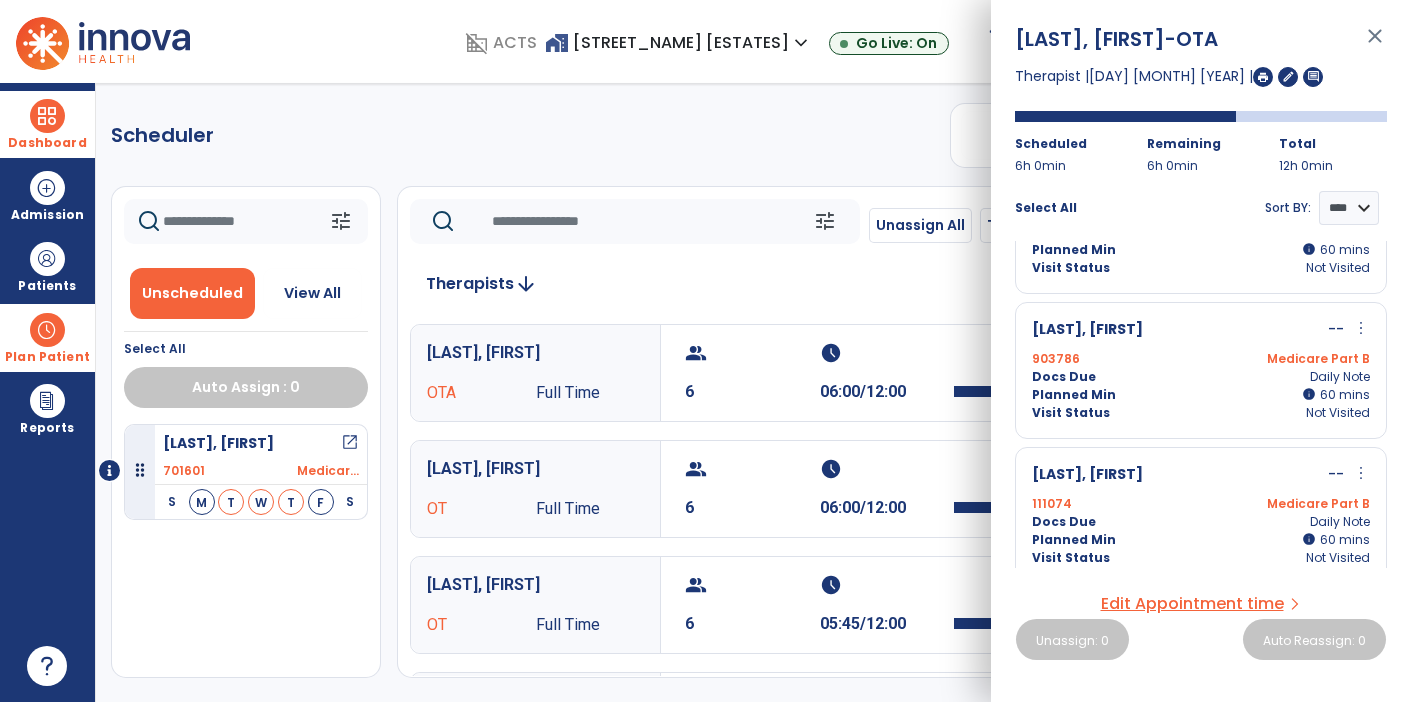scroll, scrollTop: 391, scrollLeft: 0, axis: vertical 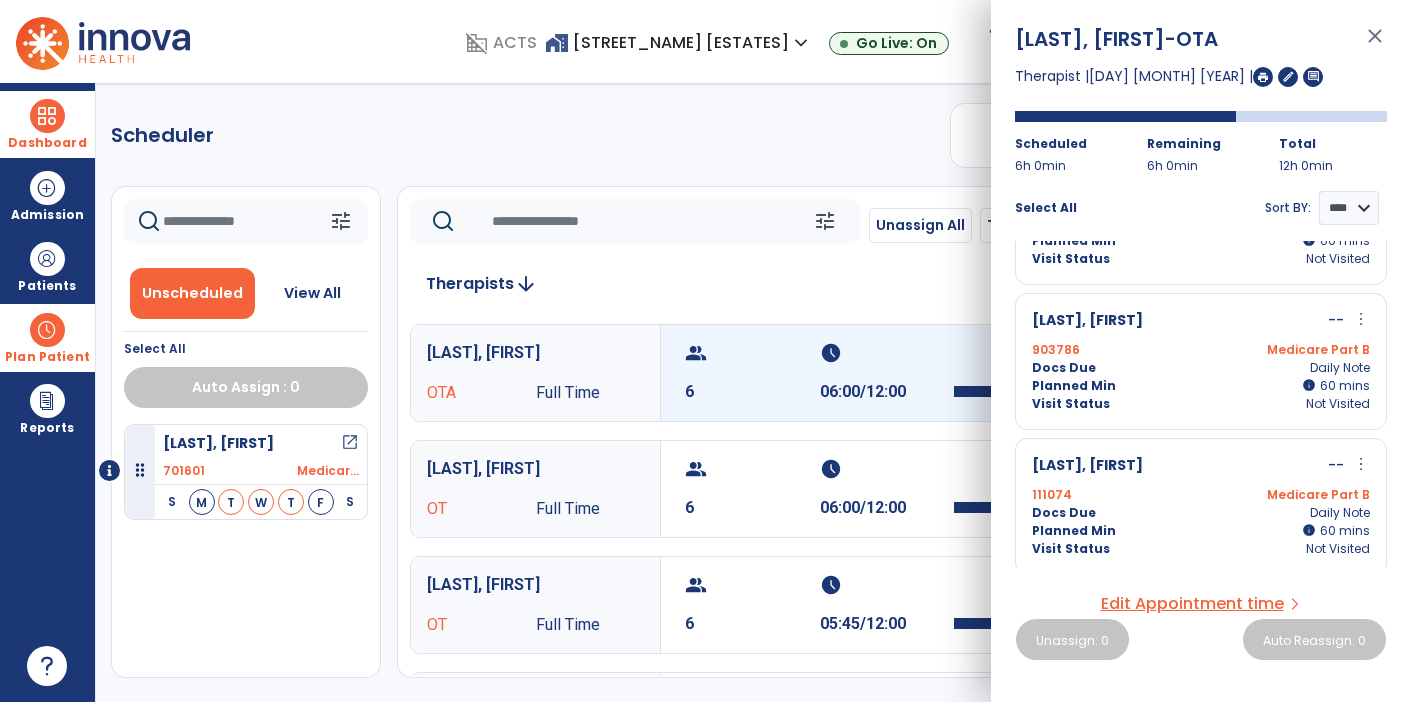 click on "group  6  schedule  06:00/12:00" at bounding box center (1021, 373) 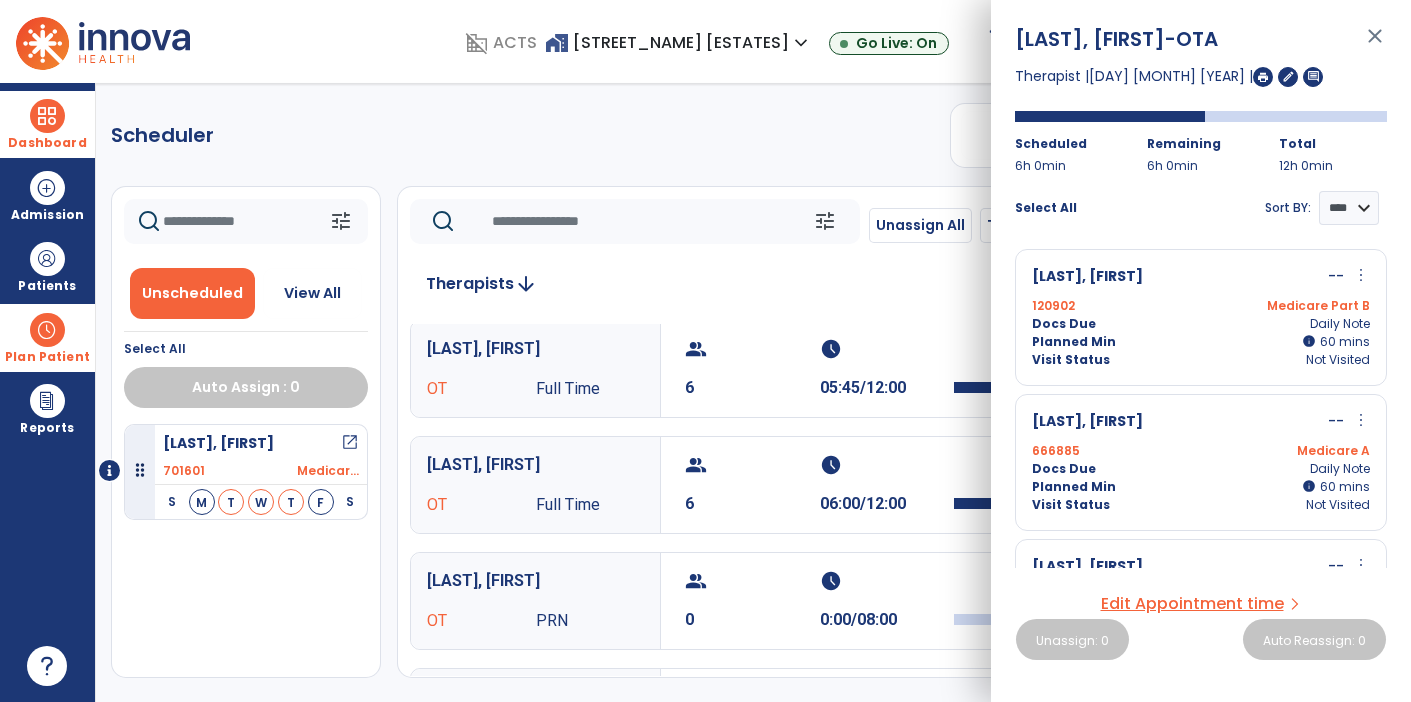 scroll, scrollTop: 251, scrollLeft: 0, axis: vertical 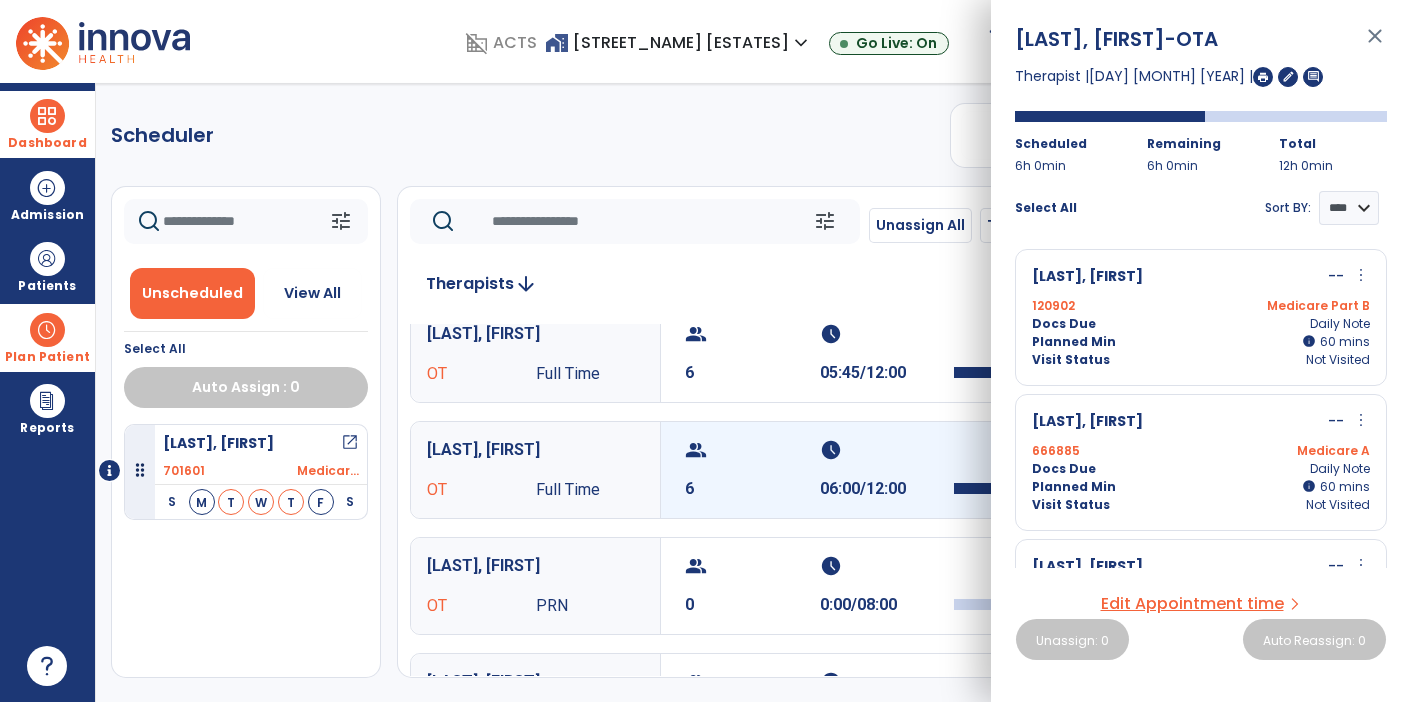 click on "06:00/12:00" at bounding box center (887, 489) 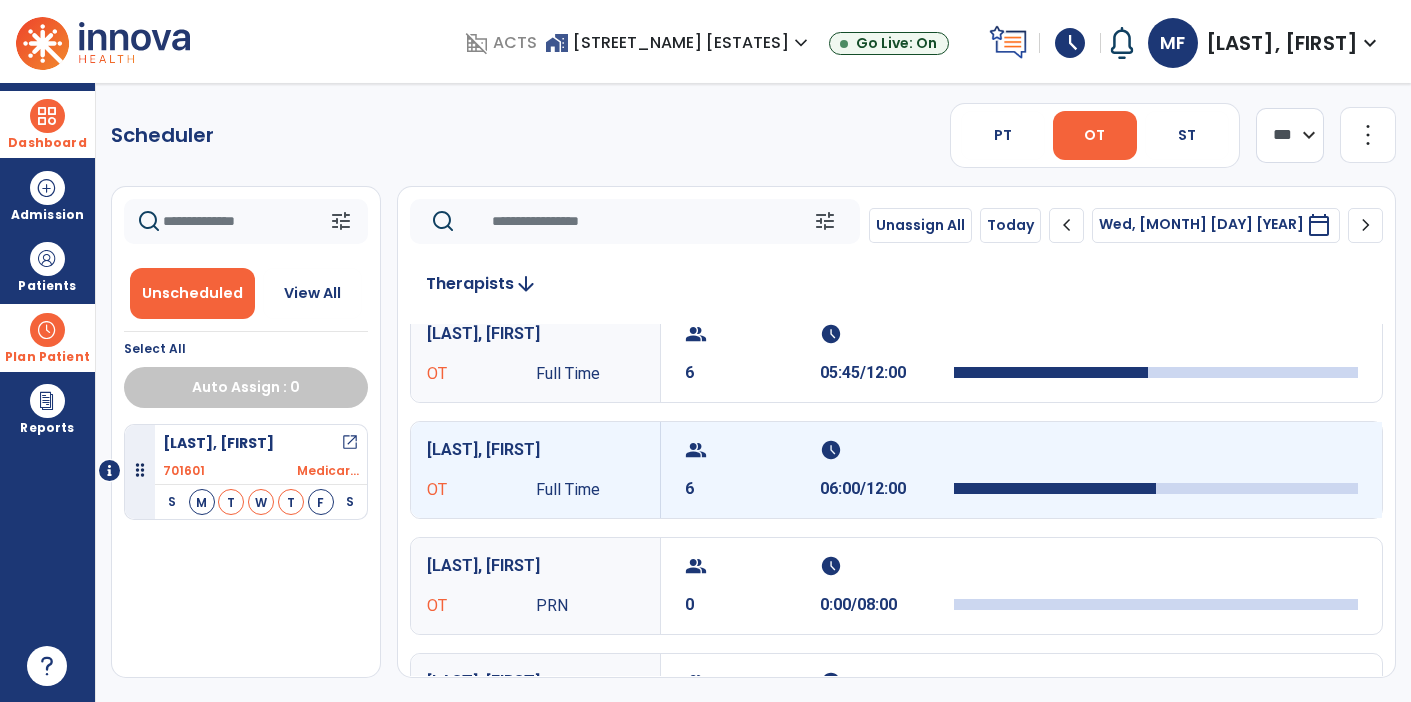 click on "schedule  06:00/12:00" at bounding box center (887, 470) 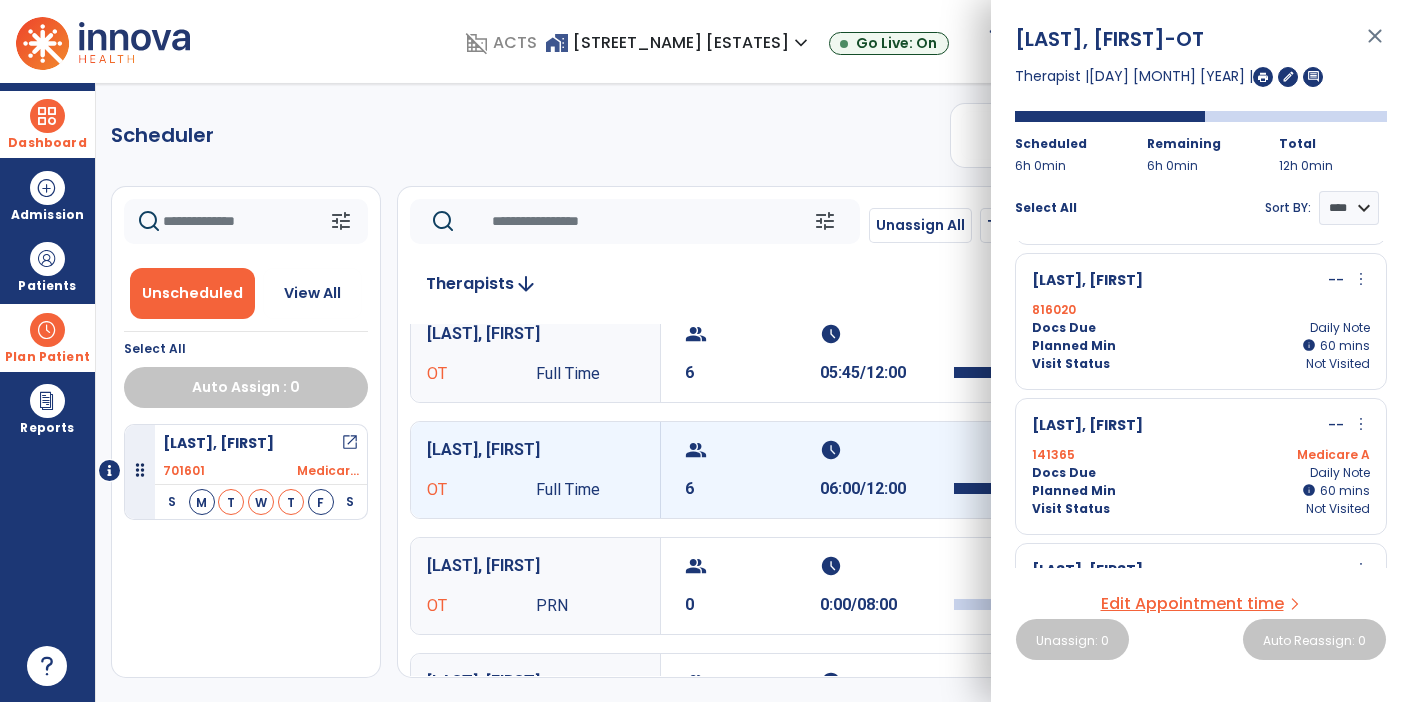 scroll, scrollTop: 144, scrollLeft: 0, axis: vertical 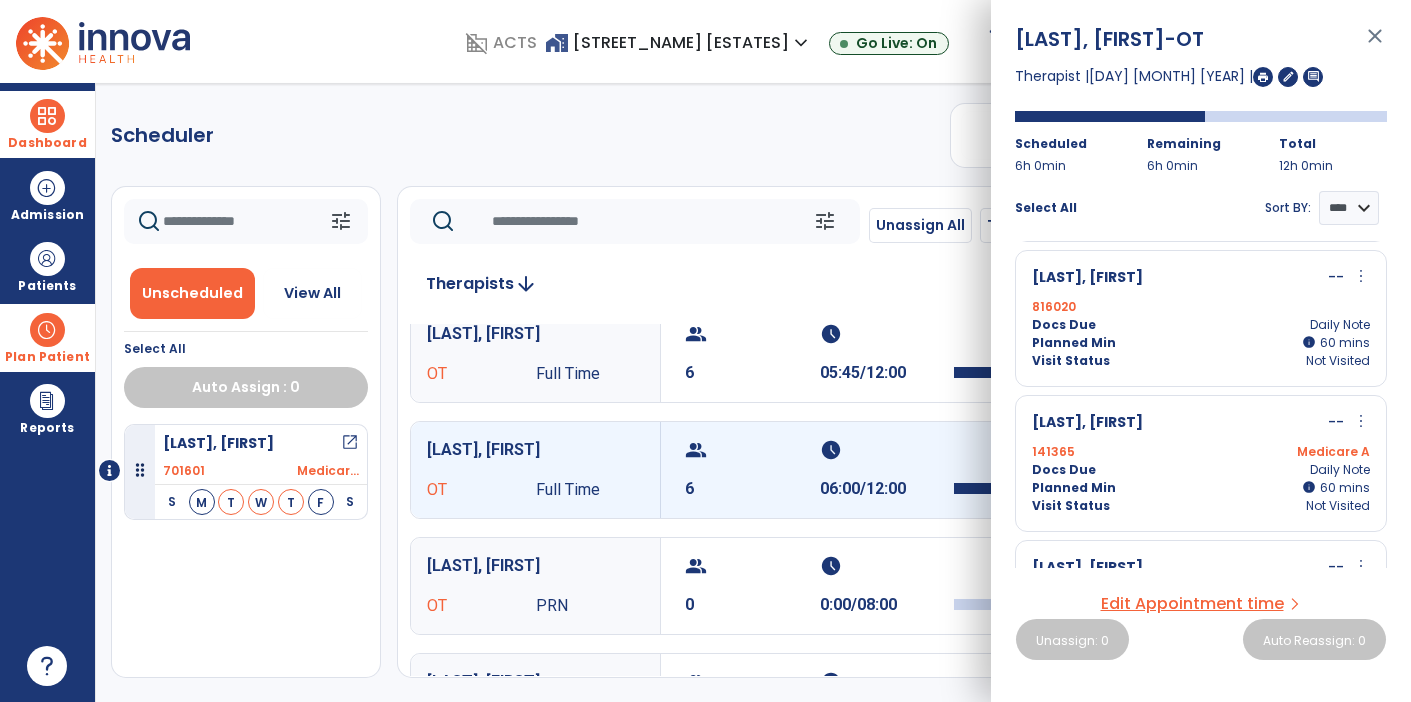click on "Therapists  arrow_downward   [LAST], [FIRST] OTA Full Time  group  6  schedule  06:00/12:00   [LAST], [FIRST] OT Full Time  group  6  schedule  06:00/12:00   [LAST], [FIRST] OT Full Time  group  6  schedule  05:45/12:00   [LAST], [FIRST] OT Full Time  group  6  schedule  06:00/12:00   [LAST], [FIRST] OT PRN  group  0  schedule  0:00/08:00   [LAST], [FIRST] OT PRN  group  0  schedule  0:00/12:00" 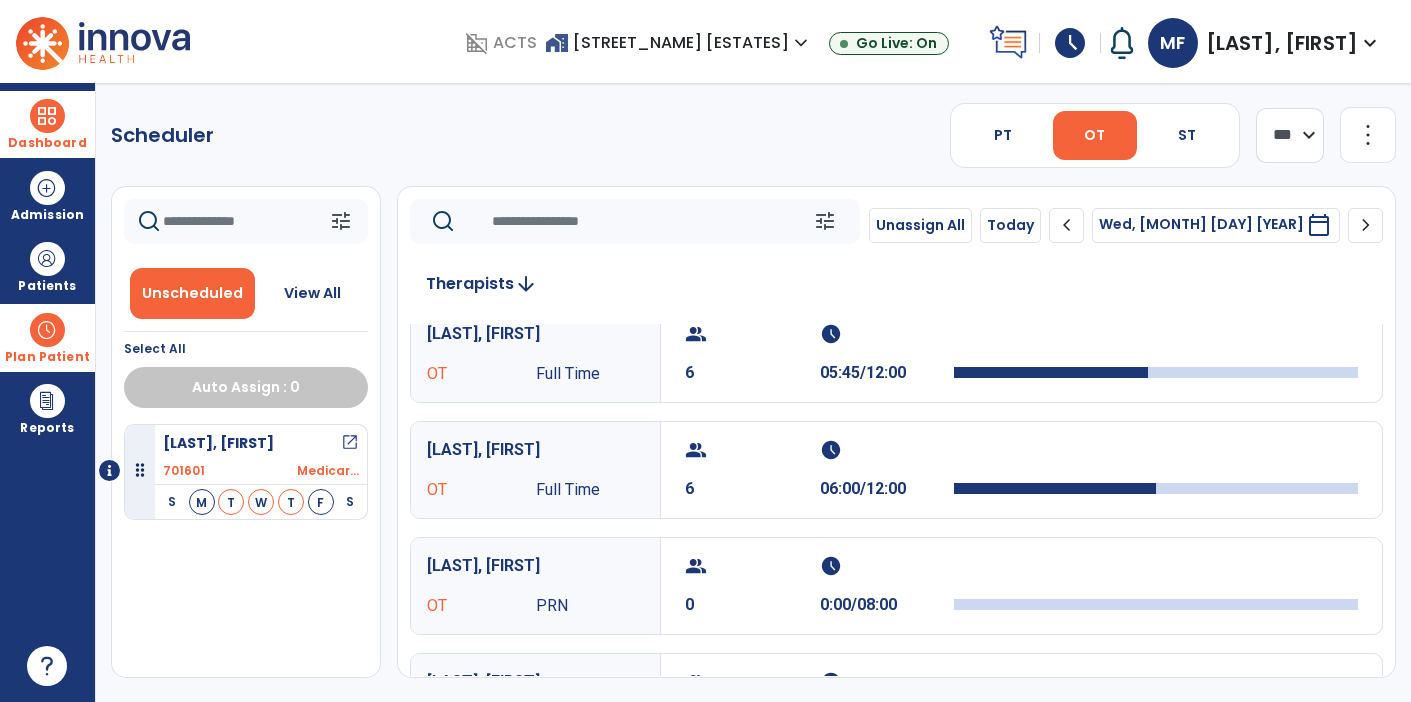 click on "calendar_today" at bounding box center (1319, 225) 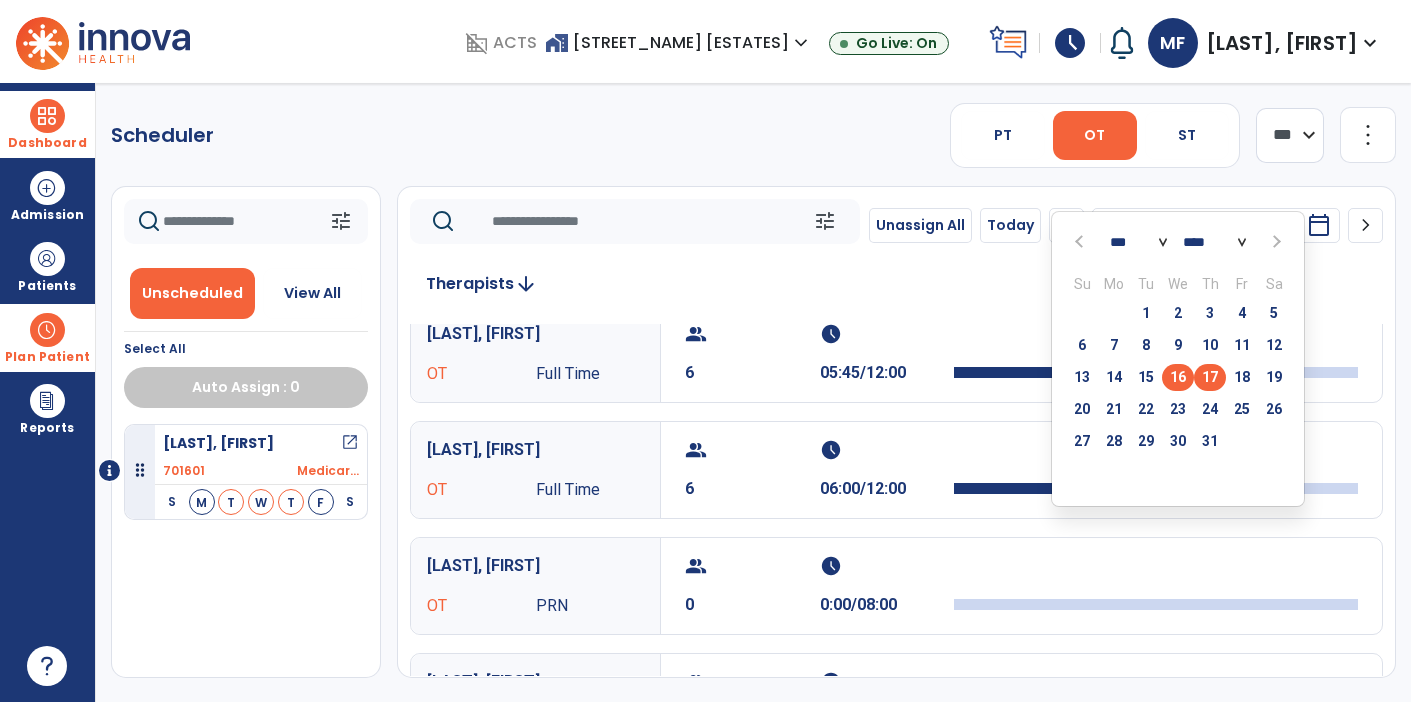 click on "17" at bounding box center [1210, 377] 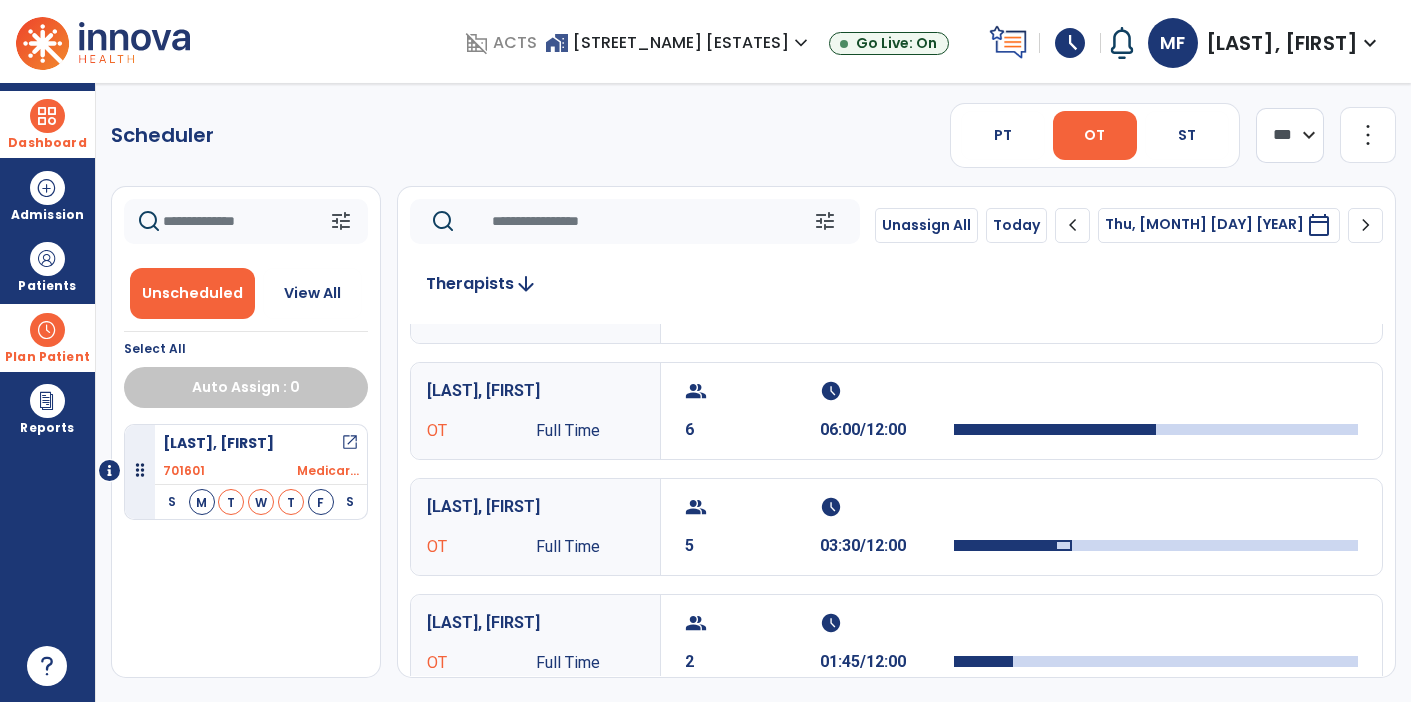 scroll, scrollTop: 0, scrollLeft: 0, axis: both 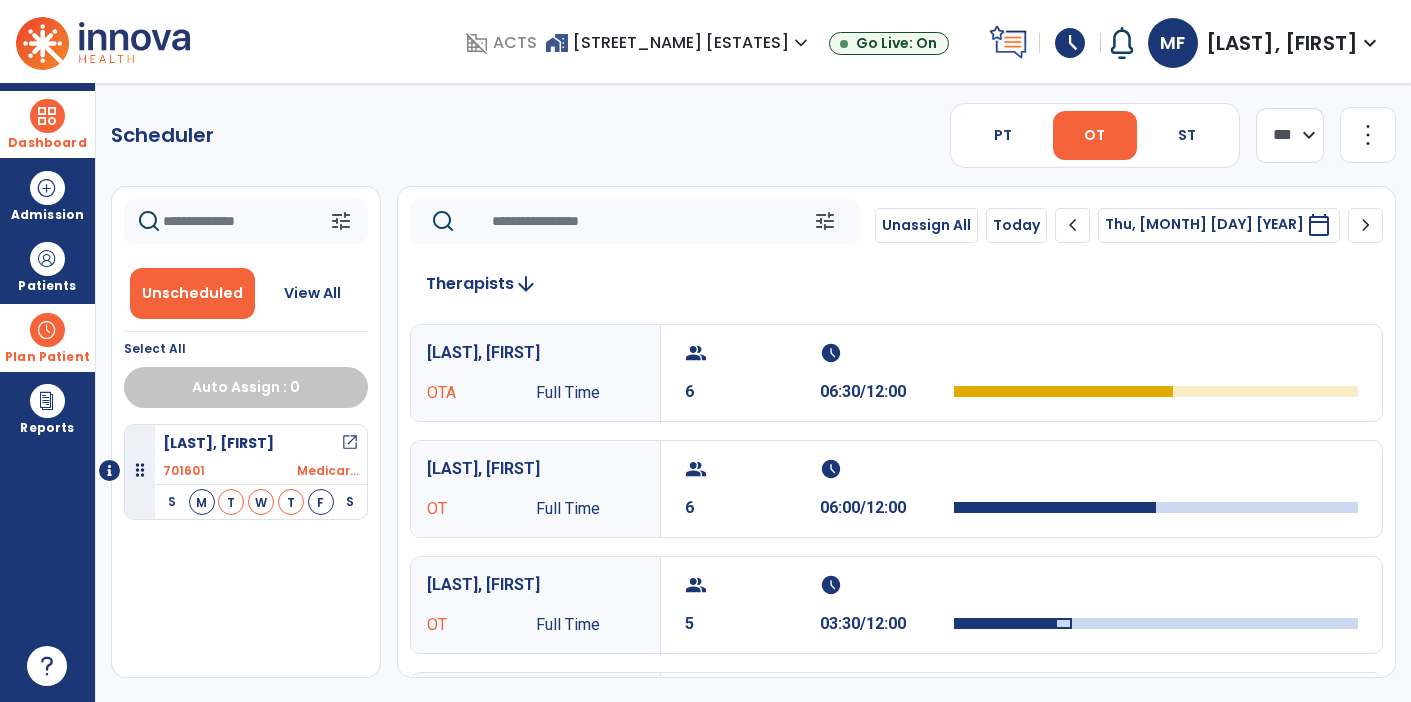 click on "calendar_today" at bounding box center [1321, 225] 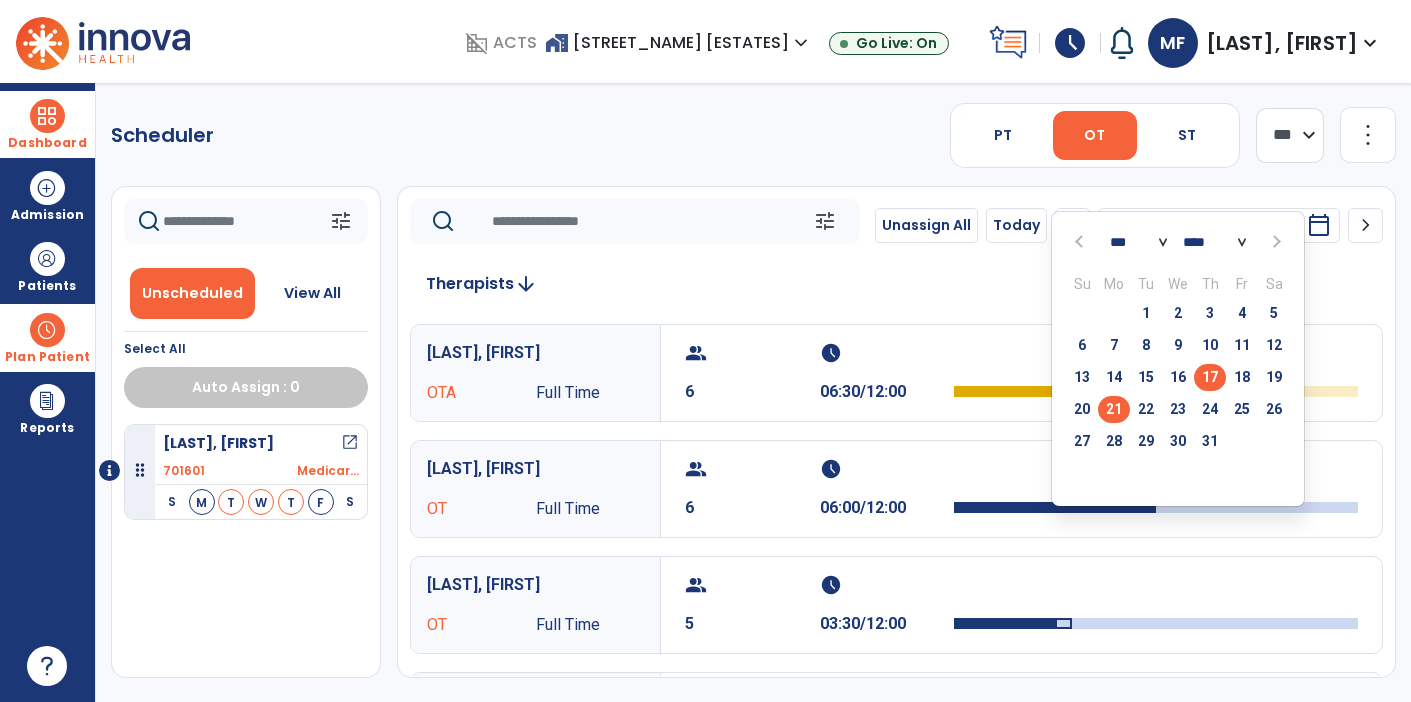 click on "21" at bounding box center (1114, 409) 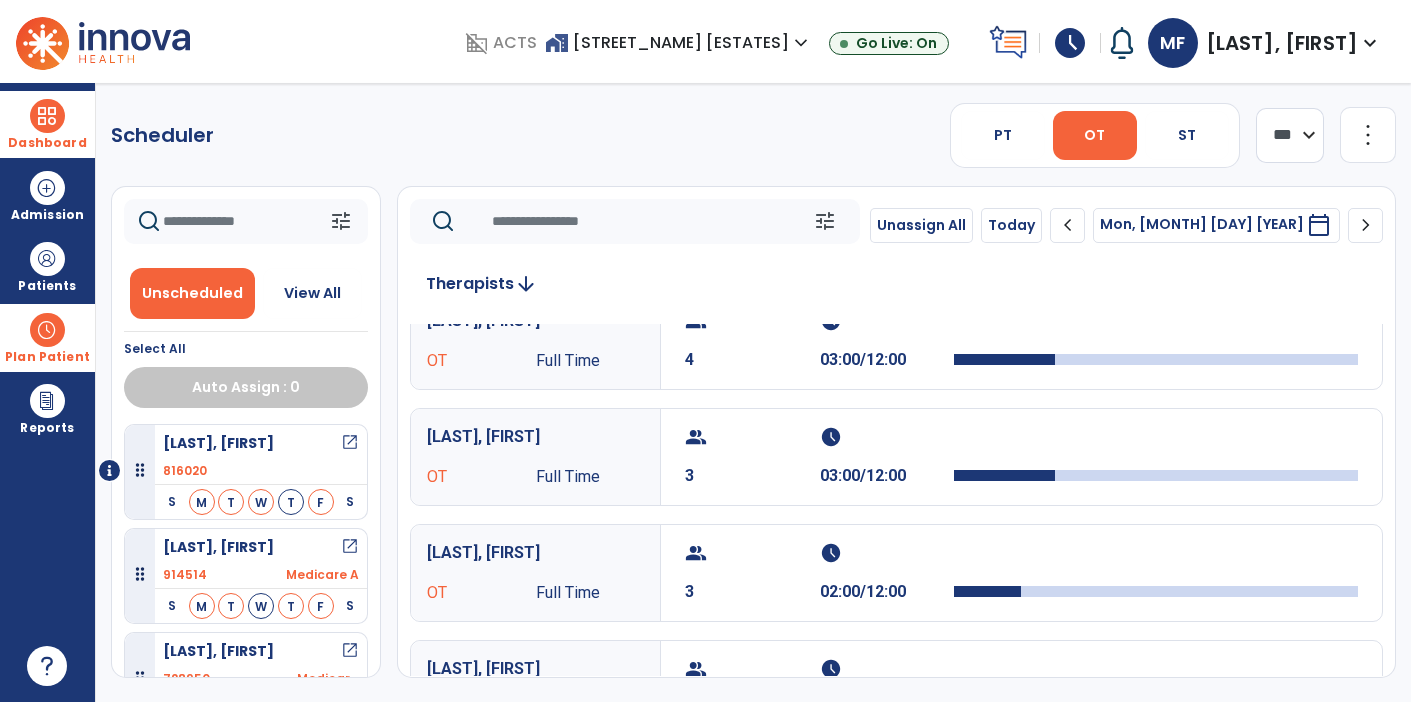 scroll, scrollTop: 0, scrollLeft: 0, axis: both 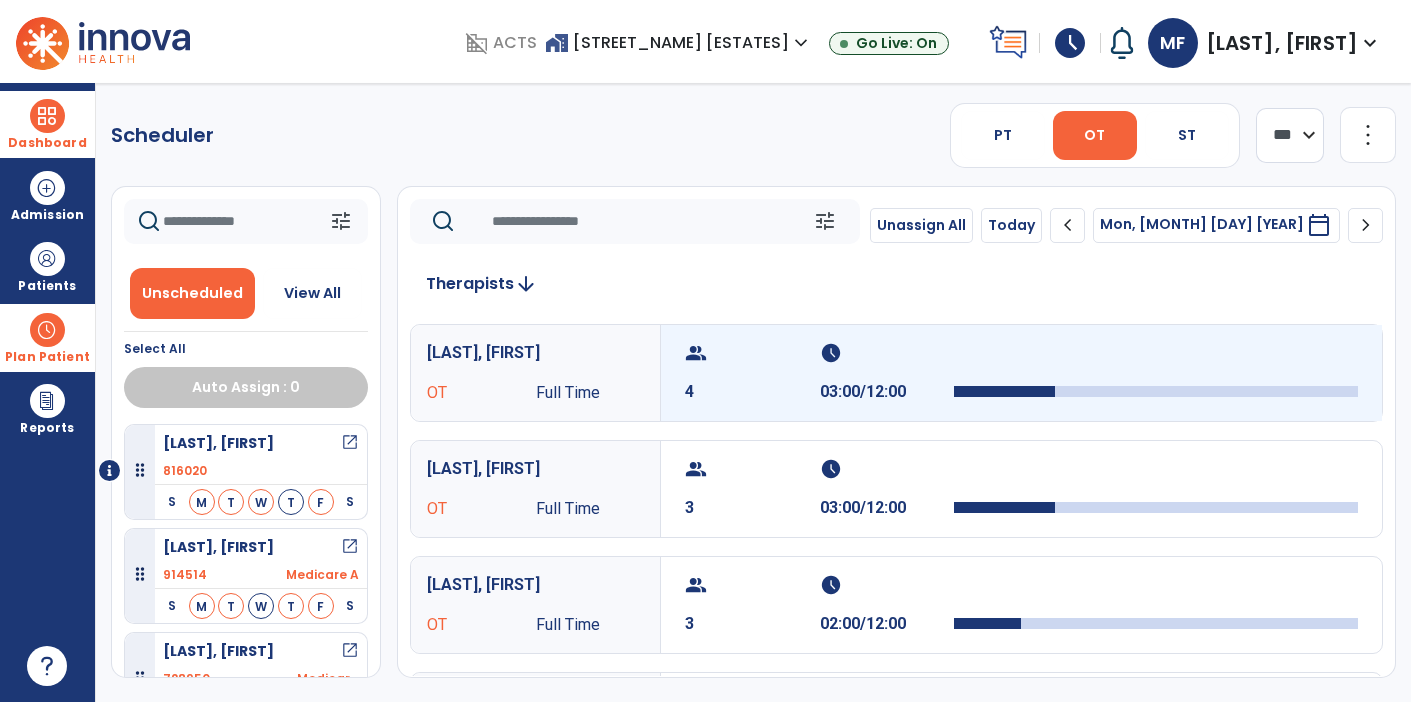 click on "schedule" at bounding box center (885, 353) 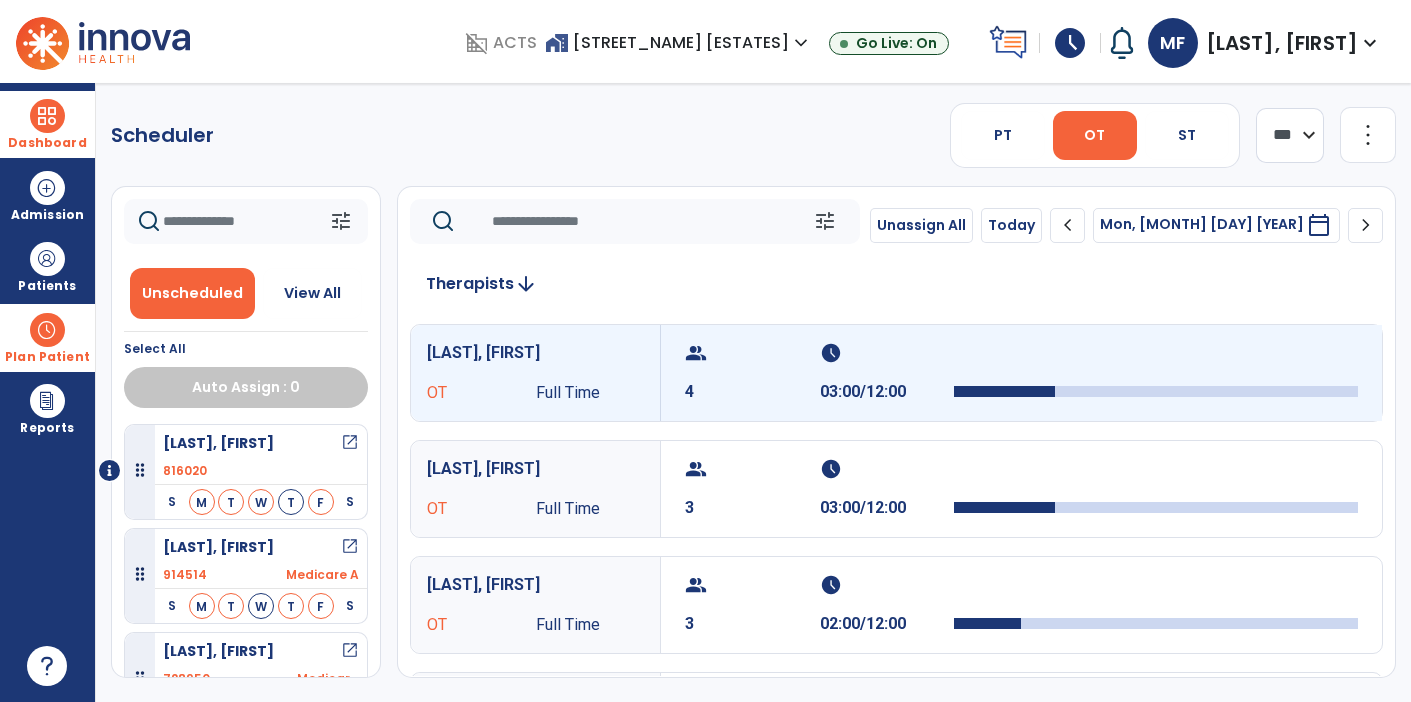 click on "schedule" at bounding box center [885, 353] 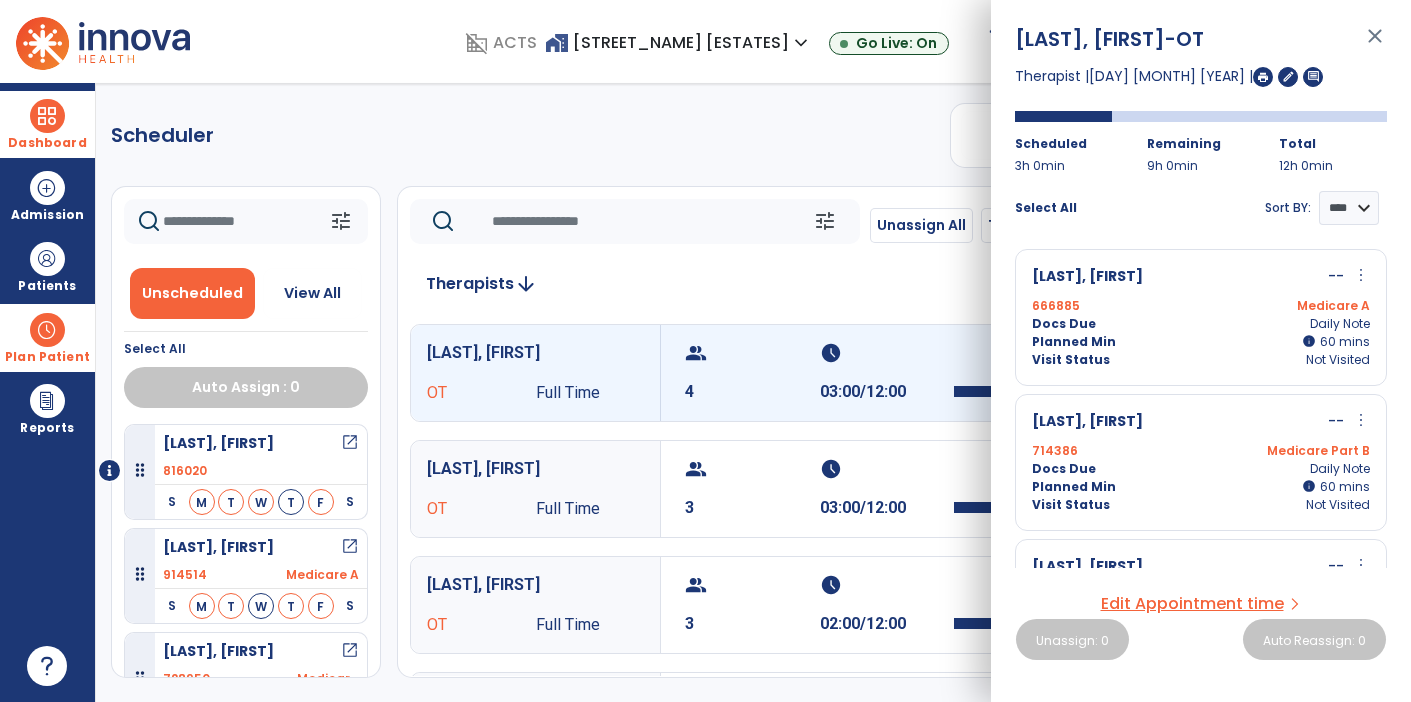 click on "Docs Due Daily Note" at bounding box center [1201, 324] 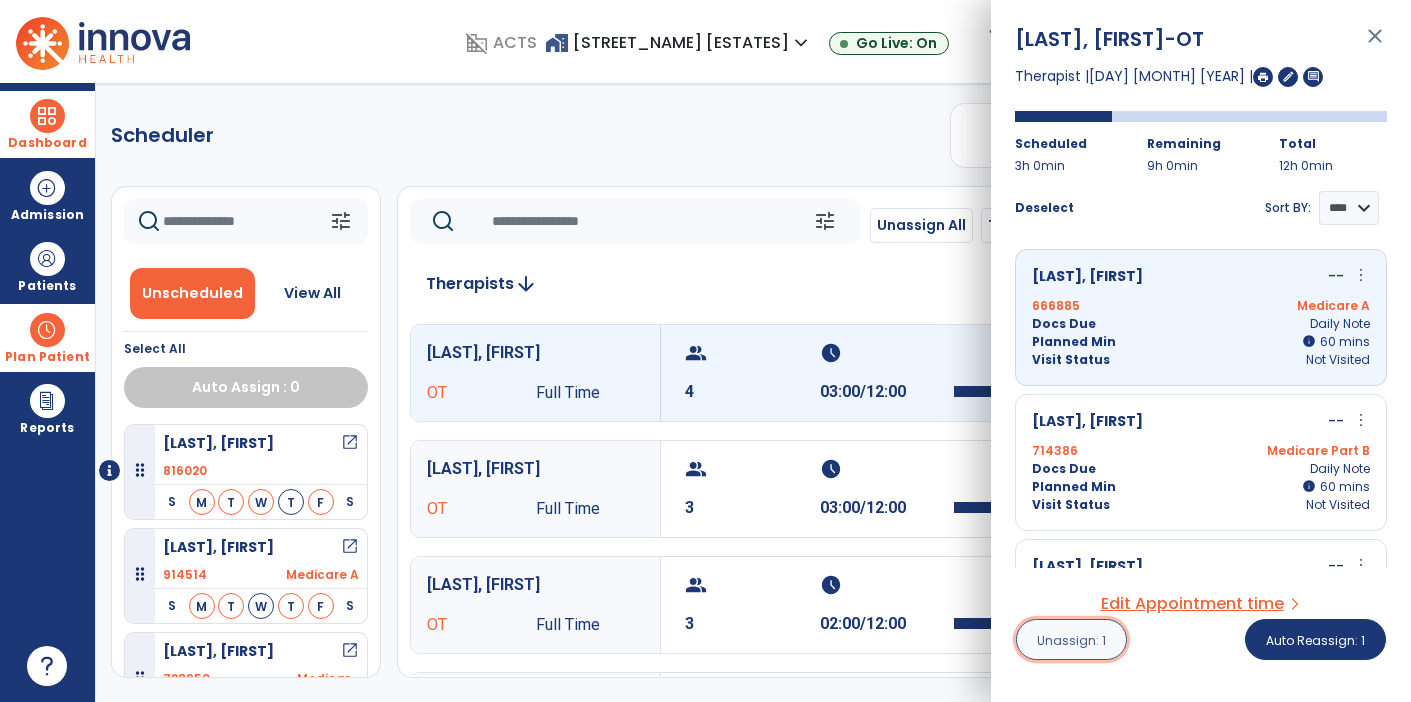 click on "Unassign: 1" at bounding box center [1071, 640] 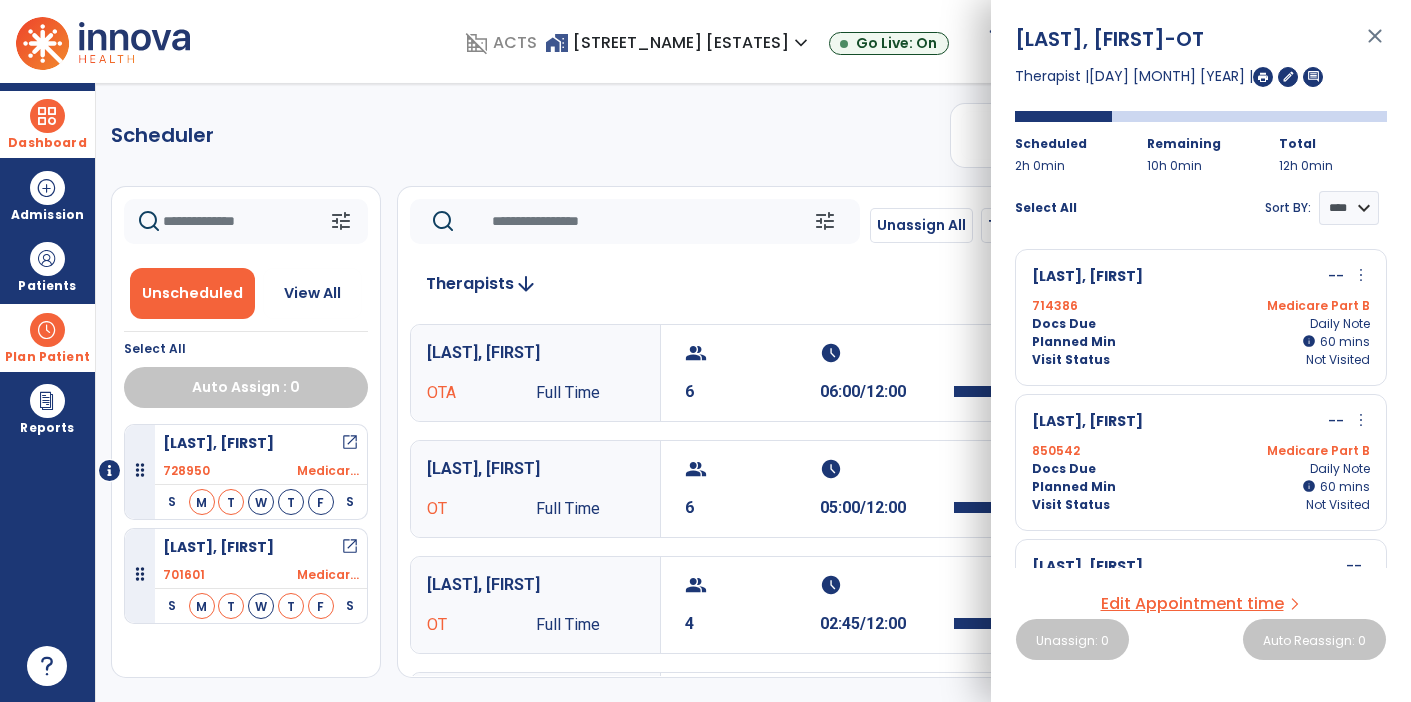 scroll, scrollTop: 2, scrollLeft: 0, axis: vertical 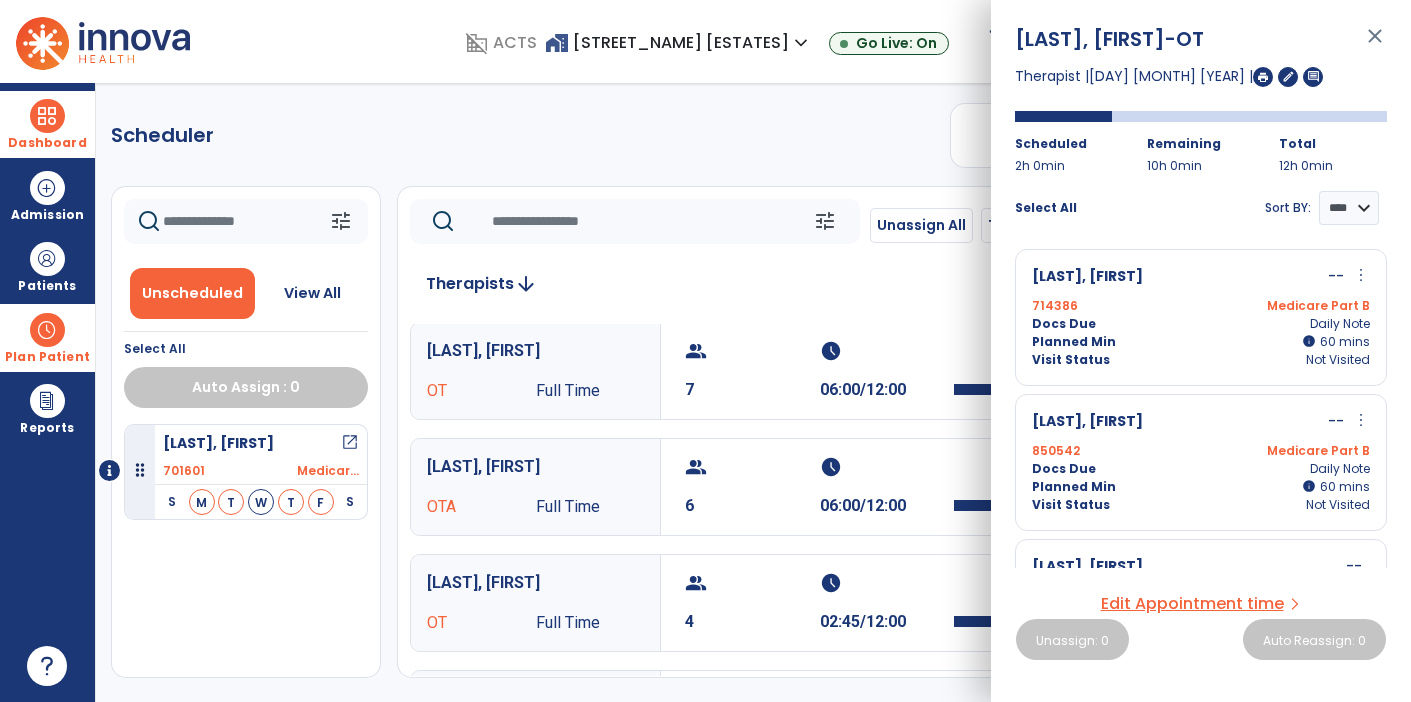click on "Scheduler   PT   OT   ST  **** *** more_vert  Manage Labor   View All Therapists   Print   tune   Unscheduled   View All  Select All   Auto Assign : 0   [LAST], [FIRST]  open_in_new  701601 Medicar...  S M T W T F S  tune   Unassign All   Today  chevron_left Mon, [MONTH] [DAY] [YEAR]  *********  calendar_today  chevron_right Therapists  arrow_downward   [LAST], [FIRST] OT Full Time  group  7  schedule  06:00/12:00   [LAST], [FIRST] OTA Full Time  group  6  schedule  06:00/12:00   [LAST], [FIRST] OT Full Time  group  4  schedule  02:45/12:00   [LAST], [FIRST] OT Full Time  group  3  schedule  03:00/12:00   [LAST], [FIRST] OT PRN  group  0  schedule  0:00/08:00   [LAST], [FIRST] OT PRN  group  0  schedule  0:00/12:00" at bounding box center [753, 392] 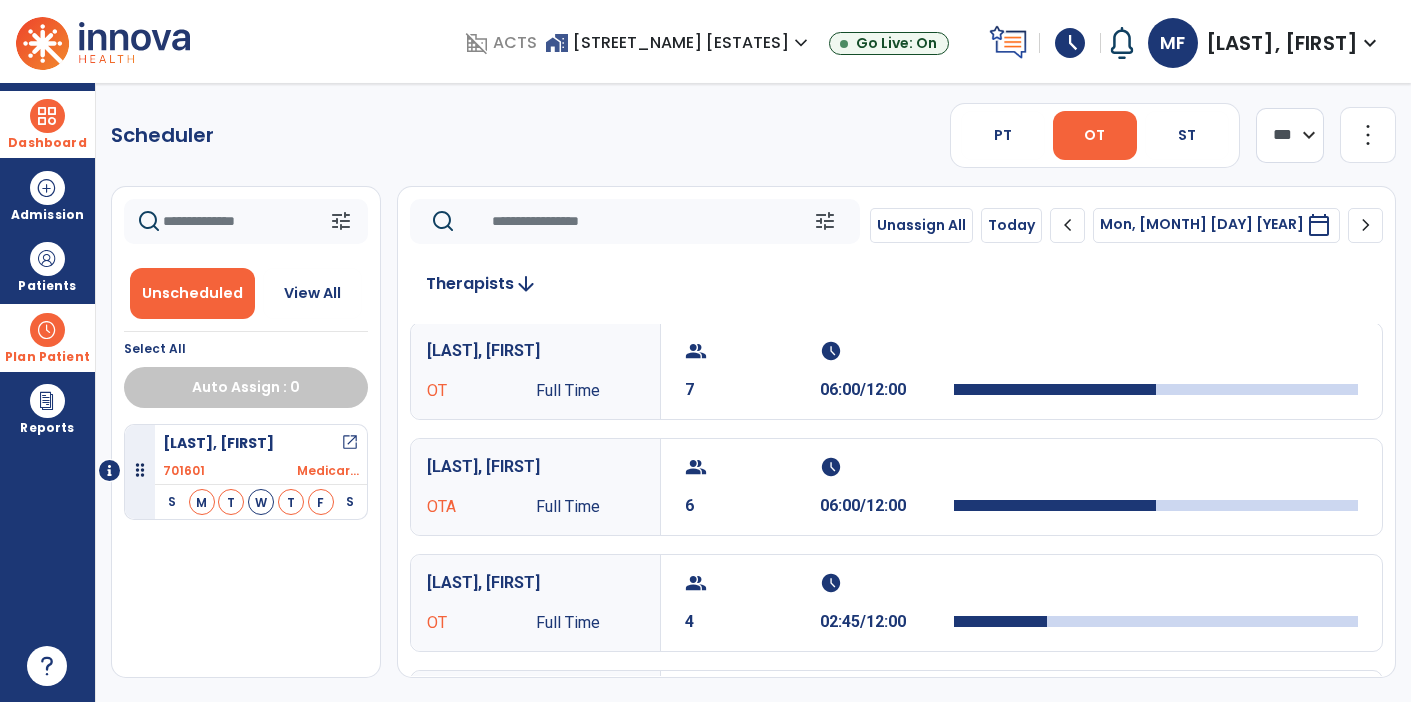 click on "calendar_today" at bounding box center [1319, 225] 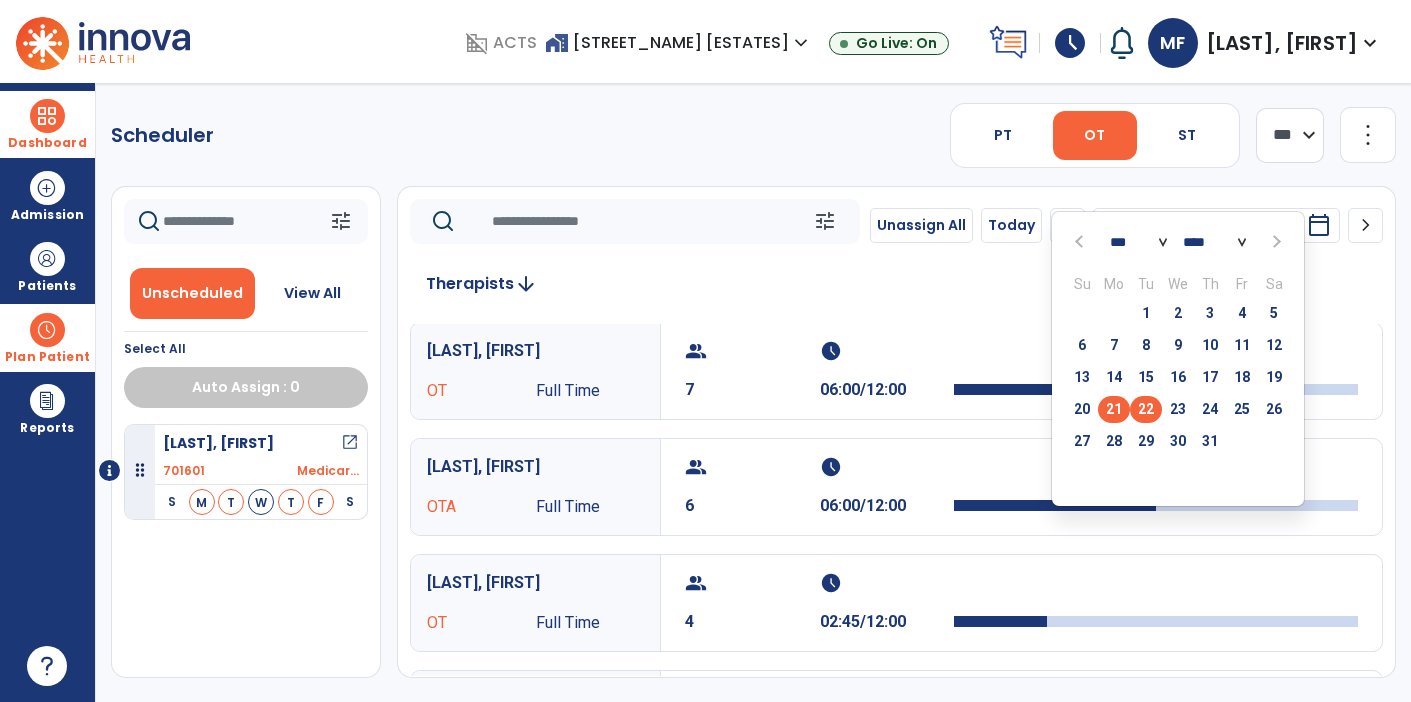 click on "22" at bounding box center (1146, 409) 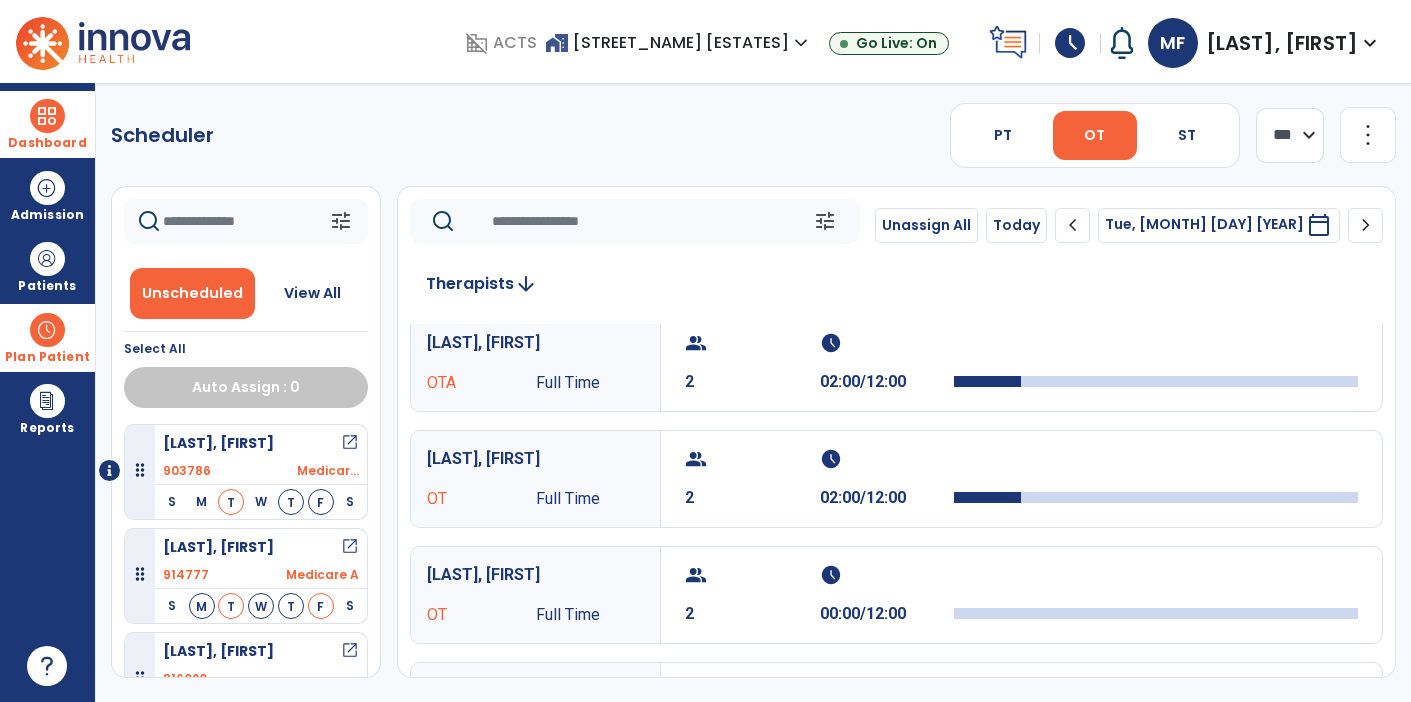 scroll, scrollTop: 132, scrollLeft: 0, axis: vertical 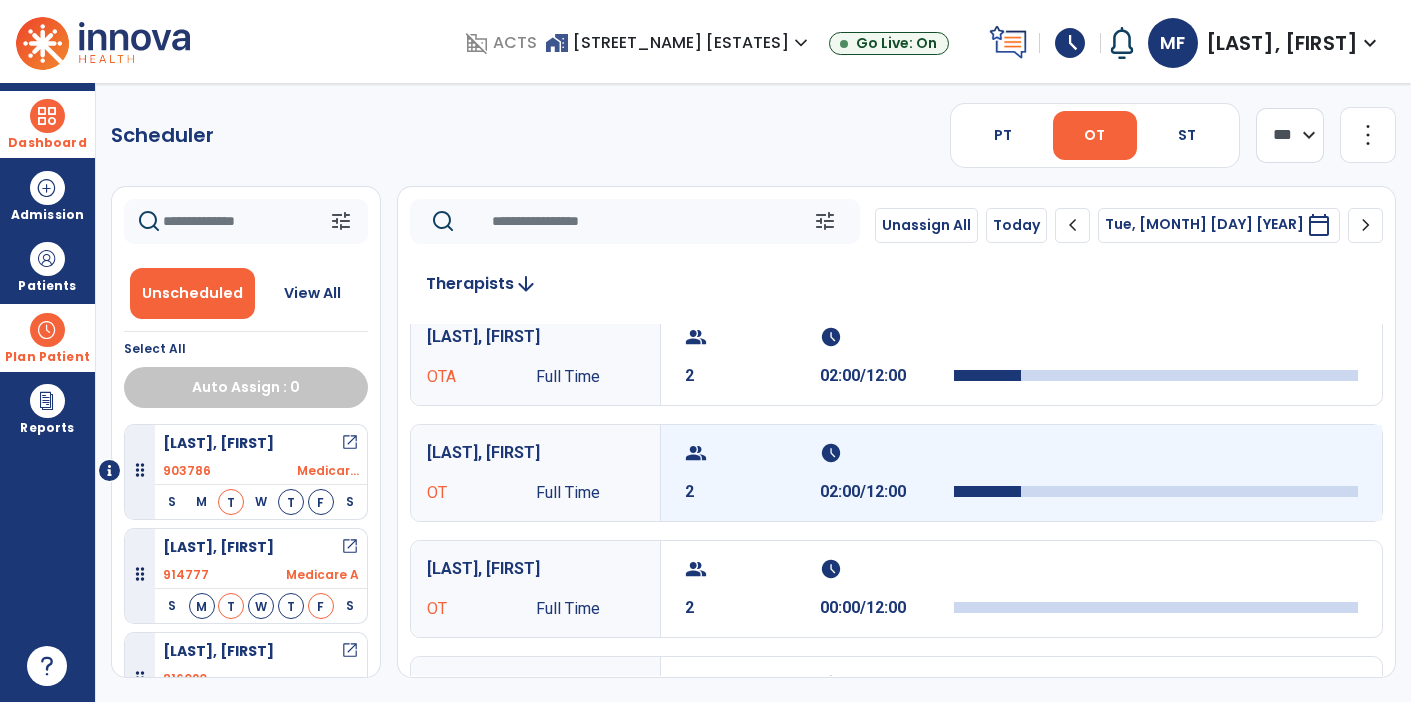 click on "schedule" at bounding box center (885, 453) 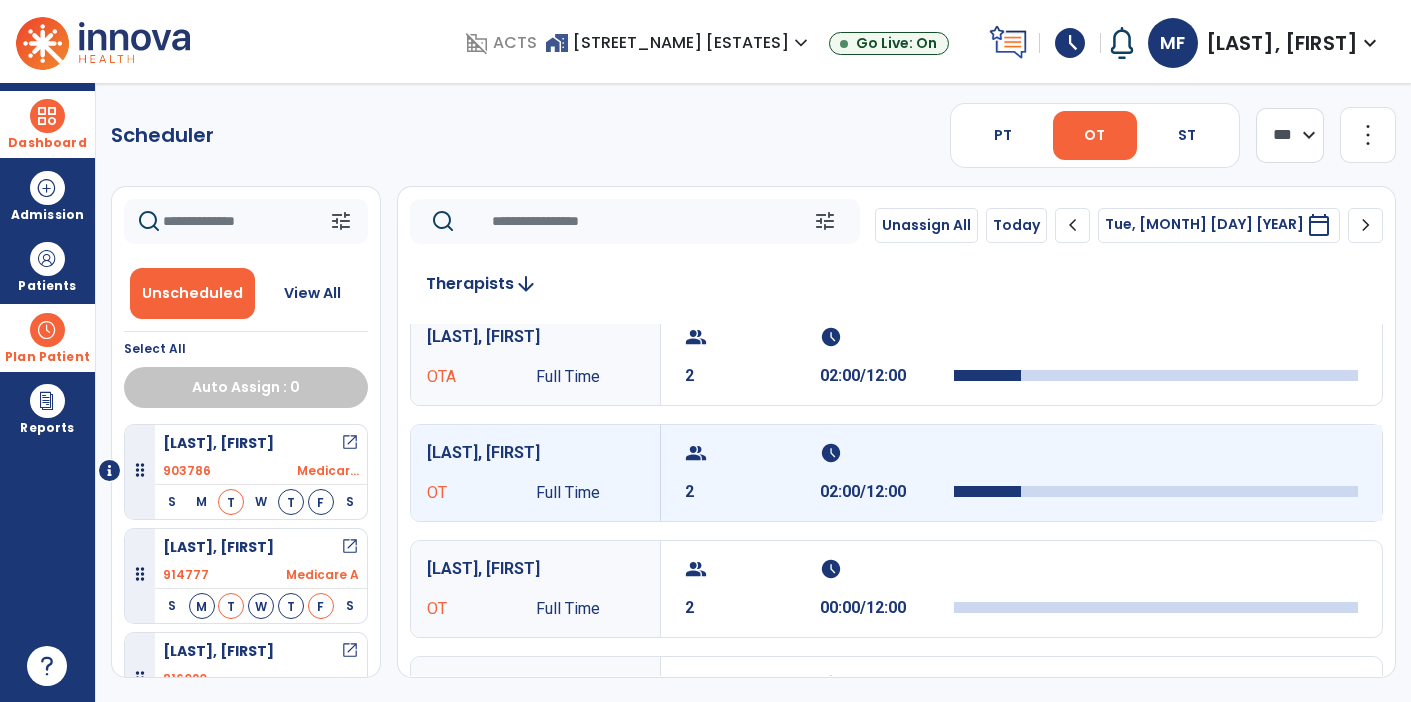 click on "schedule" at bounding box center (885, 453) 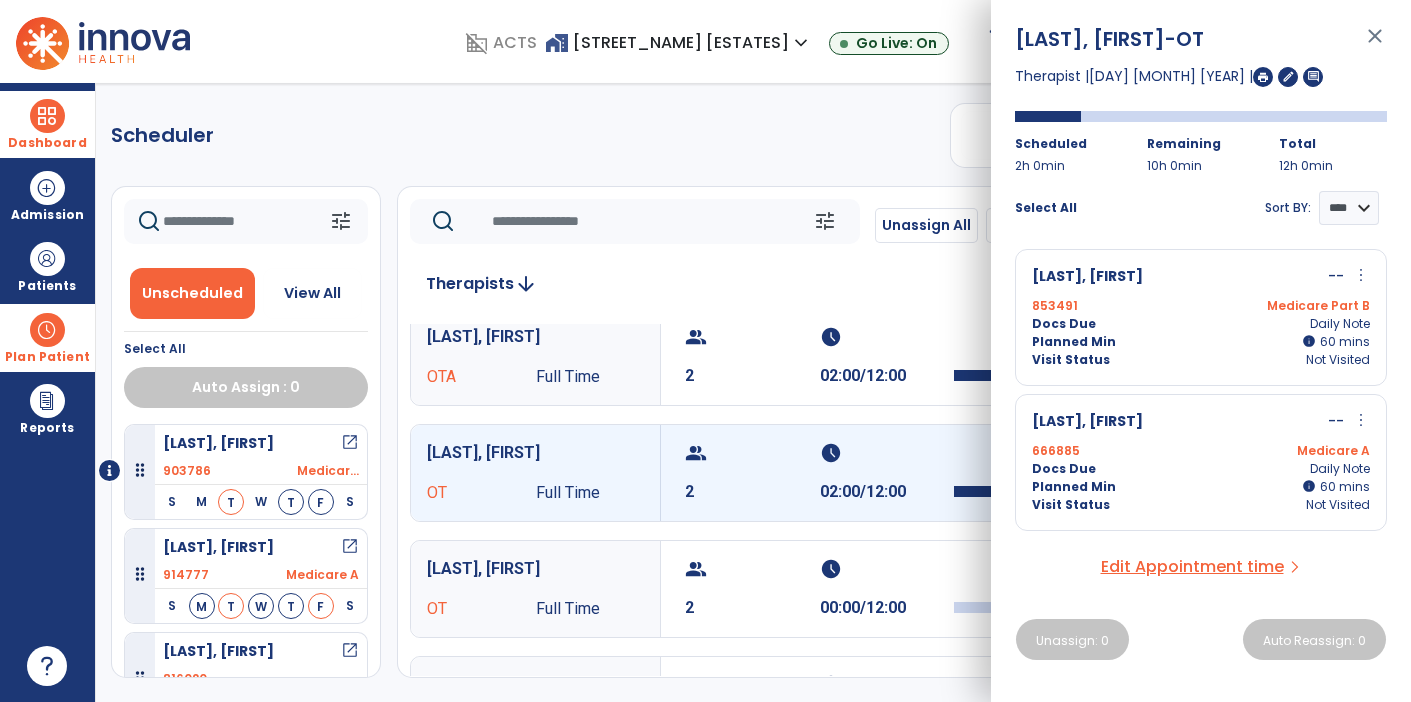 click on "Docs Due Daily Note" at bounding box center (1201, 469) 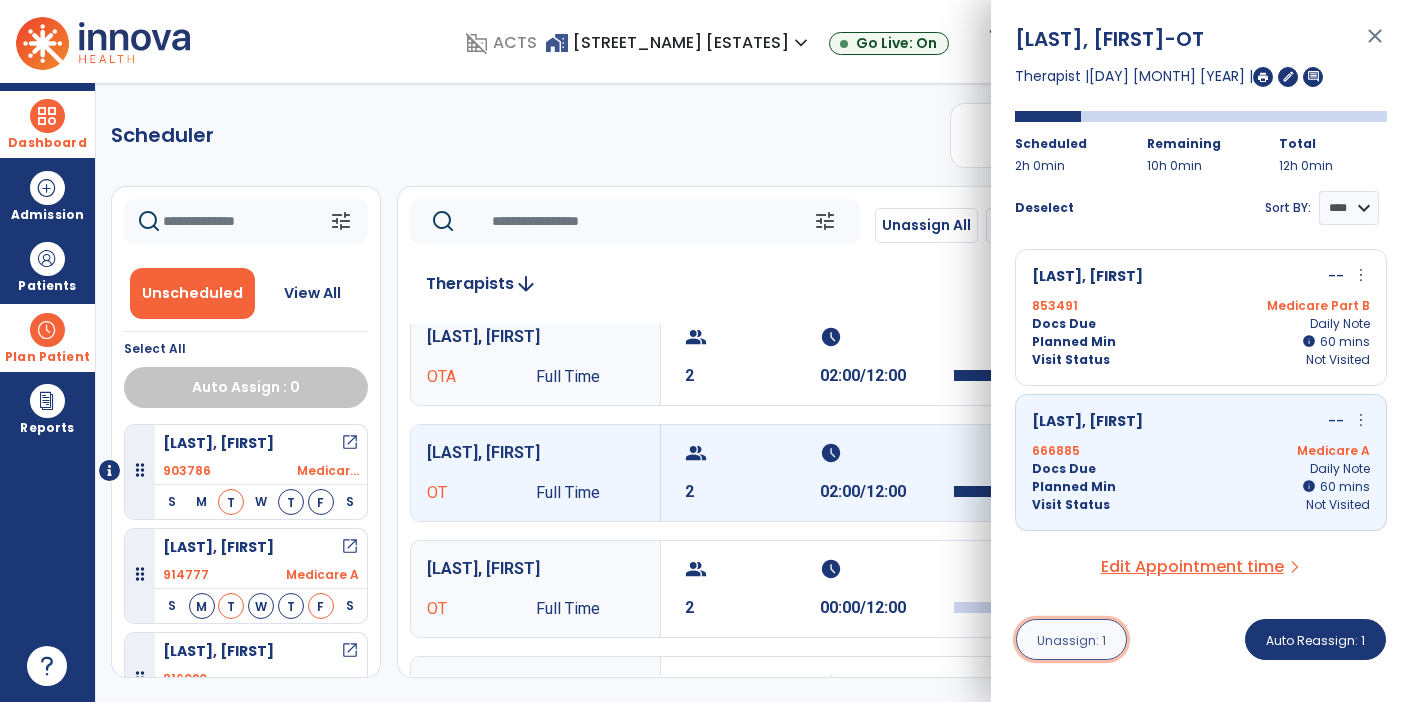 click on "Unassign: 1" at bounding box center (1071, 640) 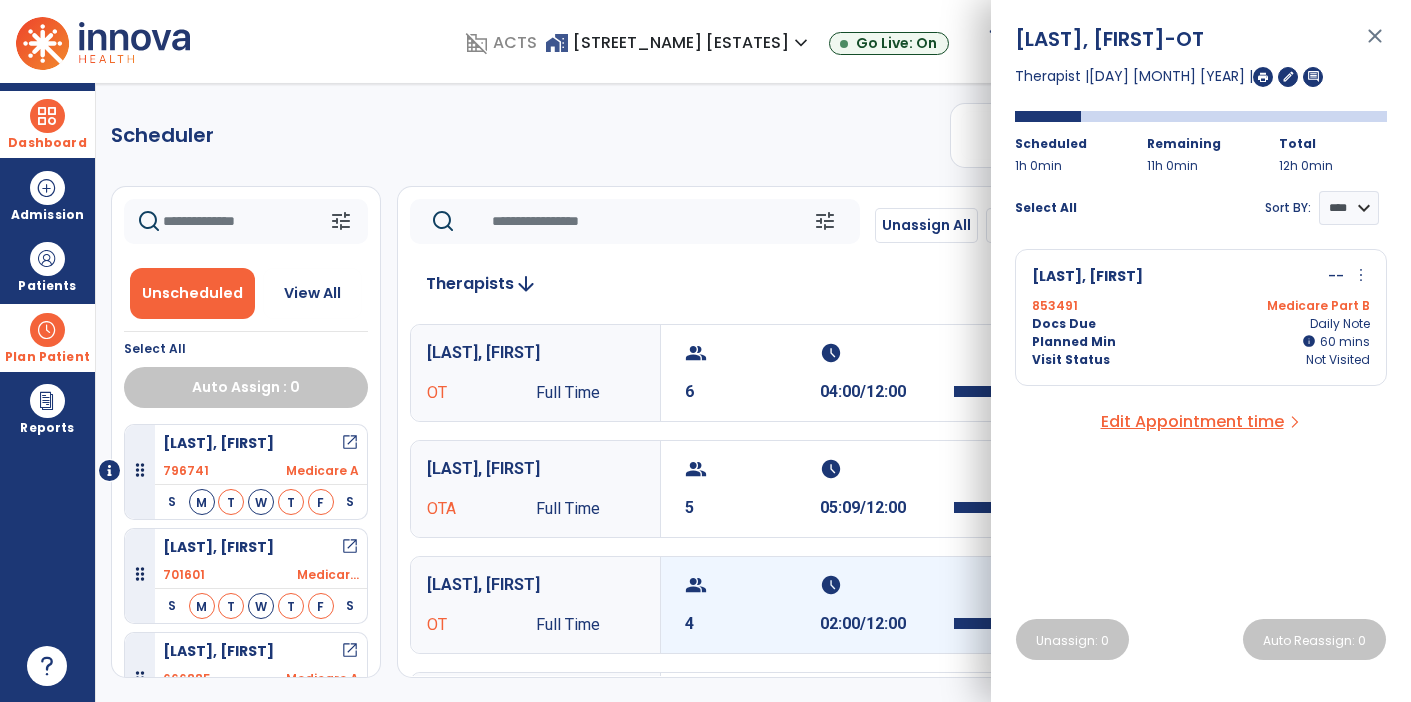 click on "schedule" at bounding box center (885, 585) 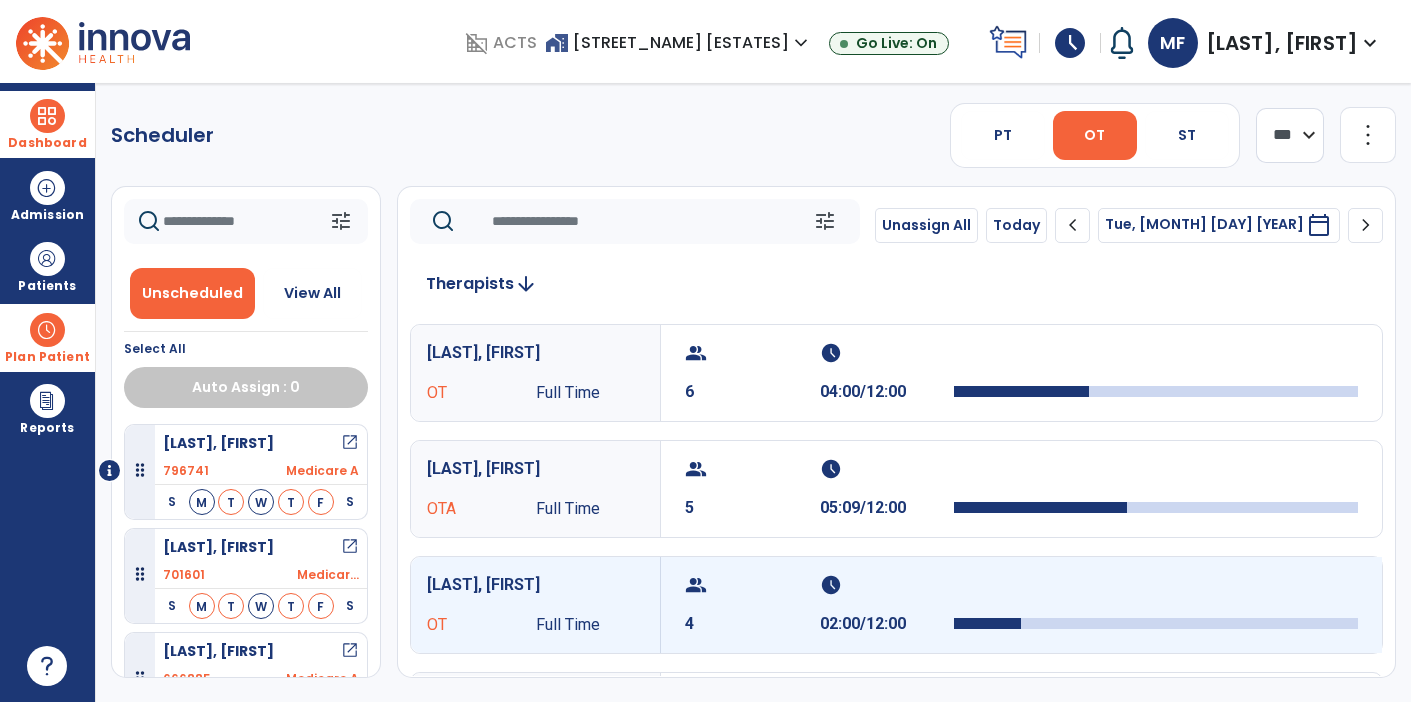 click on "schedule" at bounding box center (885, 585) 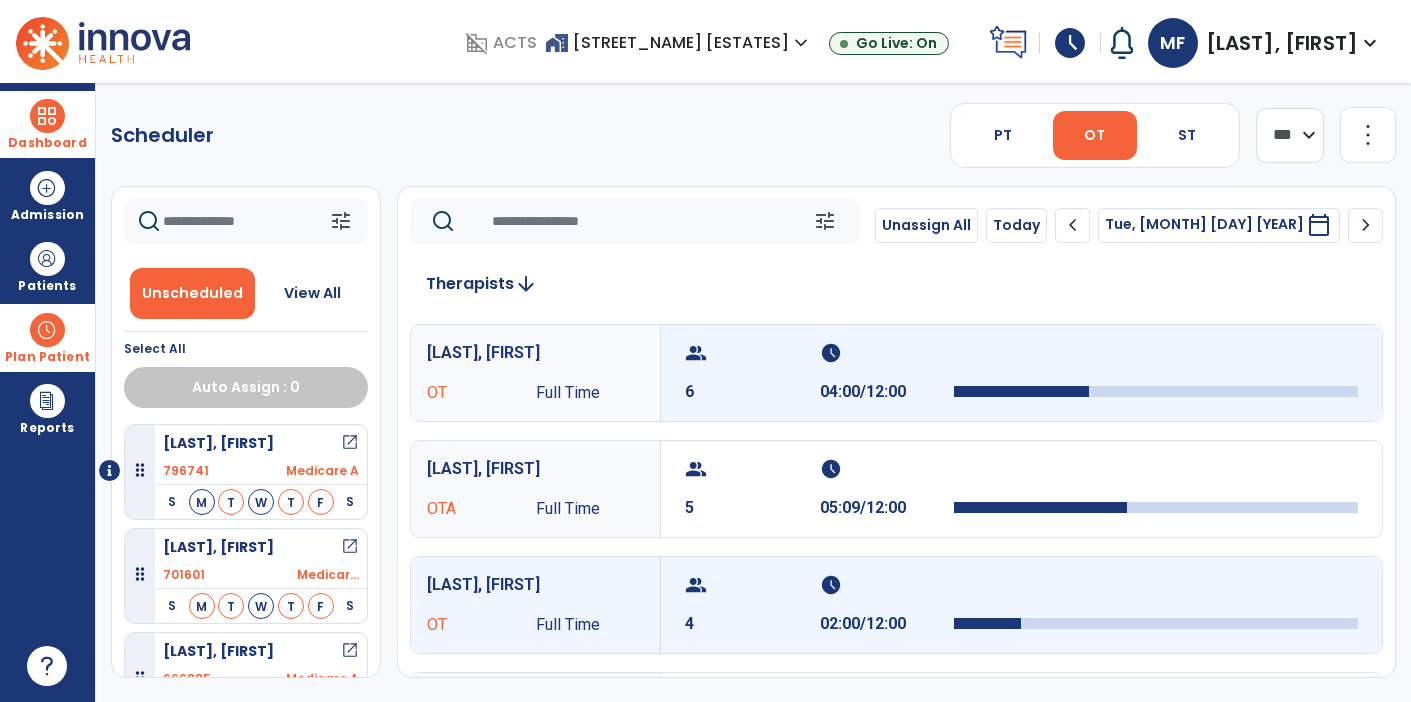 click on "schedule  04:00/12:00" at bounding box center [887, 373] 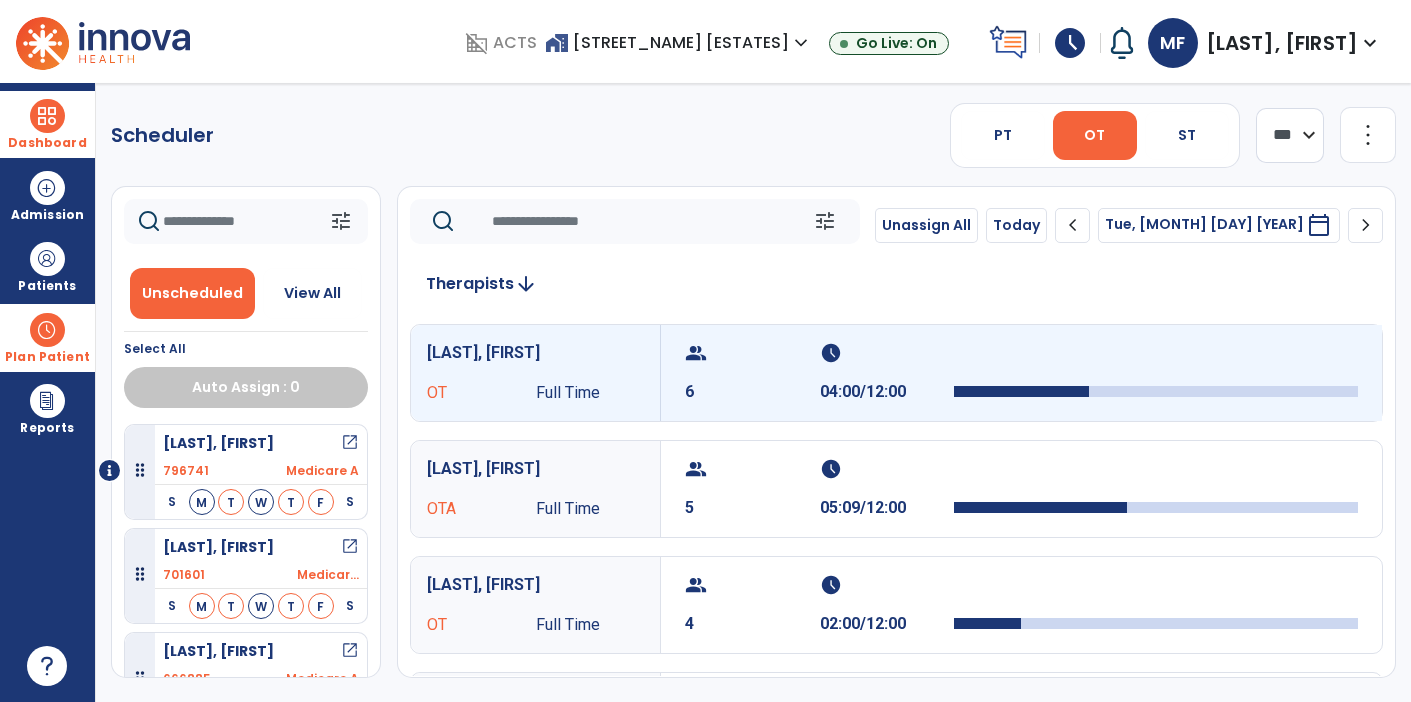 click on "schedule  04:00/12:00" at bounding box center (887, 373) 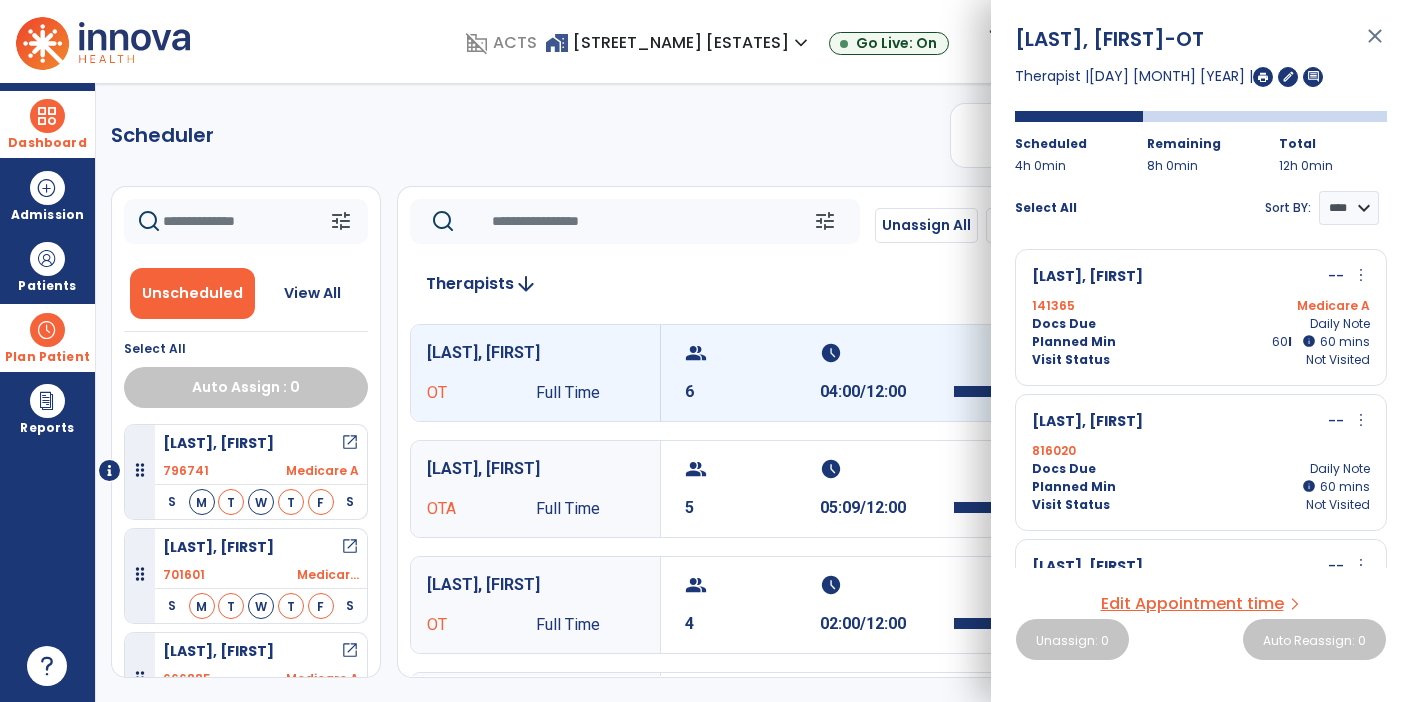 click on "info" at bounding box center [1309, 341] 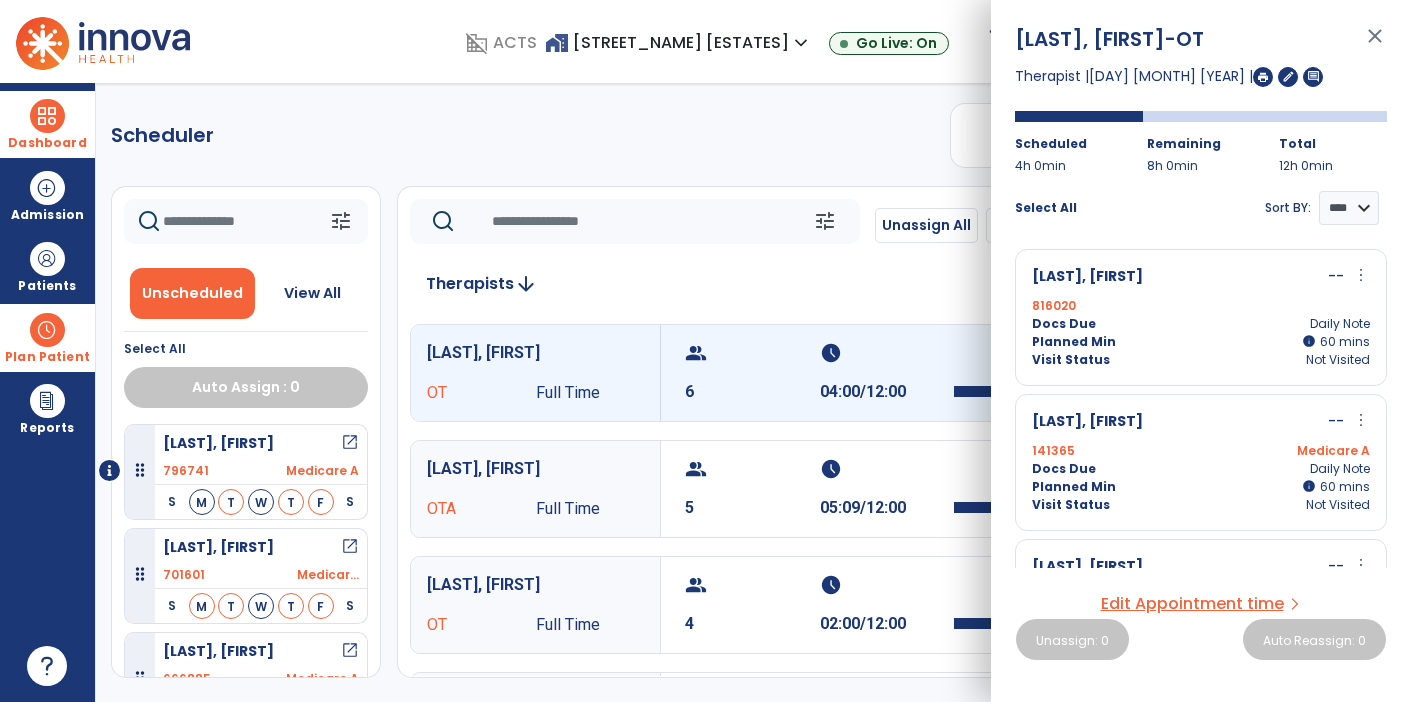 click on "Daily Note" at bounding box center (1340, 324) 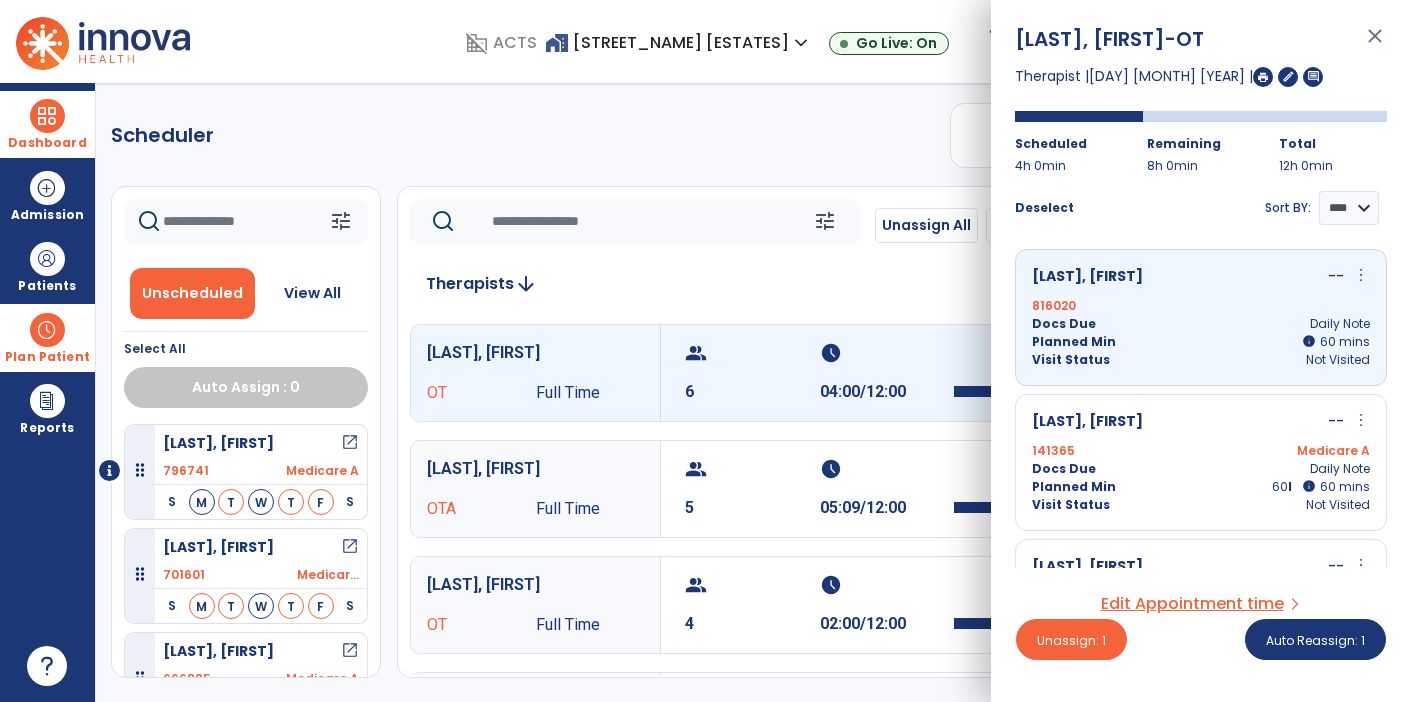 click on "info" at bounding box center (1309, 486) 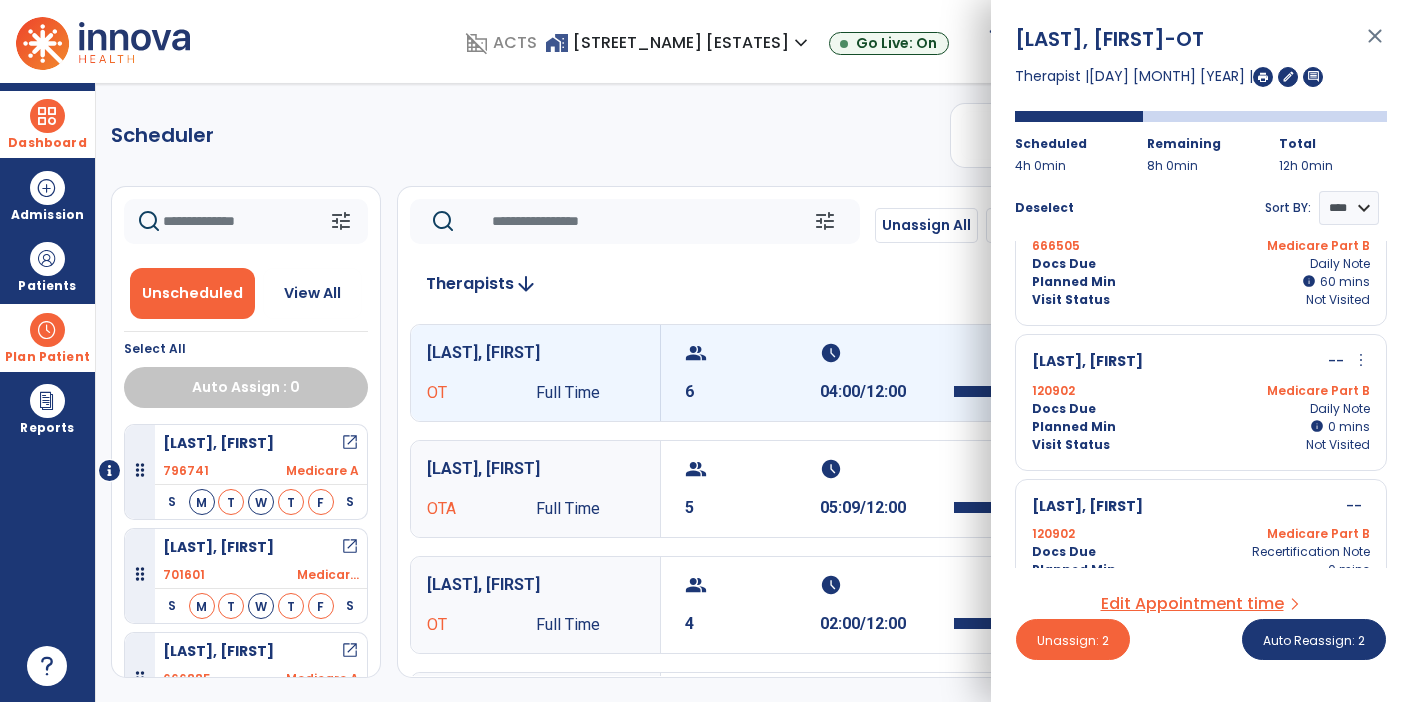 scroll, scrollTop: 534, scrollLeft: 0, axis: vertical 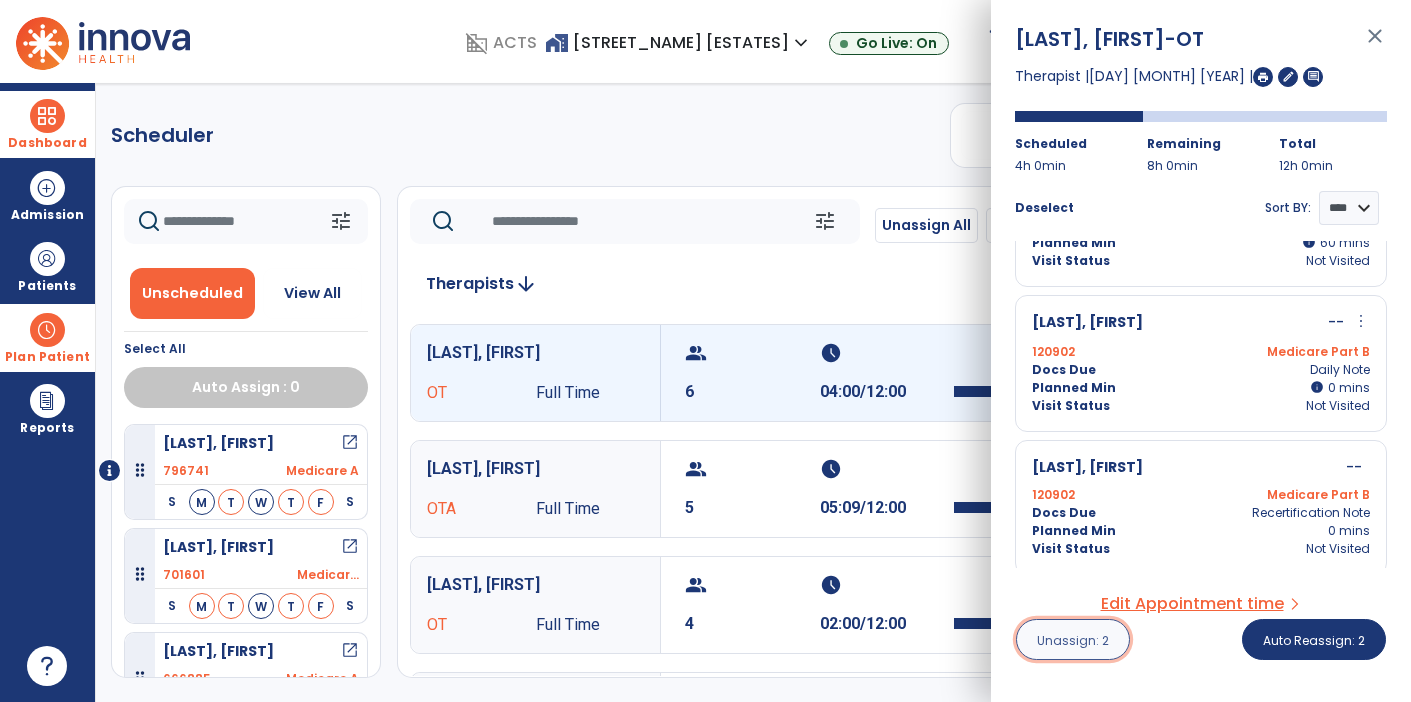 click on "Unassign: 2" at bounding box center (1073, 640) 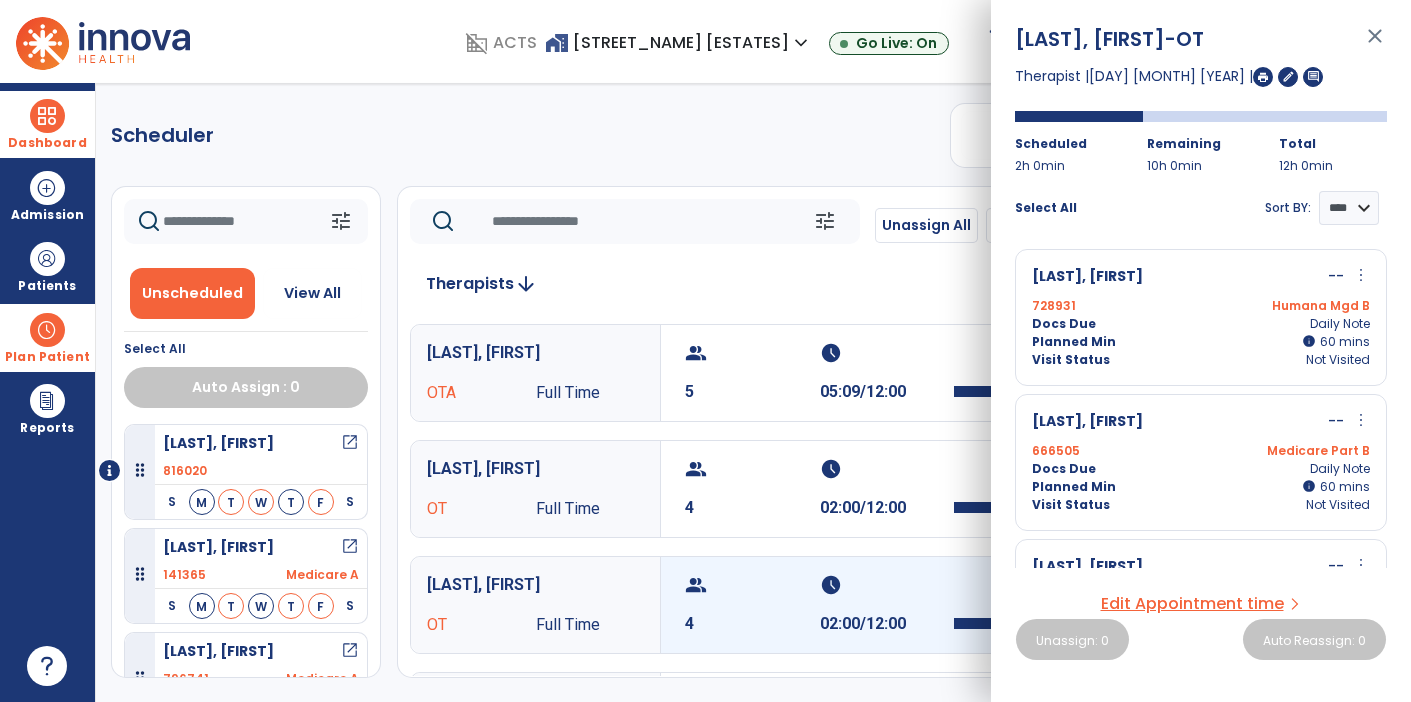 click on "group  4" at bounding box center (752, 605) 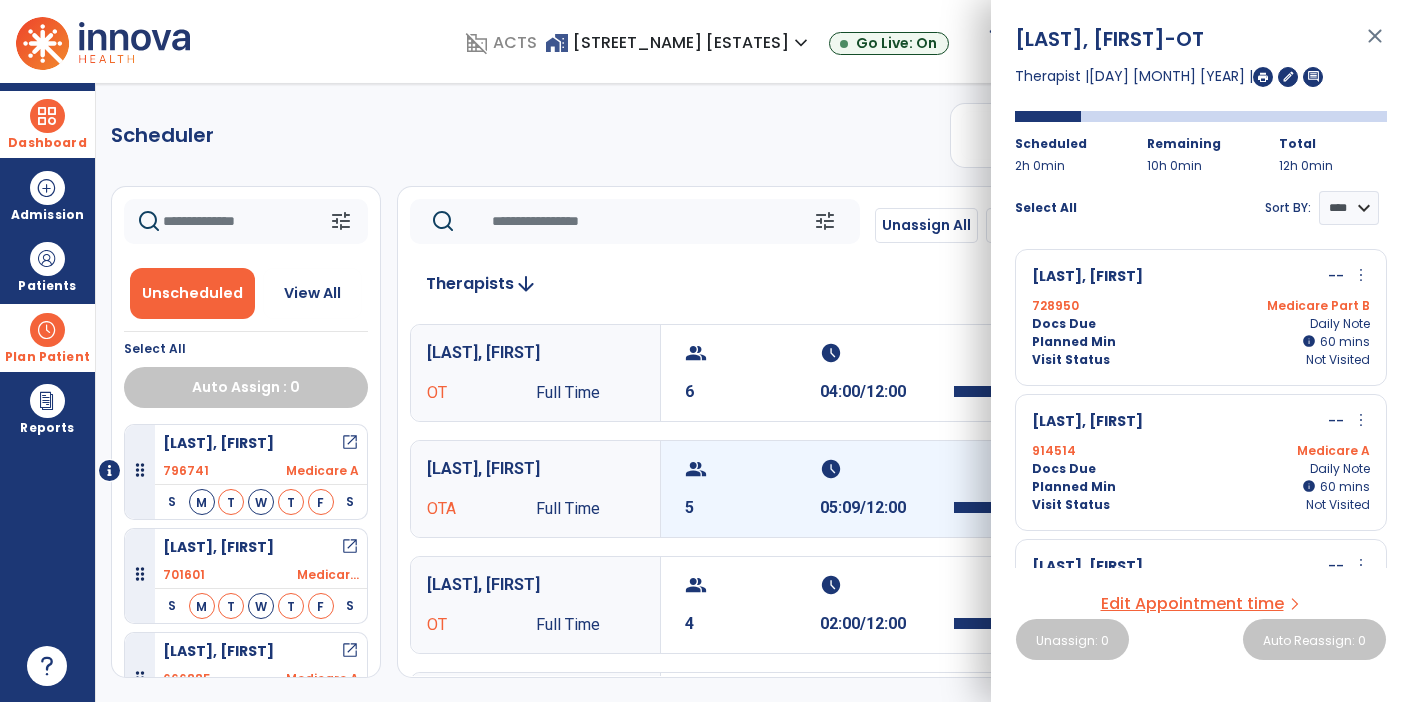 click on "schedule" at bounding box center [885, 469] 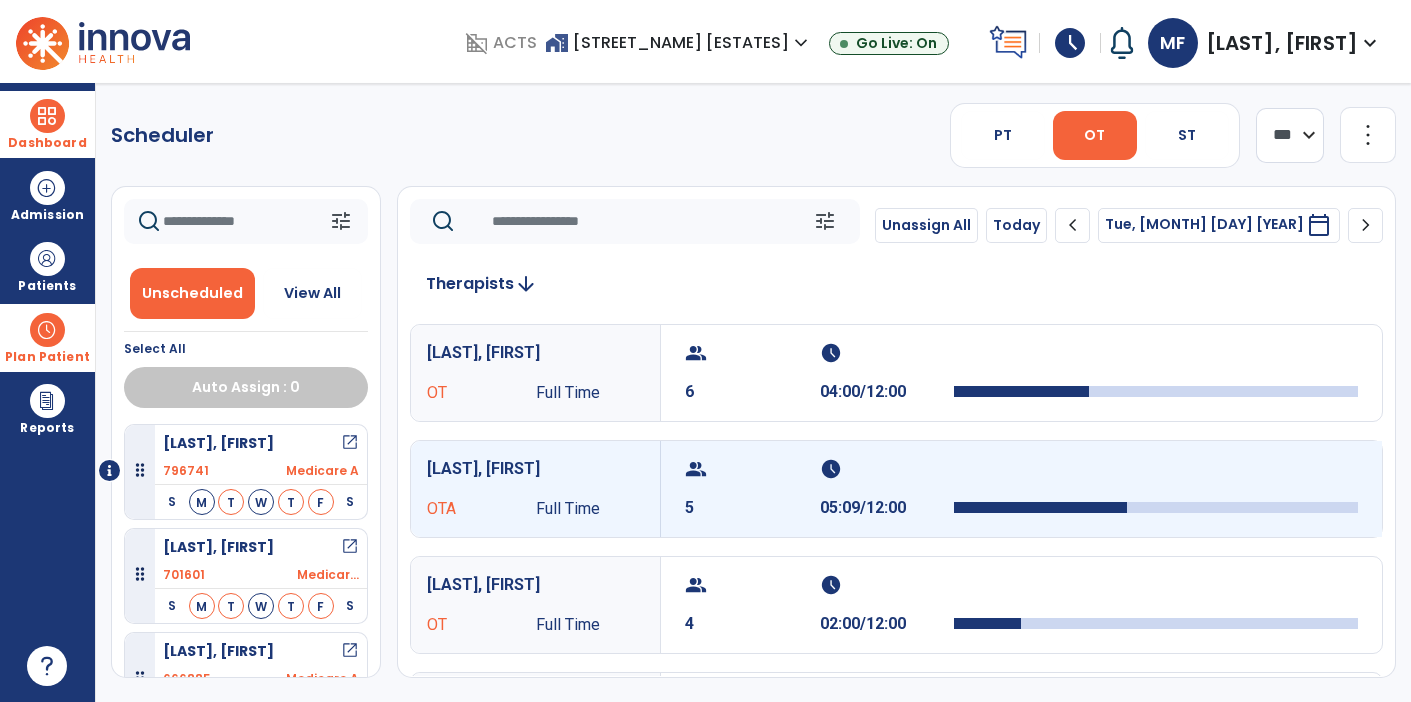 click on "schedule" at bounding box center [885, 469] 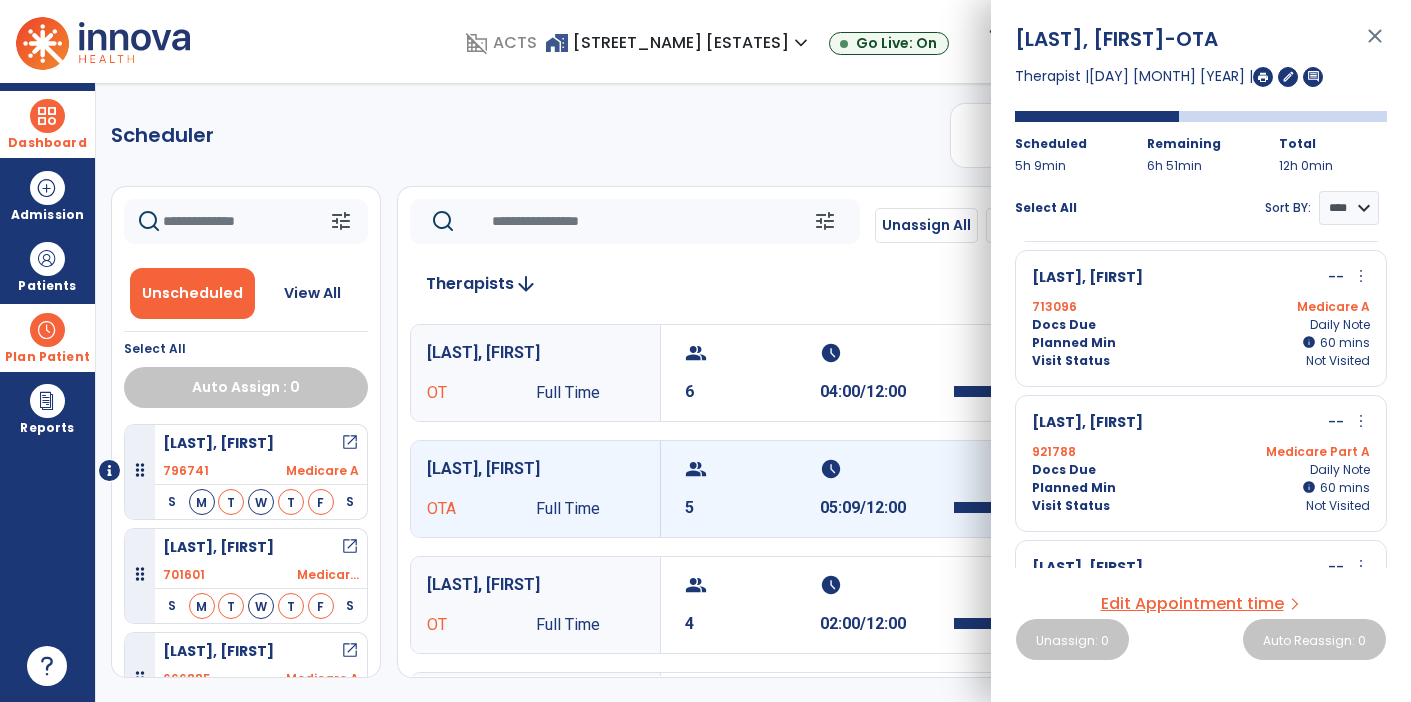 scroll, scrollTop: 155, scrollLeft: 0, axis: vertical 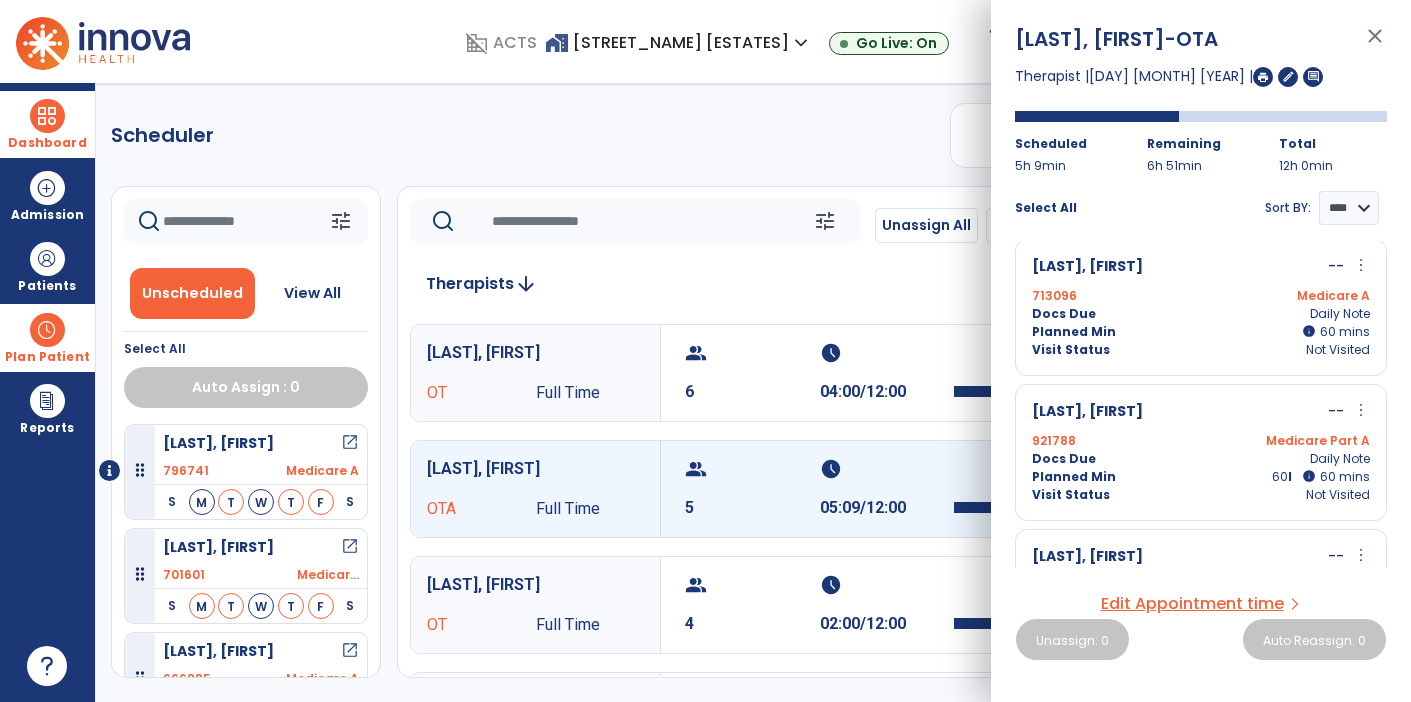 click on "info   60 I" at bounding box center [1311, 477] 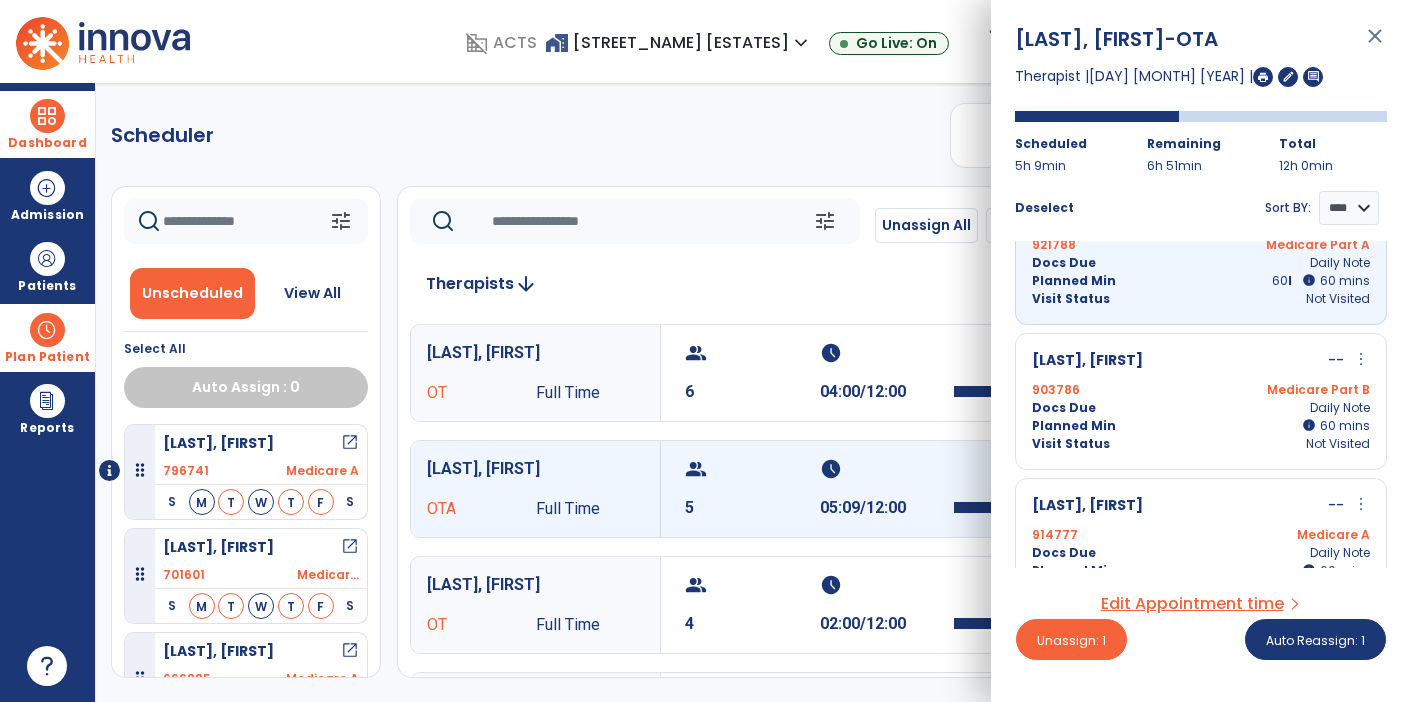 scroll, scrollTop: 391, scrollLeft: 0, axis: vertical 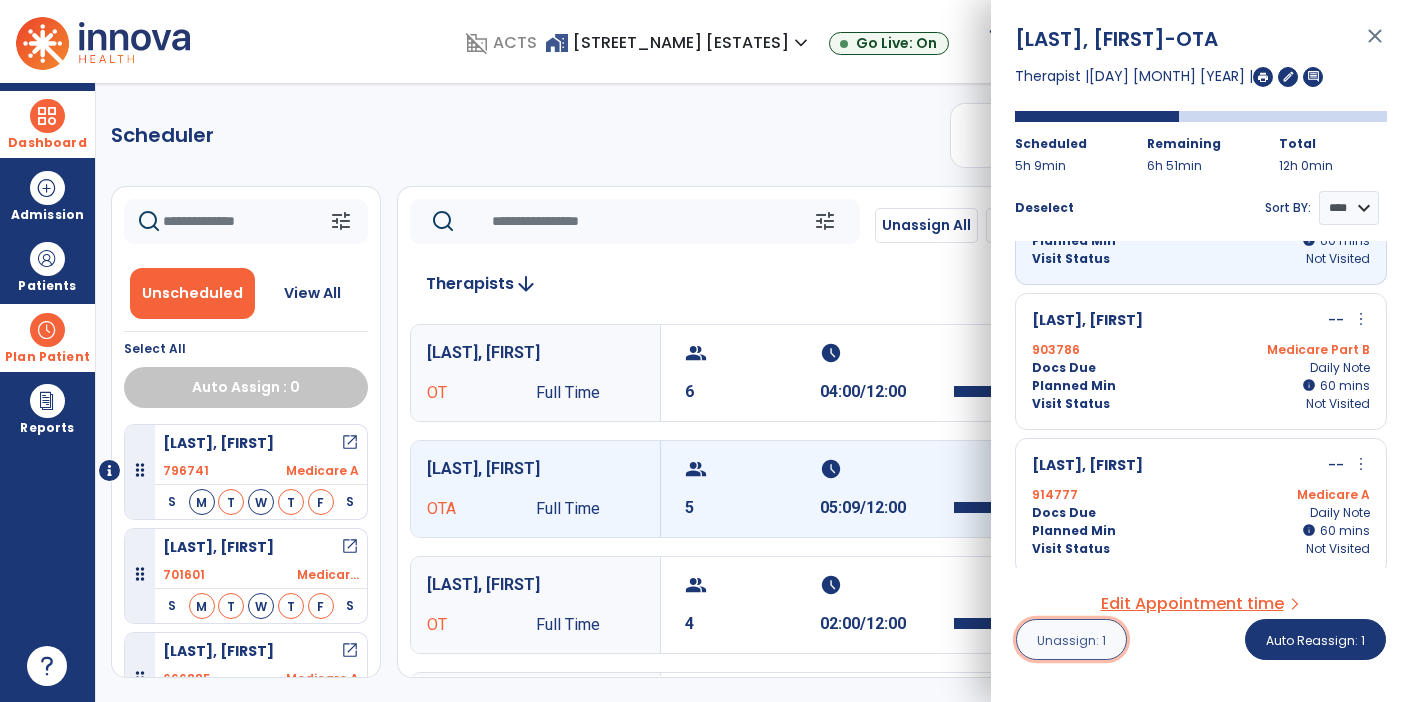 click on "Unassign: 1" at bounding box center [1071, 640] 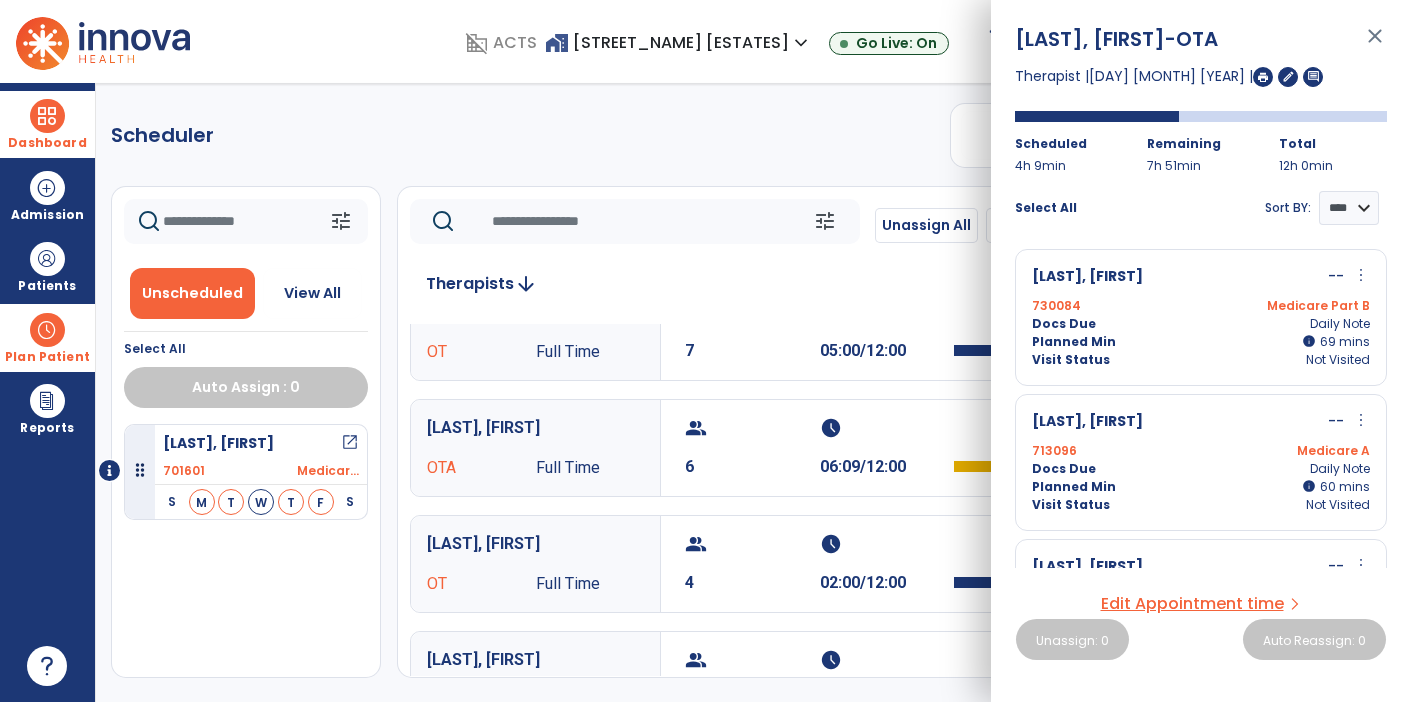 scroll, scrollTop: 0, scrollLeft: 0, axis: both 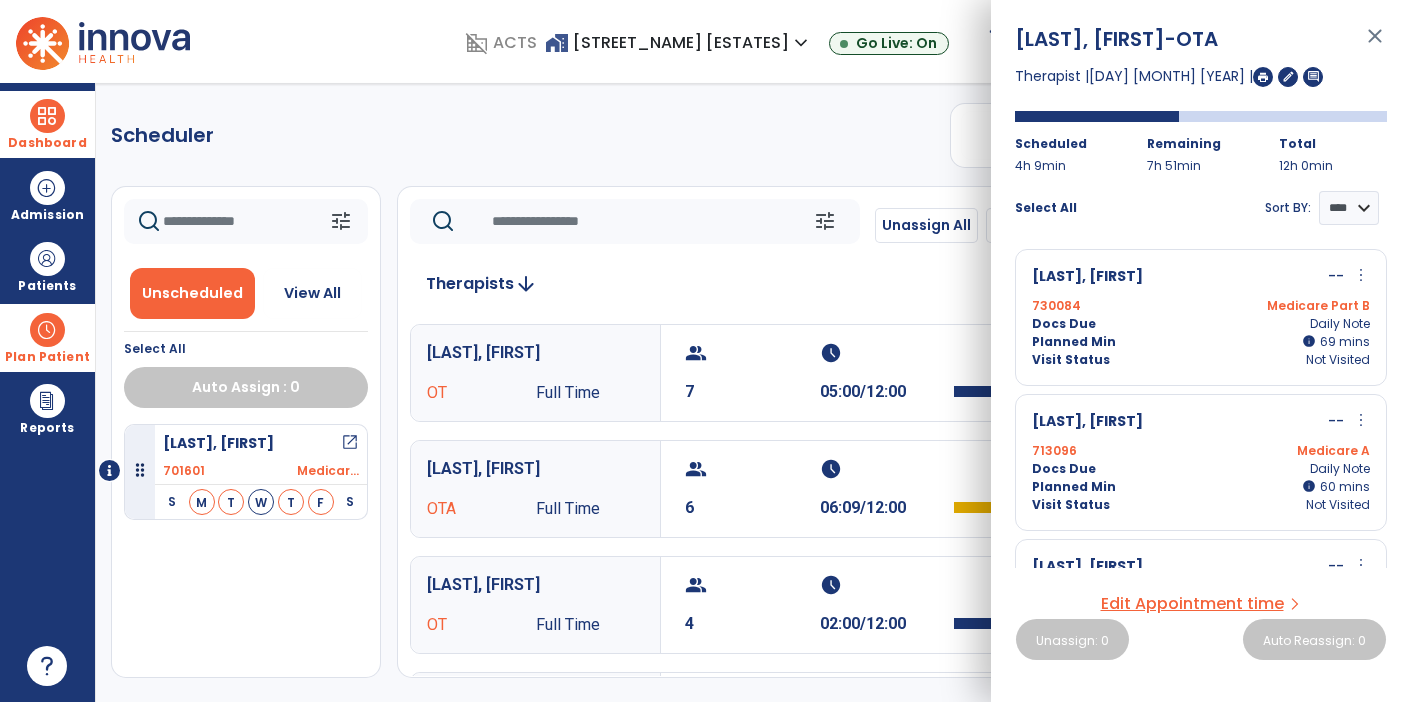 click 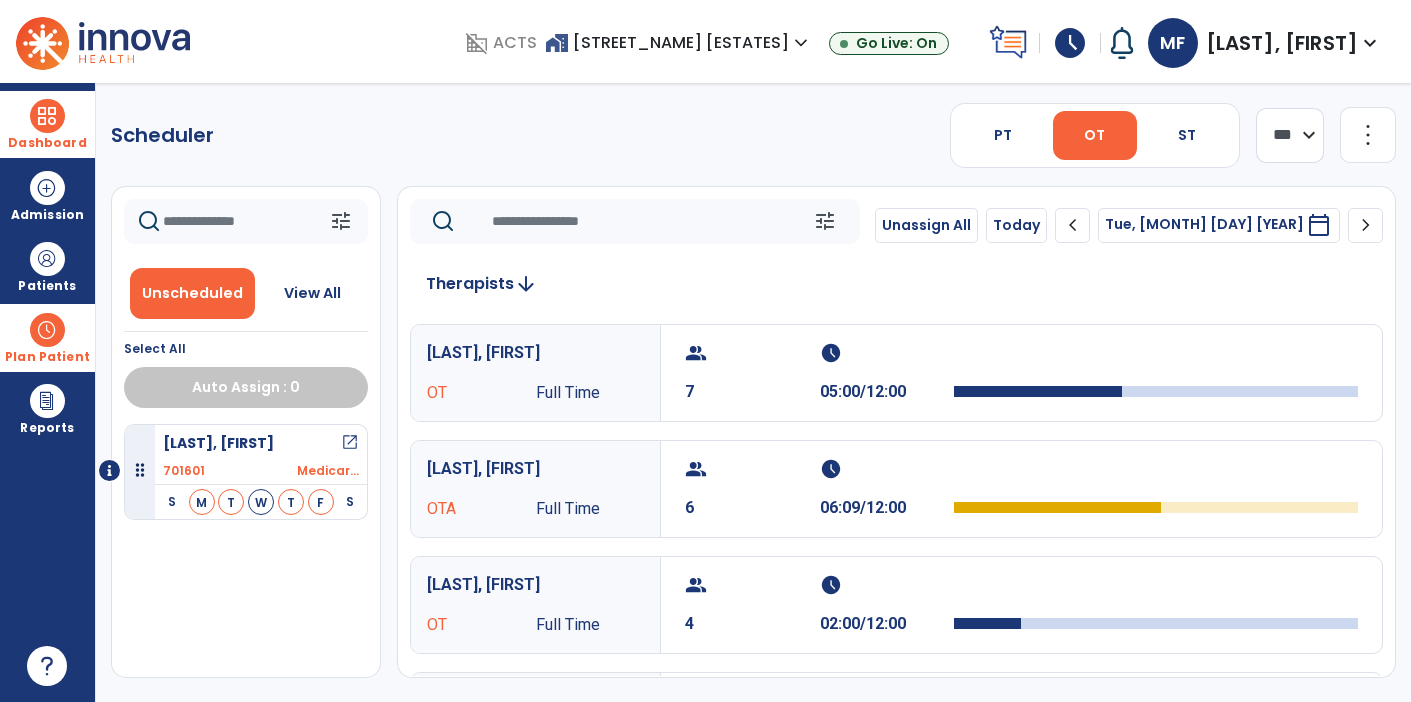click on "calendar_today" at bounding box center (1319, 225) 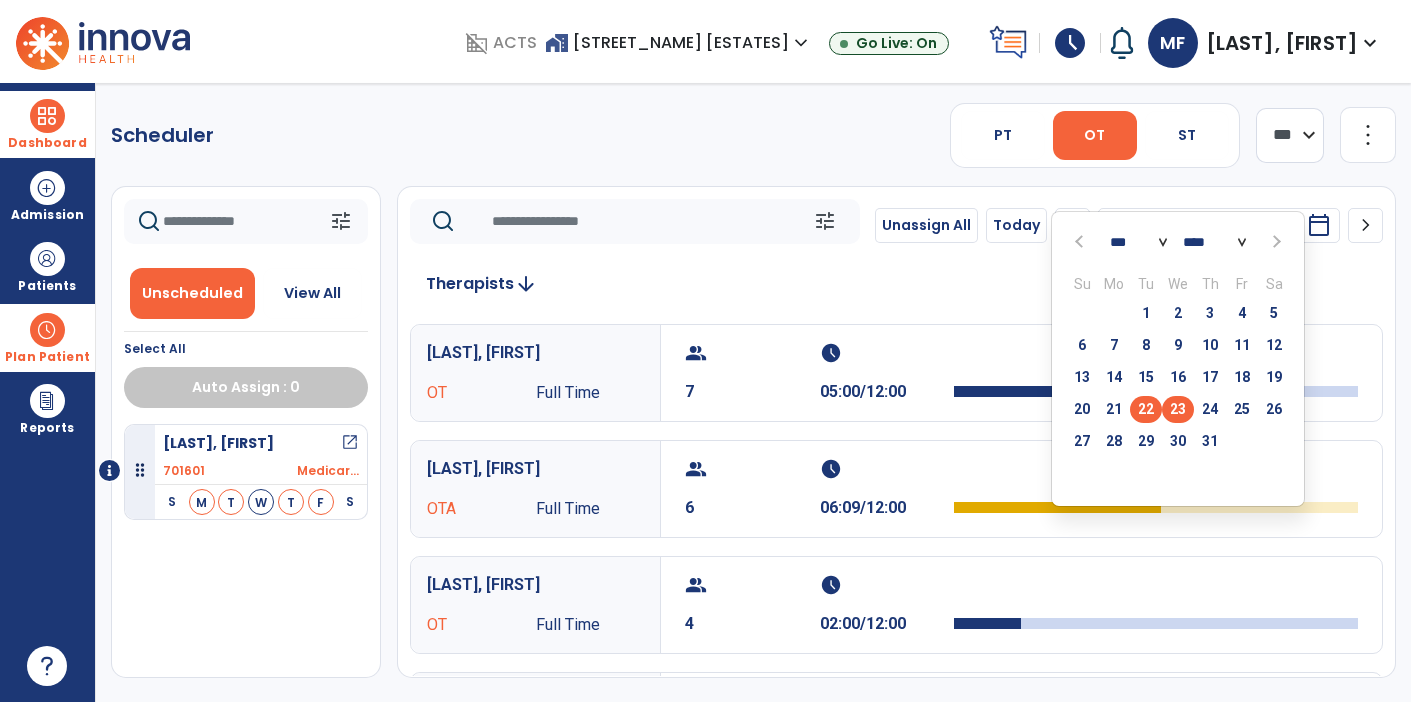 click on "23" at bounding box center (1178, 409) 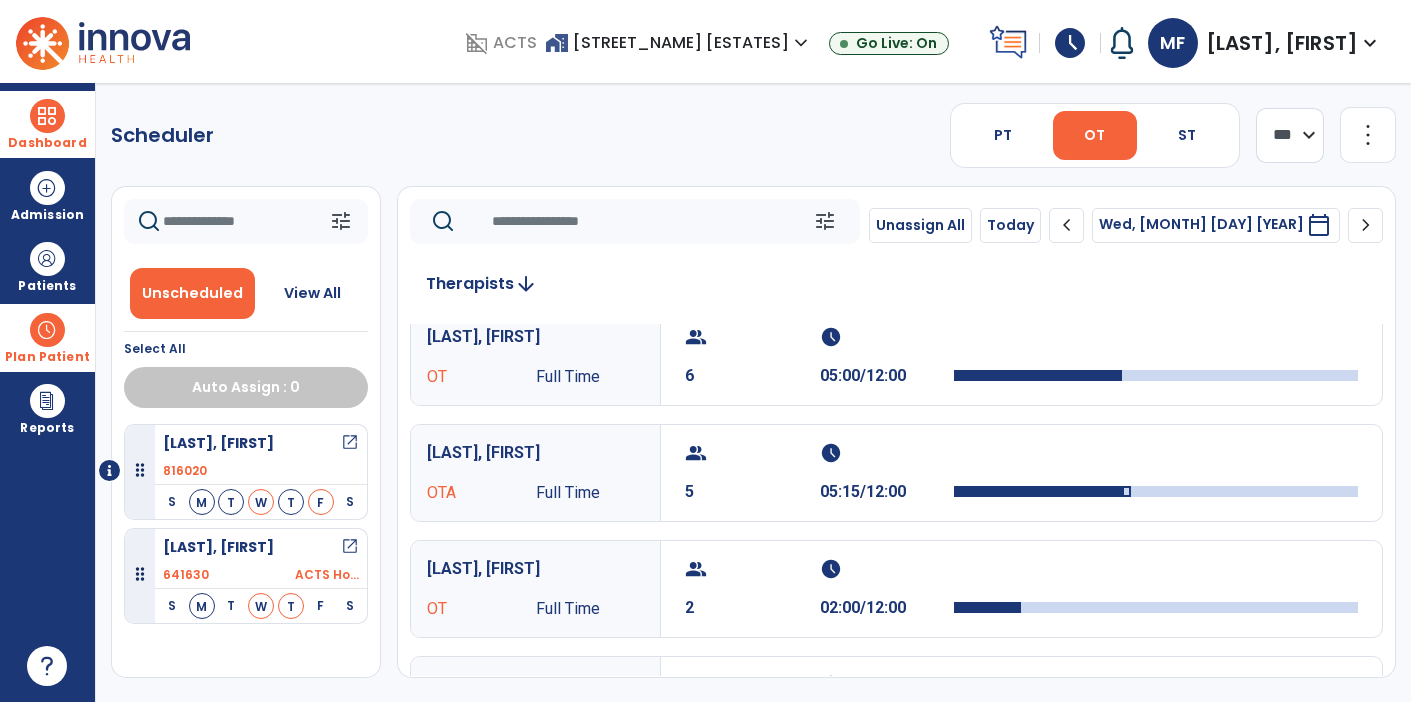 scroll, scrollTop: 133, scrollLeft: 0, axis: vertical 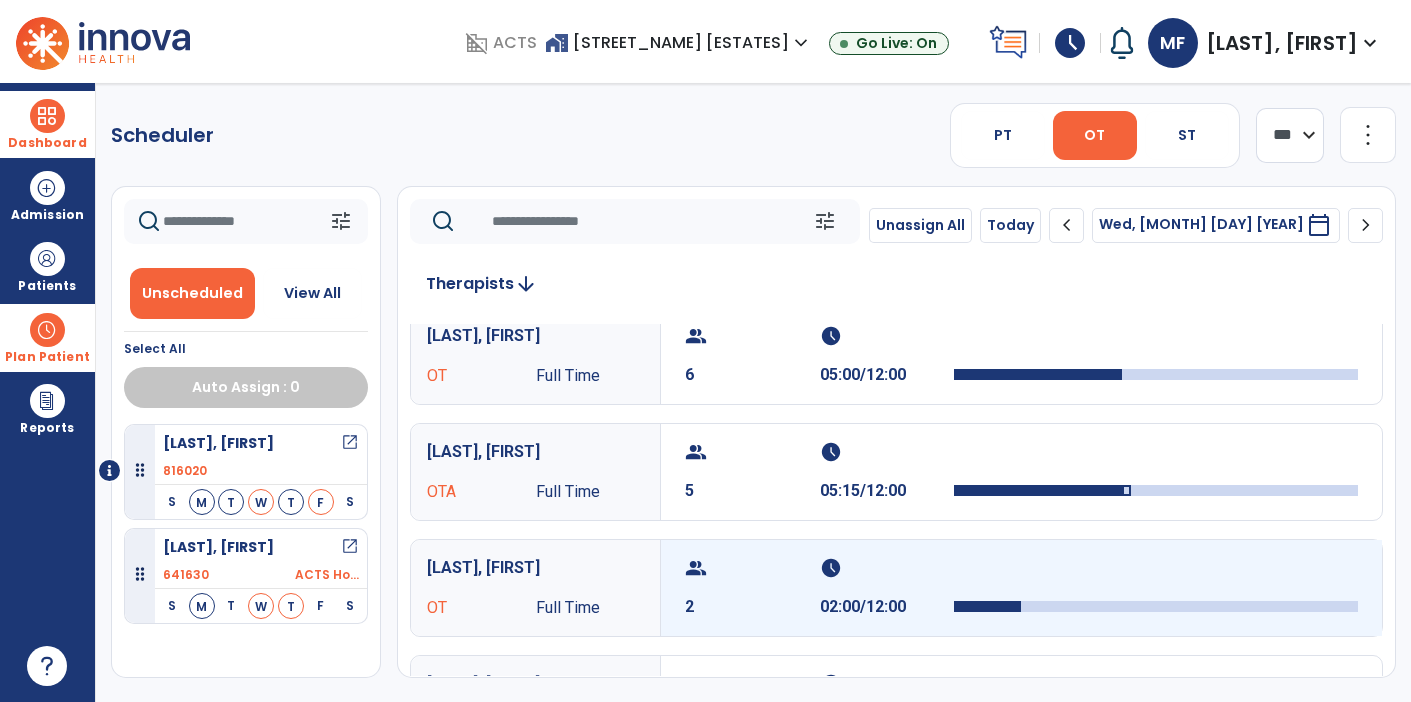 click on "schedule" at bounding box center [885, 568] 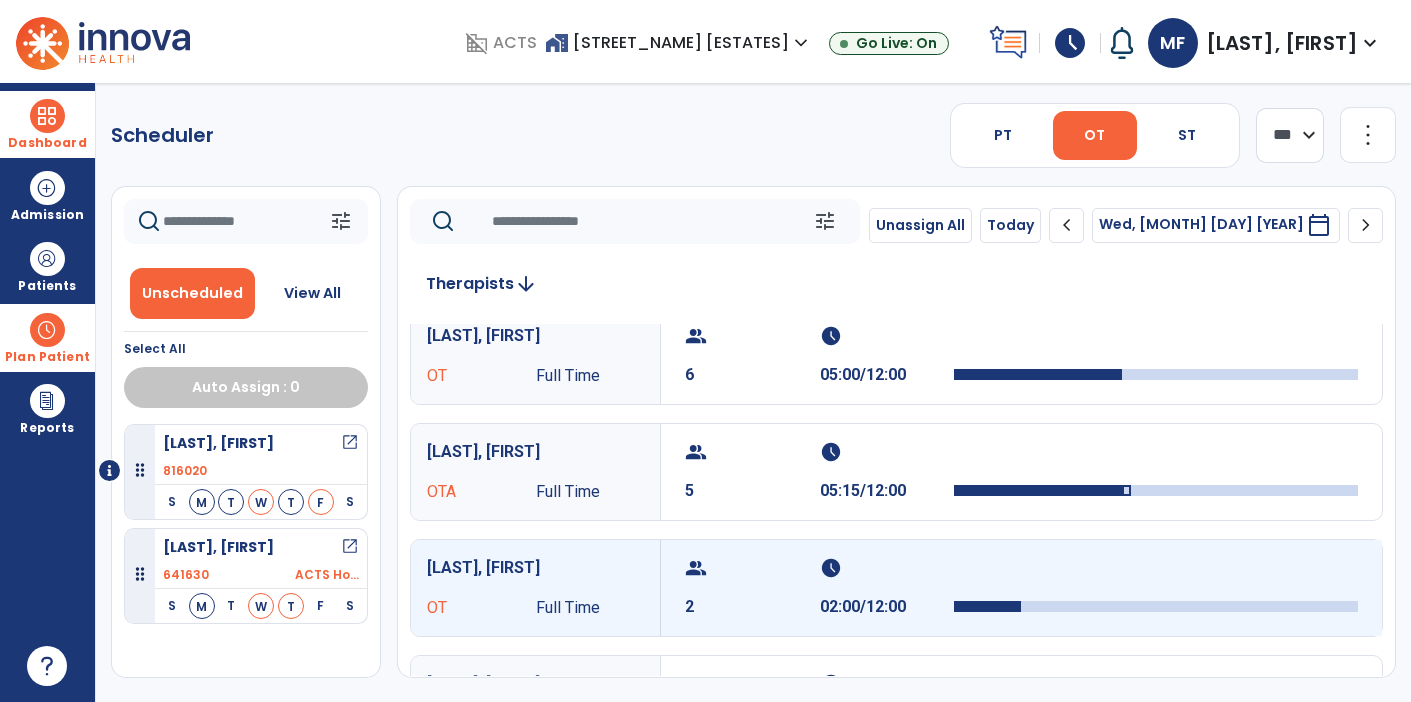 click on "schedule" at bounding box center [885, 568] 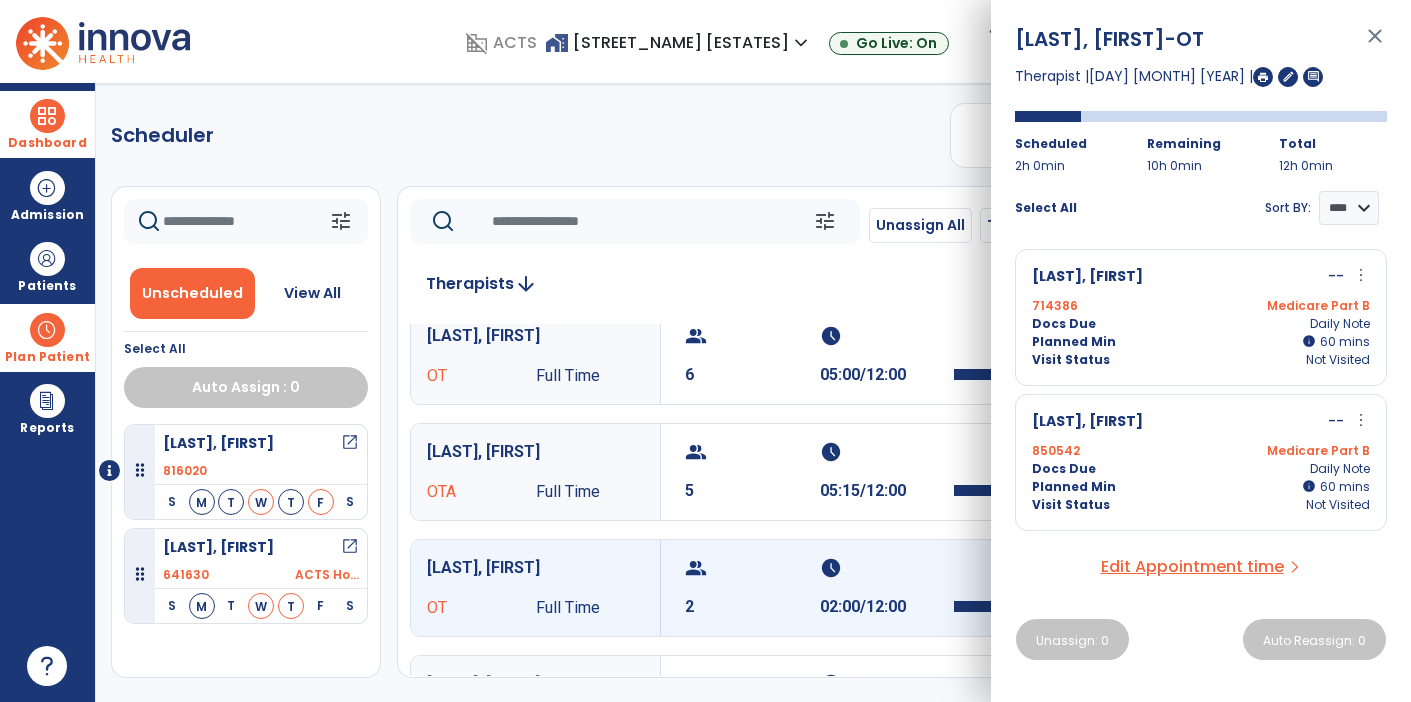 click 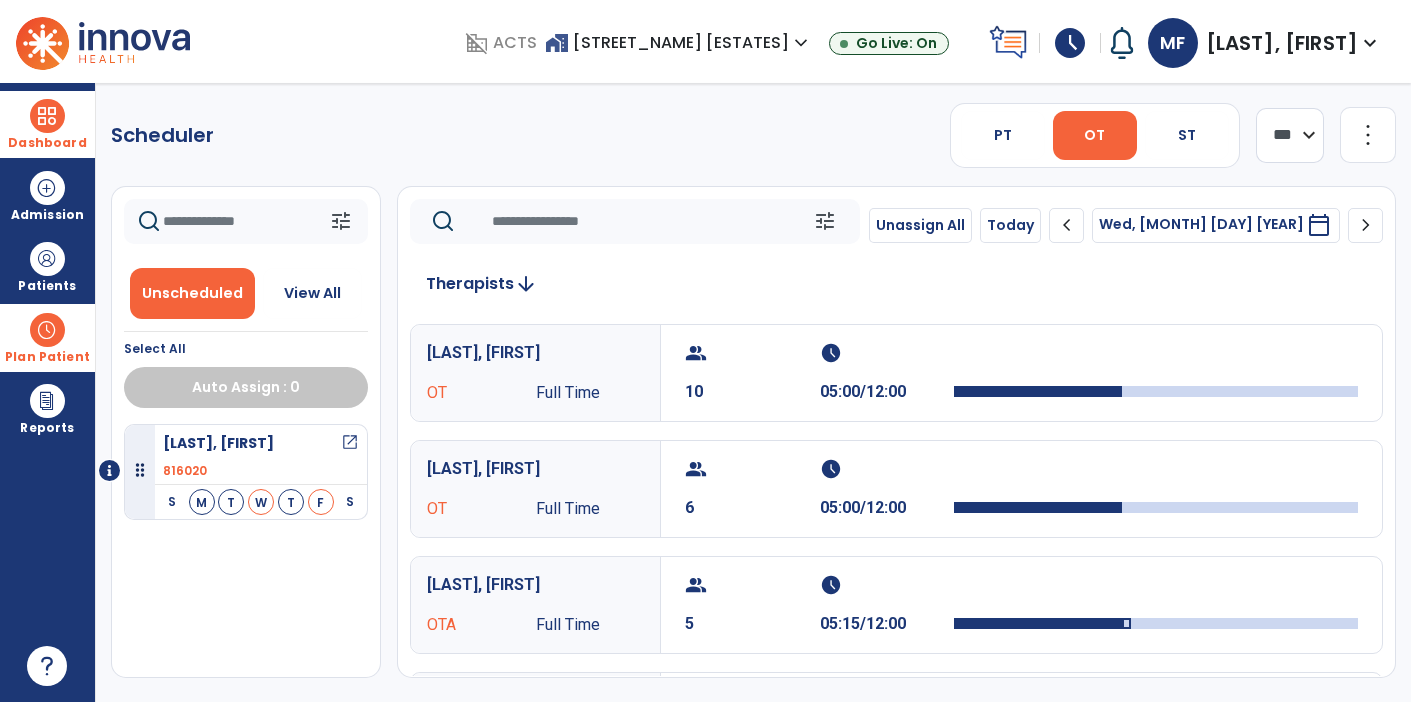 scroll, scrollTop: 2, scrollLeft: 0, axis: vertical 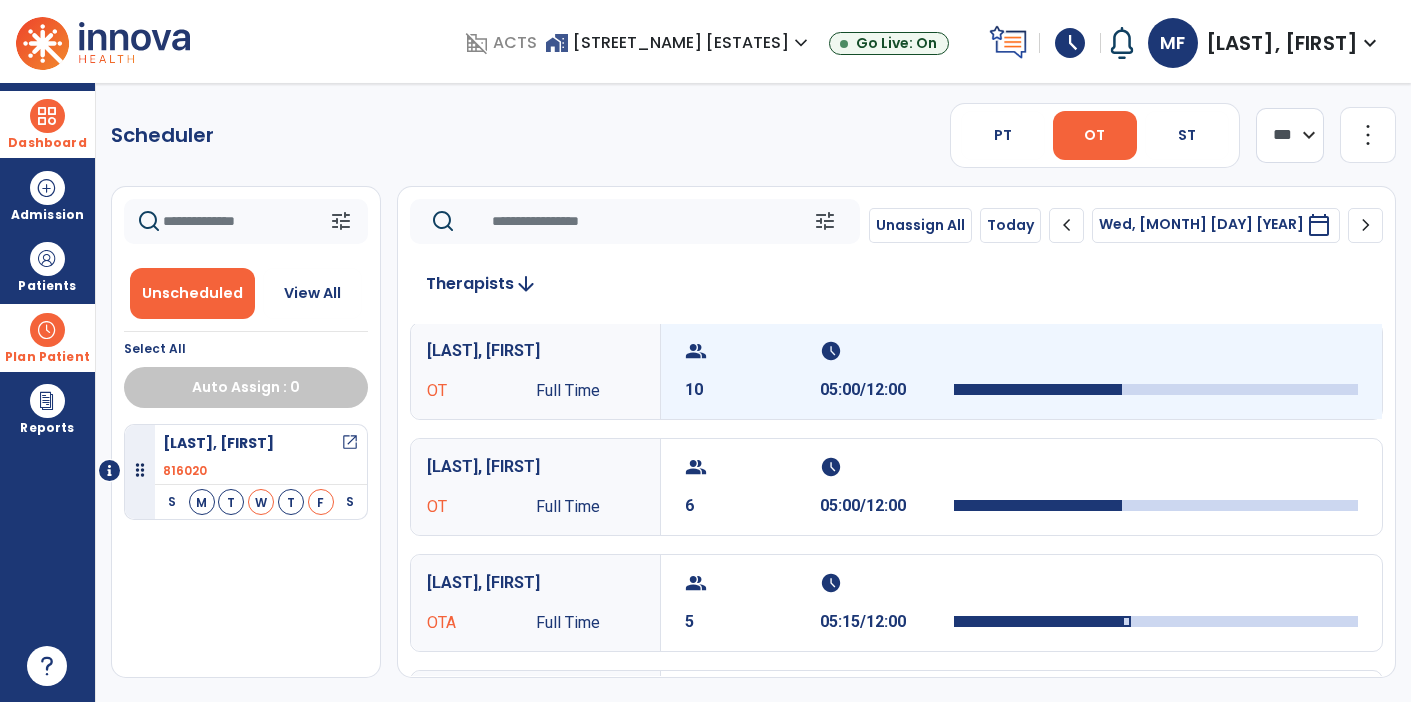 click on "schedule  05:00/12:00" at bounding box center [887, 371] 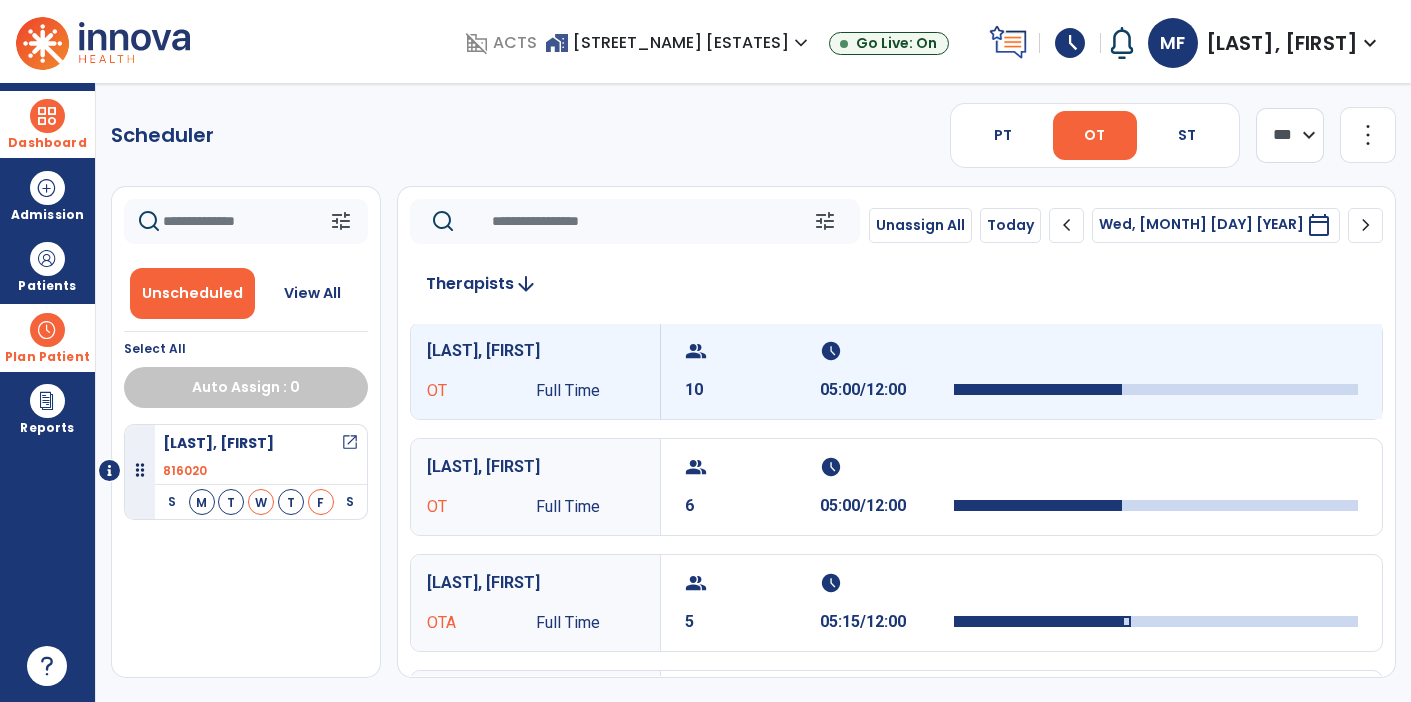 click on "schedule" at bounding box center (885, 351) 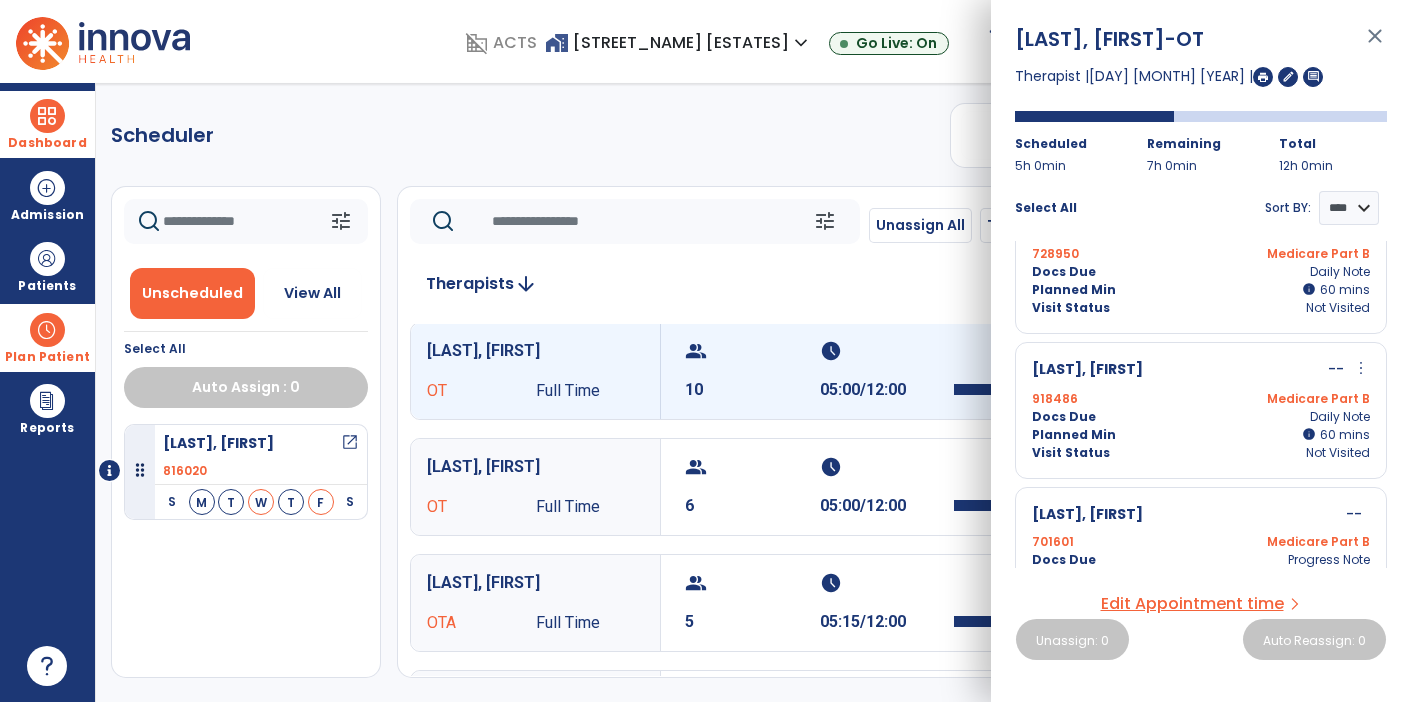 scroll, scrollTop: 487, scrollLeft: 0, axis: vertical 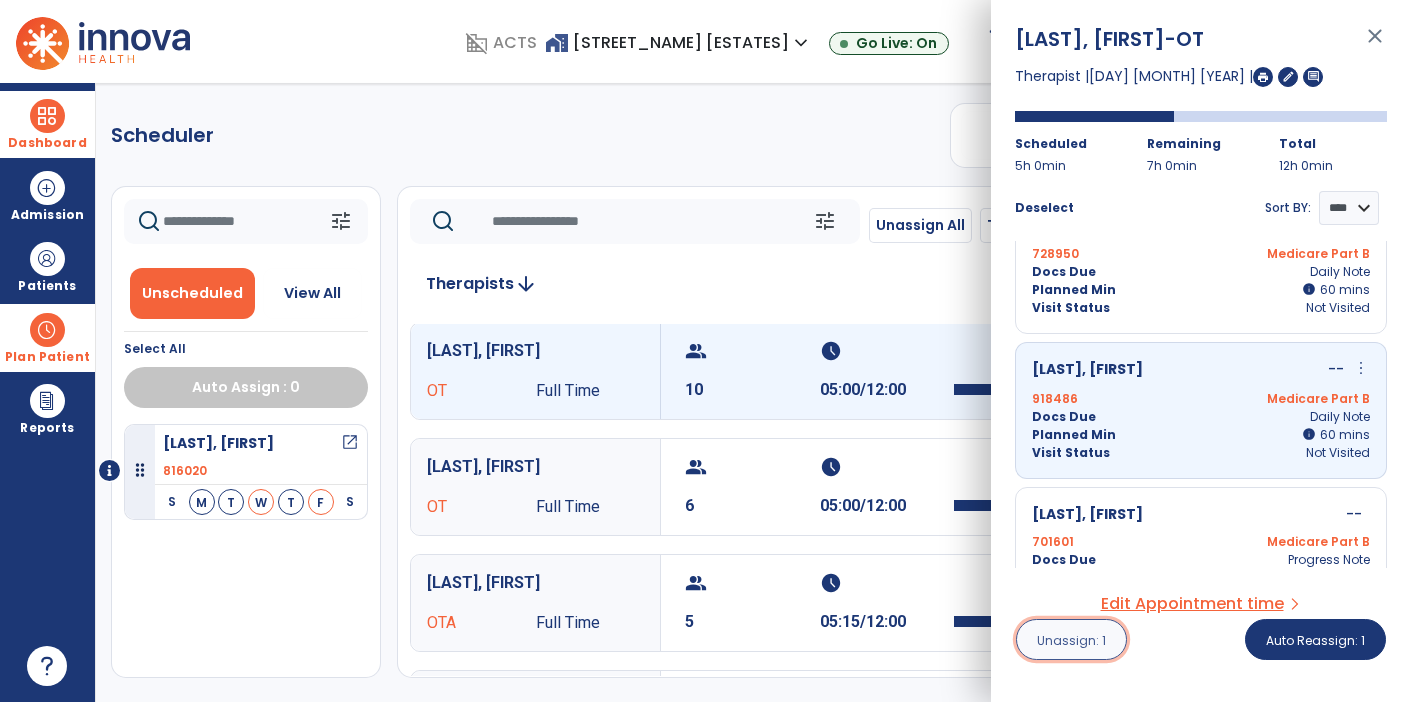 click on "Unassign: 1" at bounding box center [1071, 640] 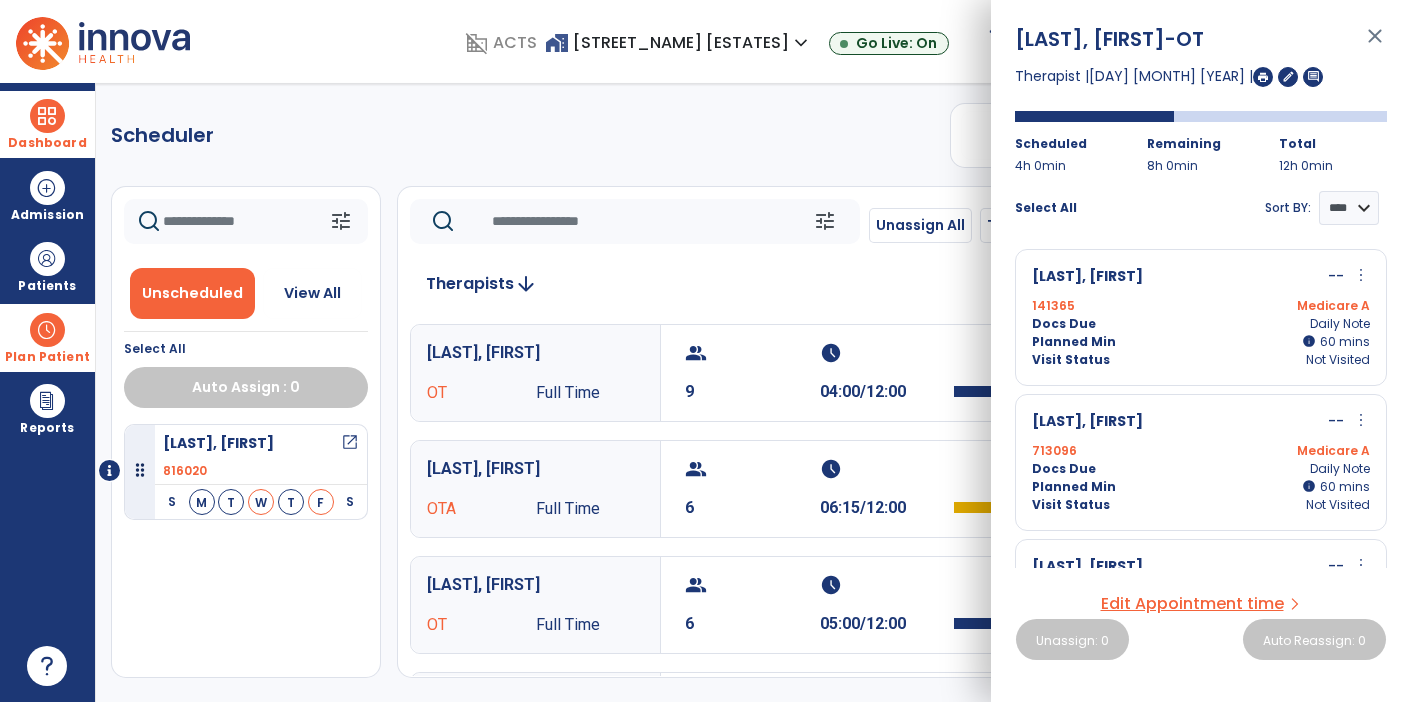 scroll, scrollTop: 0, scrollLeft: 0, axis: both 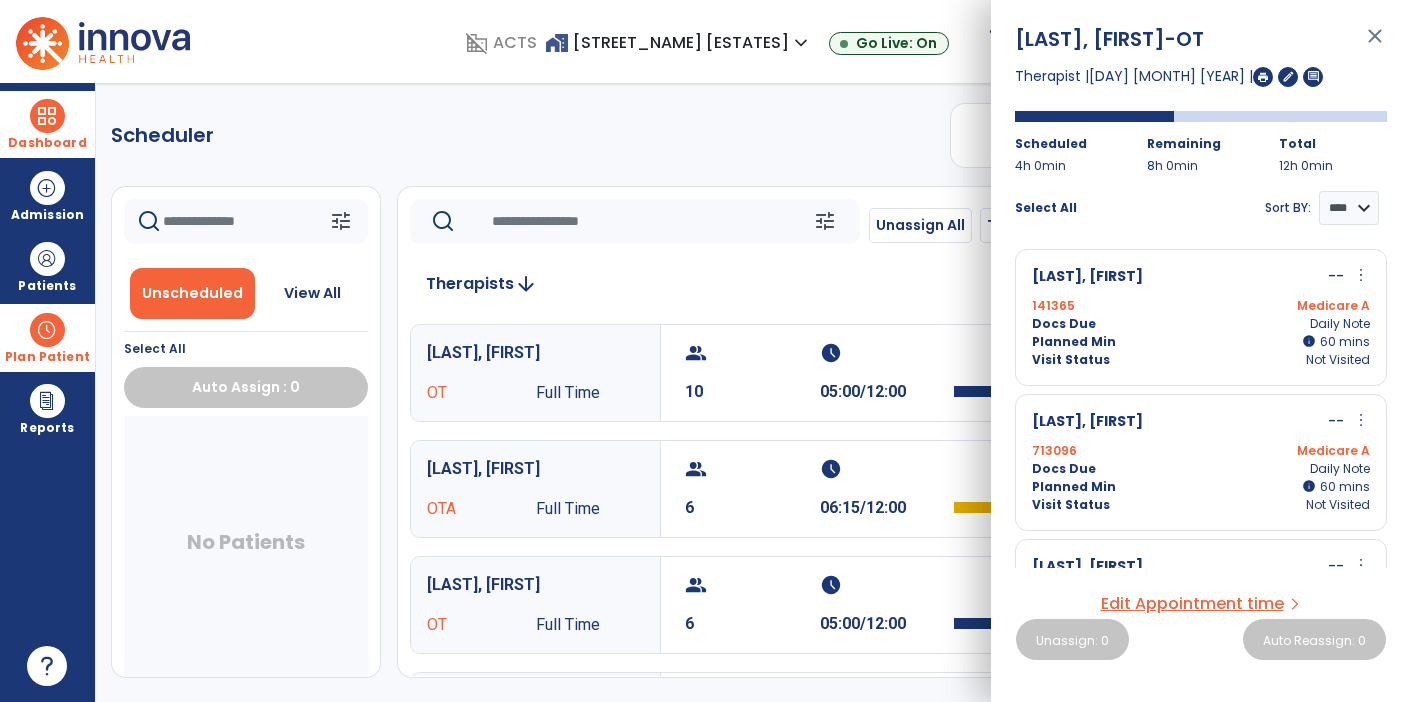 click on "No Patients" at bounding box center [246, 546] 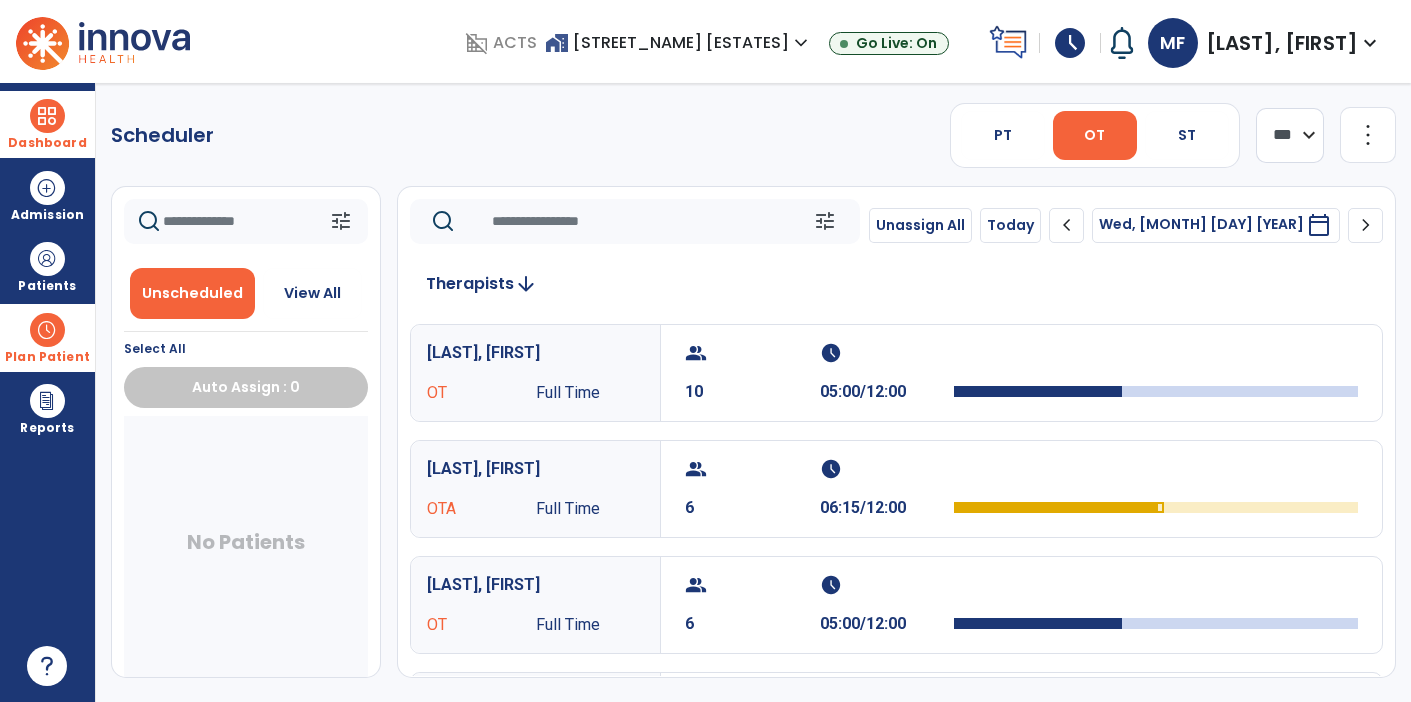 click on "calendar_today" at bounding box center (1319, 225) 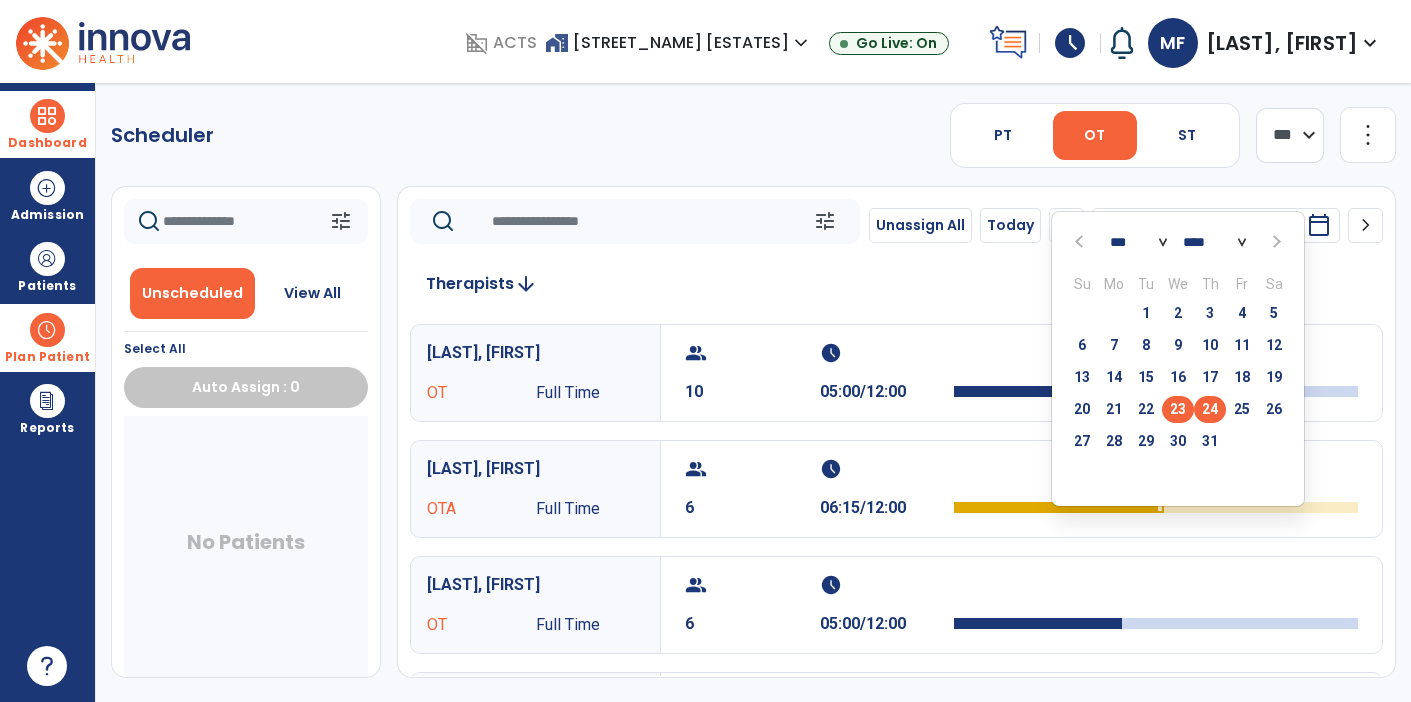 click on "24" at bounding box center (1210, 409) 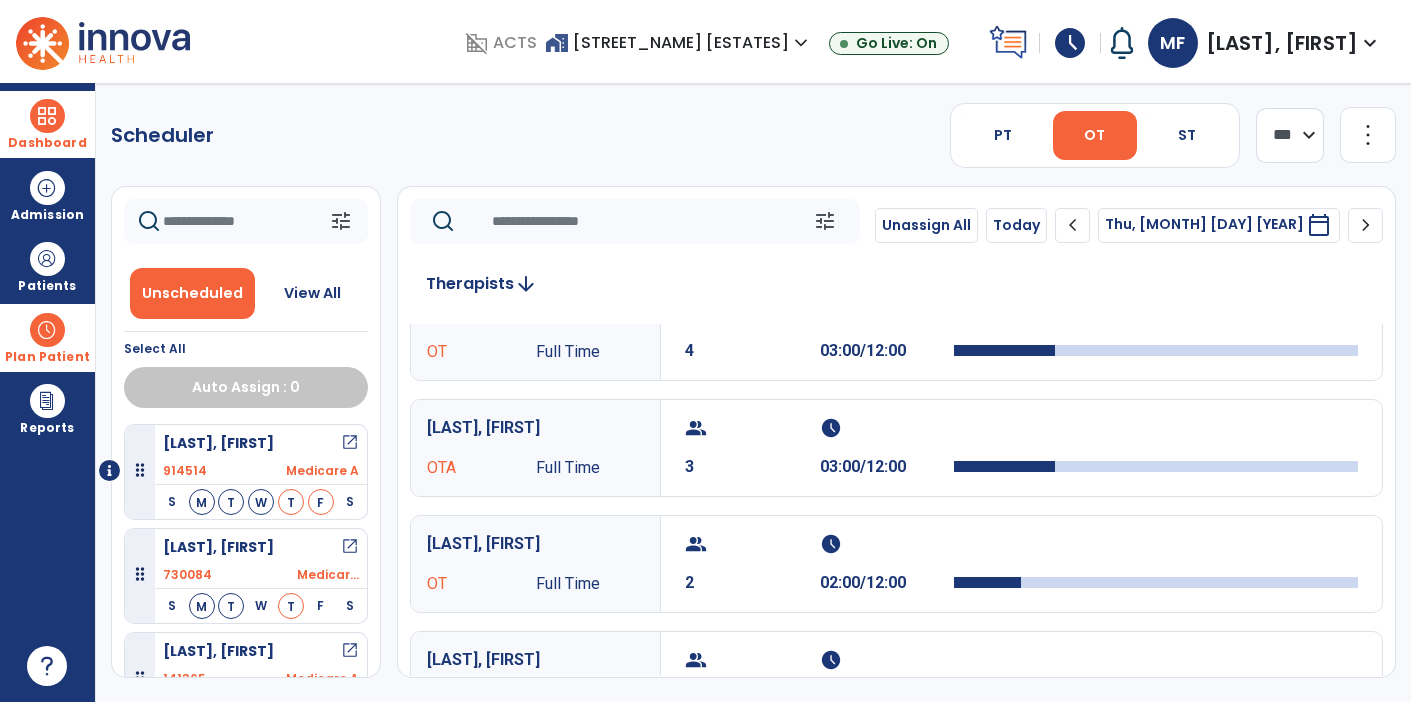 scroll, scrollTop: 0, scrollLeft: 0, axis: both 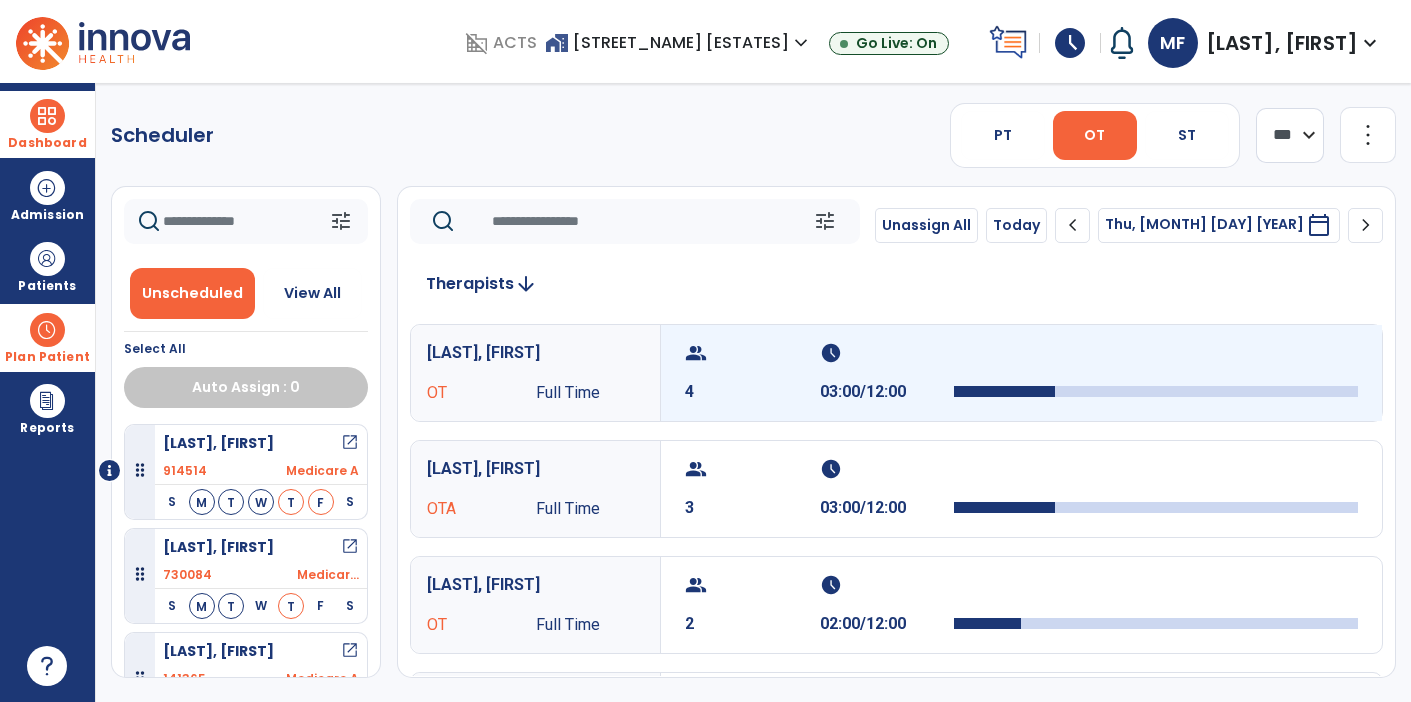 click on "schedule" at bounding box center [885, 353] 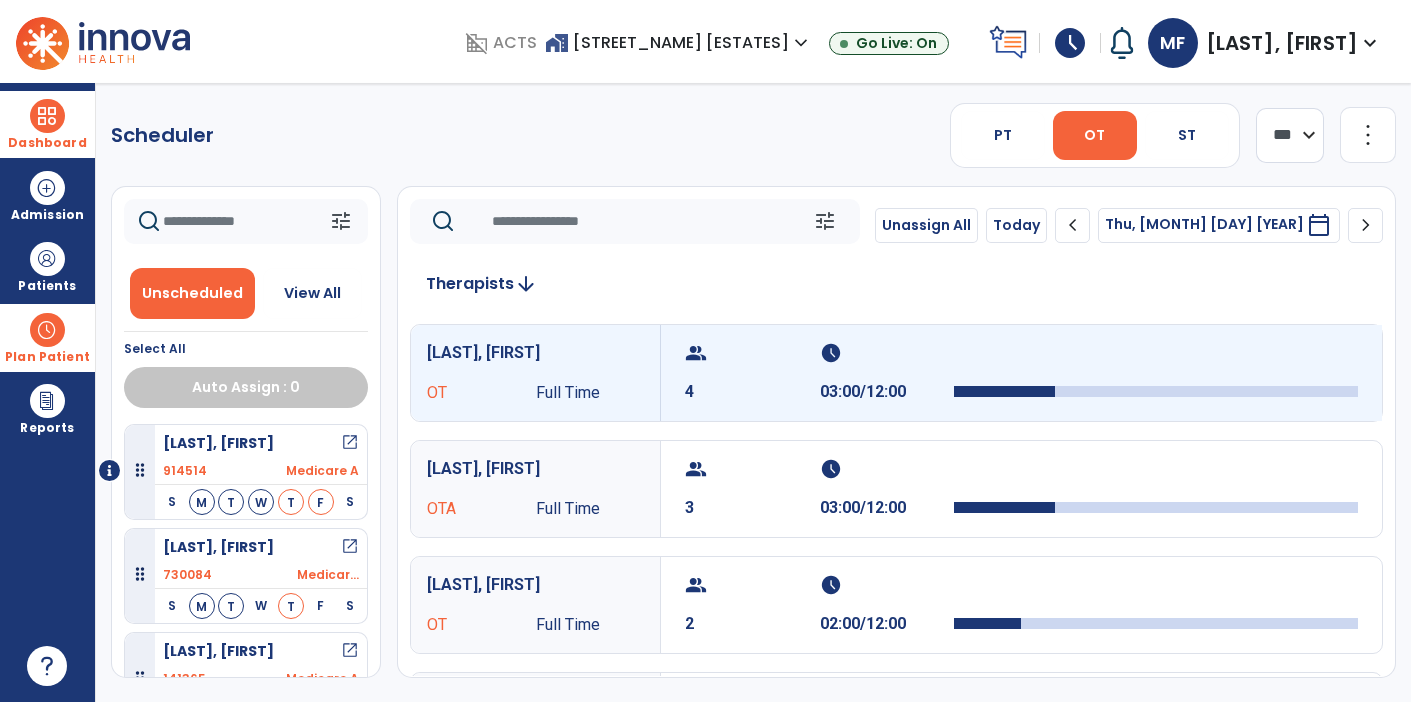 click on "schedule" at bounding box center [885, 353] 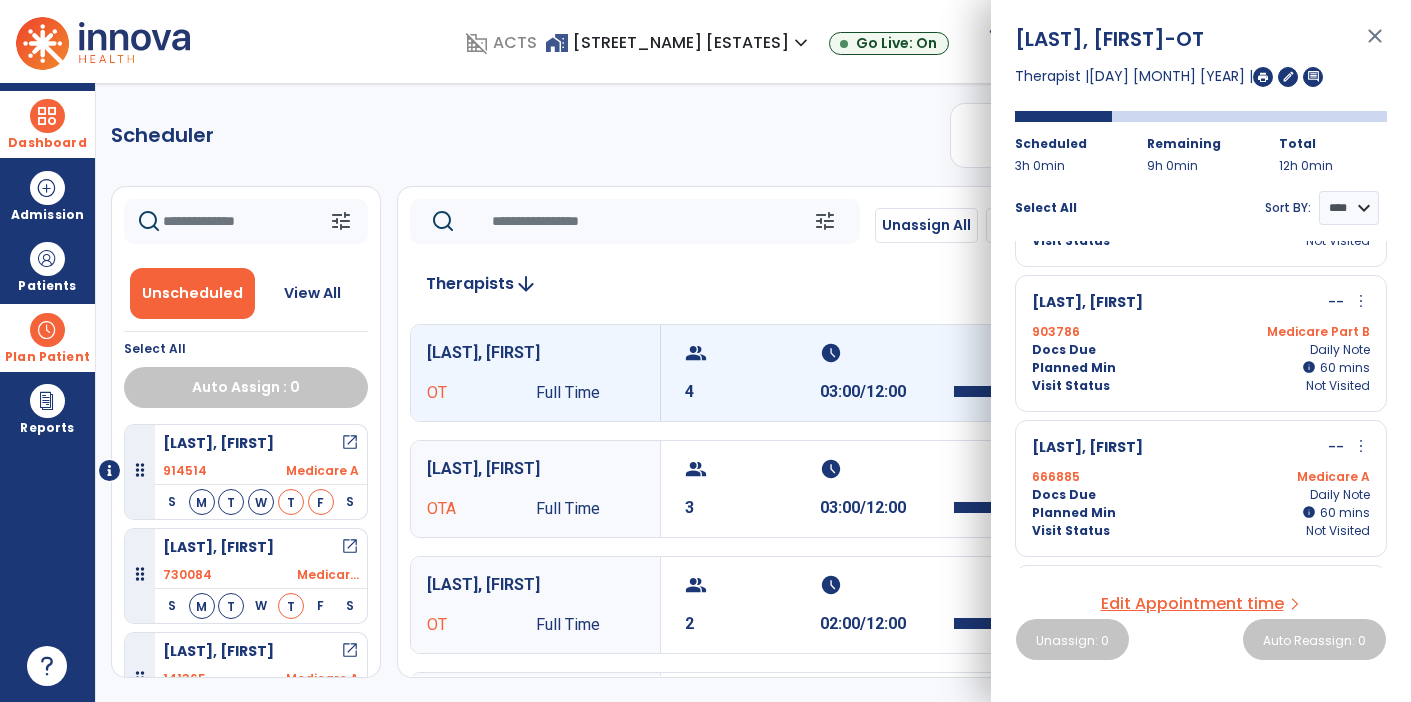 scroll, scrollTop: 120, scrollLeft: 0, axis: vertical 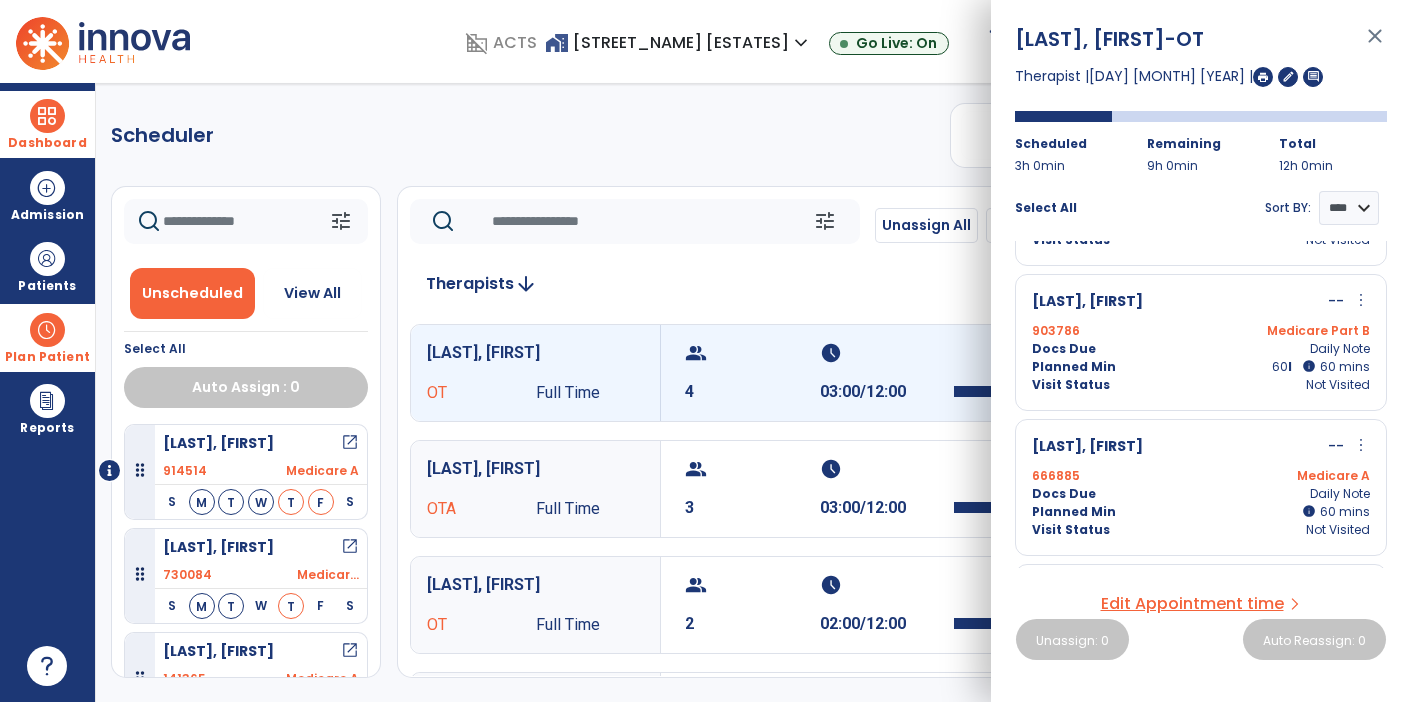 click on "info" at bounding box center [1309, 366] 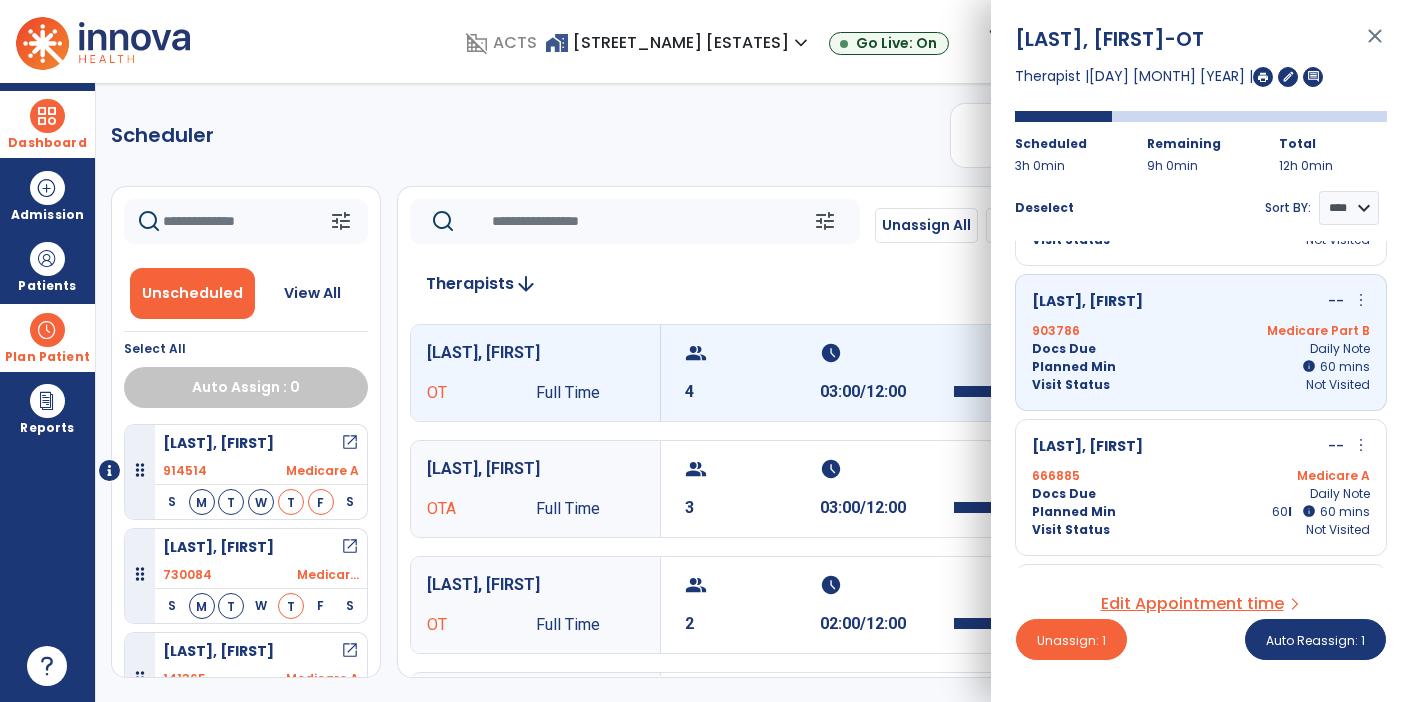 click on "info" at bounding box center [1309, 511] 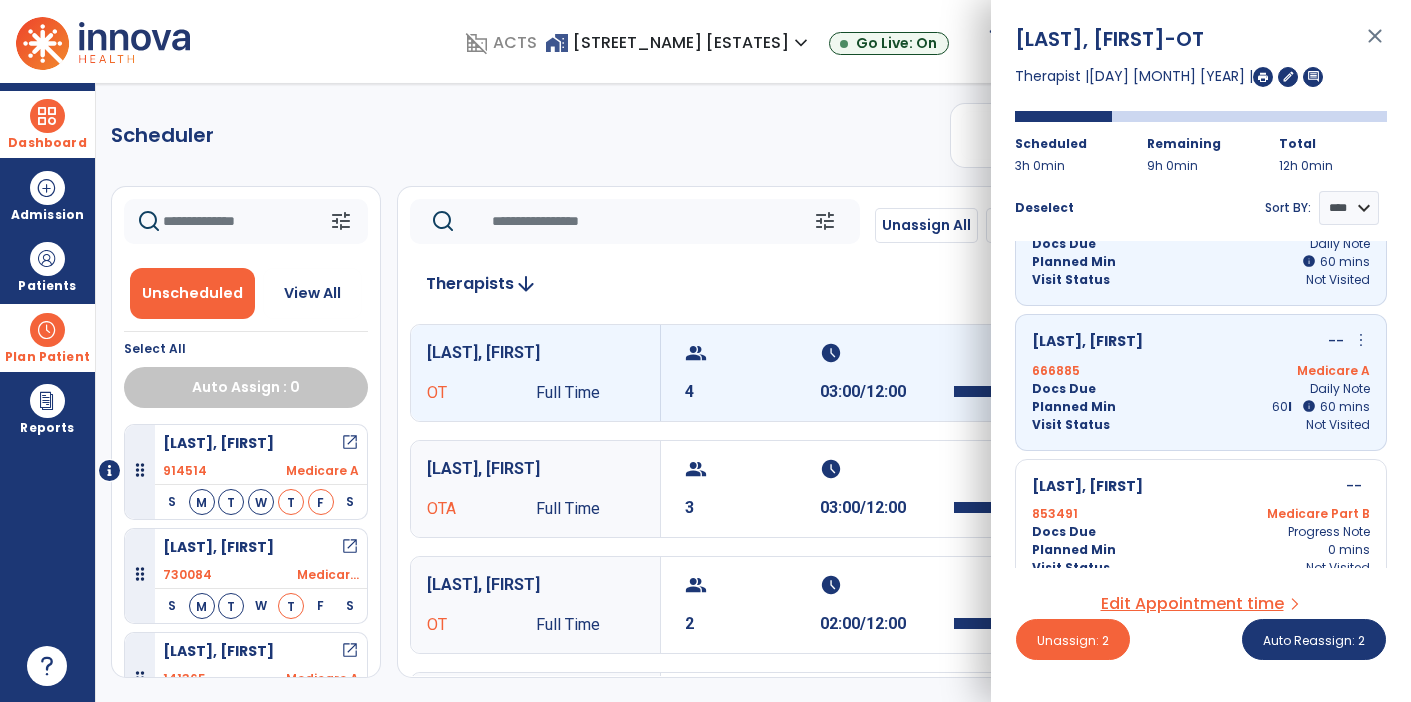 scroll, scrollTop: 246, scrollLeft: 0, axis: vertical 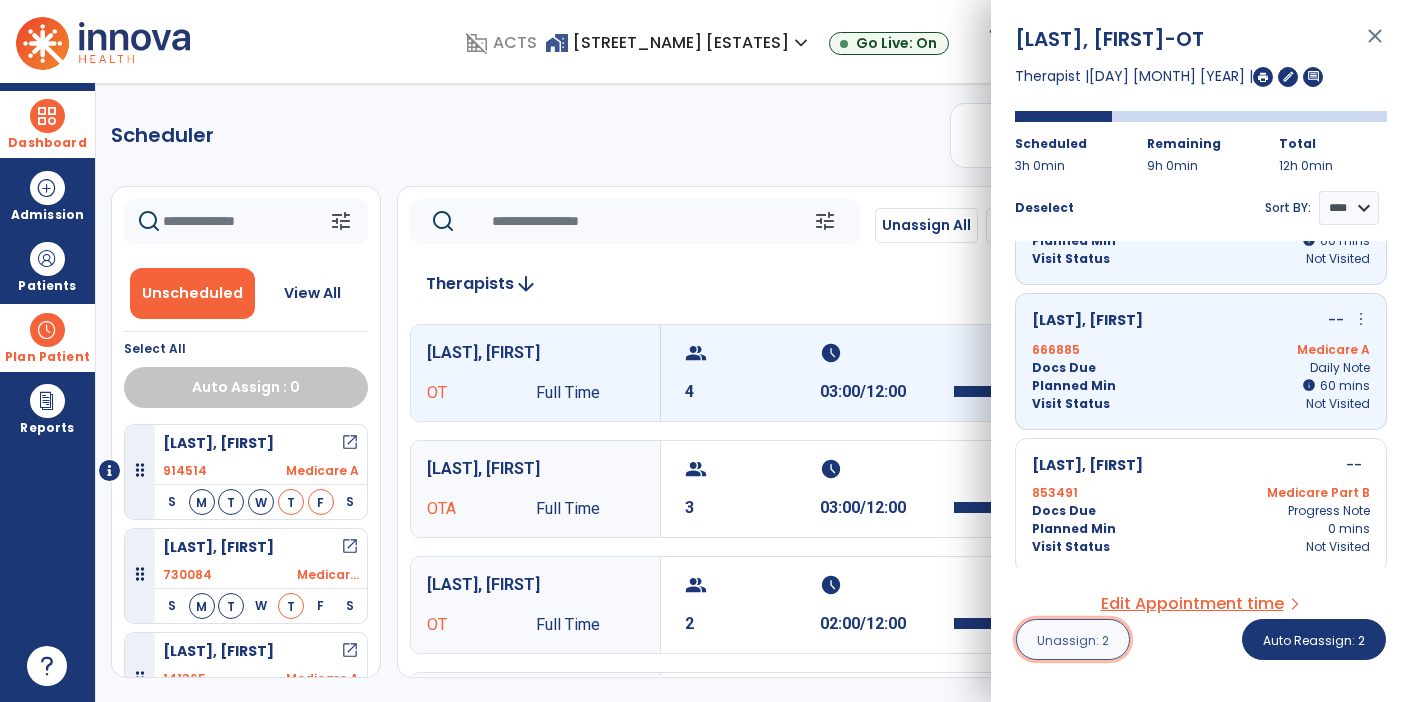 click on "Unassign: 2" at bounding box center (1073, 639) 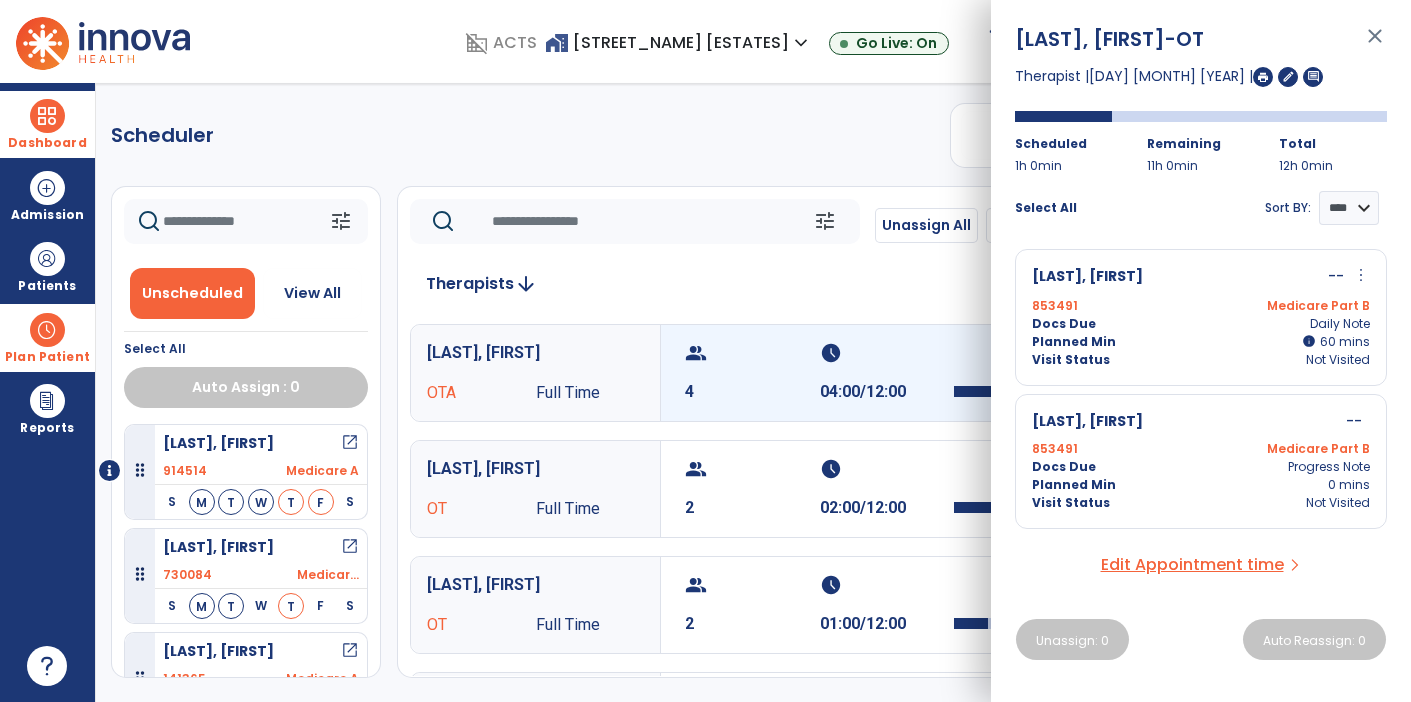 click on "schedule" at bounding box center [885, 353] 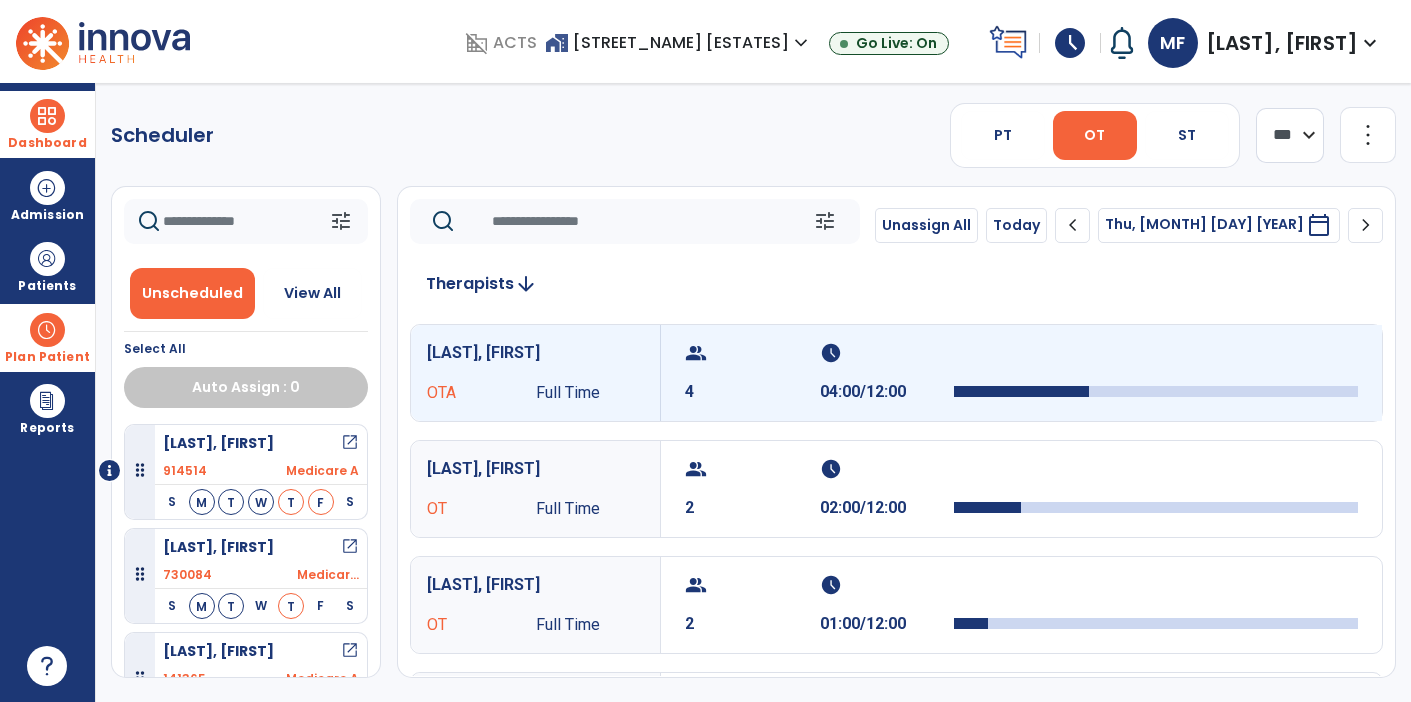 click on "schedule" at bounding box center [885, 353] 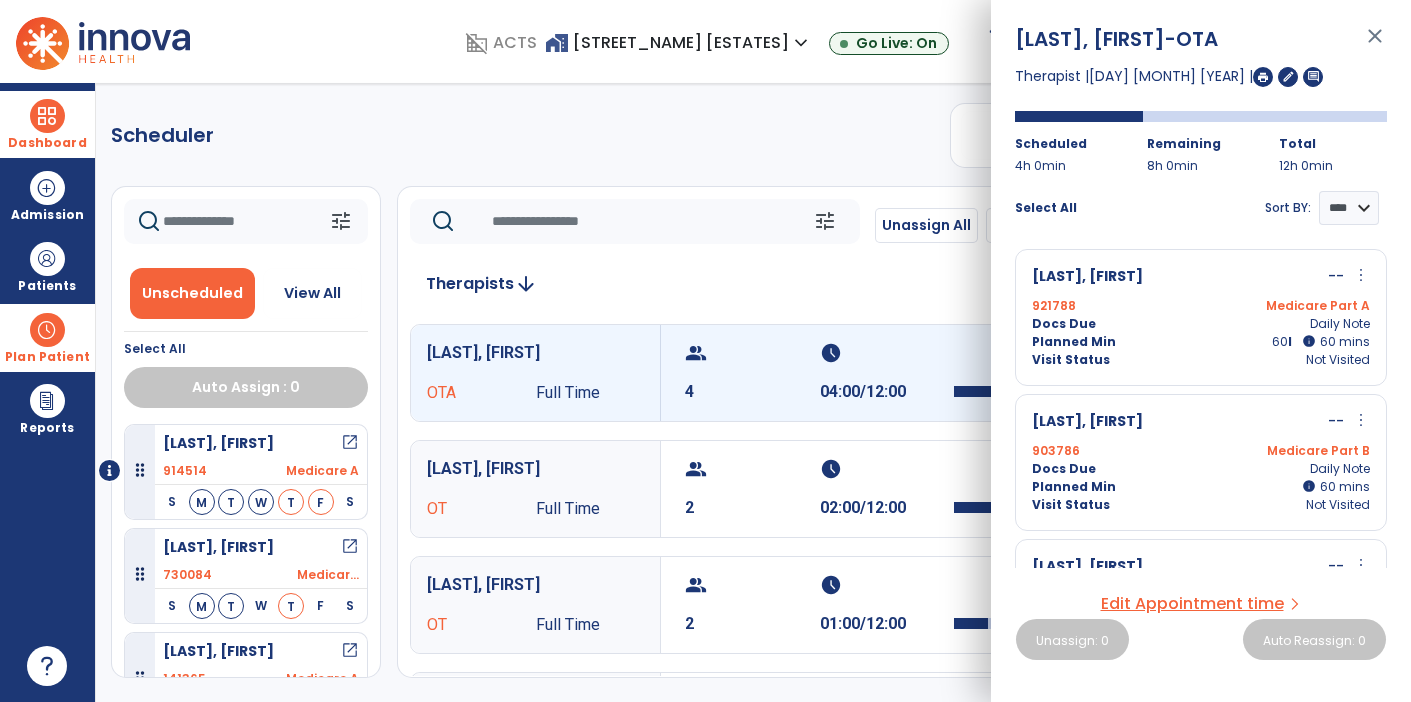 click on "info" at bounding box center [1309, 341] 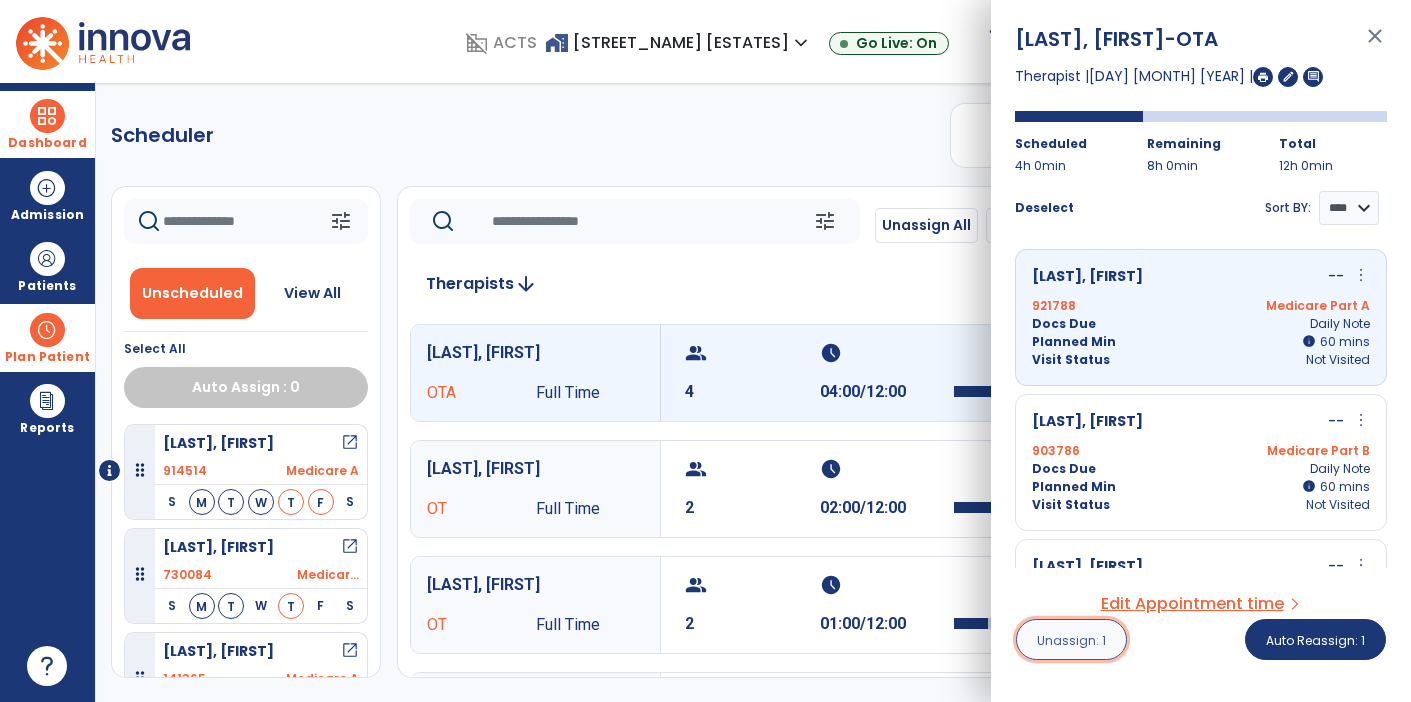 click on "Unassign: 1" at bounding box center [1071, 639] 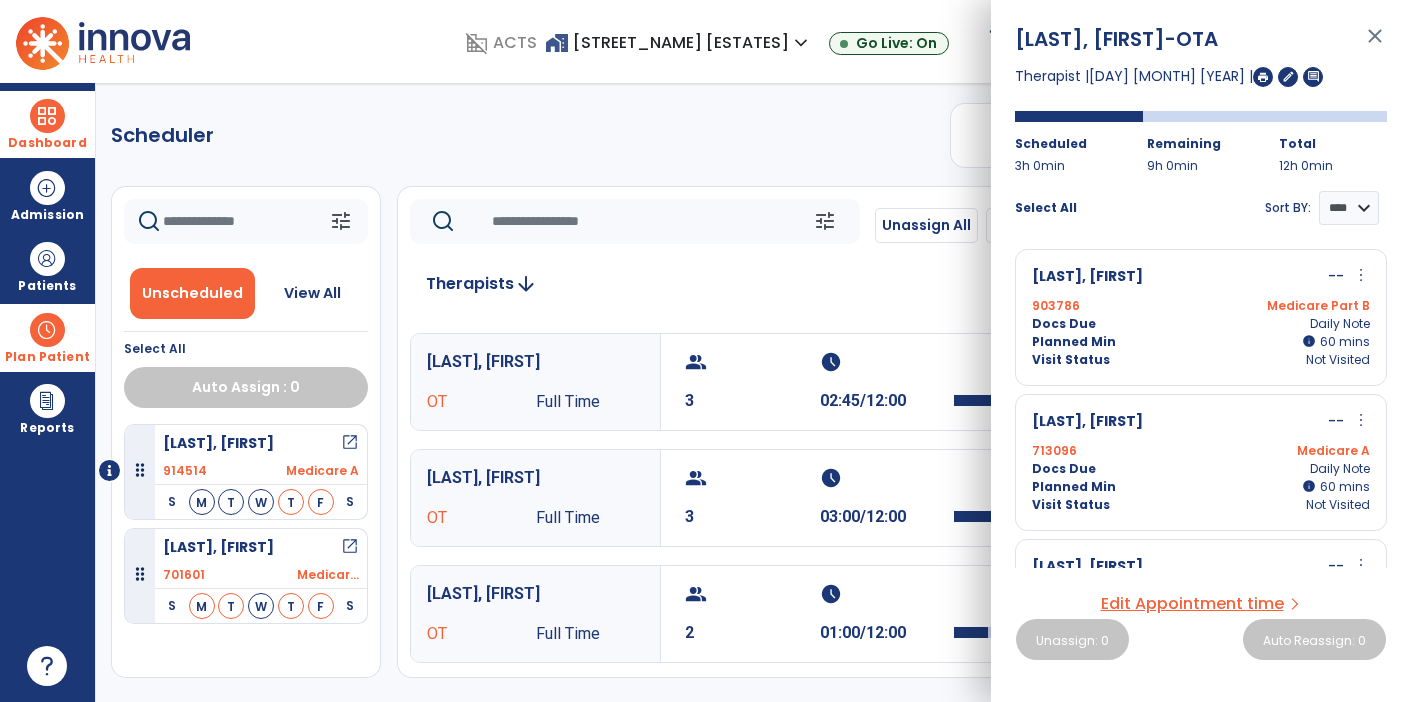 scroll, scrollTop: 118, scrollLeft: 0, axis: vertical 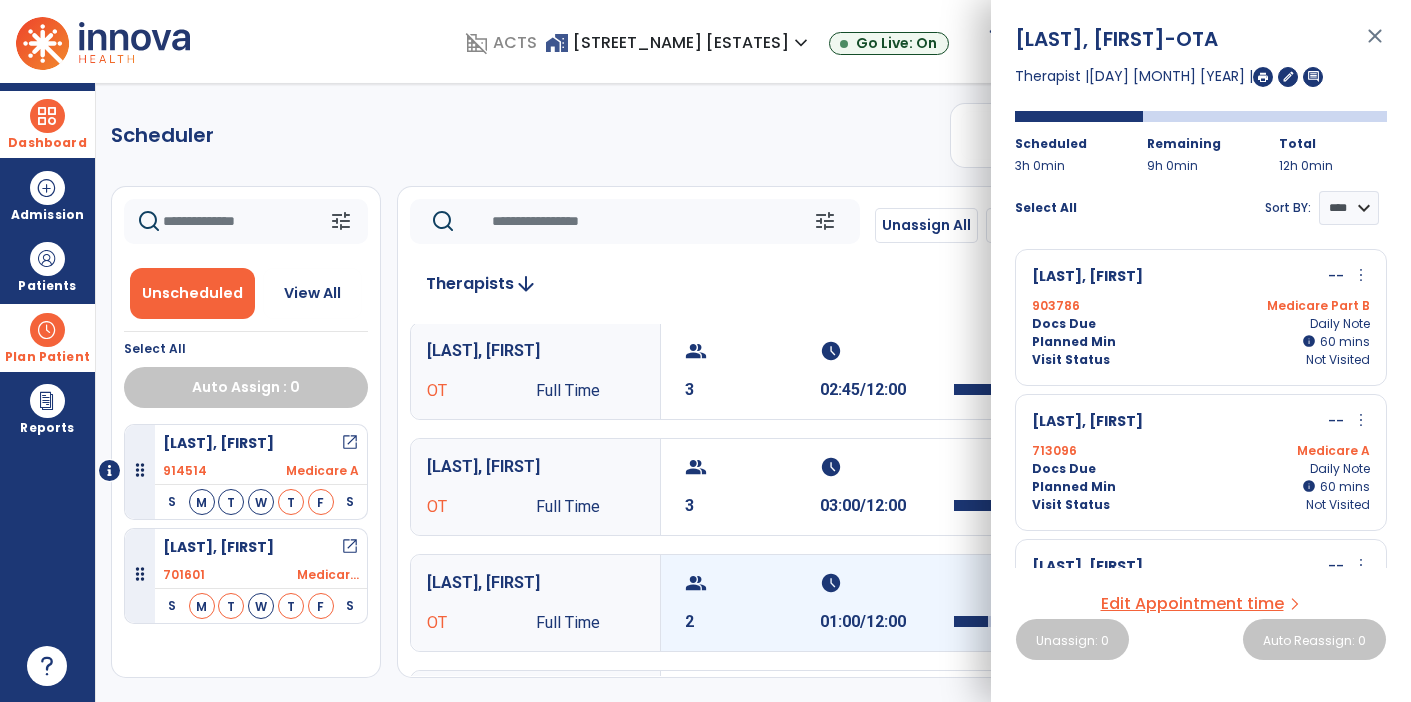 click on "schedule" at bounding box center [885, 583] 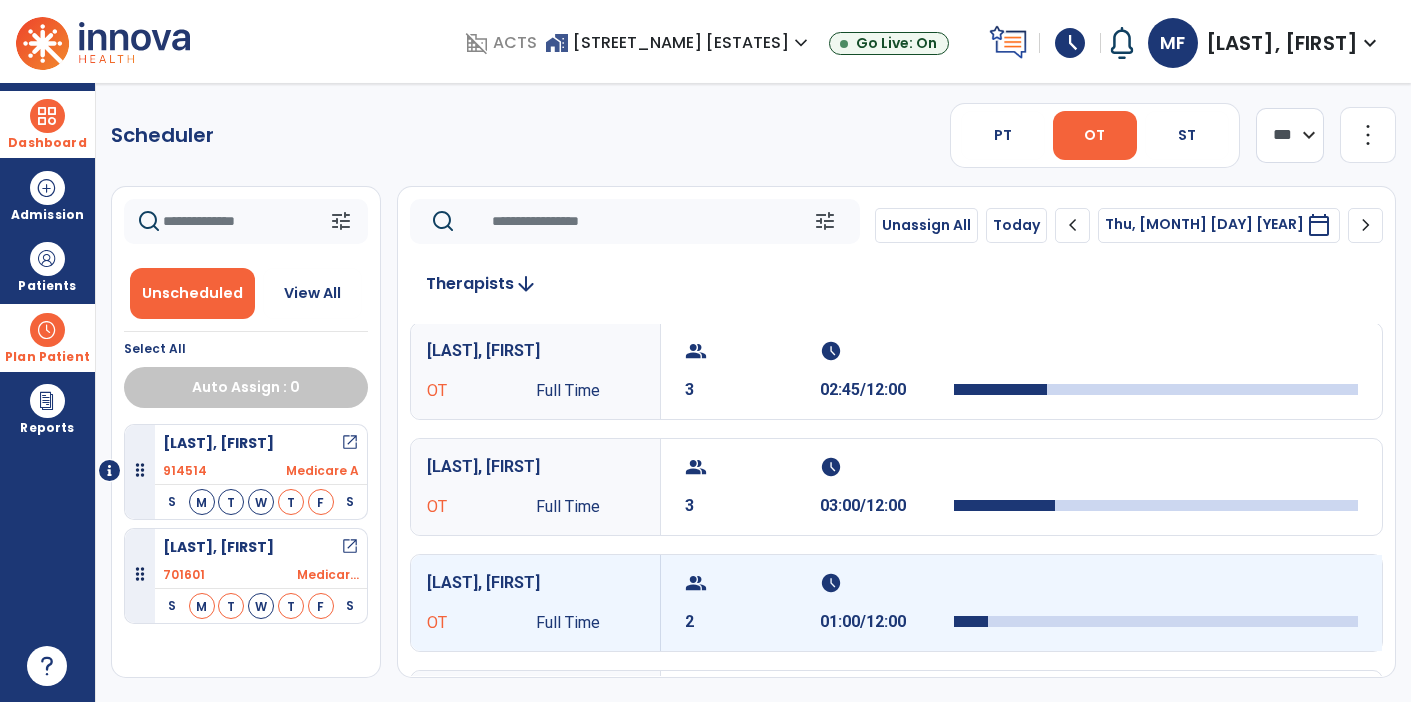 click on "schedule" at bounding box center (885, 583) 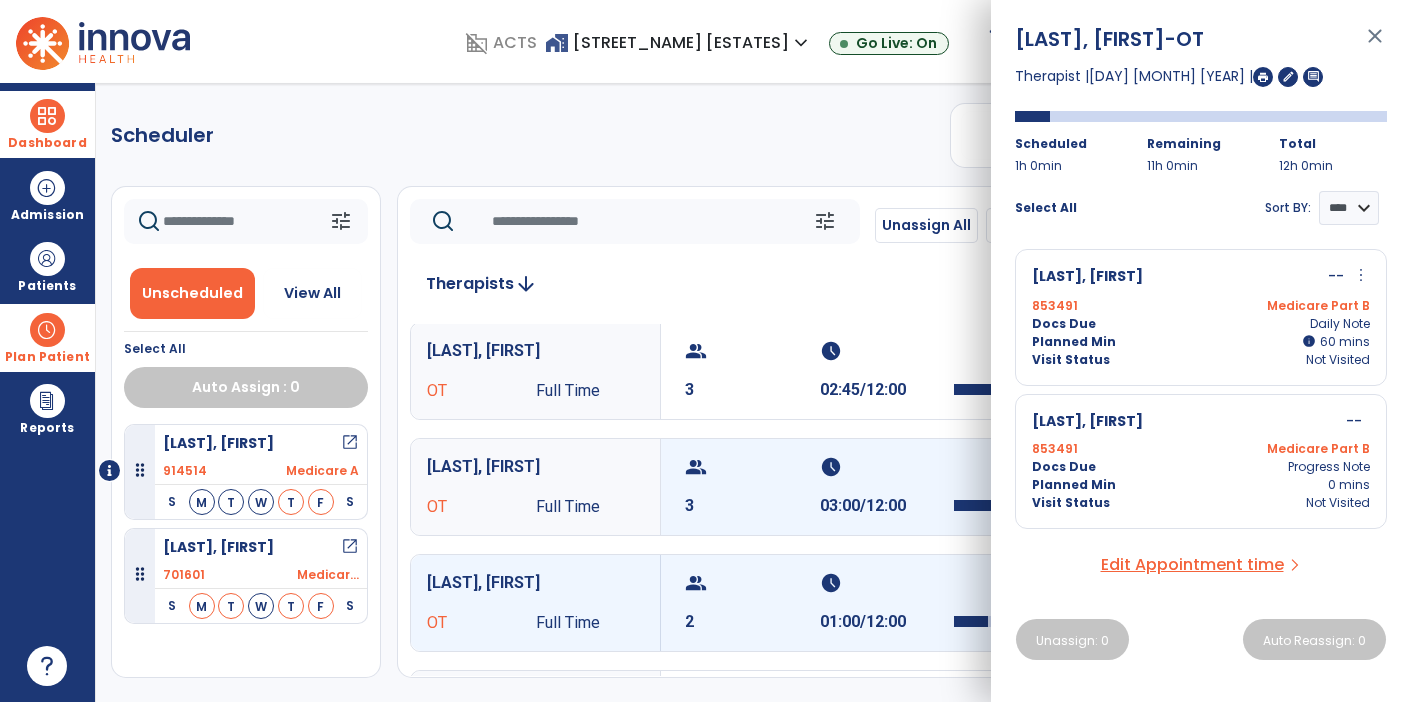click on "3" at bounding box center (752, 506) 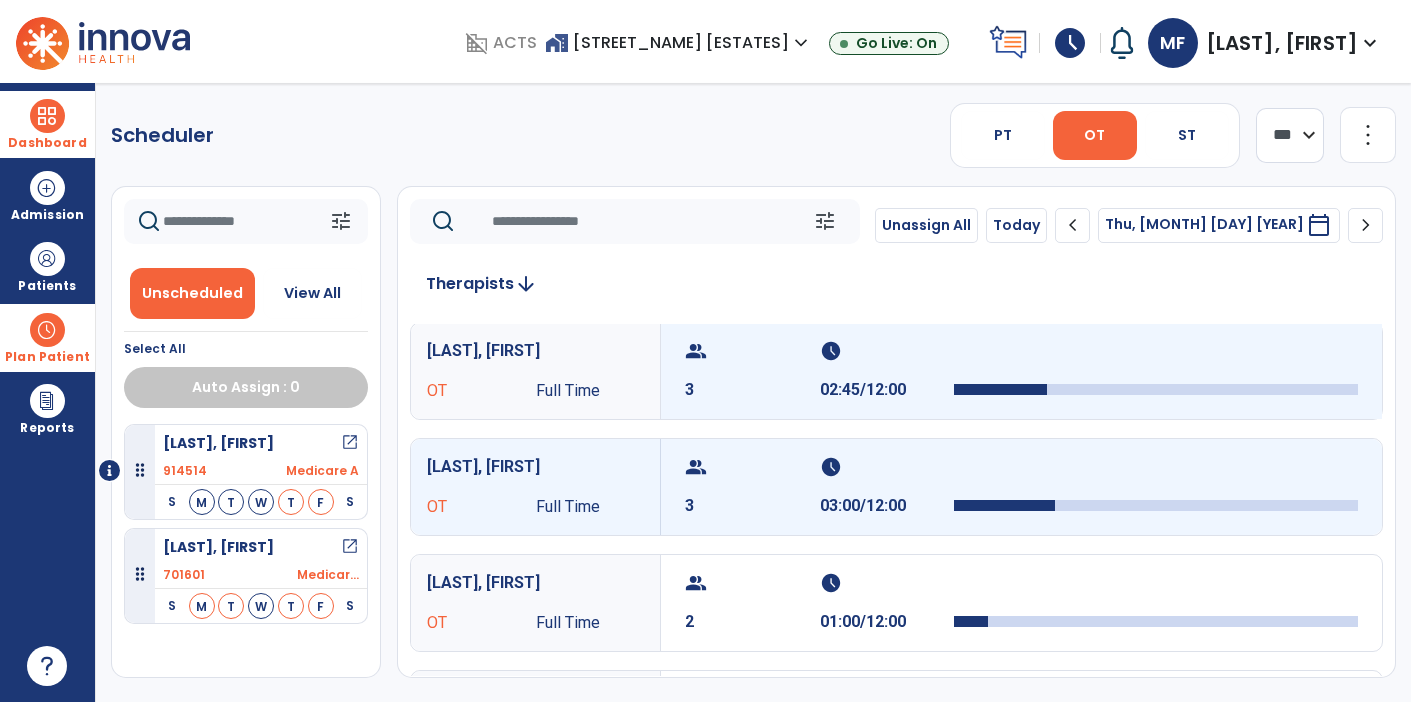 click on "schedule" at bounding box center (885, 351) 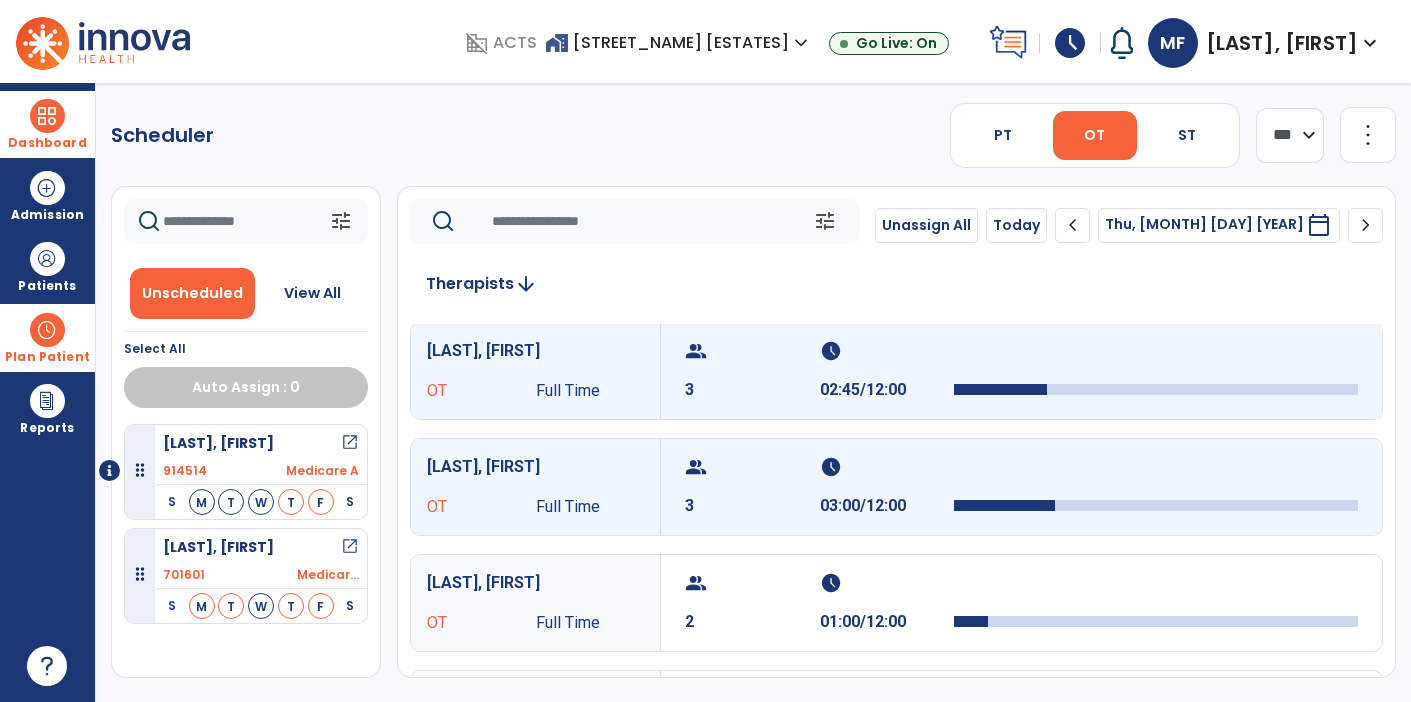 click on "schedule" at bounding box center (885, 351) 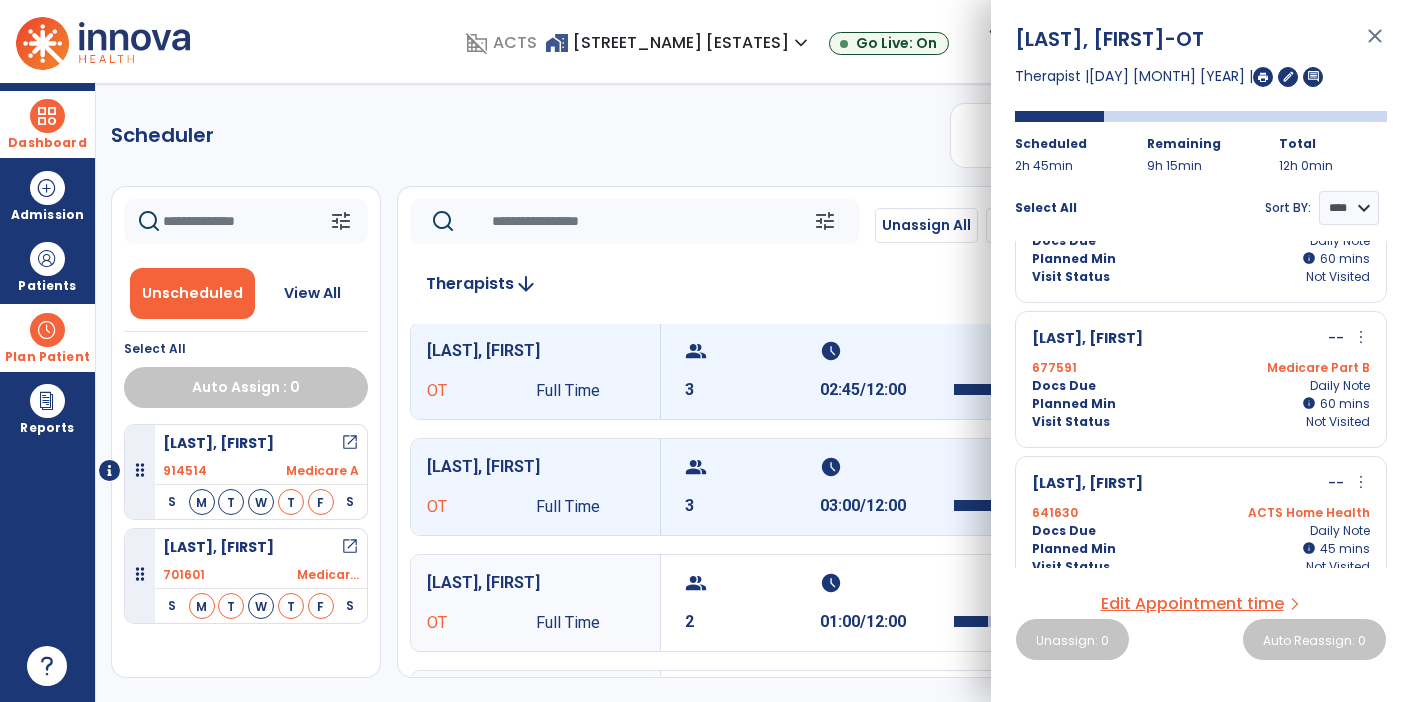 scroll, scrollTop: 103, scrollLeft: 0, axis: vertical 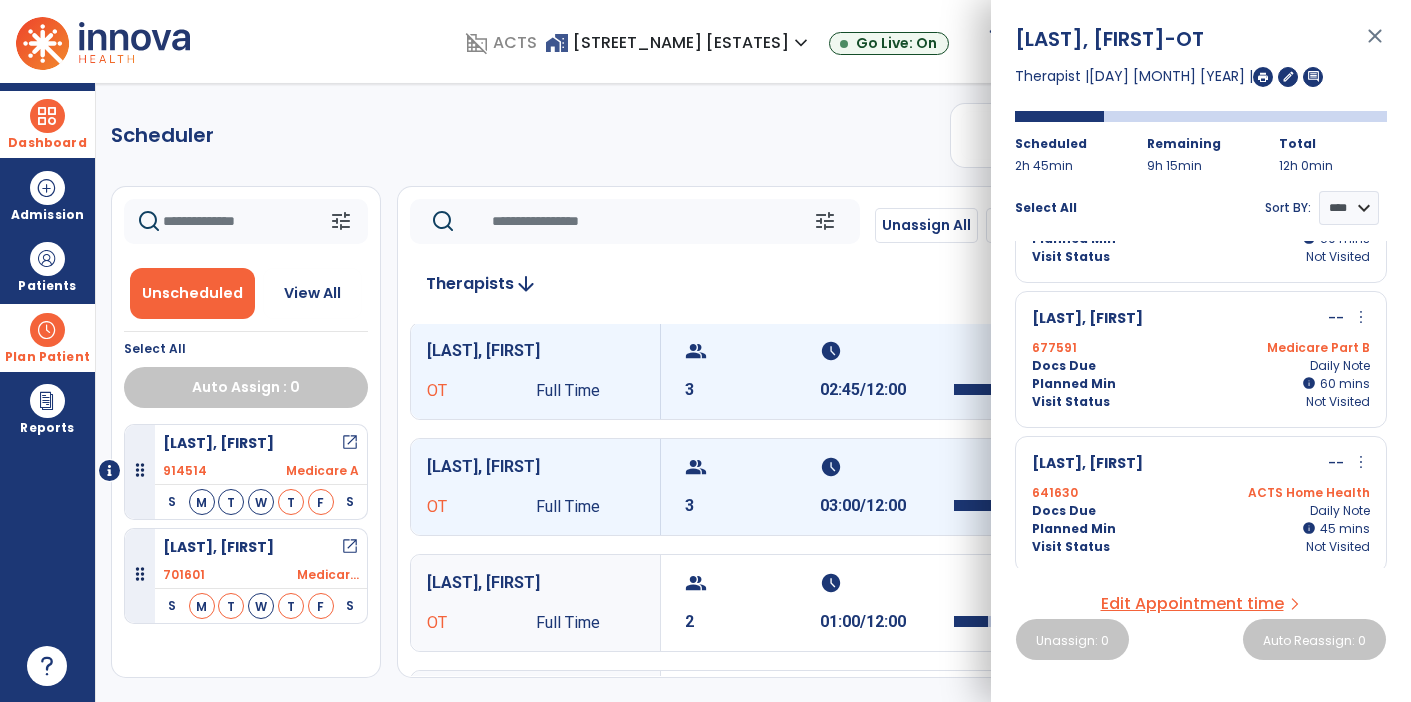 click on "Docs Due Daily Note" at bounding box center (1201, 511) 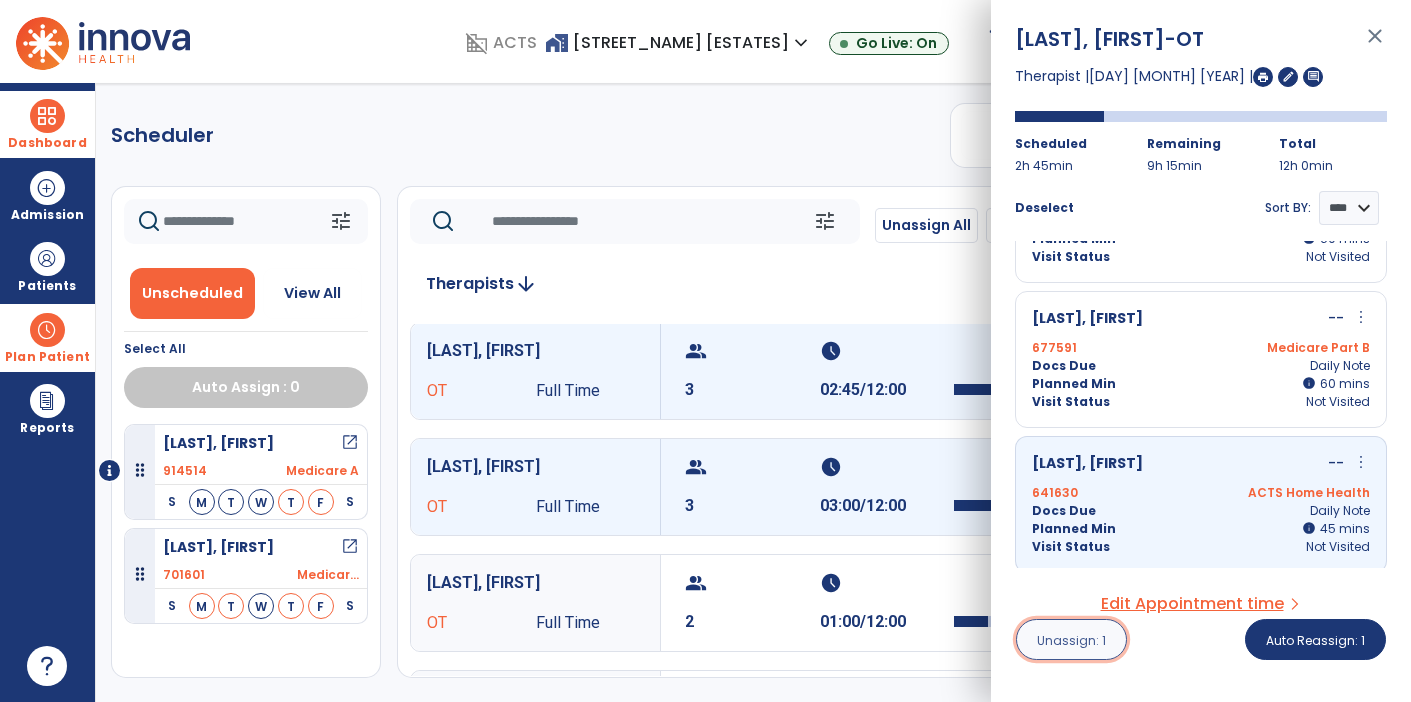 click on "Unassign: 1" at bounding box center (1071, 639) 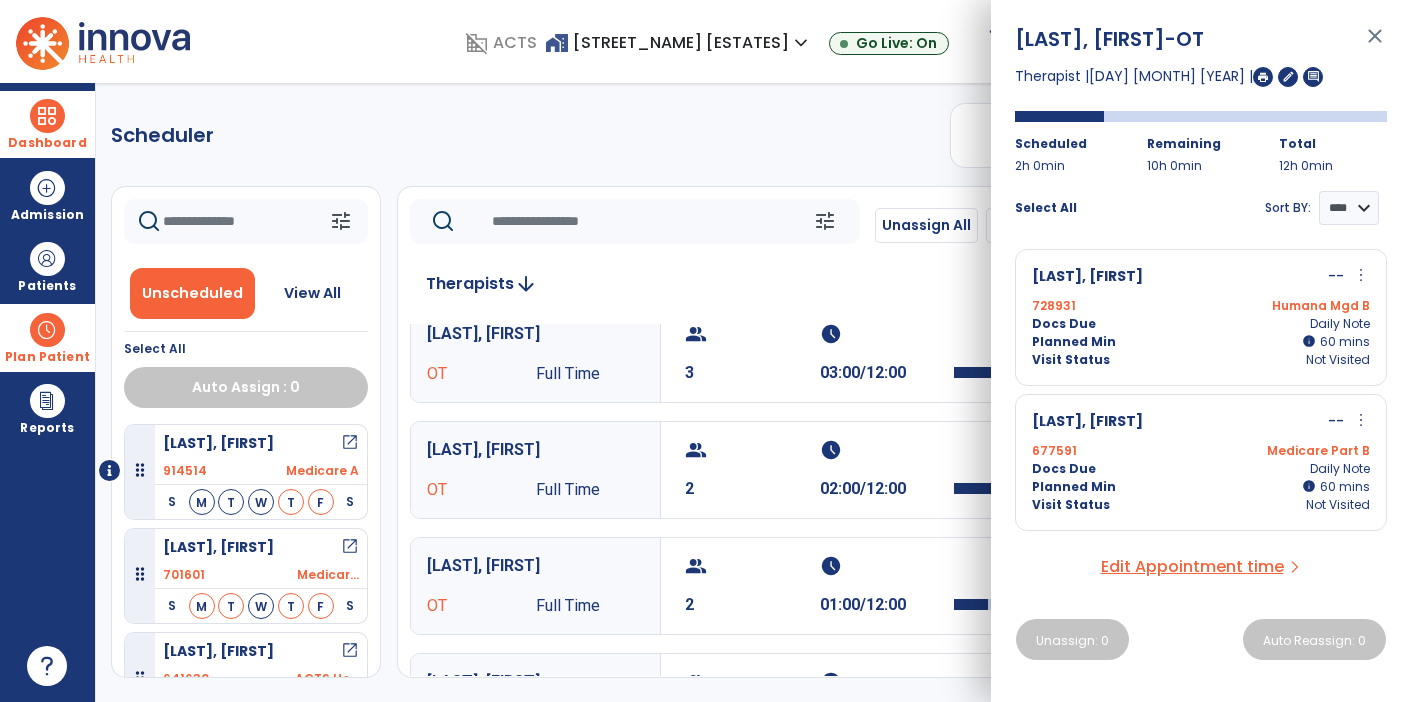 scroll, scrollTop: 132, scrollLeft: 0, axis: vertical 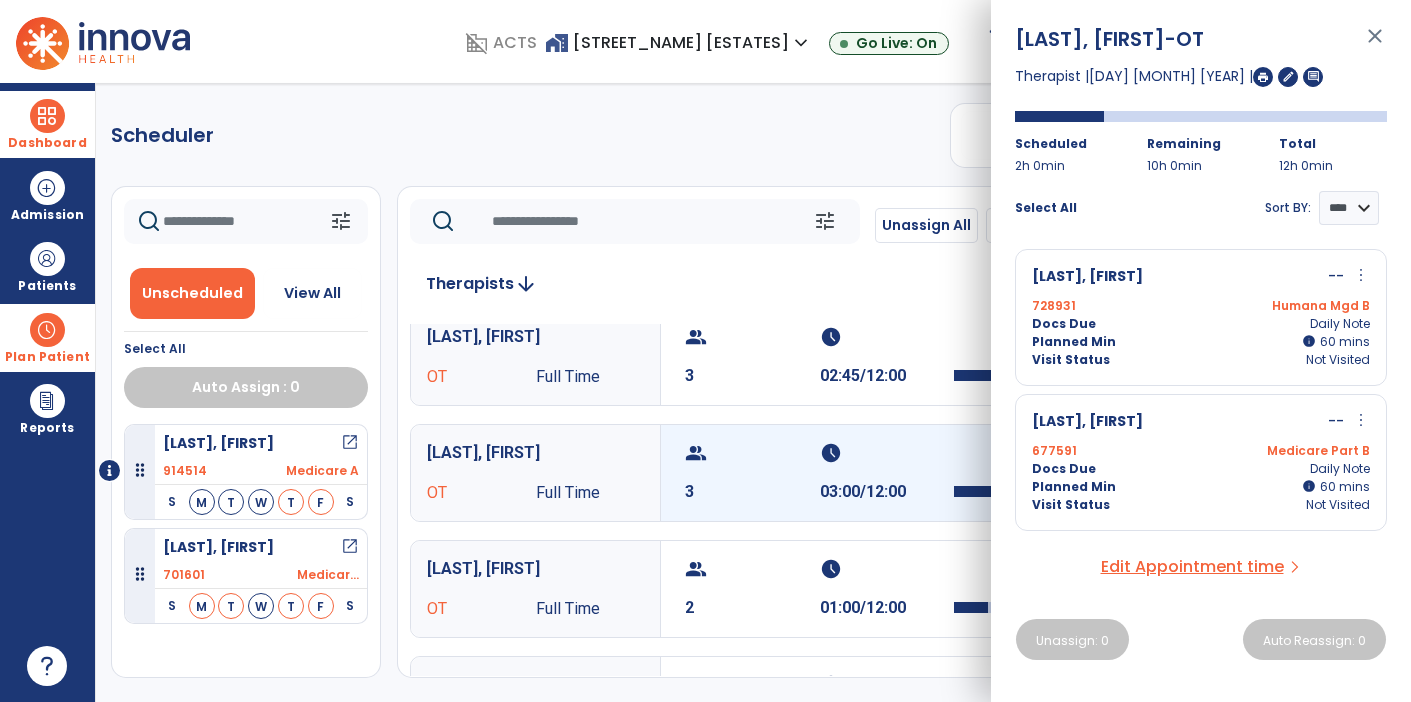 click on "schedule" at bounding box center (885, 453) 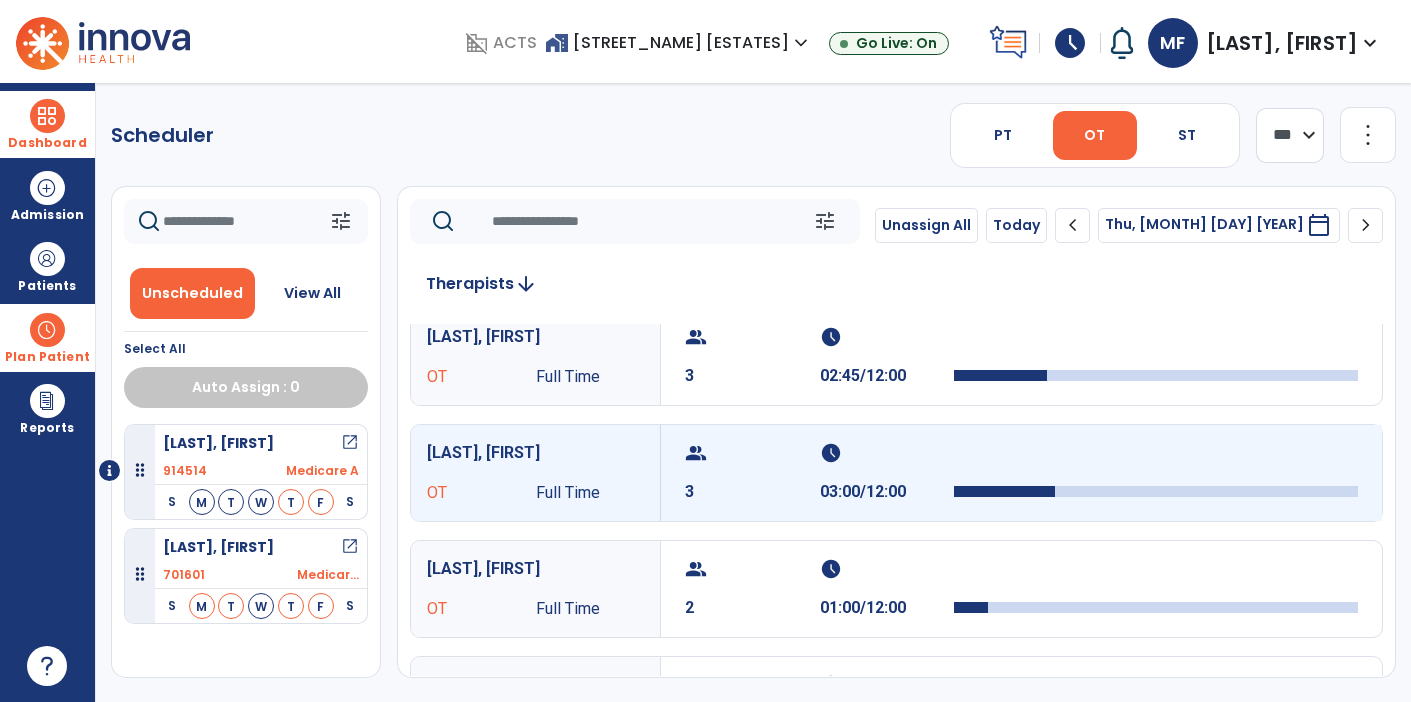 click on "schedule" at bounding box center [885, 453] 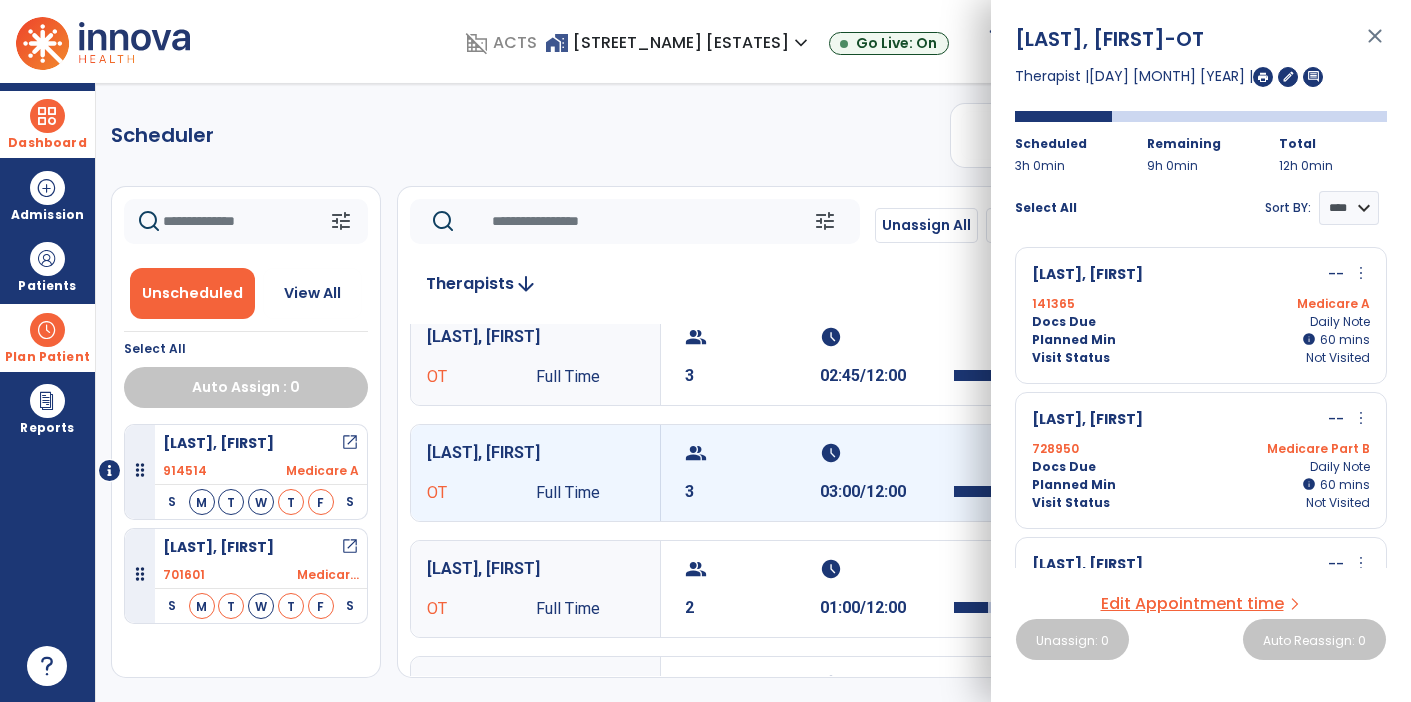 scroll, scrollTop: 0, scrollLeft: 0, axis: both 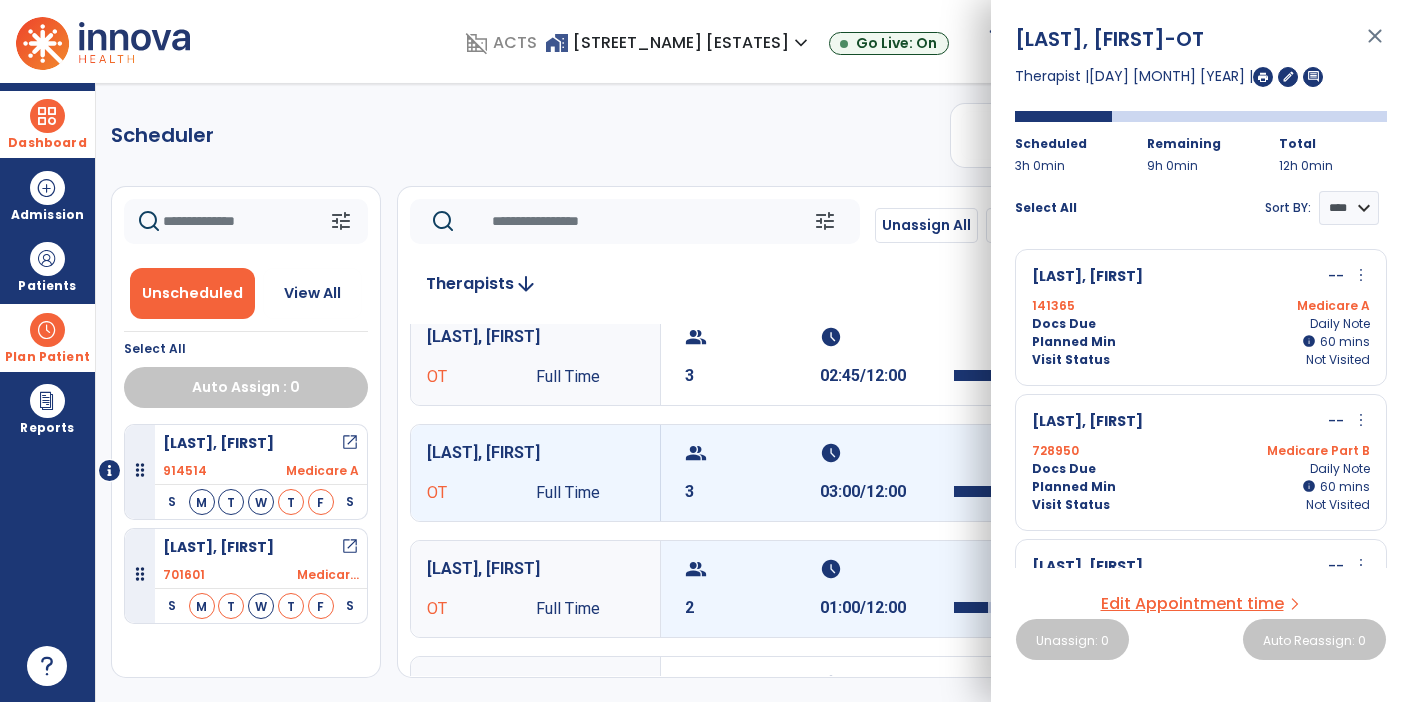 click on "group  2  schedule  01:00/12:00" at bounding box center (1021, 589) 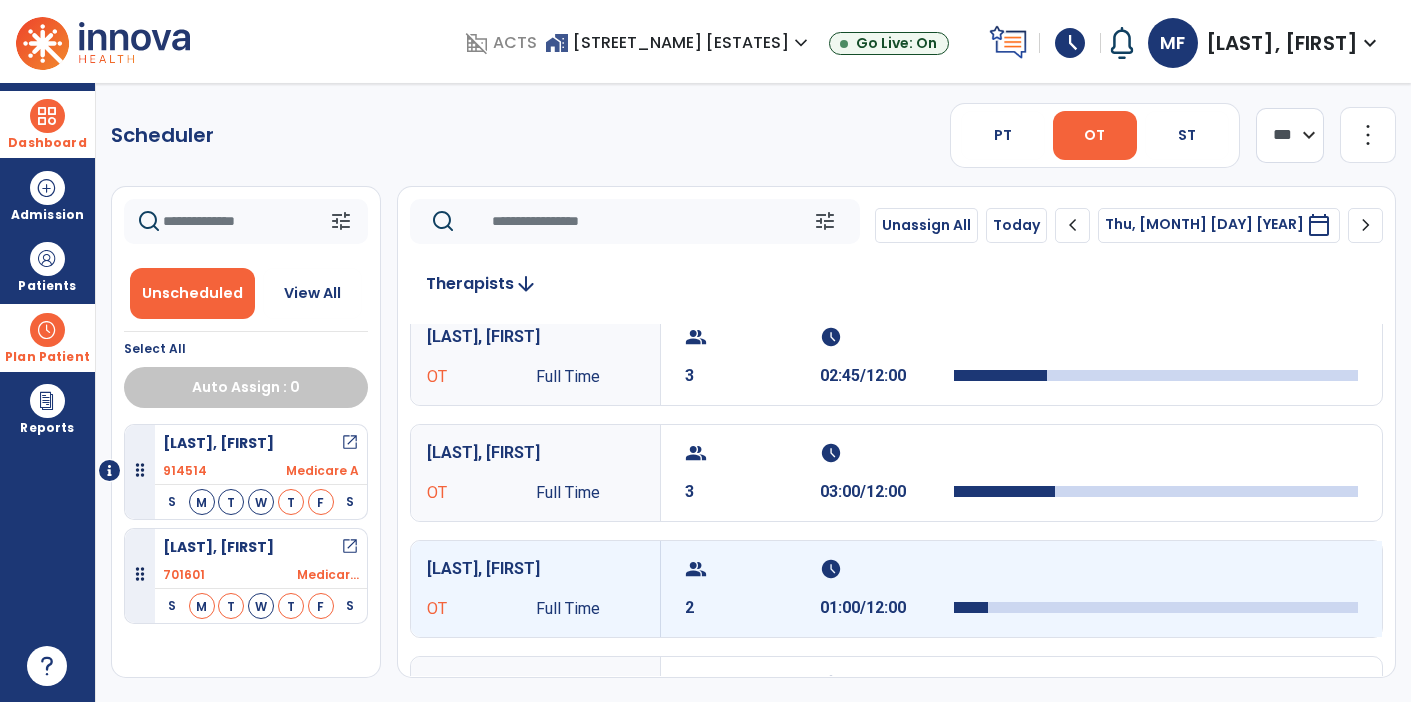 scroll, scrollTop: 111, scrollLeft: 0, axis: vertical 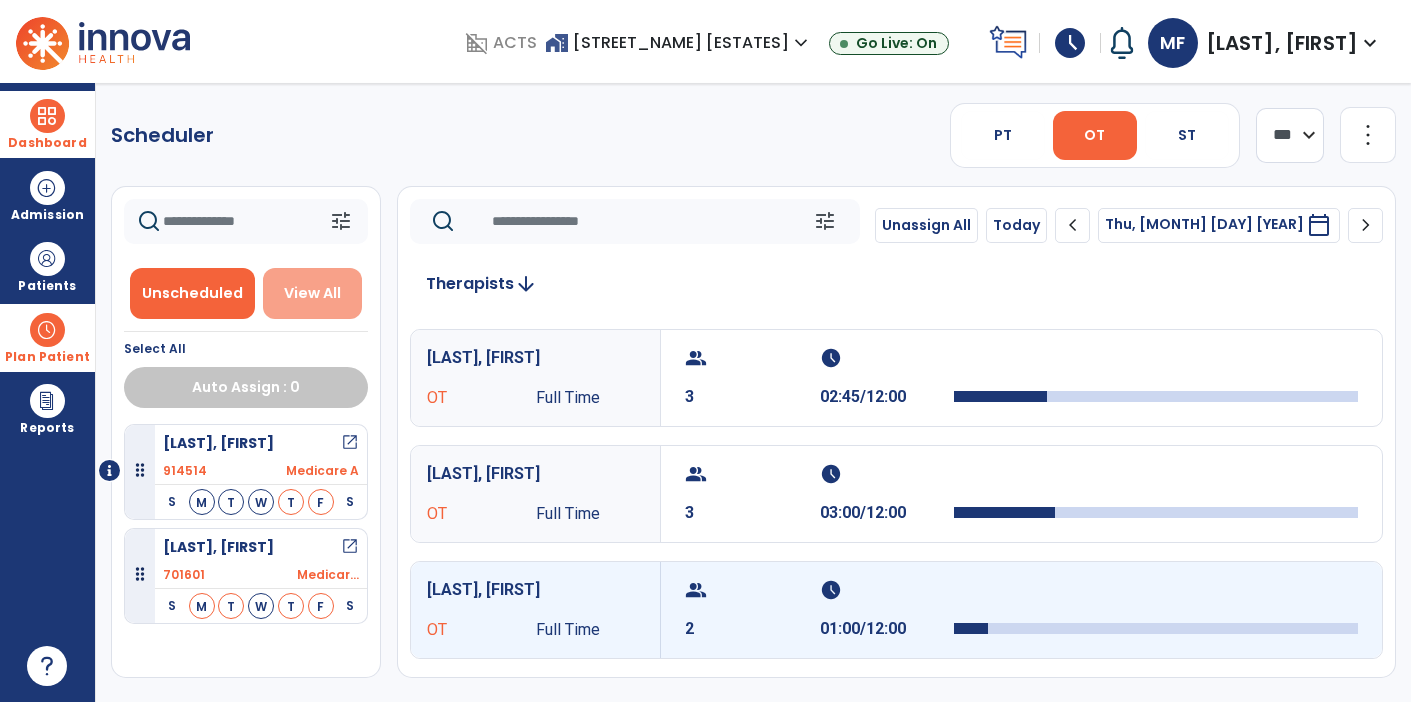 click on "View All" at bounding box center [312, 293] 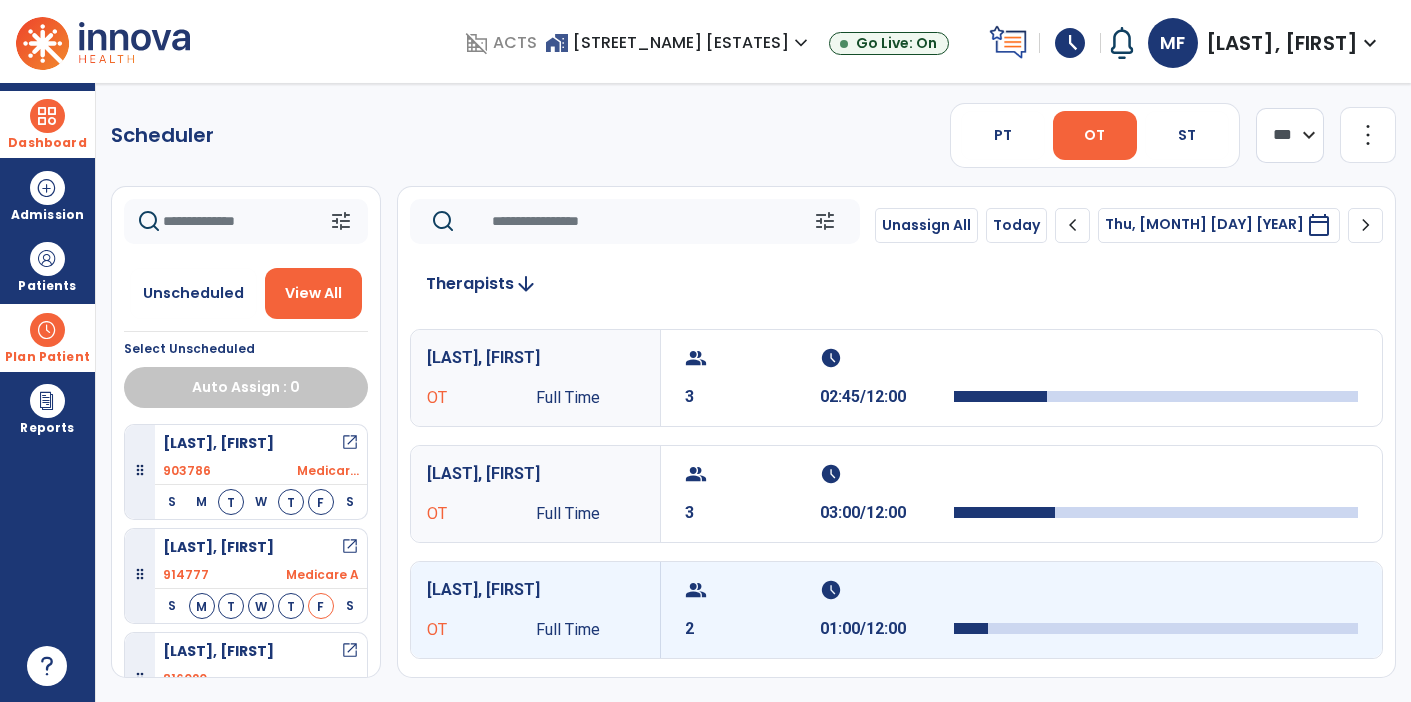 click 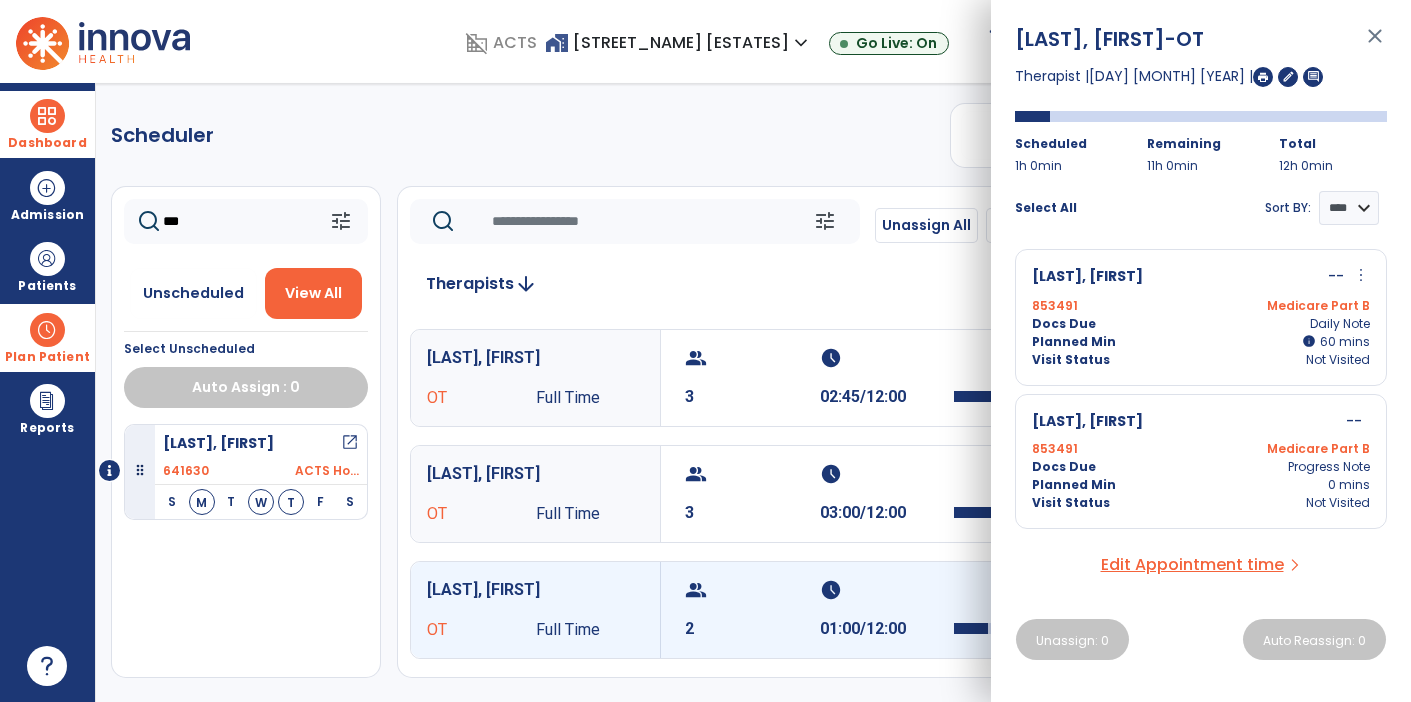 type on "***" 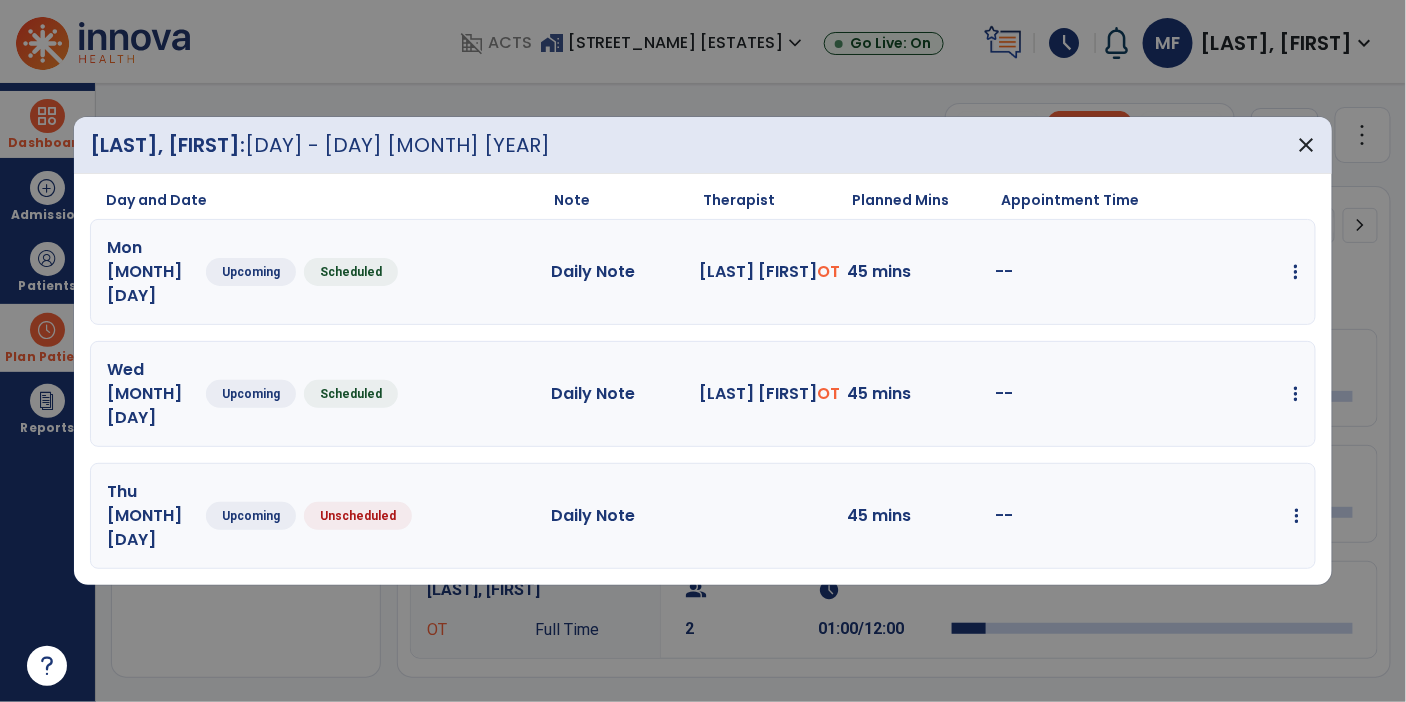 click at bounding box center [1296, 272] 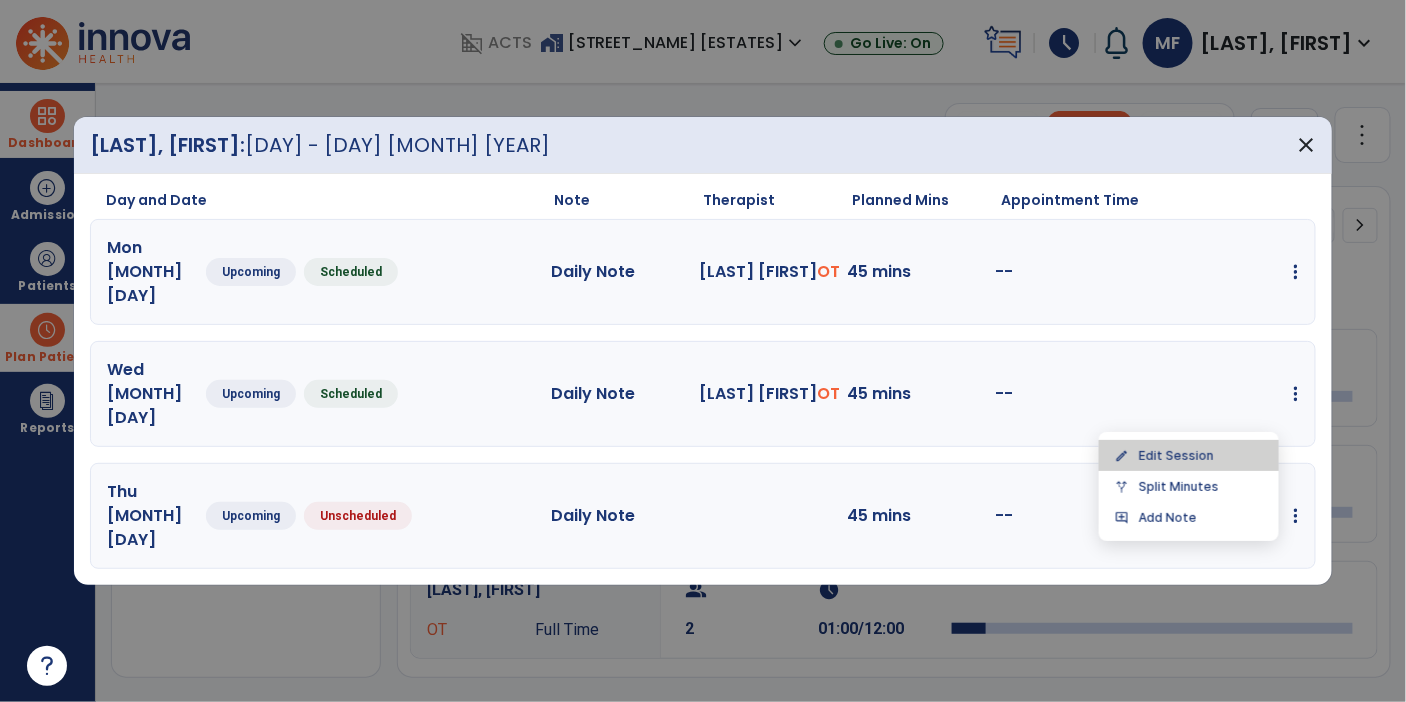 click on "edit   Edit Session" at bounding box center (1189, 455) 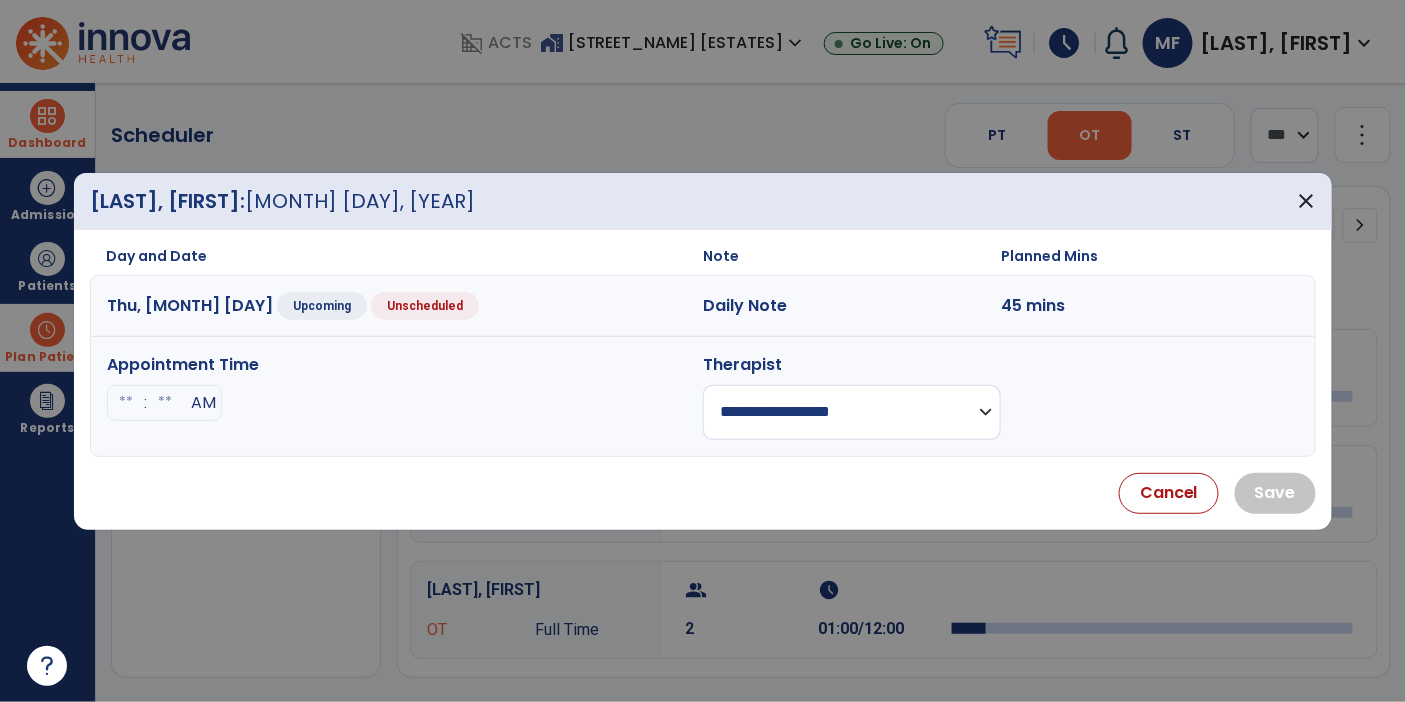 click on "**********" at bounding box center (852, 412) 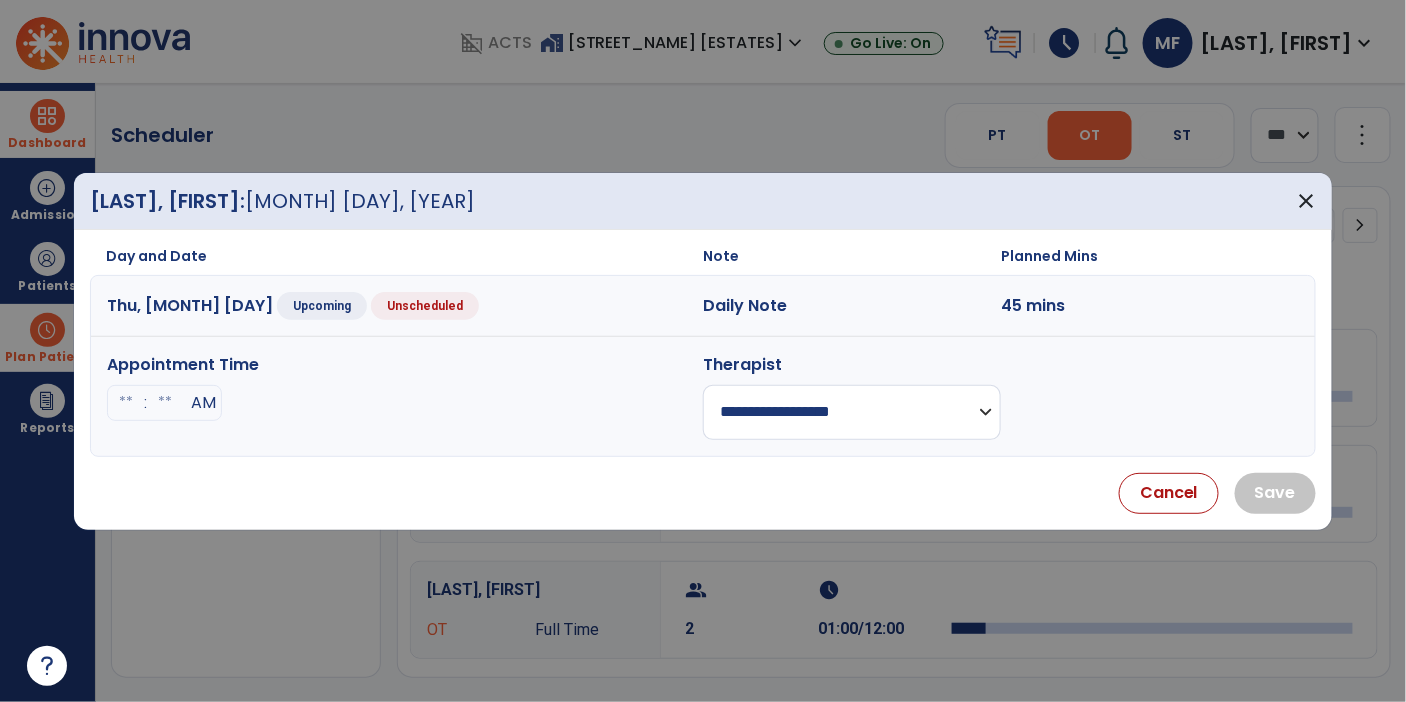 select on "**********" 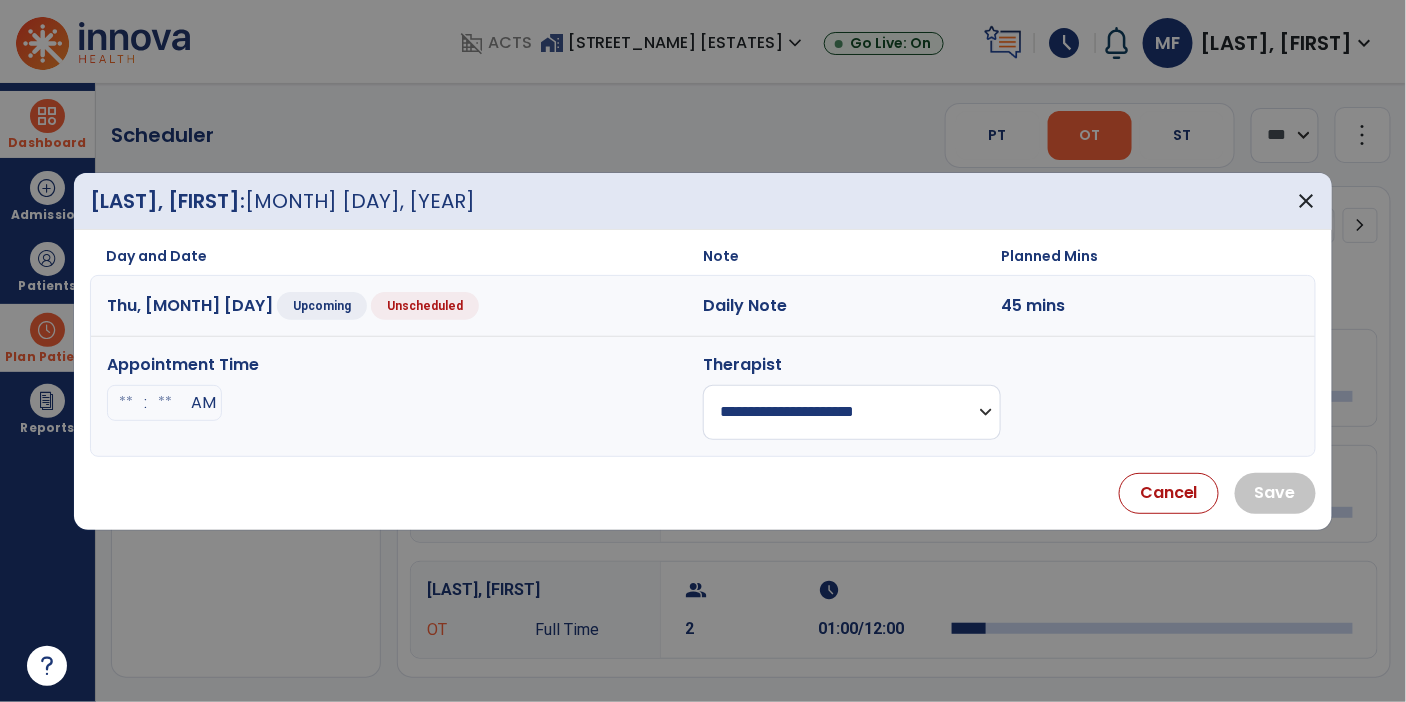 click on "**********" at bounding box center [852, 412] 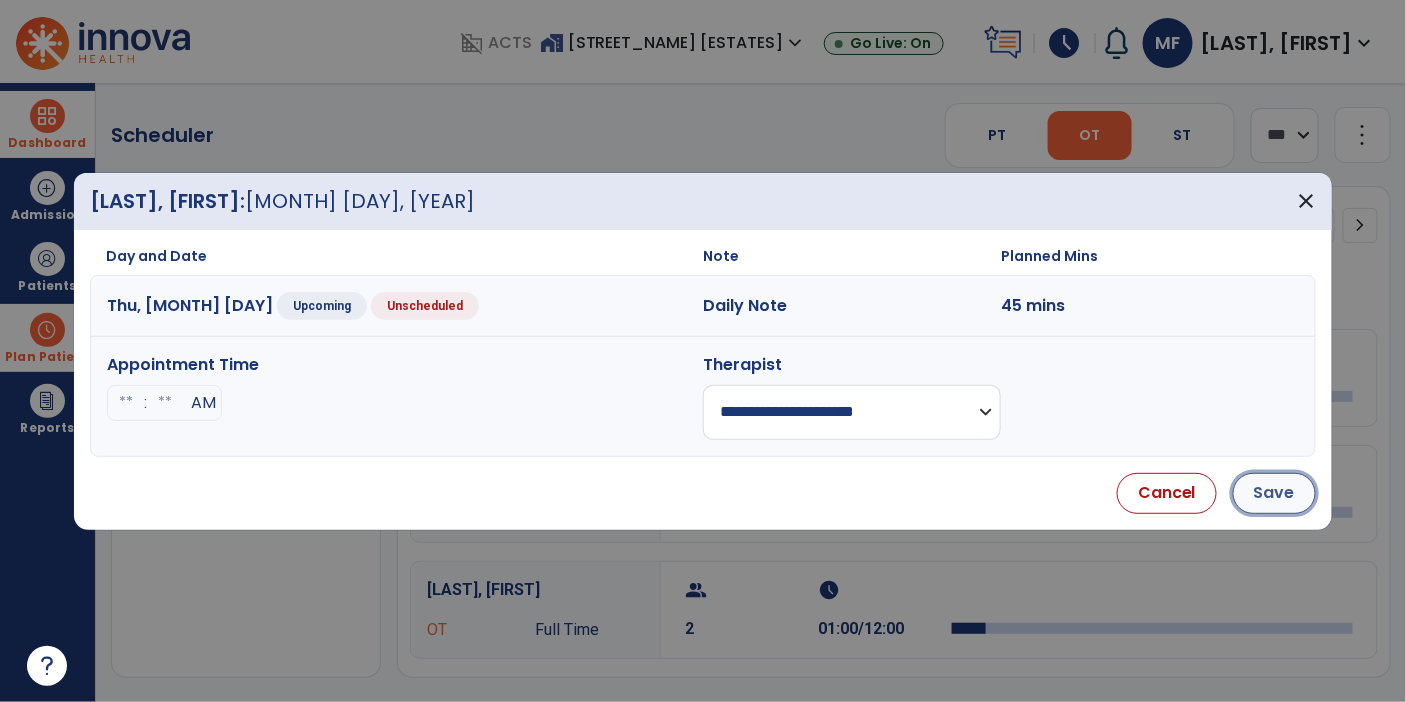click on "Save" at bounding box center (1274, 493) 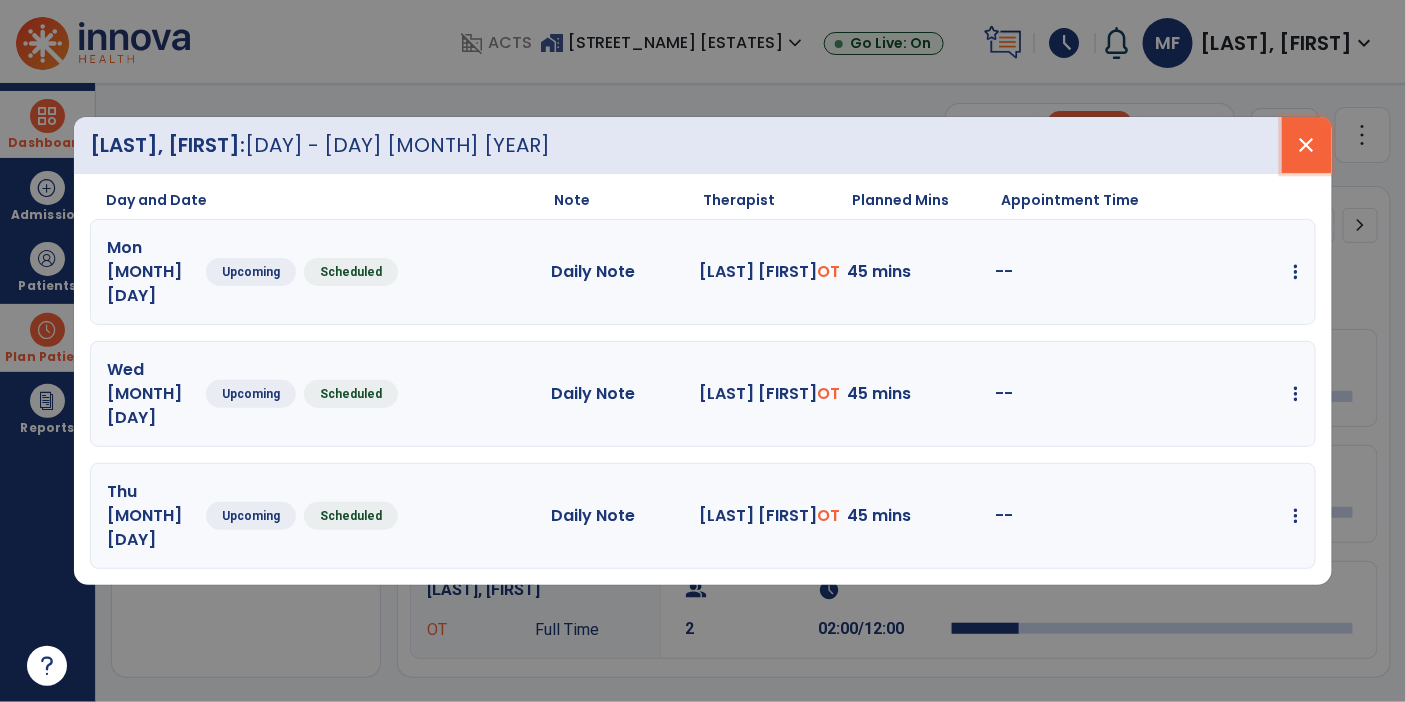 click on "close" at bounding box center (1307, 145) 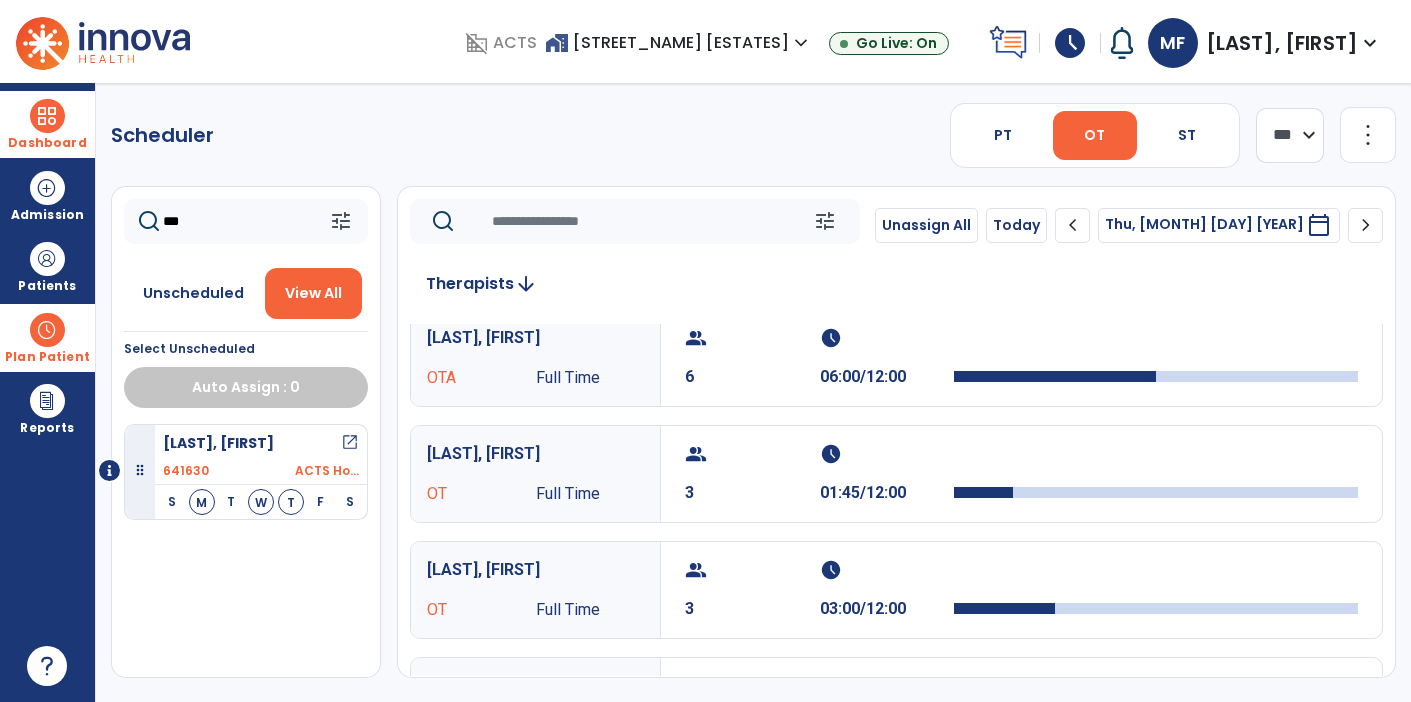 scroll, scrollTop: 18, scrollLeft: 0, axis: vertical 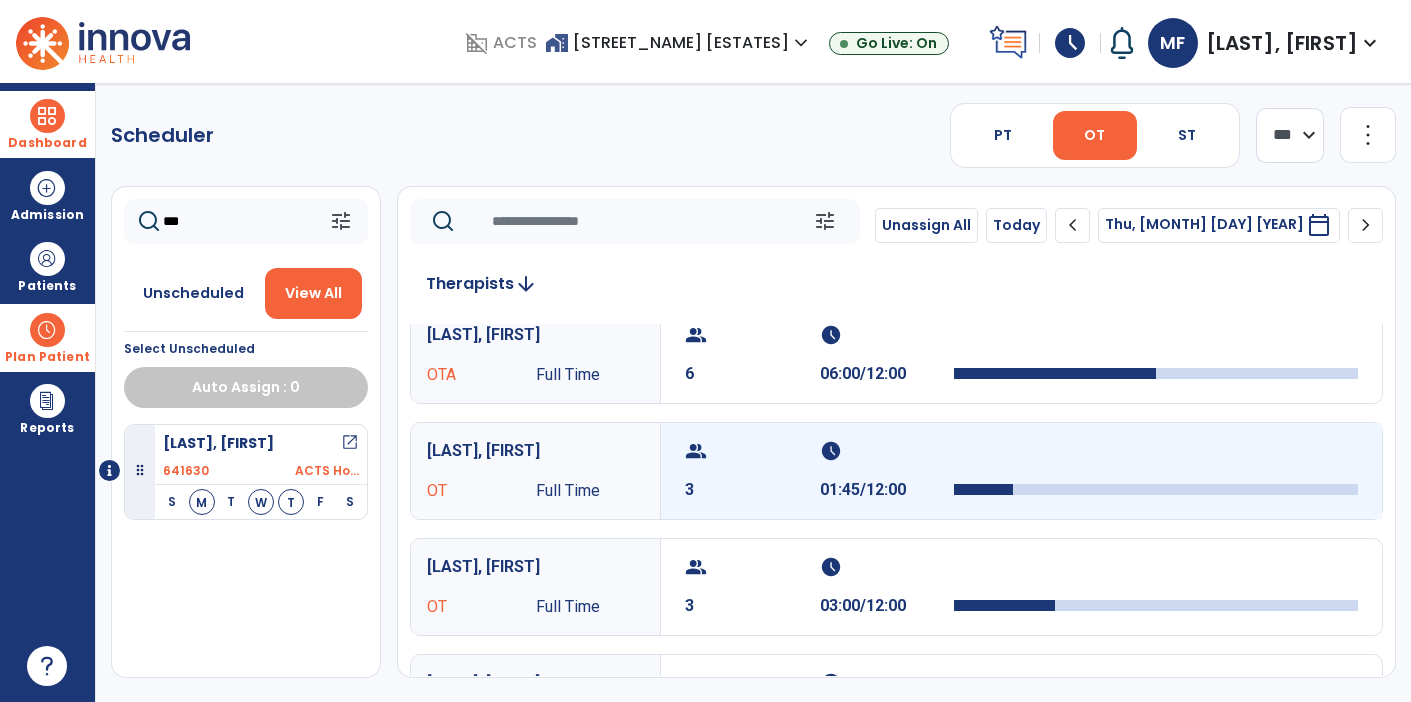 click on "schedule" at bounding box center (885, 451) 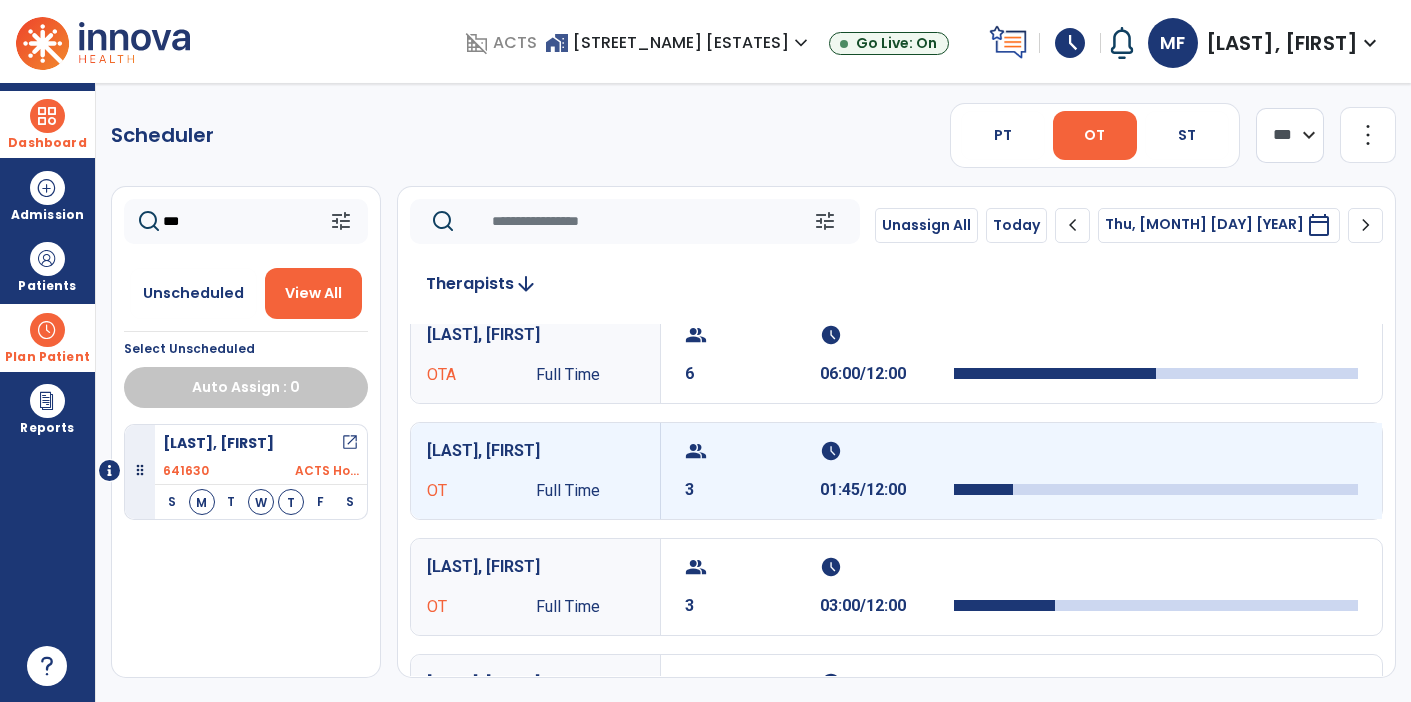 click on "schedule" at bounding box center (885, 451) 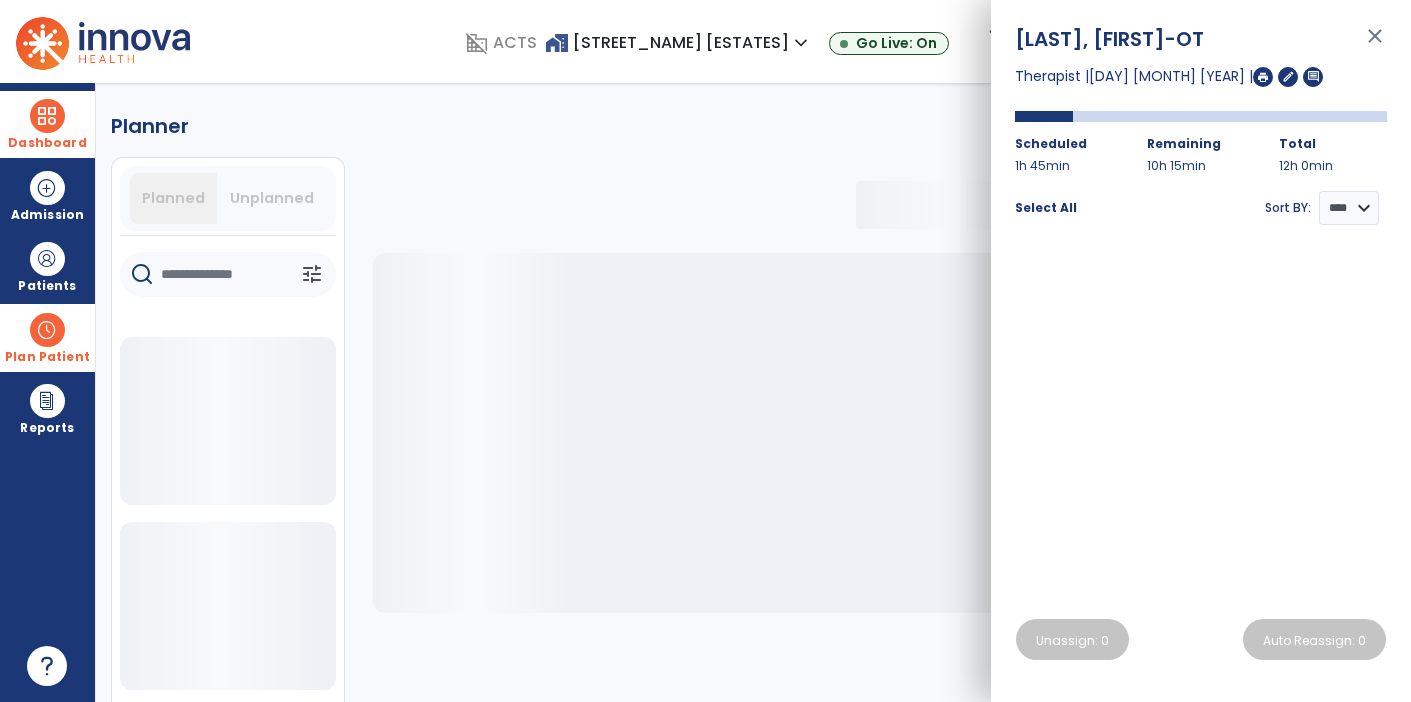 select on "***" 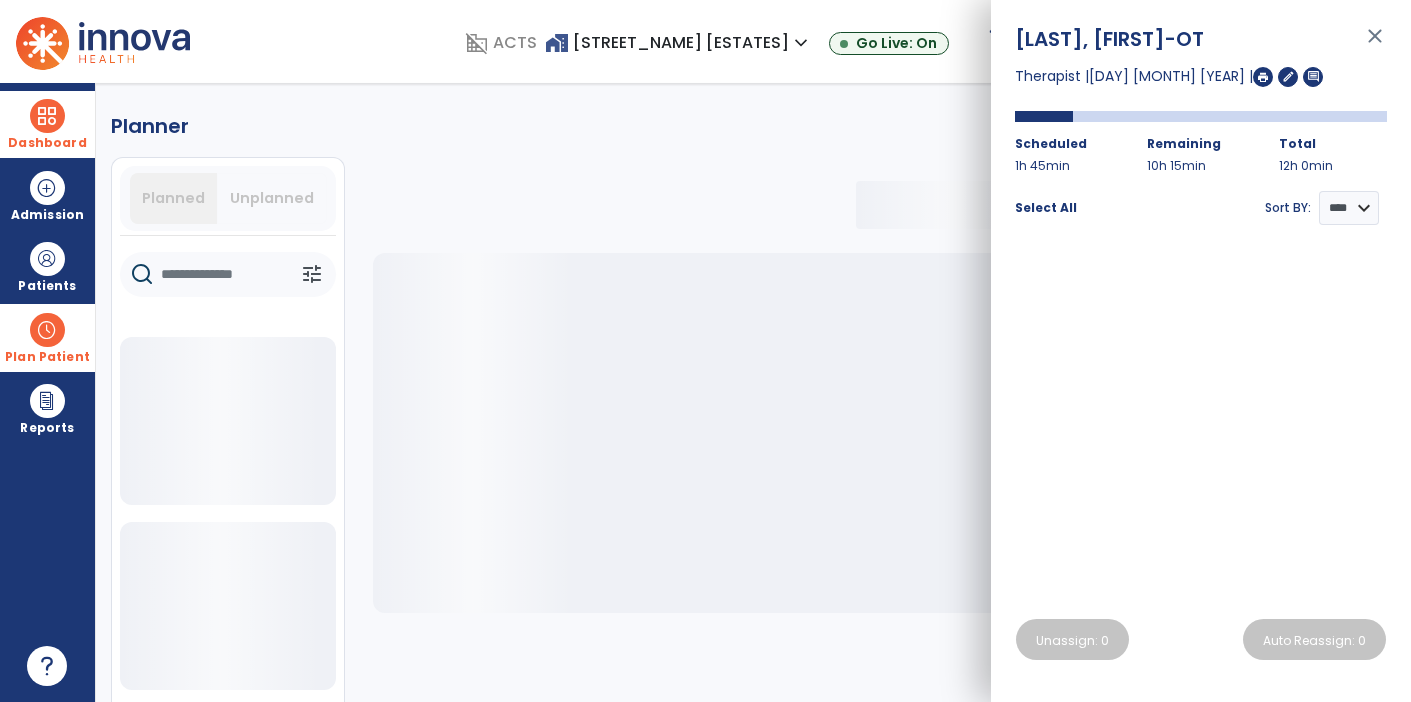 select on "***" 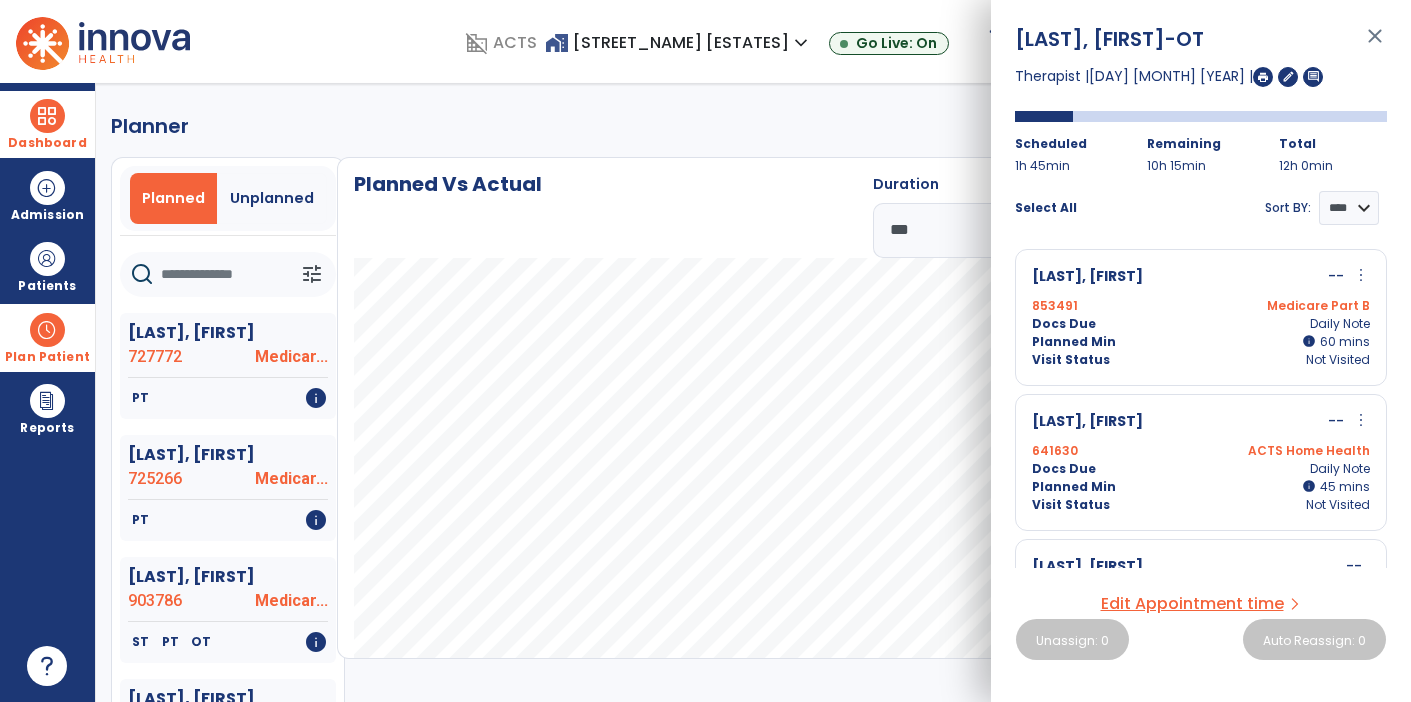 click on "Planner   Planned   Unplanned   tune   [LAST], [FIRST]  727772 Medicar...   PT   info   [LAST], [FIRST]  725266 Medicar...   PT   info   [LAST], [FIRST]  903786 Medicar...   ST   PT   OT   info   [LAST], [FIRST]  701839 United ...   PT   info   [LAST], [FIRST]  701838 United ...   PT   info   [LAST], [FIRST]  914777 Medicare A   PT   OT   info   [LAST], [FIRST]  849638 Medicar...   PT   info   [LAST], [FIRST]  693816 Medicar...   PT   info   [LAST], [FIRST]  912659 Medicar...   PT   info   [LAST], [FIRST]  912658 Medicar...   PT   info   [LAST], [FIRST]  902994 Medicar...   ST   PT   info   [LAST], [FIRST]  730907 Medicar...   PT   info   [LAST], [FIRST]  899632 Medicar...   ST   info   [LAST], [FIRST]  783018 Medicar...   PT   info   [LAST], [FIRST]  900143 Medicar...   PT   info   [LAST], [FIRST]  714386 Medicar...   ST   PT   OT   info   [LAST], [FIRST]  665054 Medicar...   ST   info   [LAST], [FIRST]  816020    OT   PT   info   [LAST], [FIRST]  914514 Medicare A   ST   PT   OT   info   [LAST], [FIRST]  0" 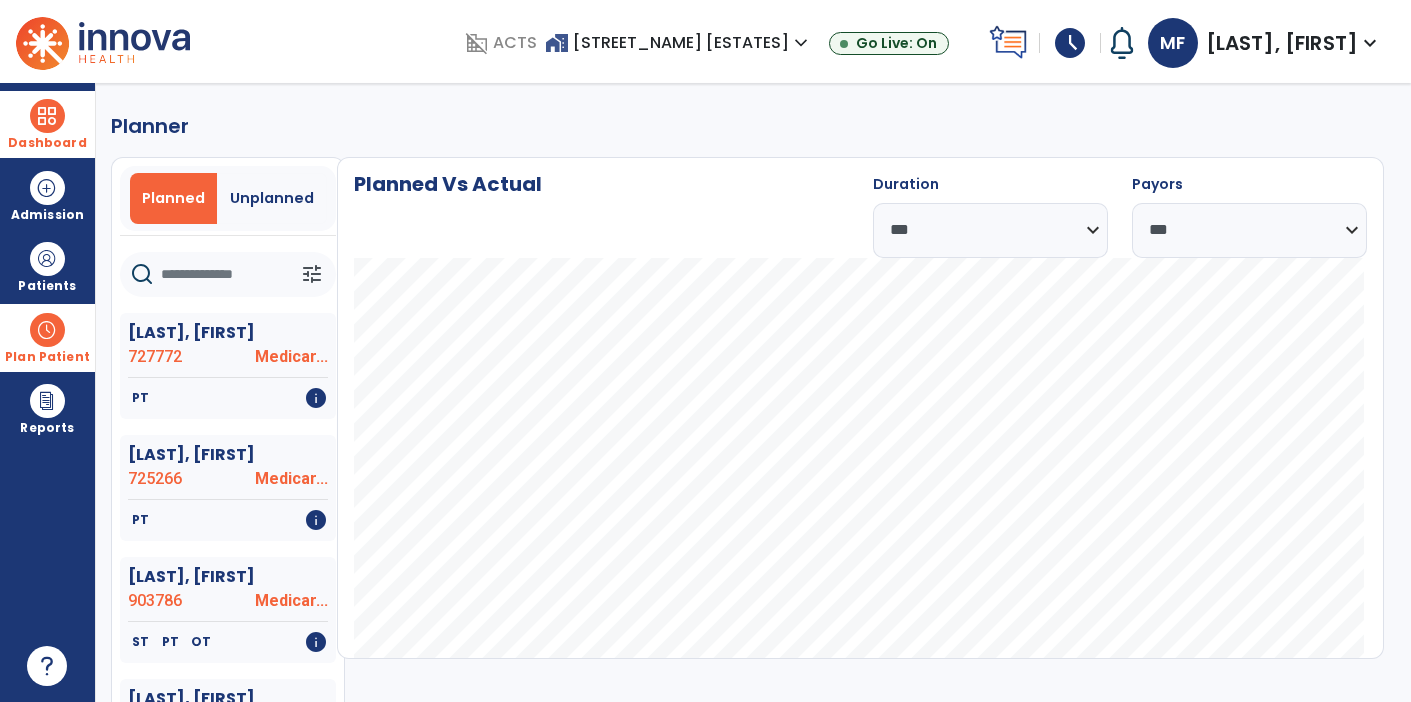 click on "Plan Patient" at bounding box center [47, 337] 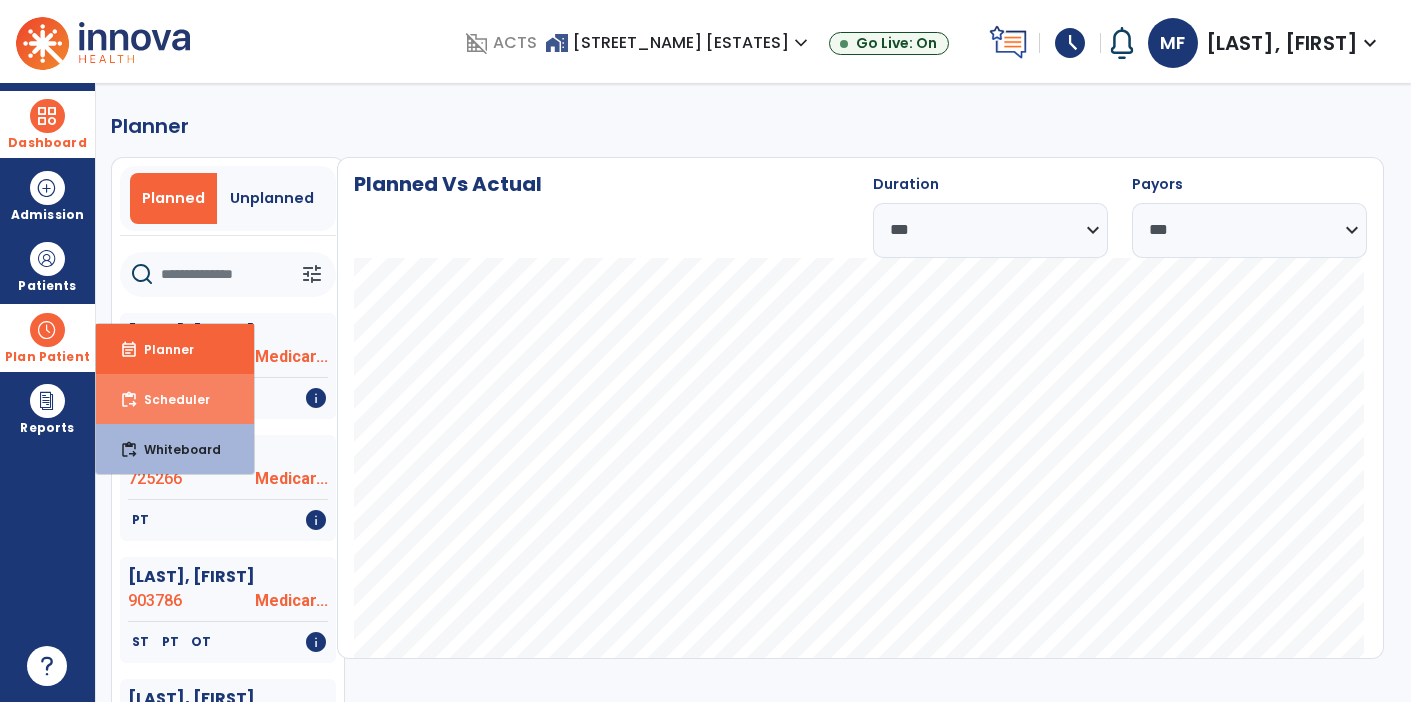 click on "Scheduler" at bounding box center (169, 399) 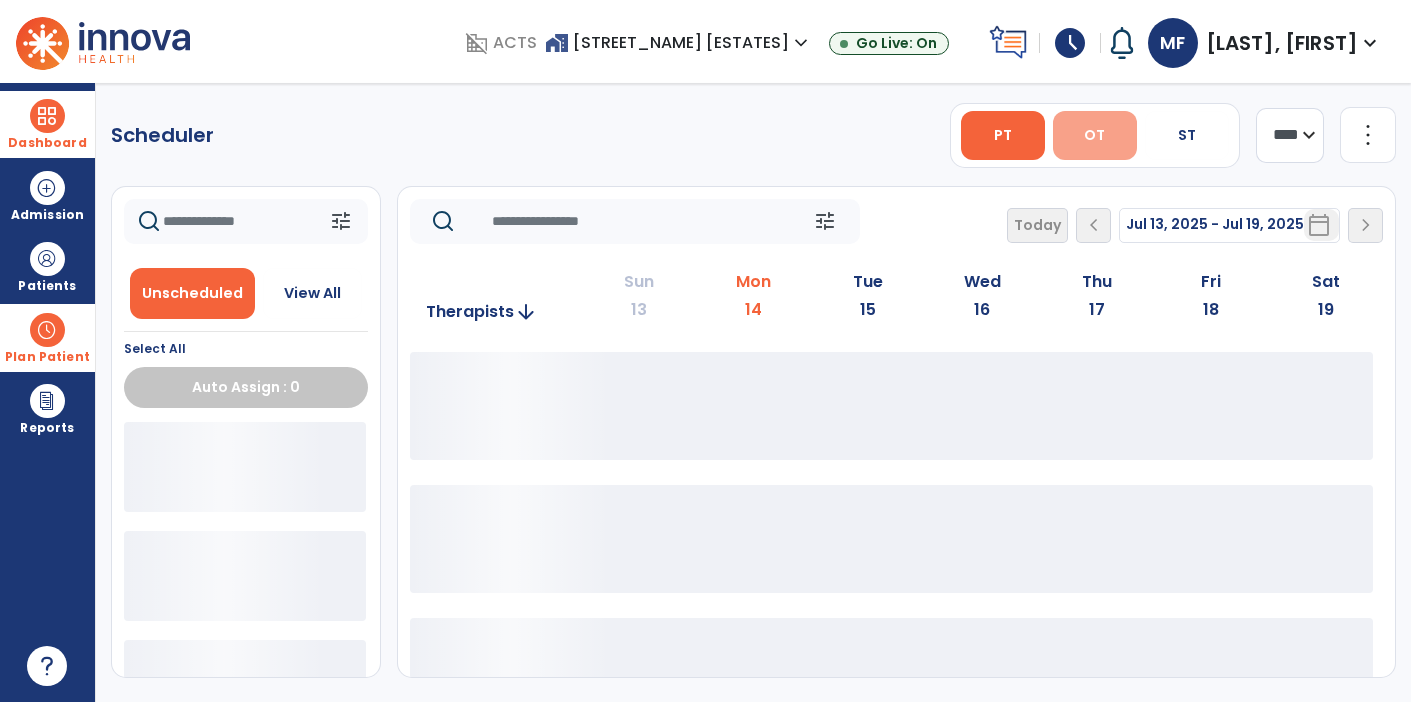 click on "OT" at bounding box center [1095, 135] 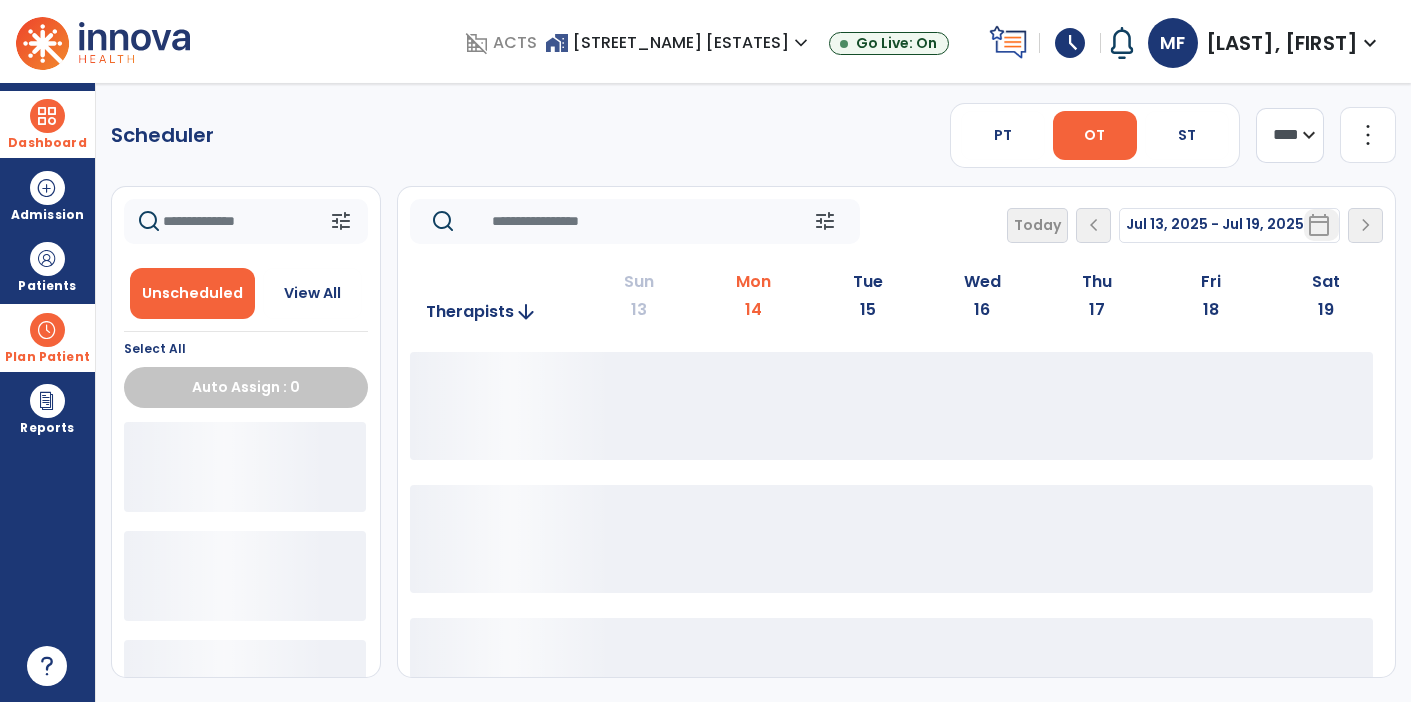 click on "**** ***" 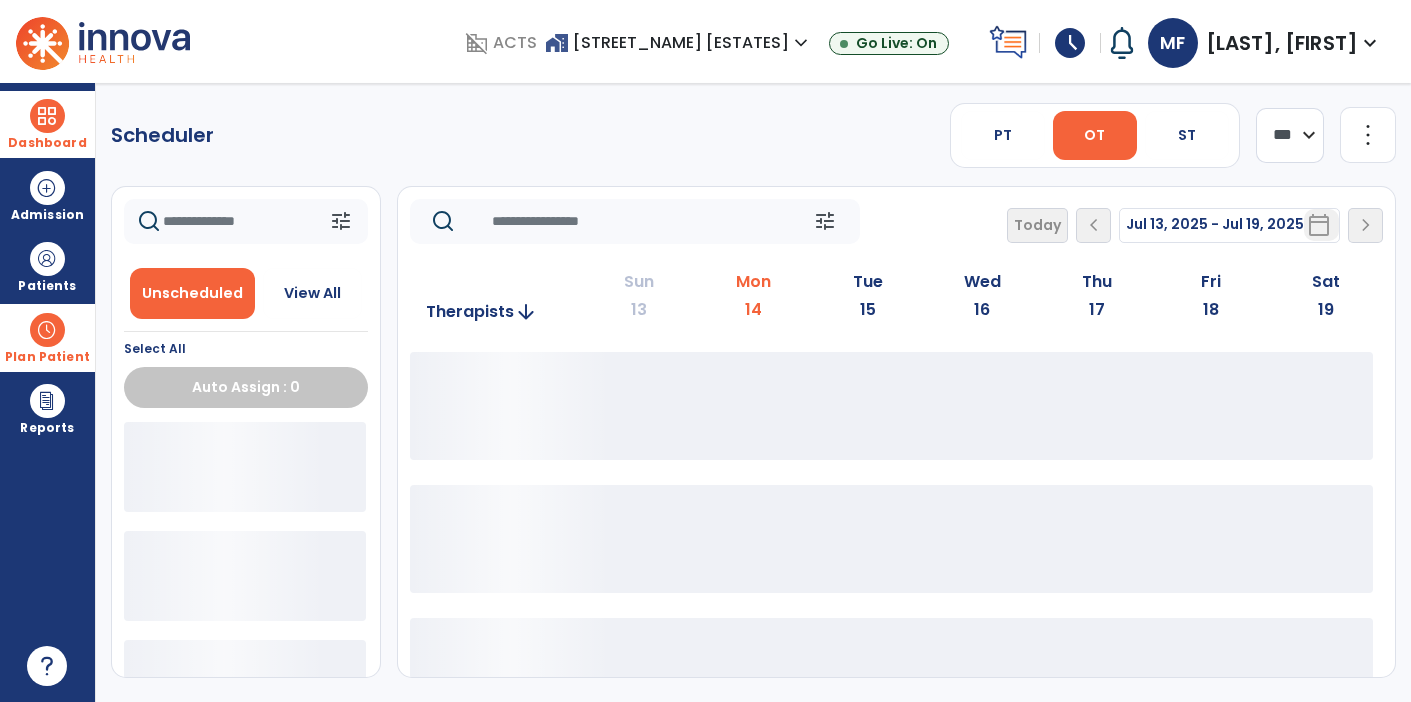 click on "**** ***" 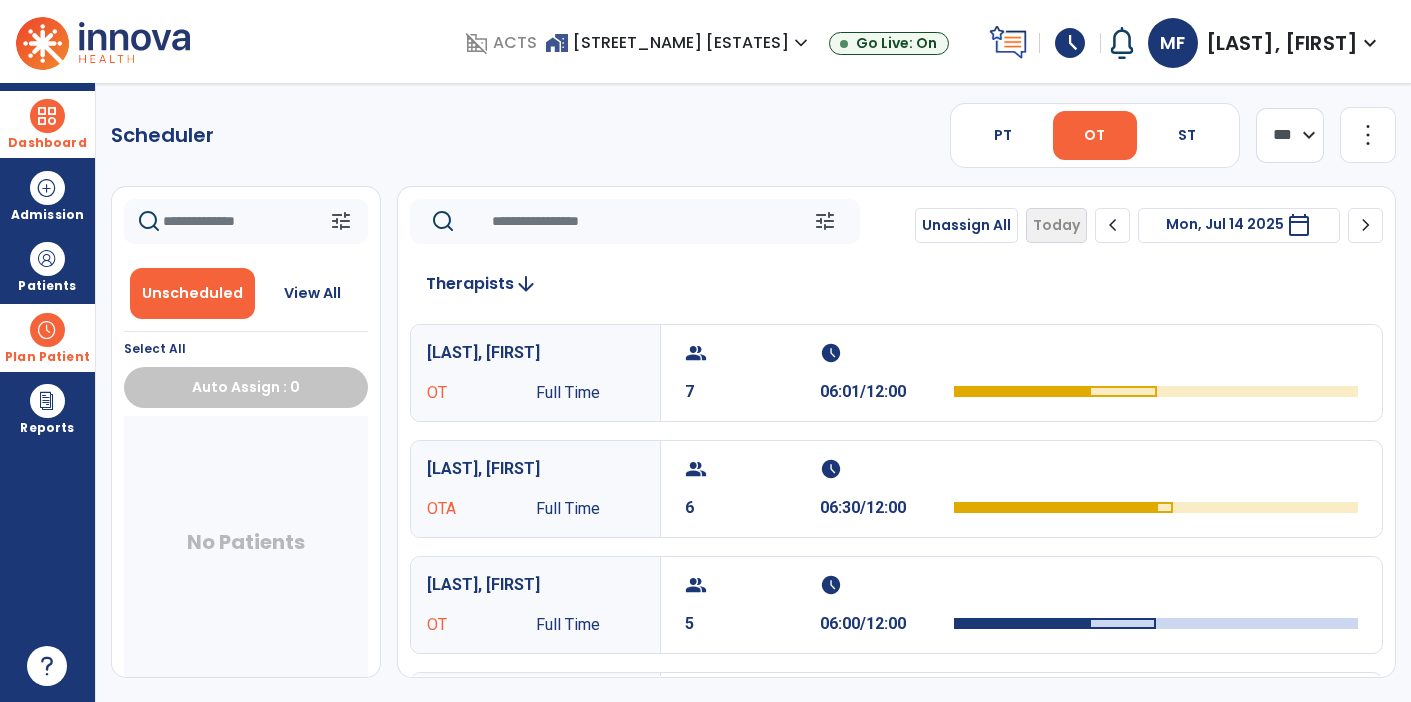 click on "calendar_today" at bounding box center [1299, 225] 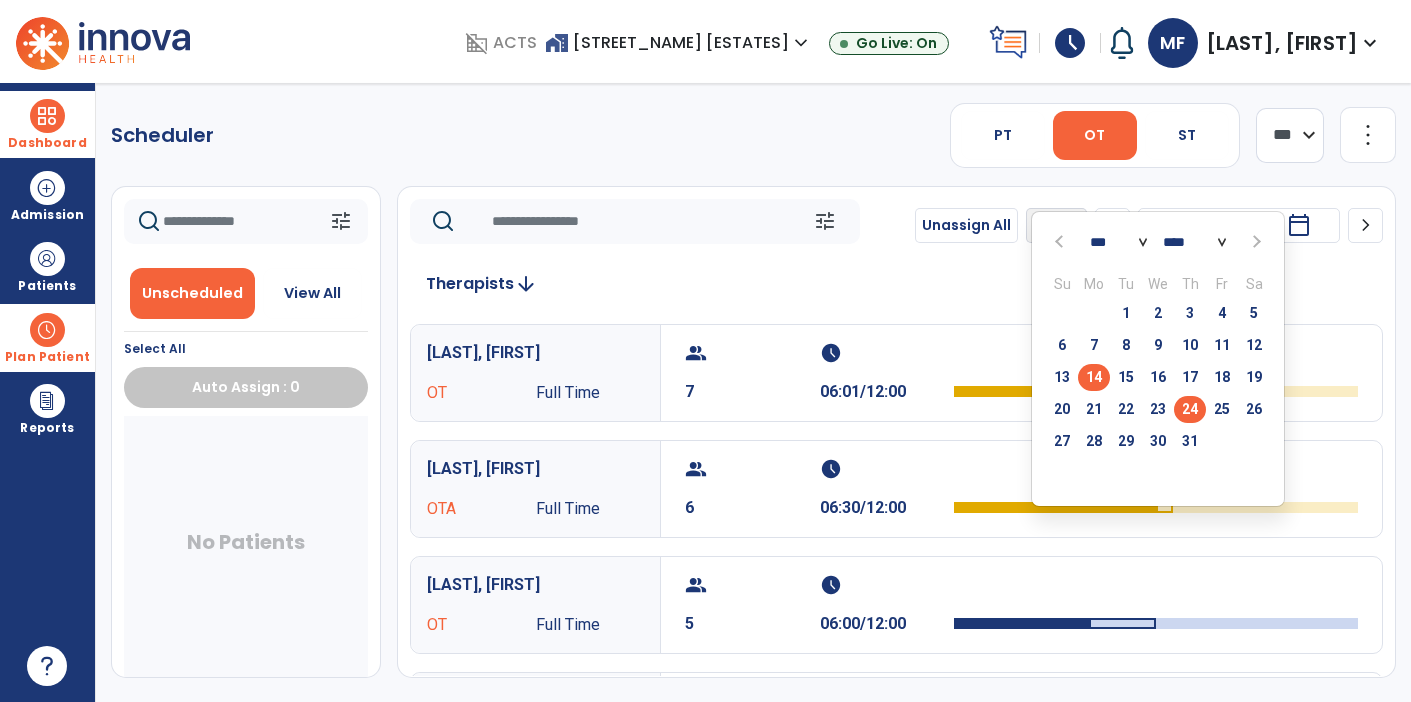 click on "24" at bounding box center [1190, 409] 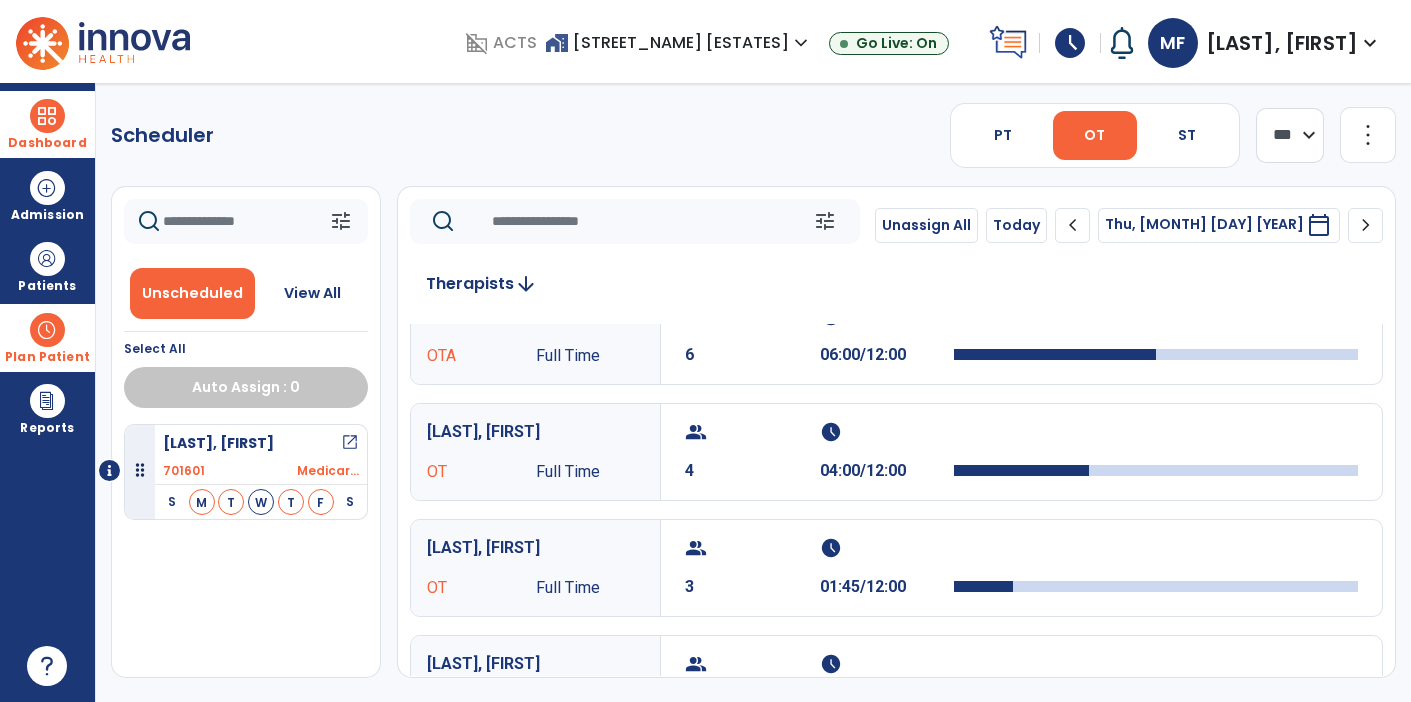 scroll, scrollTop: 0, scrollLeft: 0, axis: both 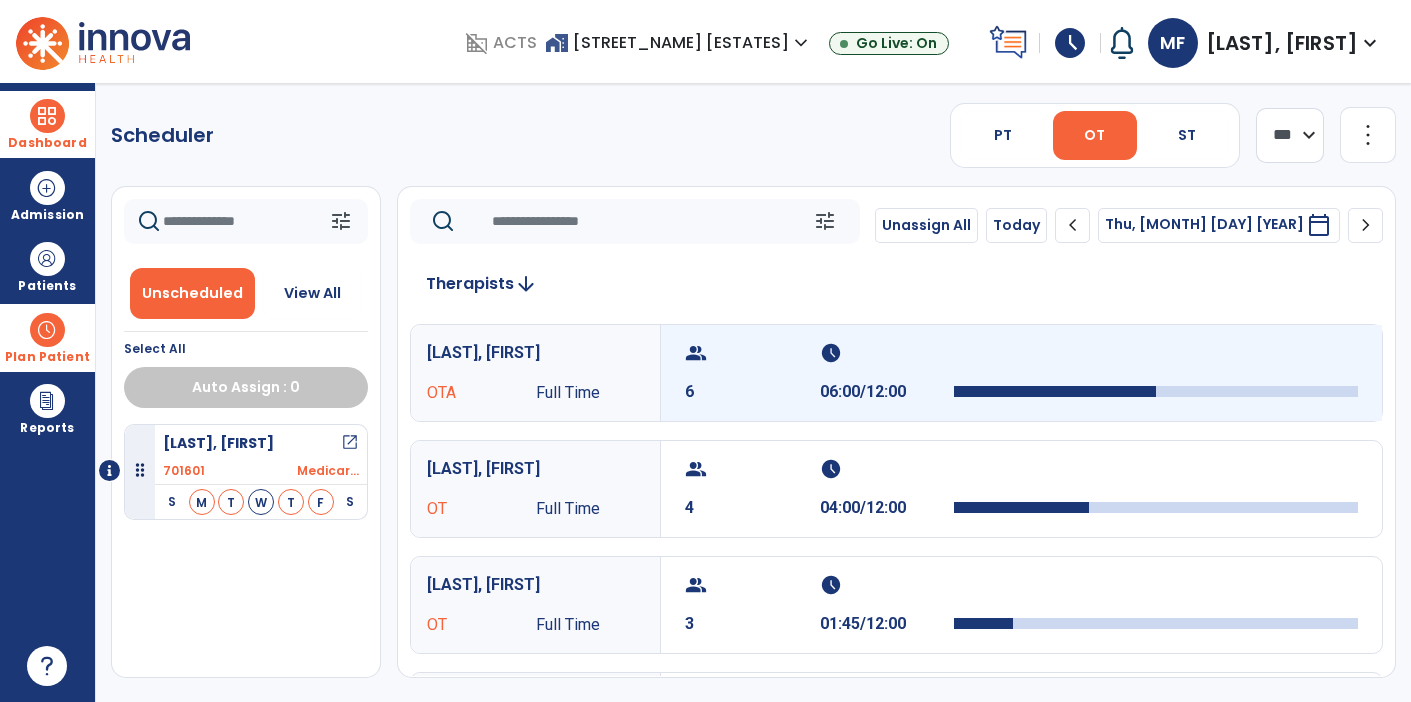 click on "schedule" at bounding box center (885, 353) 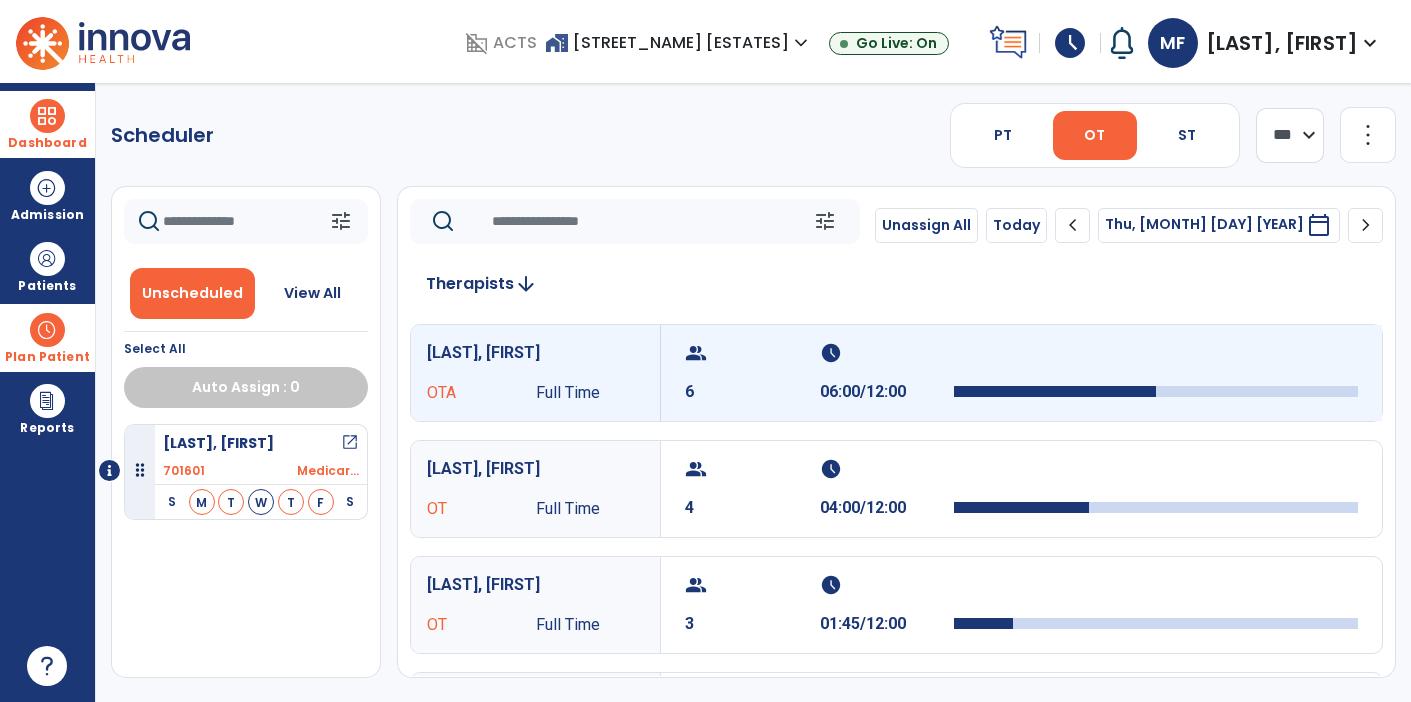 click on "schedule" at bounding box center (885, 353) 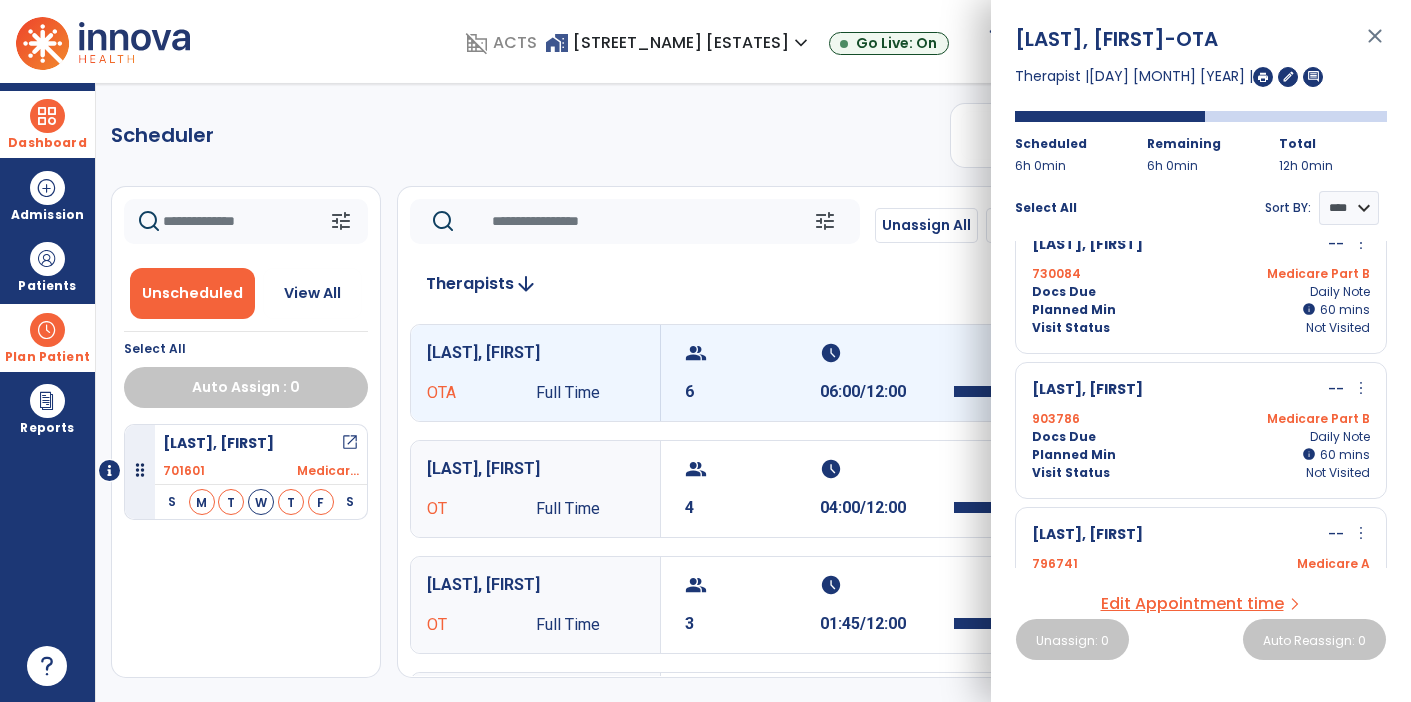 scroll, scrollTop: 535, scrollLeft: 0, axis: vertical 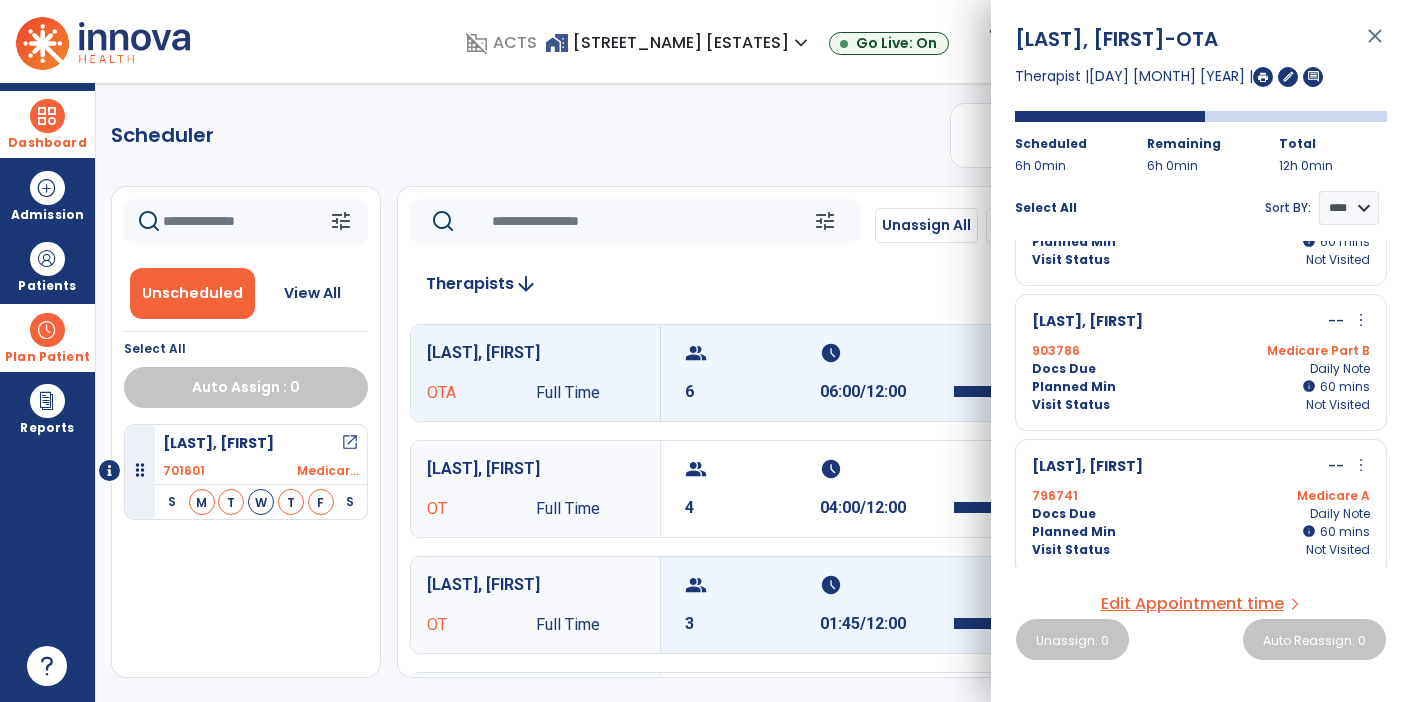 click on "schedule" at bounding box center [885, 585] 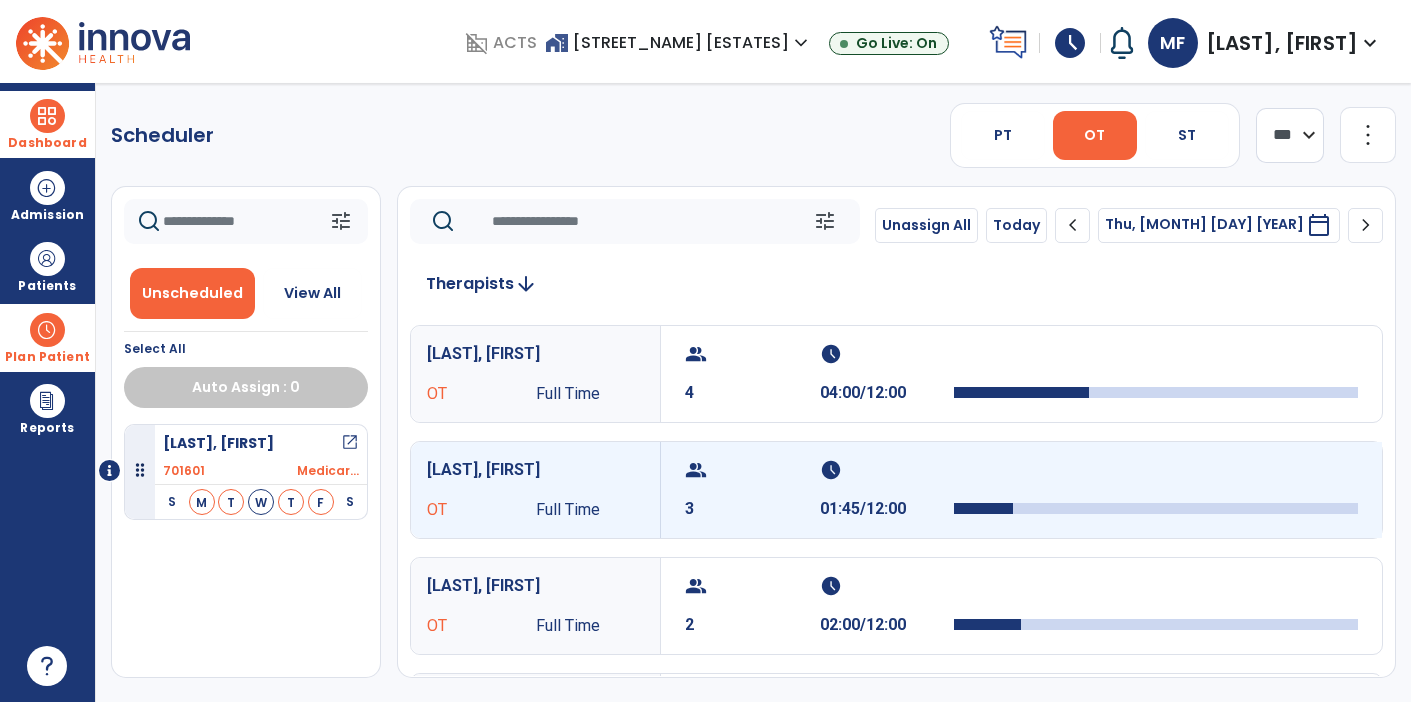 scroll, scrollTop: 114, scrollLeft: 0, axis: vertical 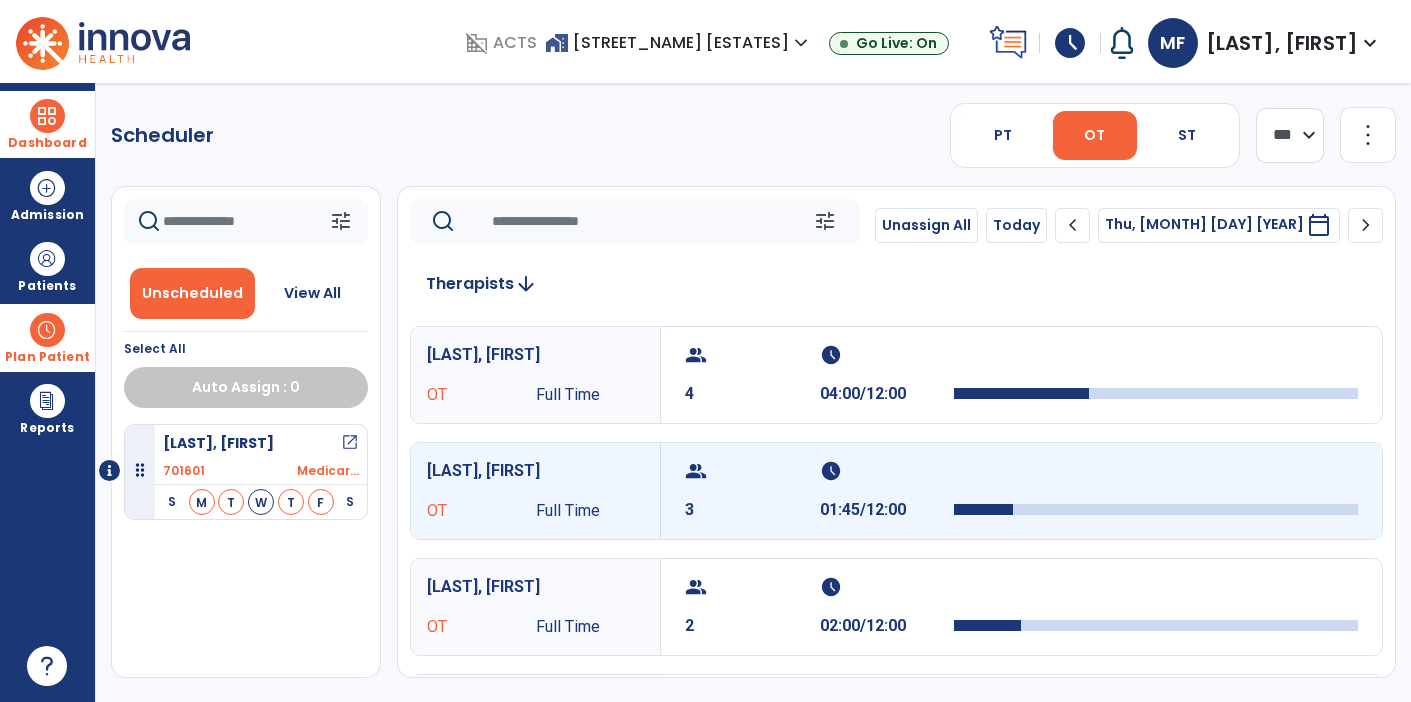 click on "schedule" at bounding box center [885, 471] 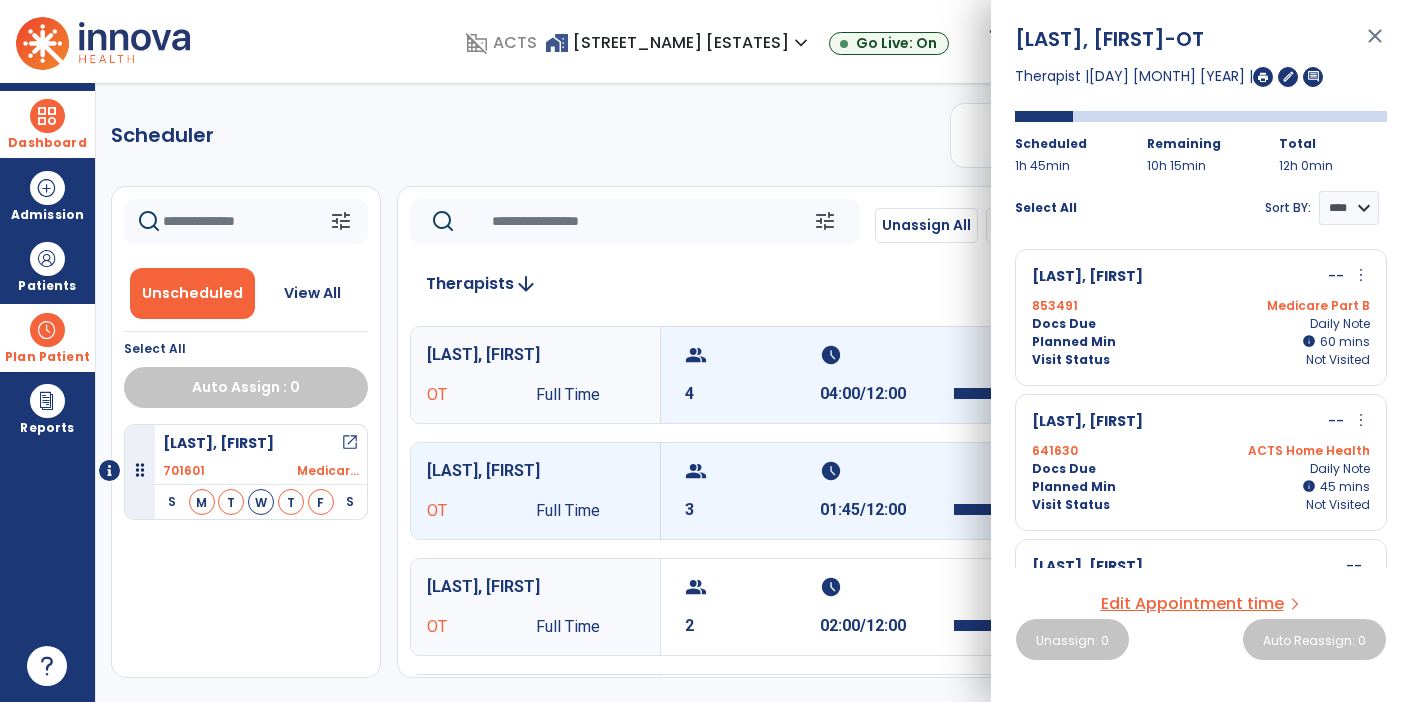 click on "schedule" at bounding box center (885, 355) 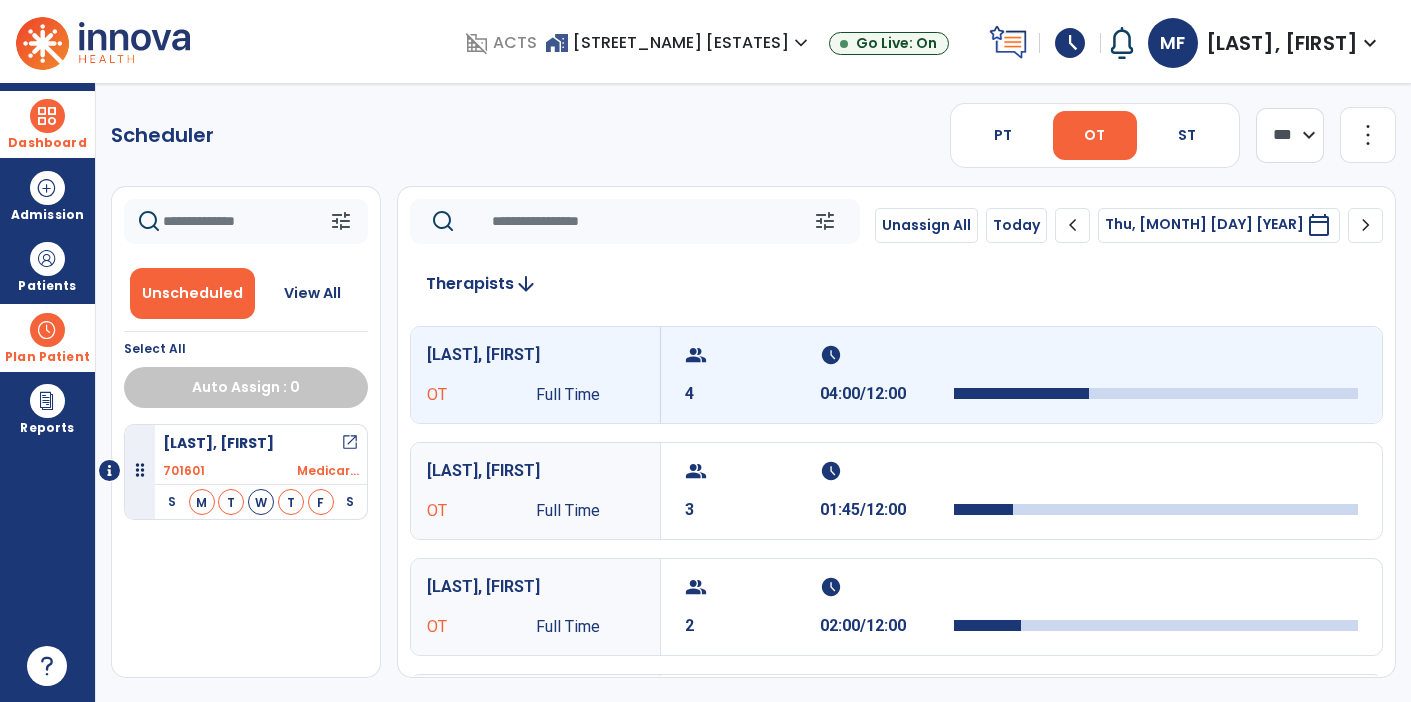 click on "calendar_today" at bounding box center (1319, 225) 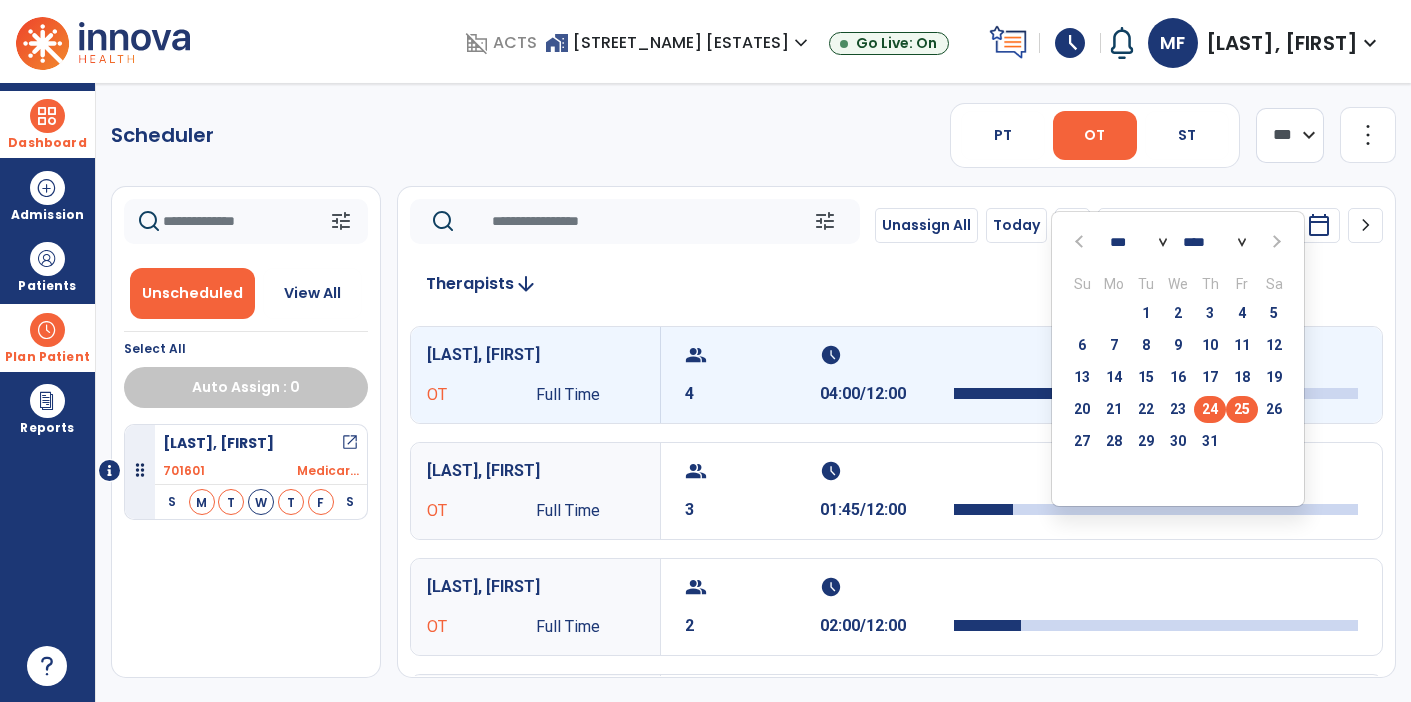 click on "25" at bounding box center [1242, 409] 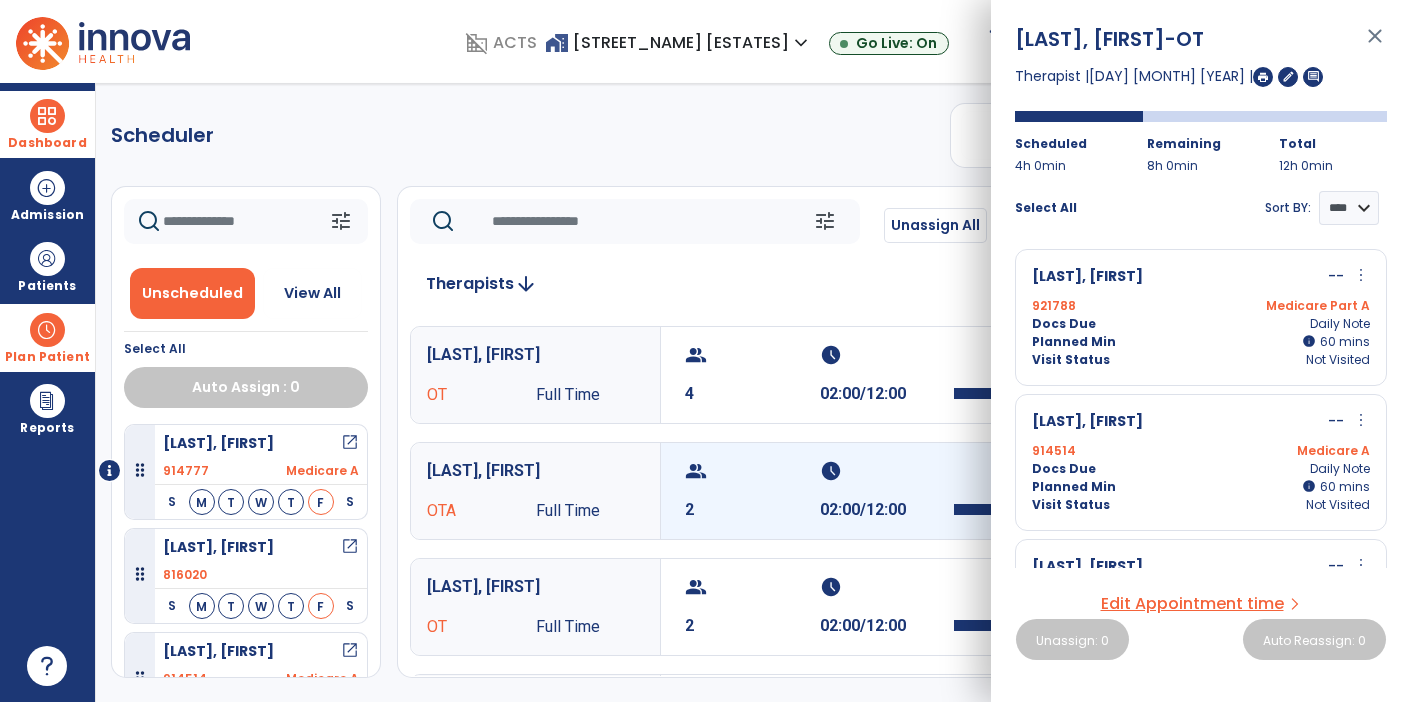 click on "schedule" at bounding box center [885, 471] 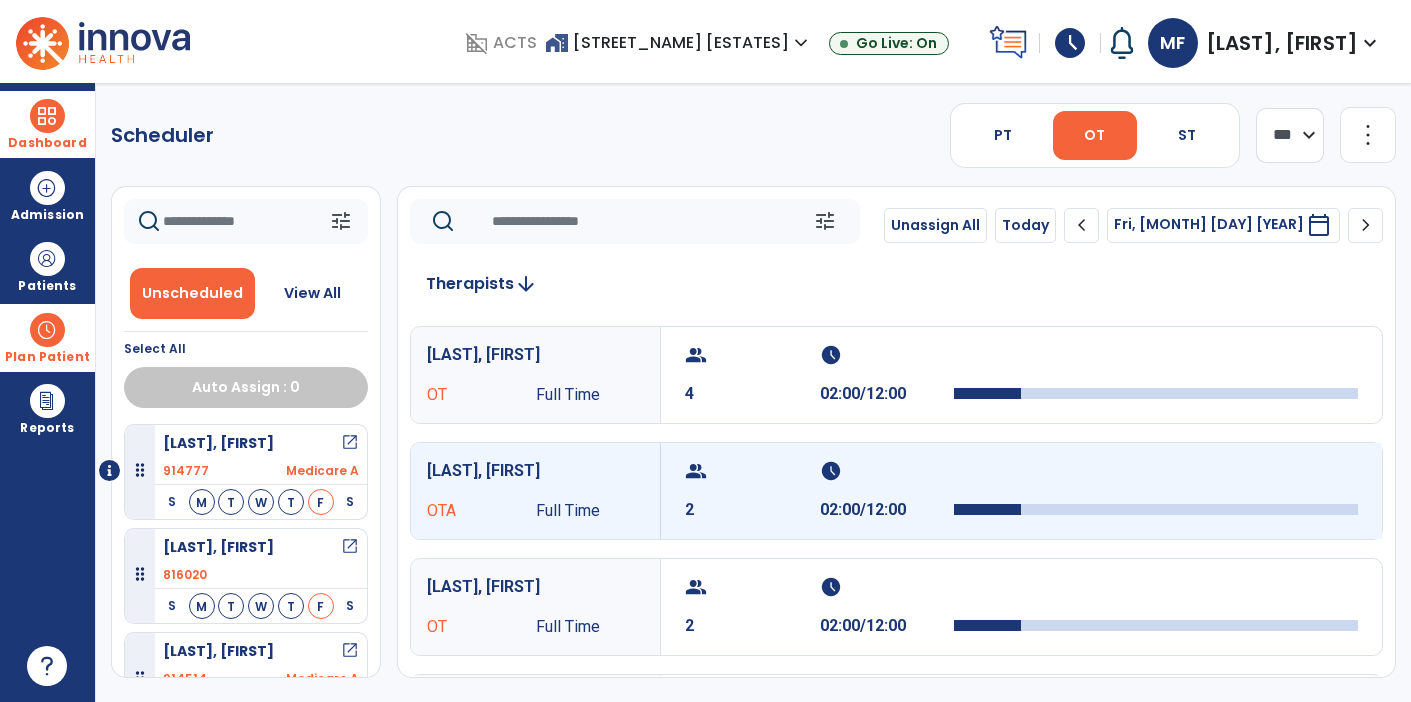 click on "schedule  02:00/12:00" at bounding box center (887, 491) 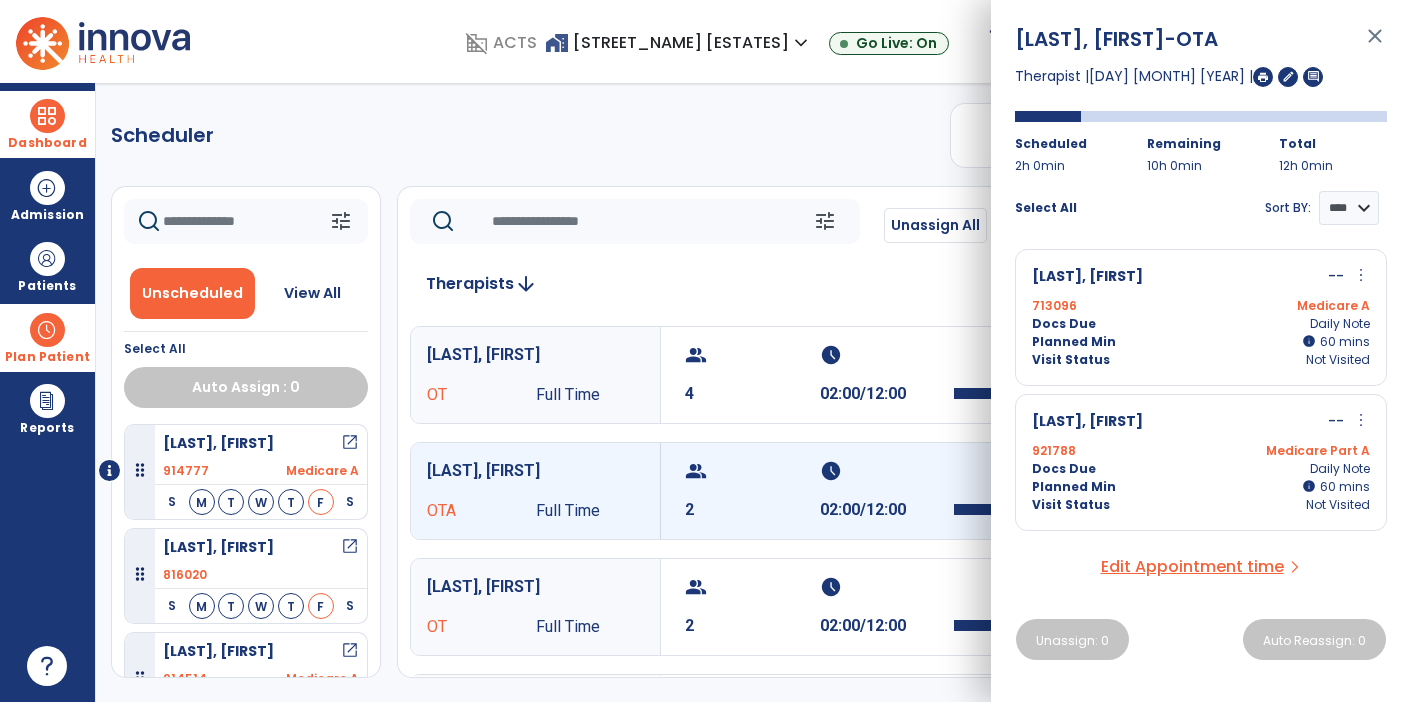 click on "Docs Due Daily Note" at bounding box center [1201, 469] 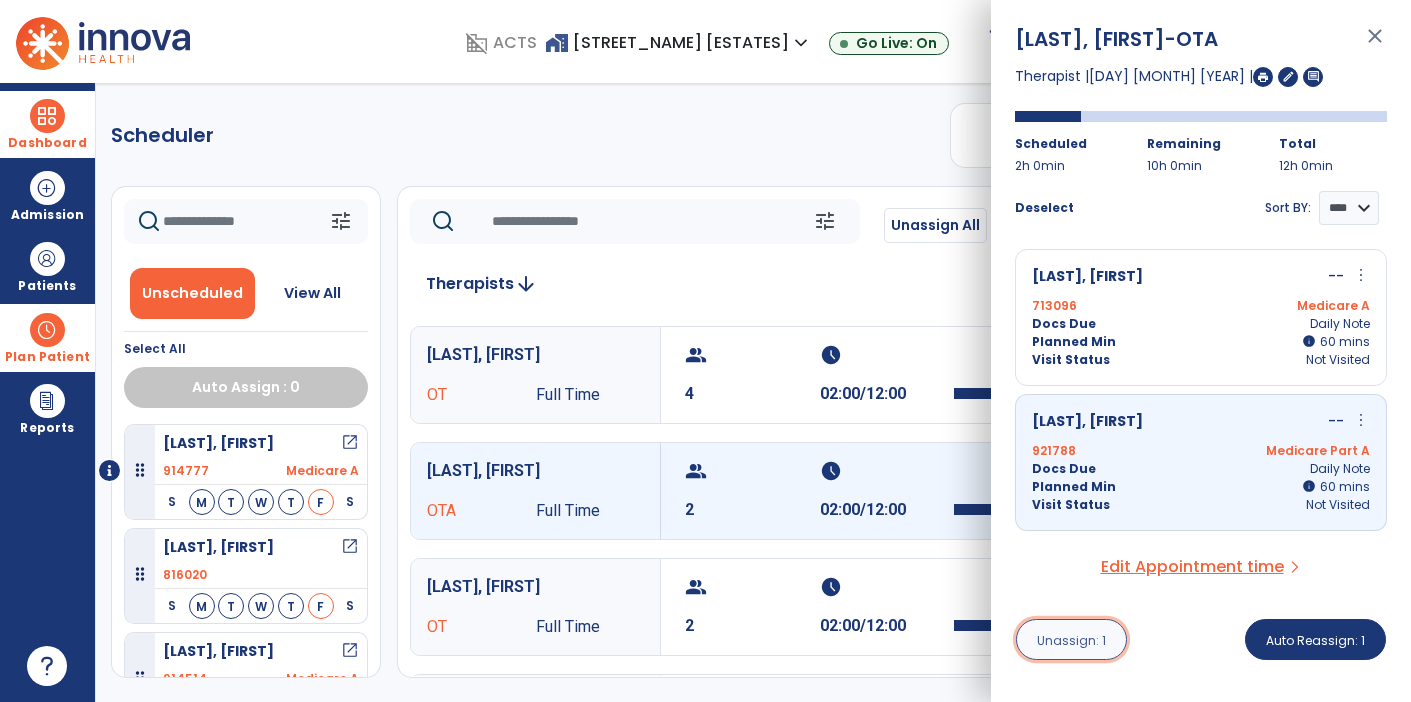 click on "Unassign: 1" at bounding box center (1071, 640) 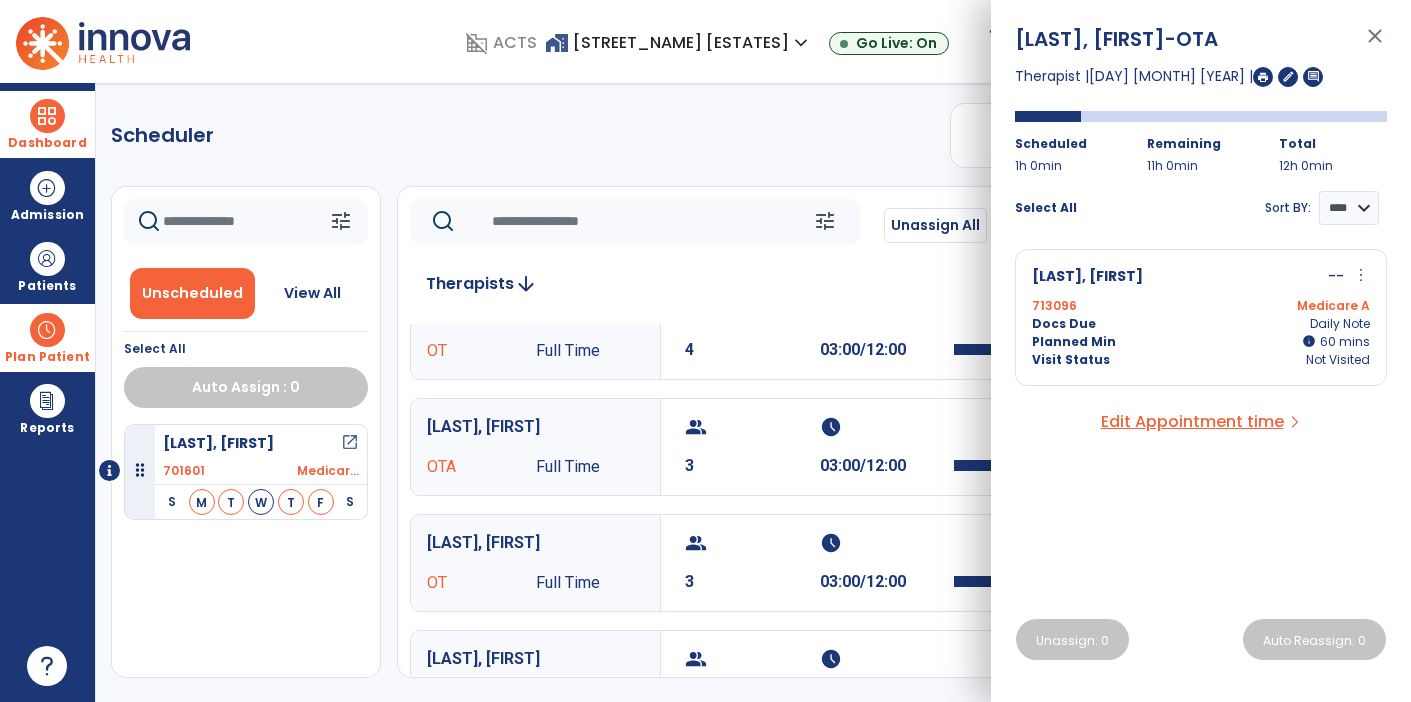 scroll, scrollTop: 154, scrollLeft: 0, axis: vertical 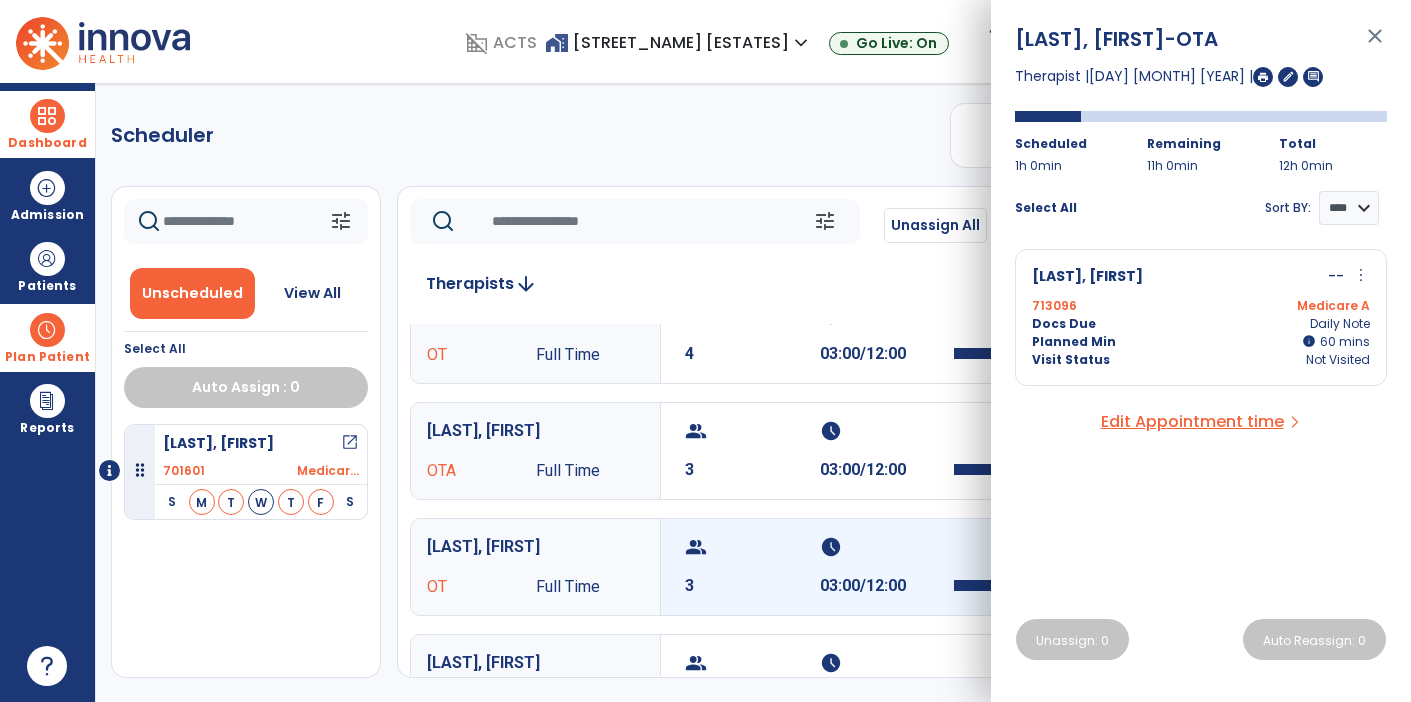 click on "03:00/12:00" at bounding box center [887, 586] 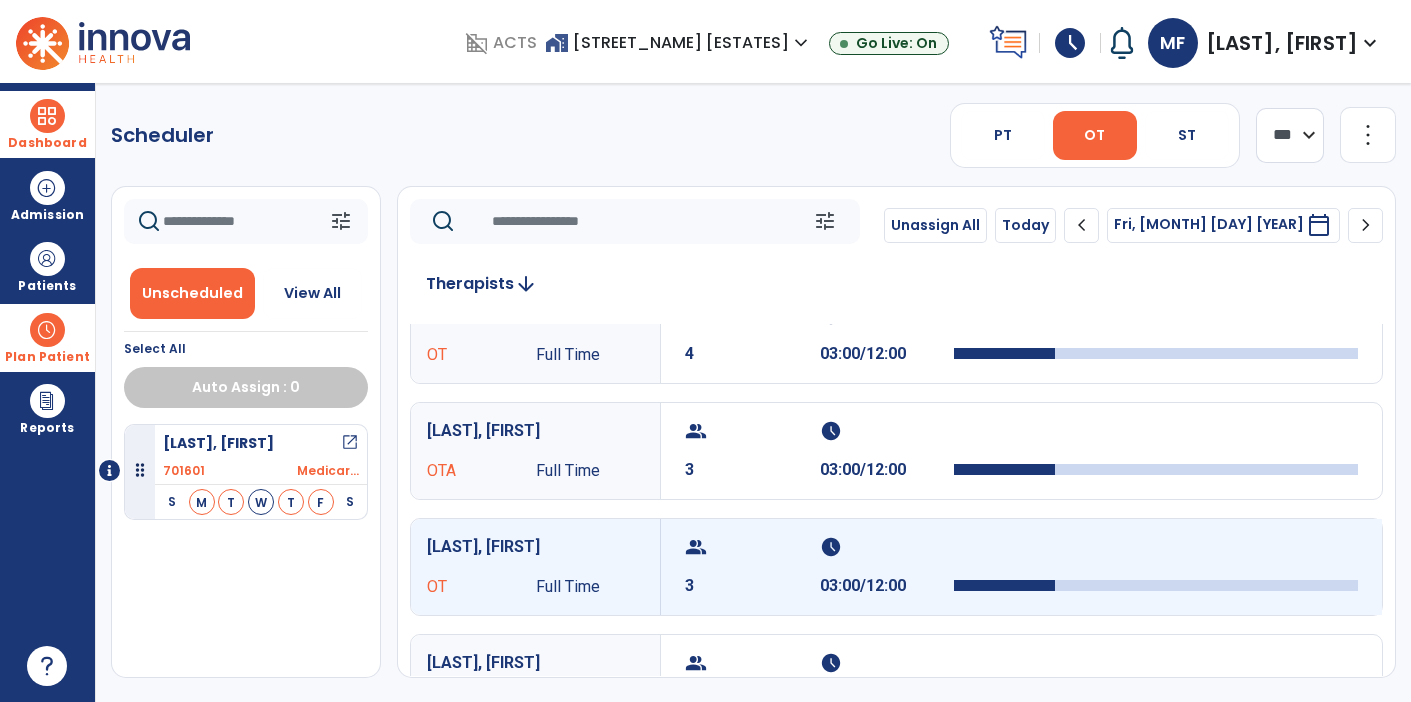 click on "schedule  03:00/12:00" at bounding box center (887, 567) 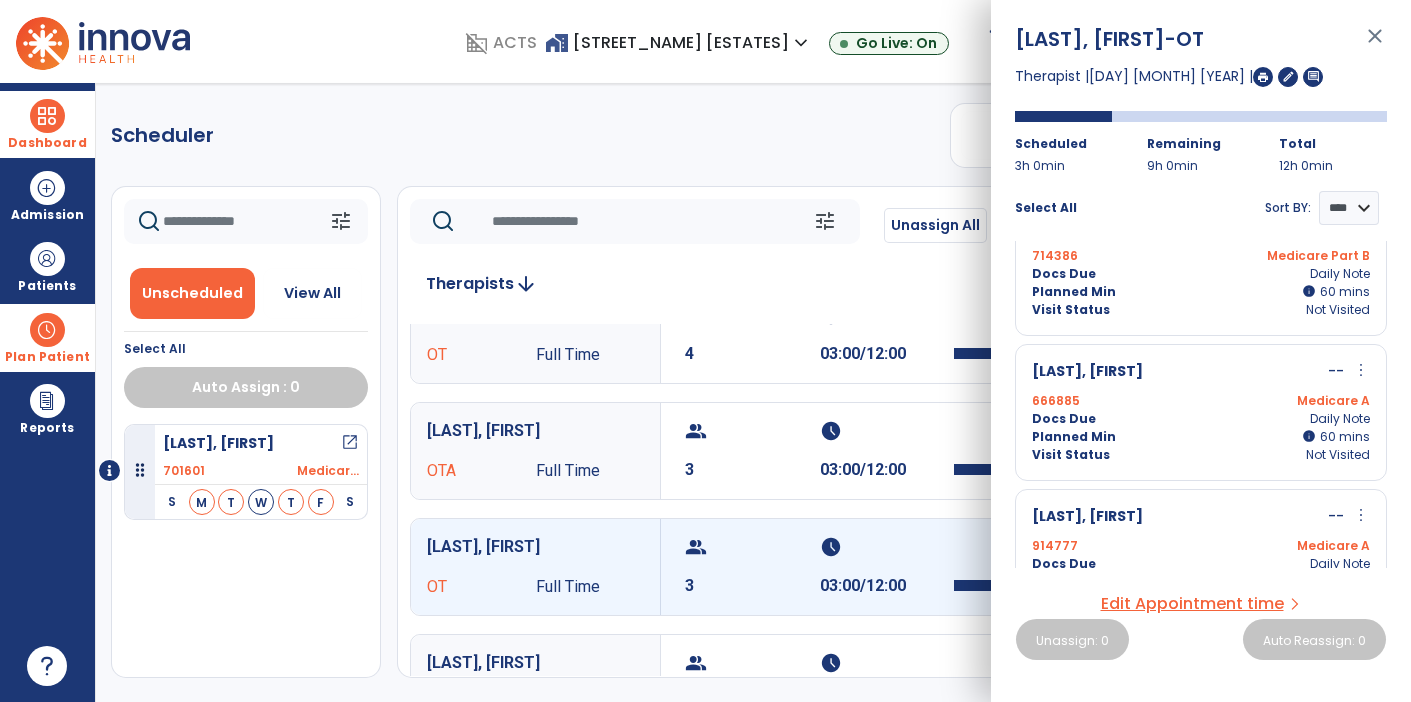 scroll, scrollTop: 103, scrollLeft: 0, axis: vertical 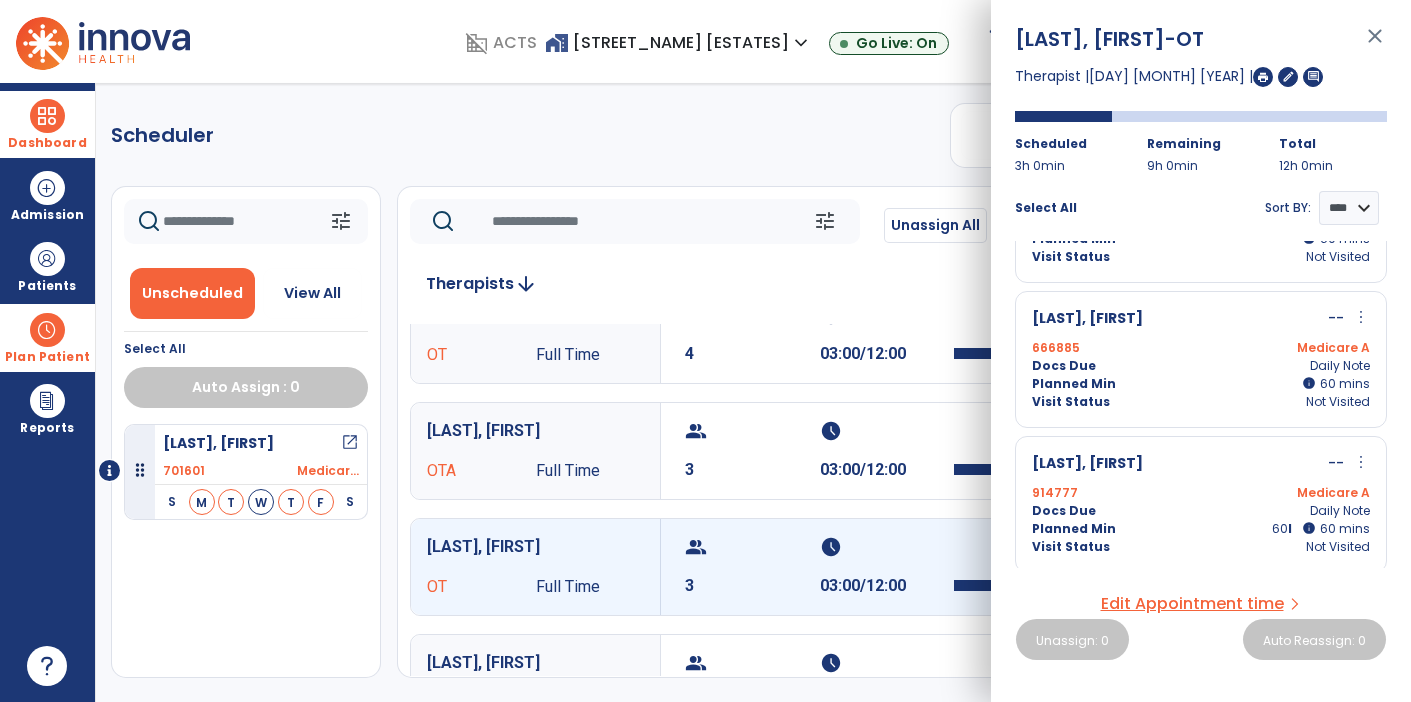 click on "info" at bounding box center [1309, 528] 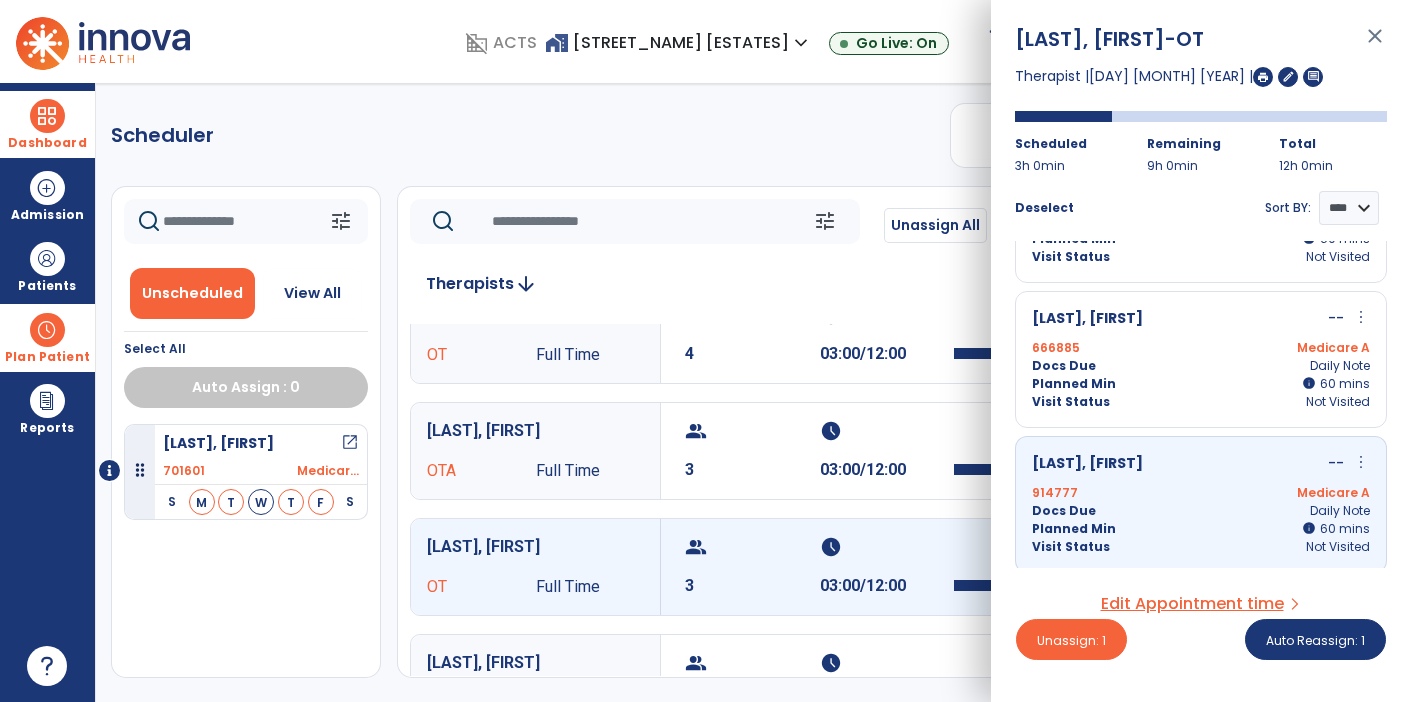 click on "Medicare A" at bounding box center (1285, 348) 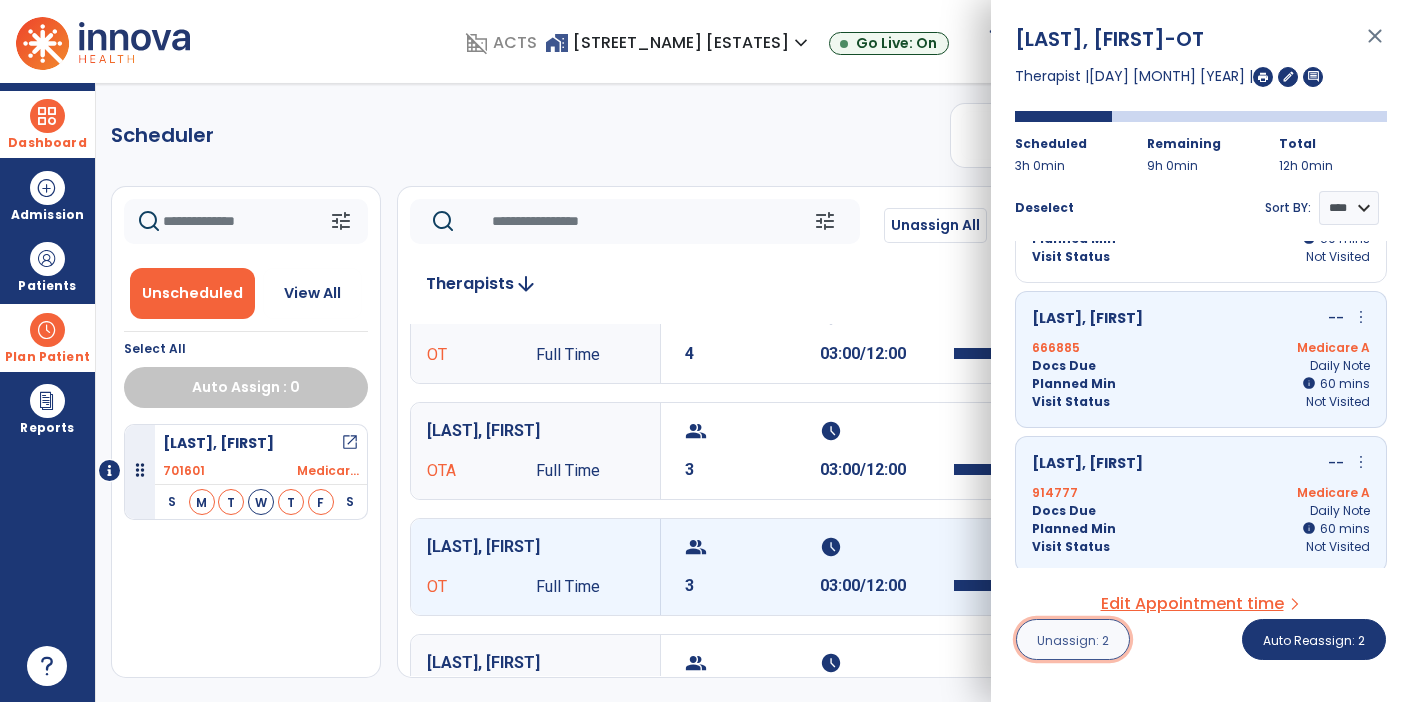 click on "Unassign: 2" at bounding box center [1073, 640] 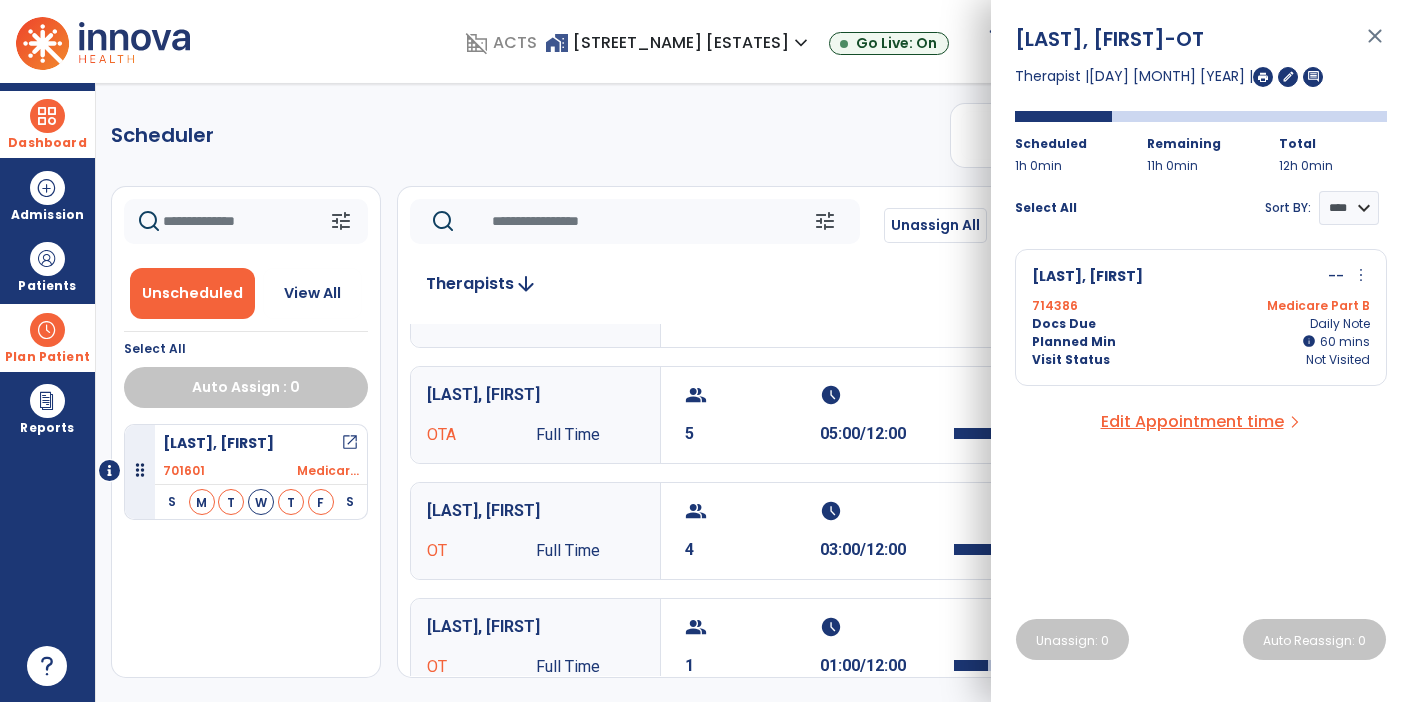 scroll, scrollTop: 0, scrollLeft: 0, axis: both 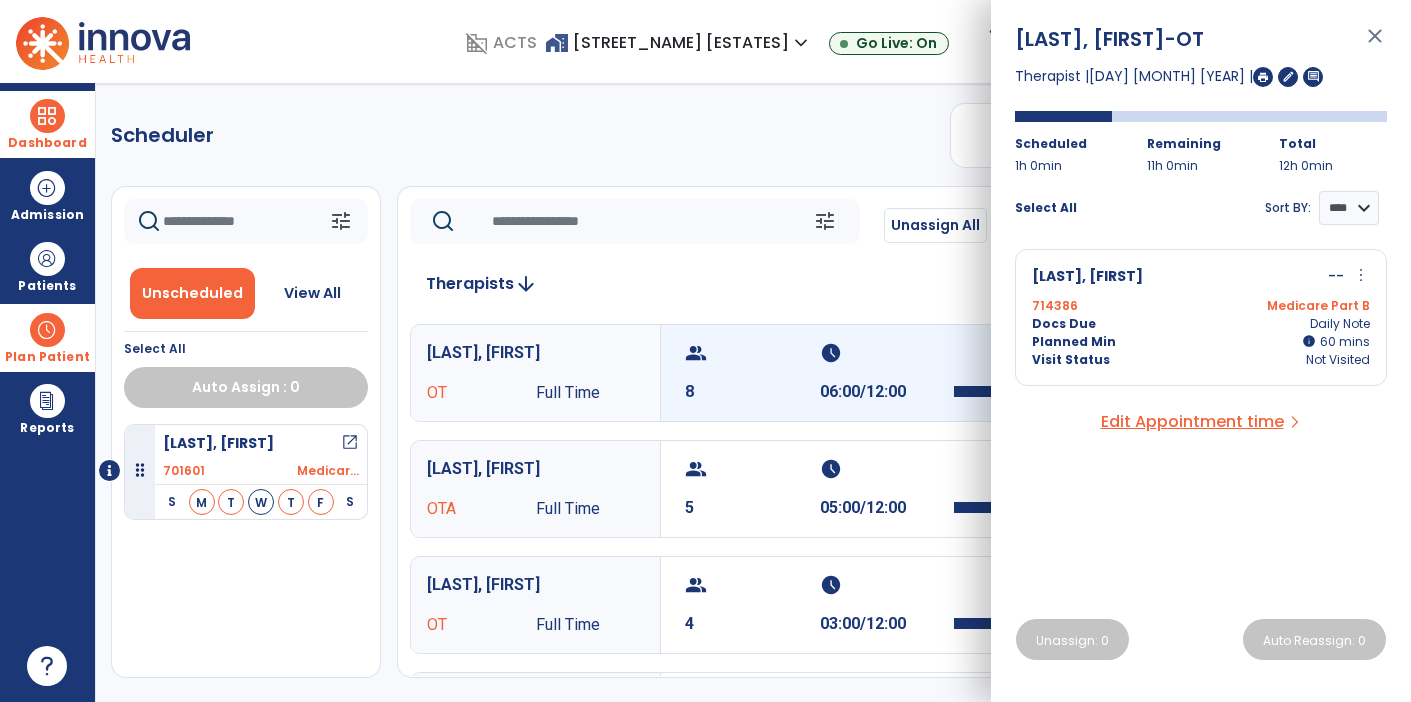 click on "schedule" at bounding box center (885, 353) 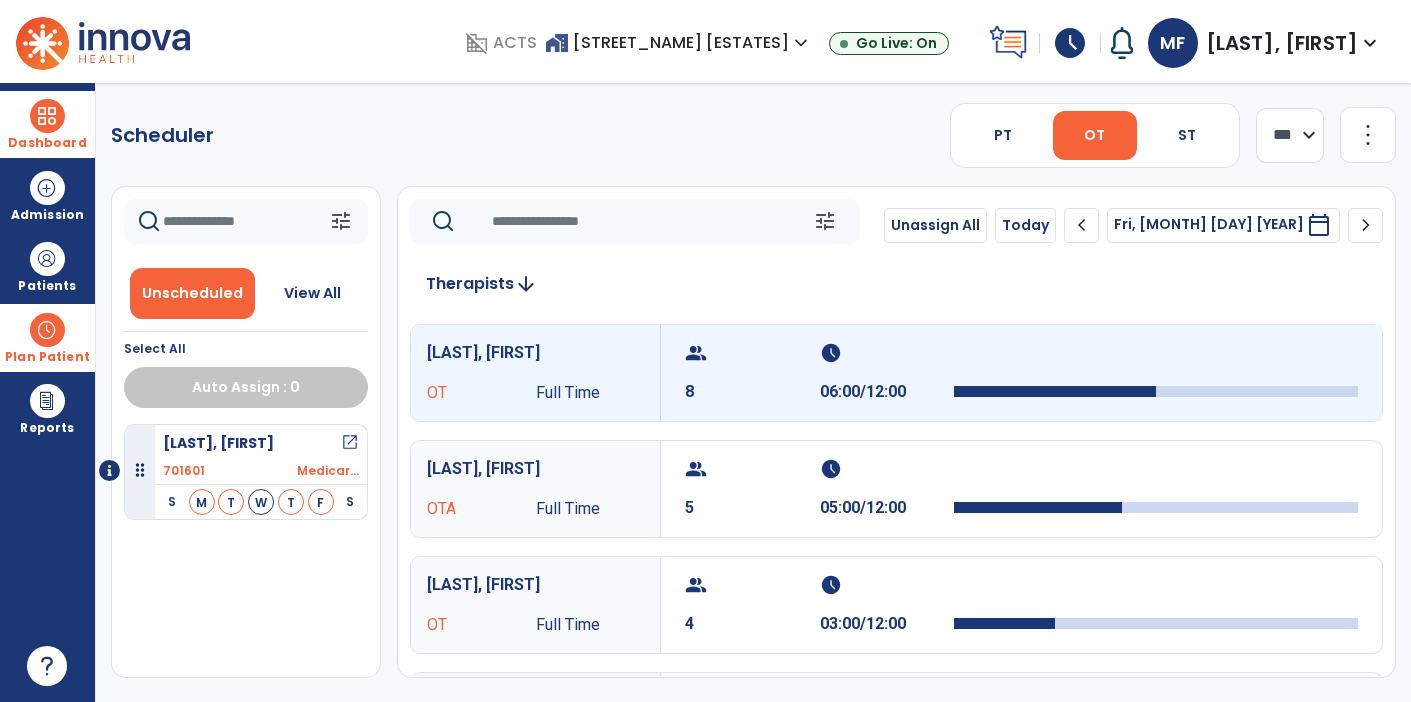 click on "schedule" at bounding box center [885, 353] 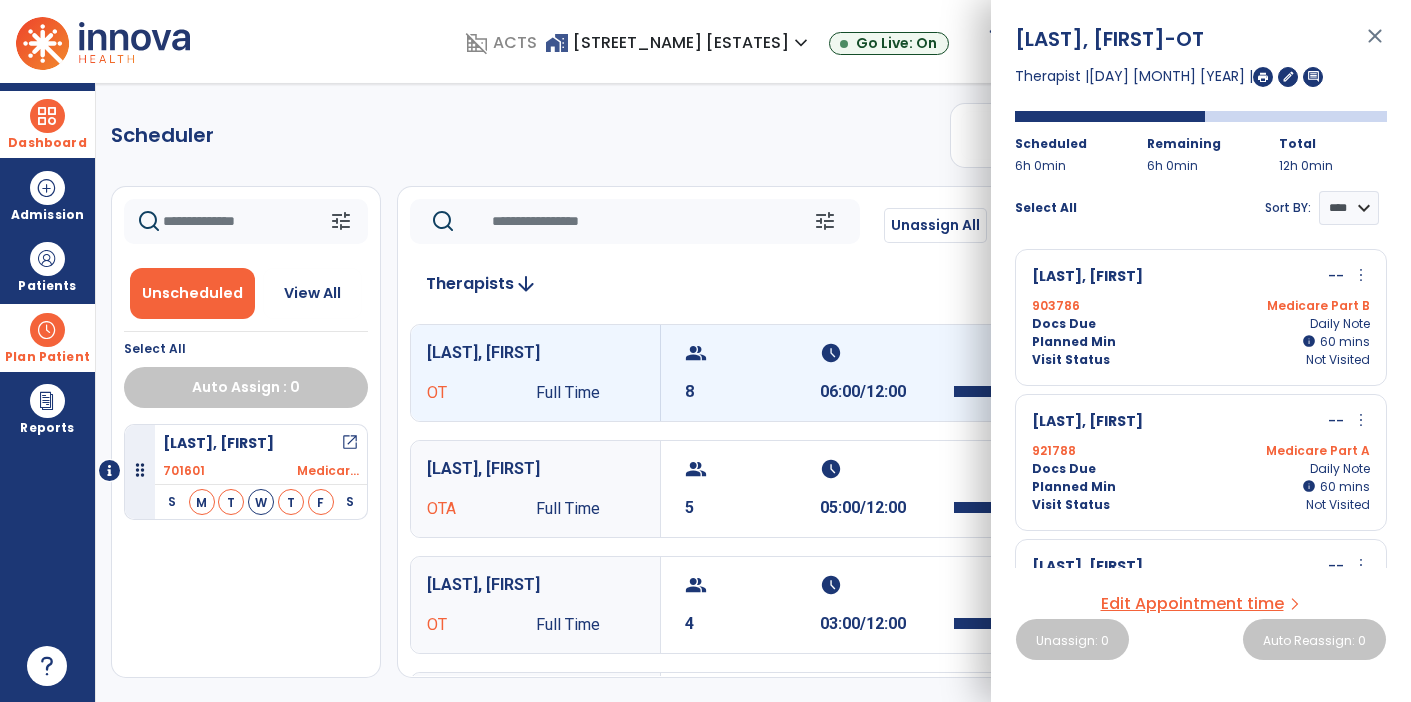 scroll, scrollTop: 0, scrollLeft: 0, axis: both 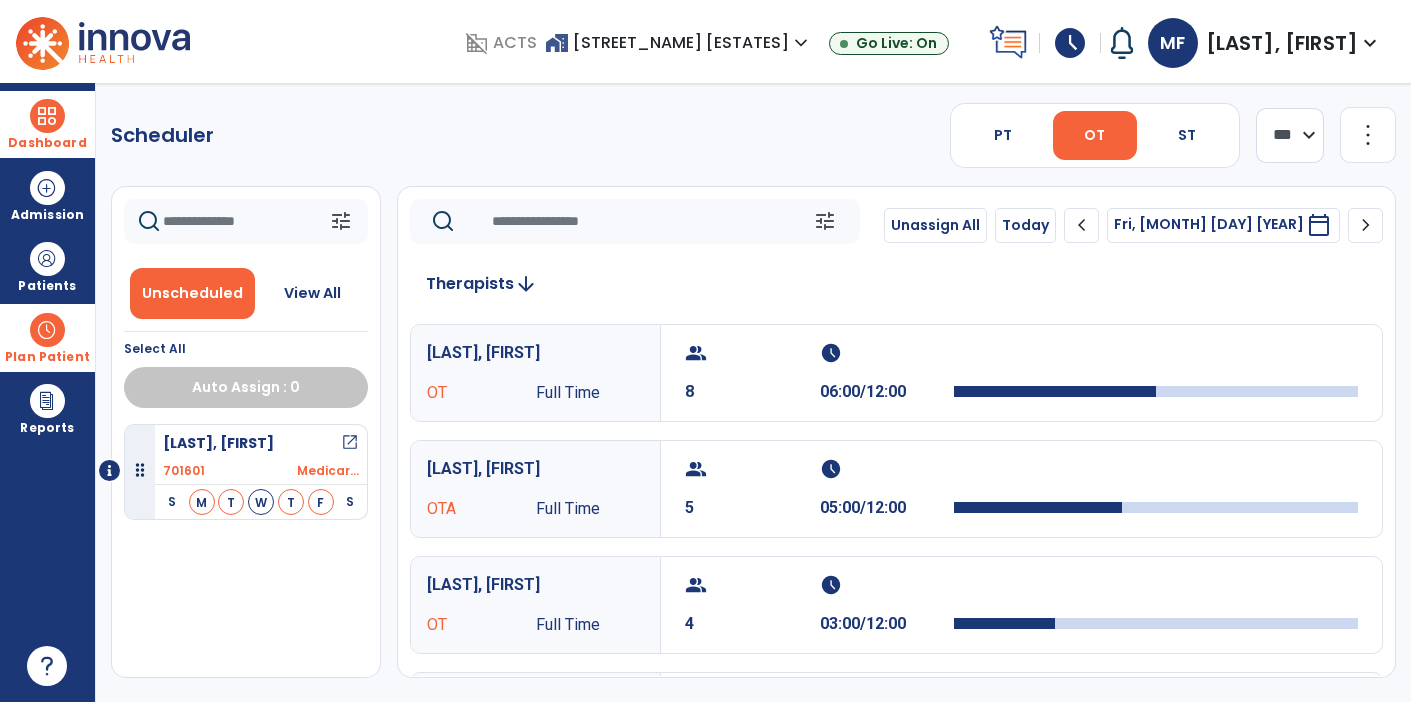 click on "calendar_today" at bounding box center (1319, 225) 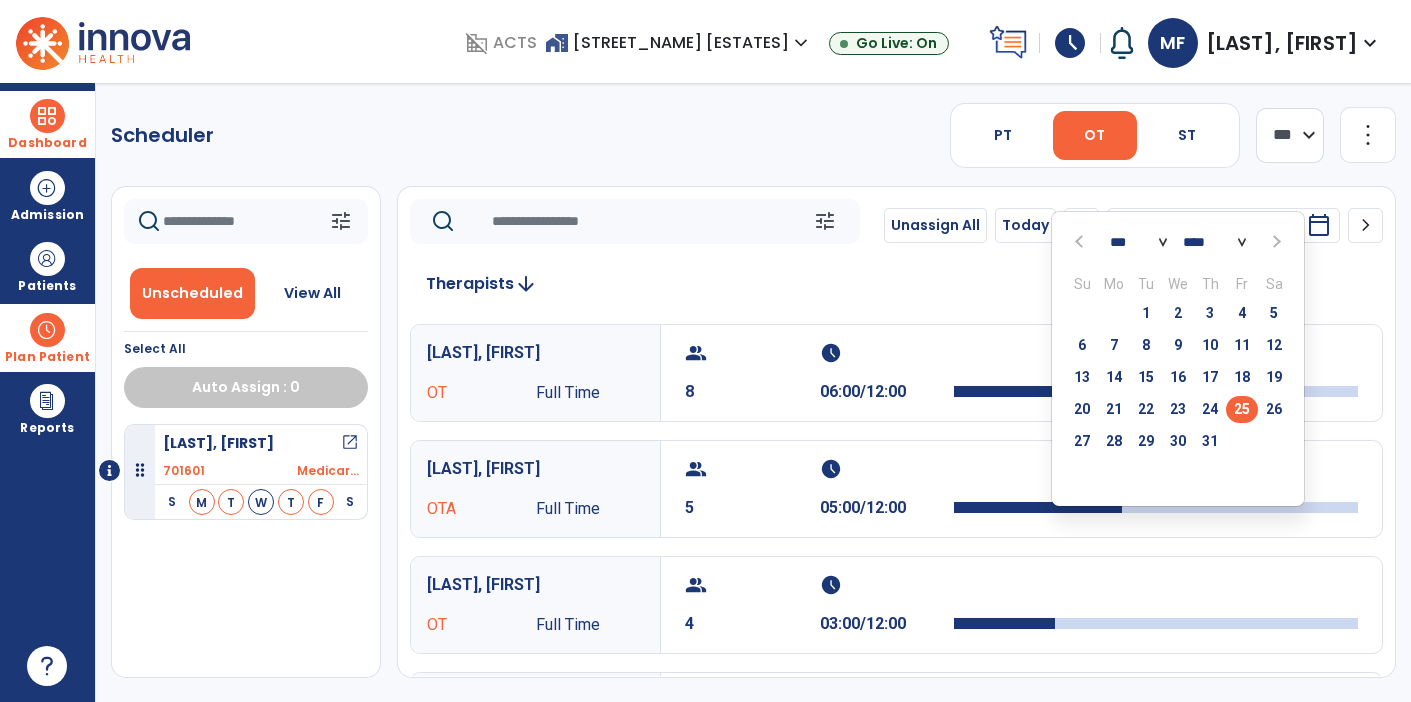 click at bounding box center (47, 116) 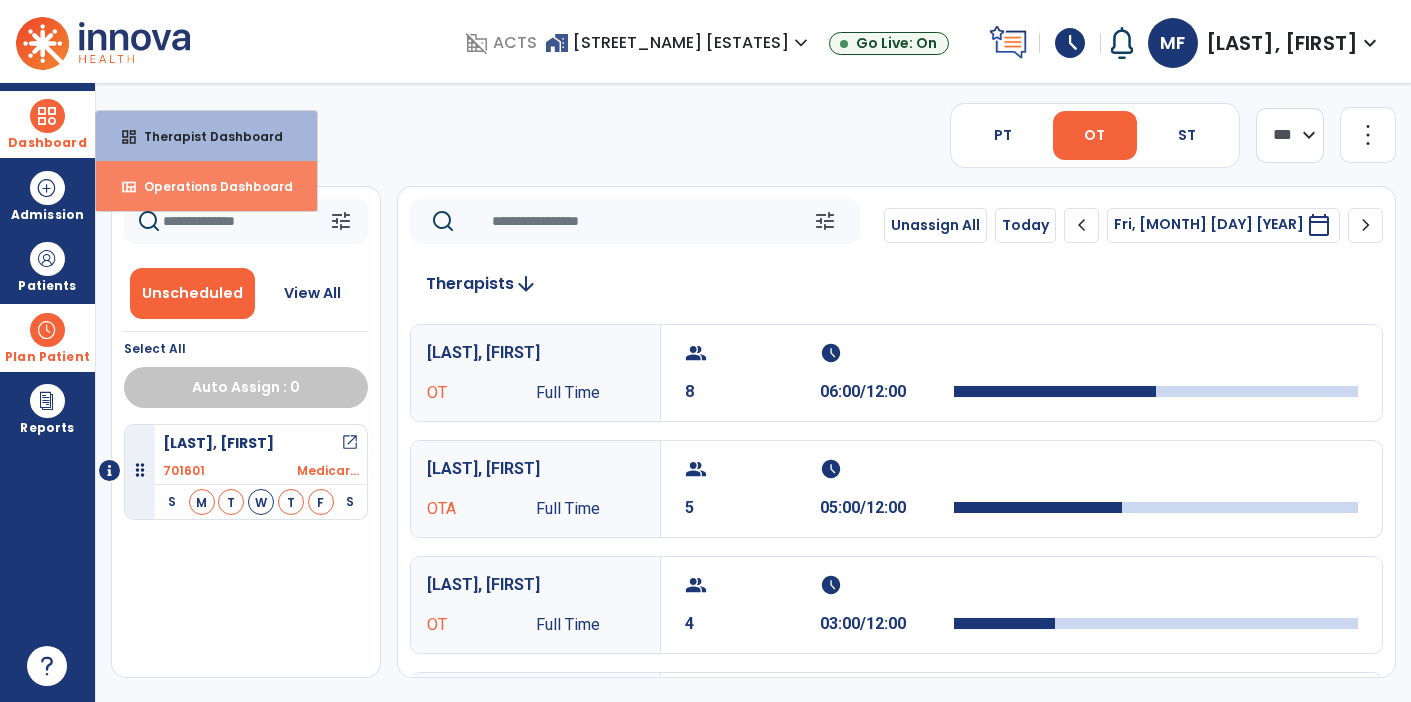 click on "view_quilt  Operations Dashboard" at bounding box center (206, 186) 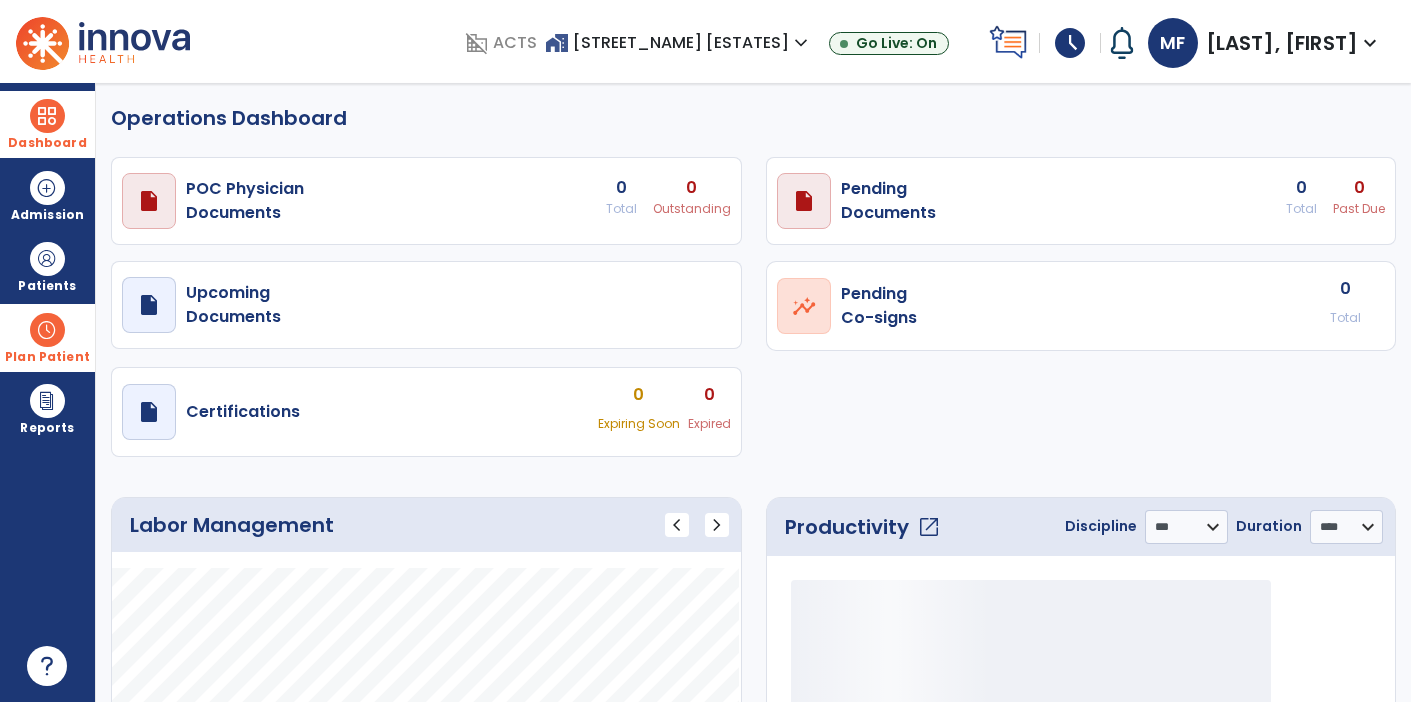select on "***" 